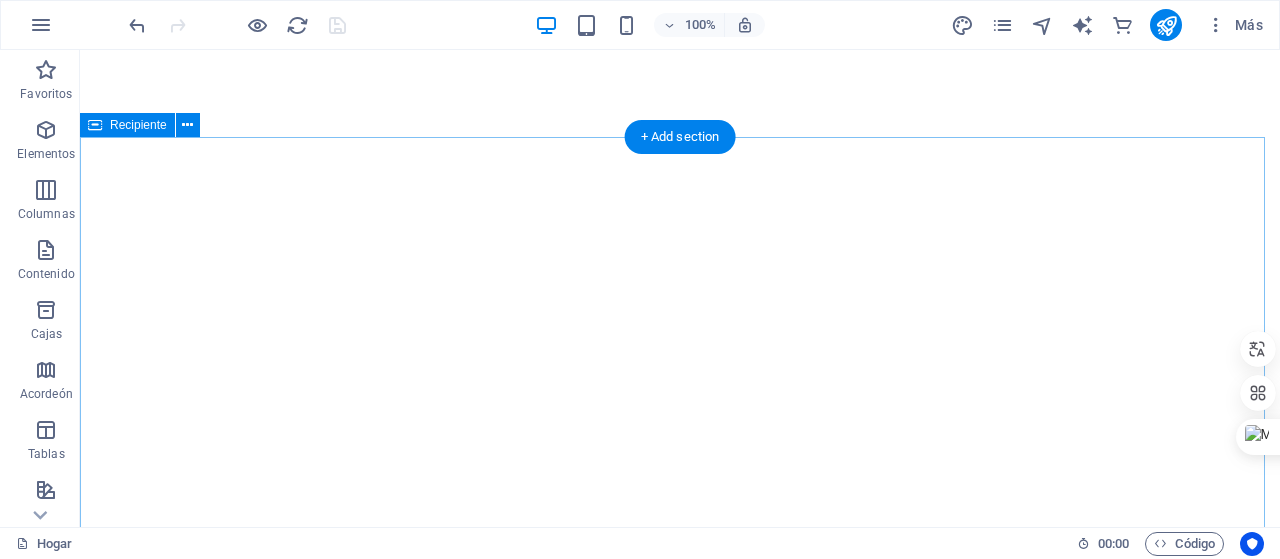 scroll, scrollTop: 0, scrollLeft: 0, axis: both 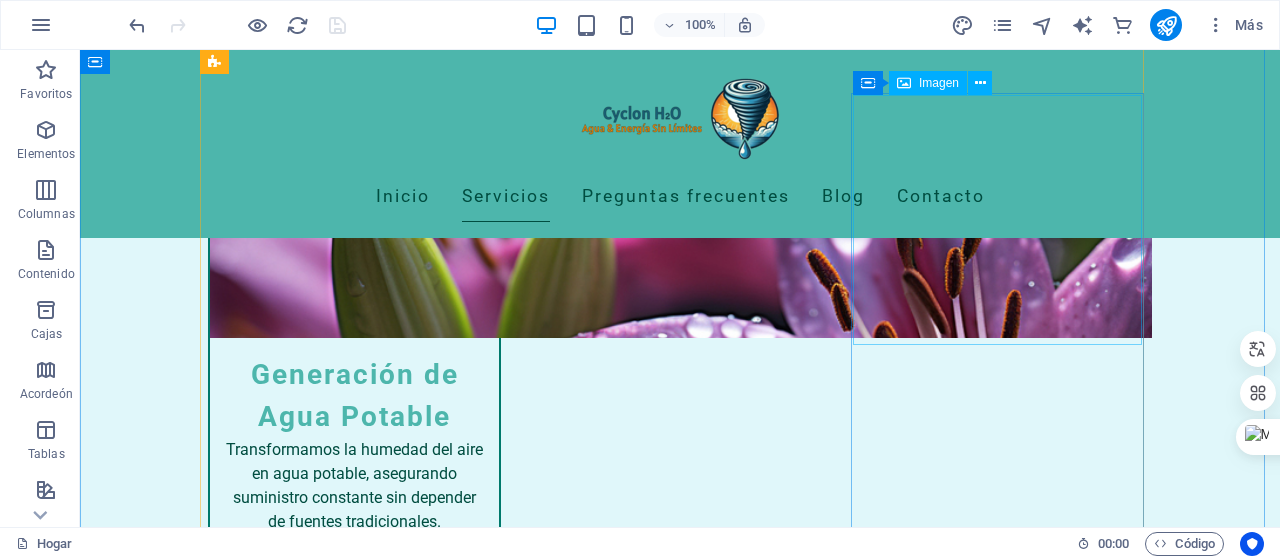 click at bounding box center [354, 2575] 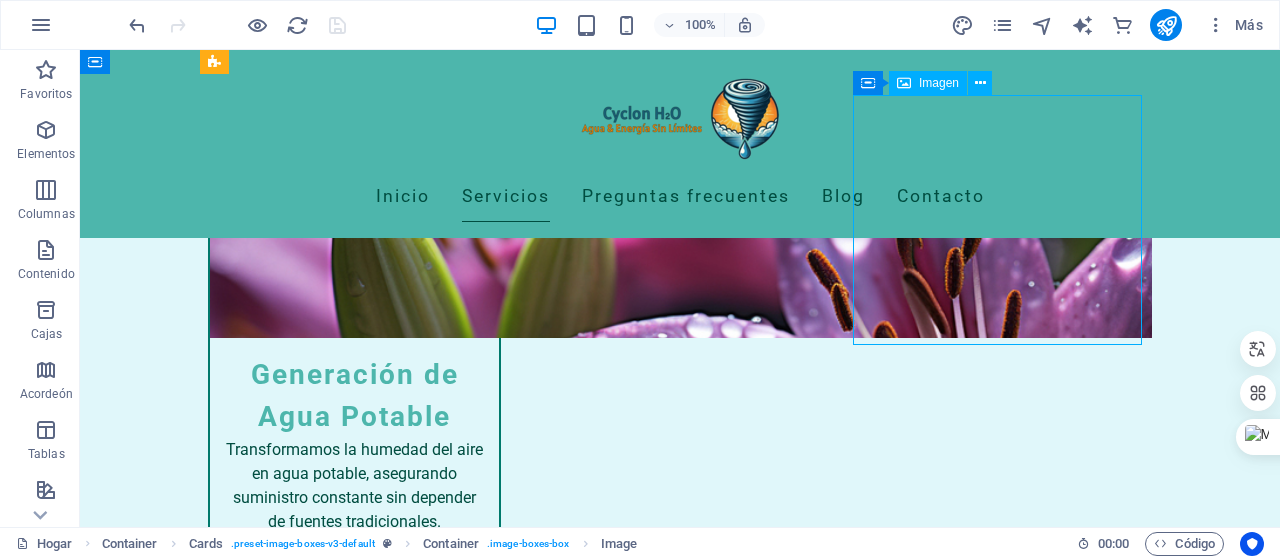 click at bounding box center [354, 2575] 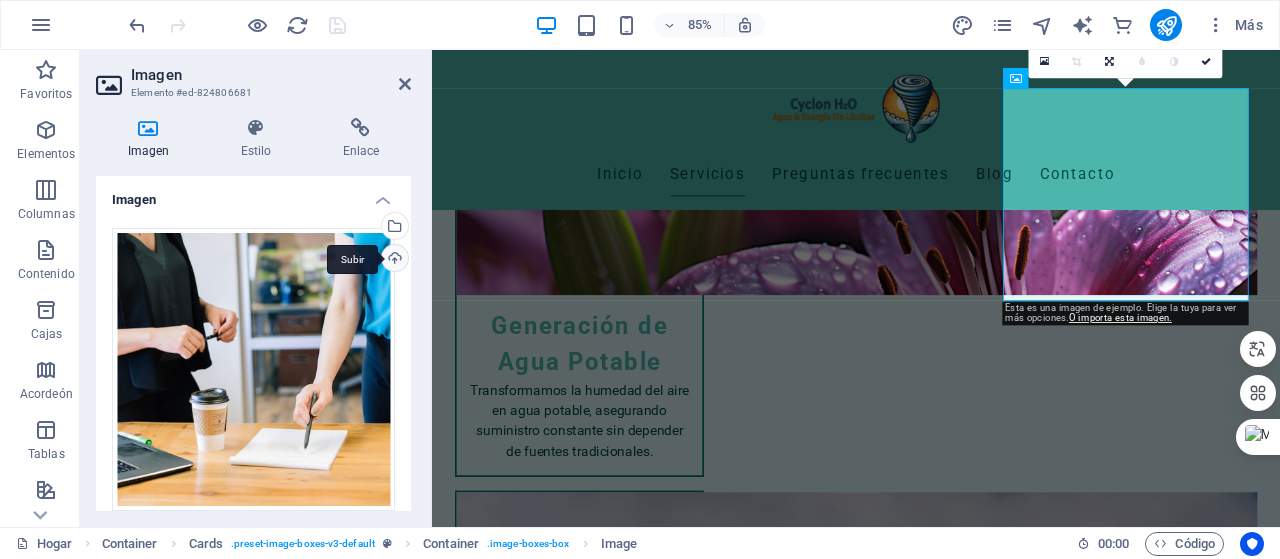 click on "Subir" at bounding box center (393, 260) 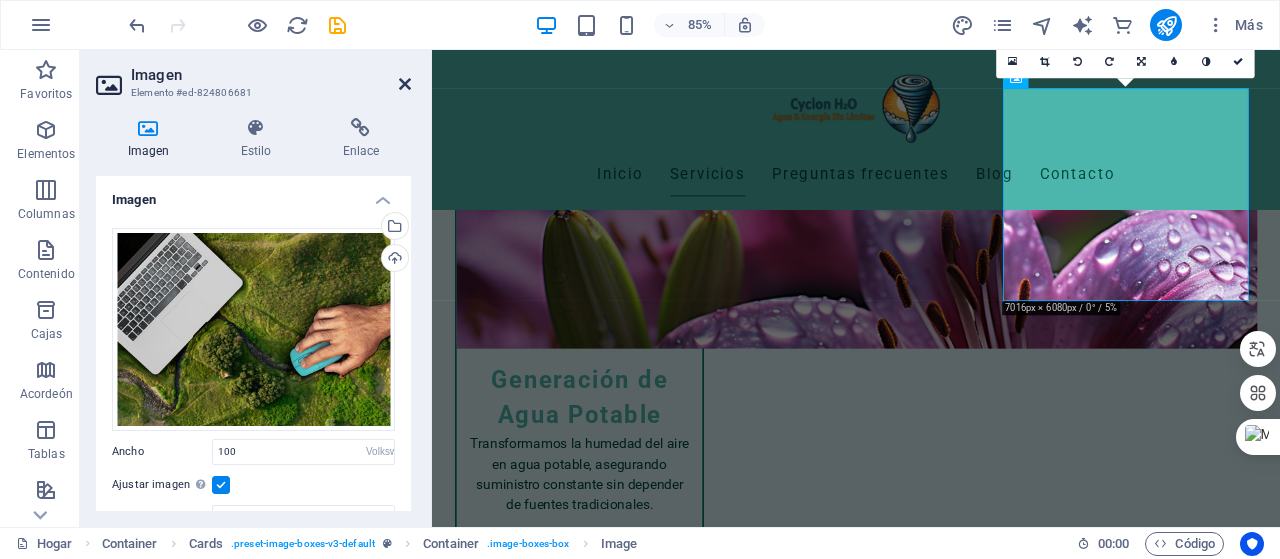 click at bounding box center [405, 84] 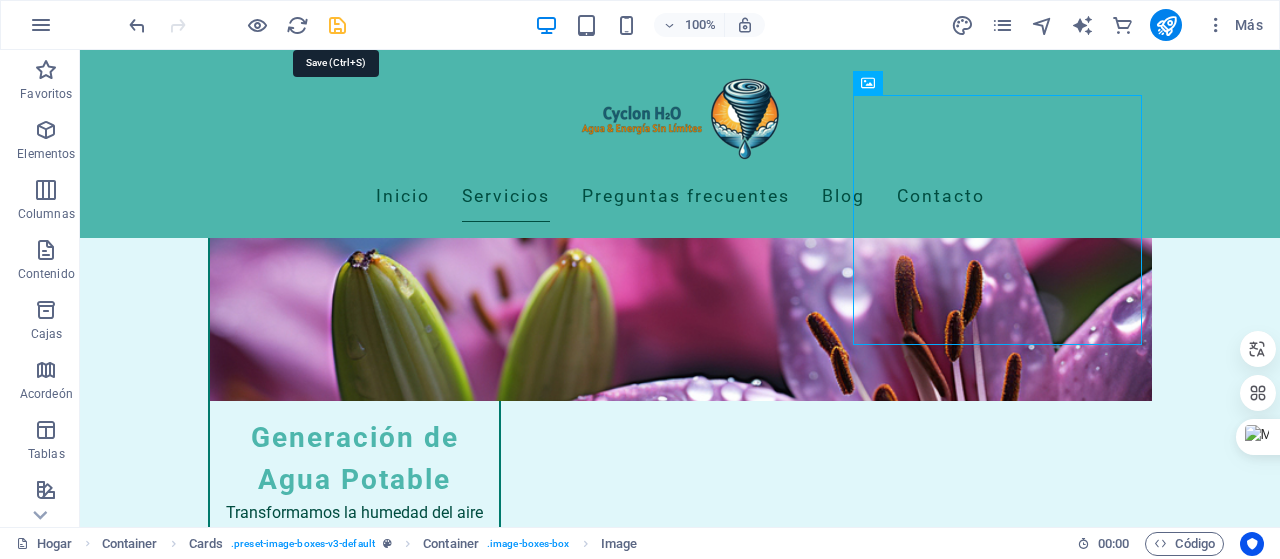 click at bounding box center (337, 25) 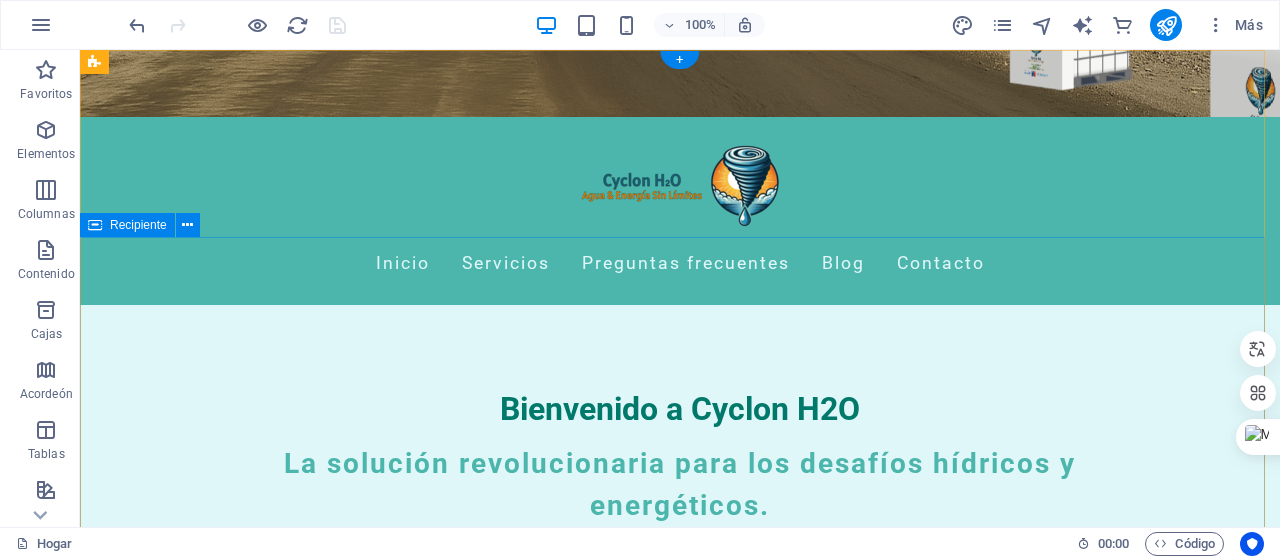 scroll, scrollTop: 0, scrollLeft: 0, axis: both 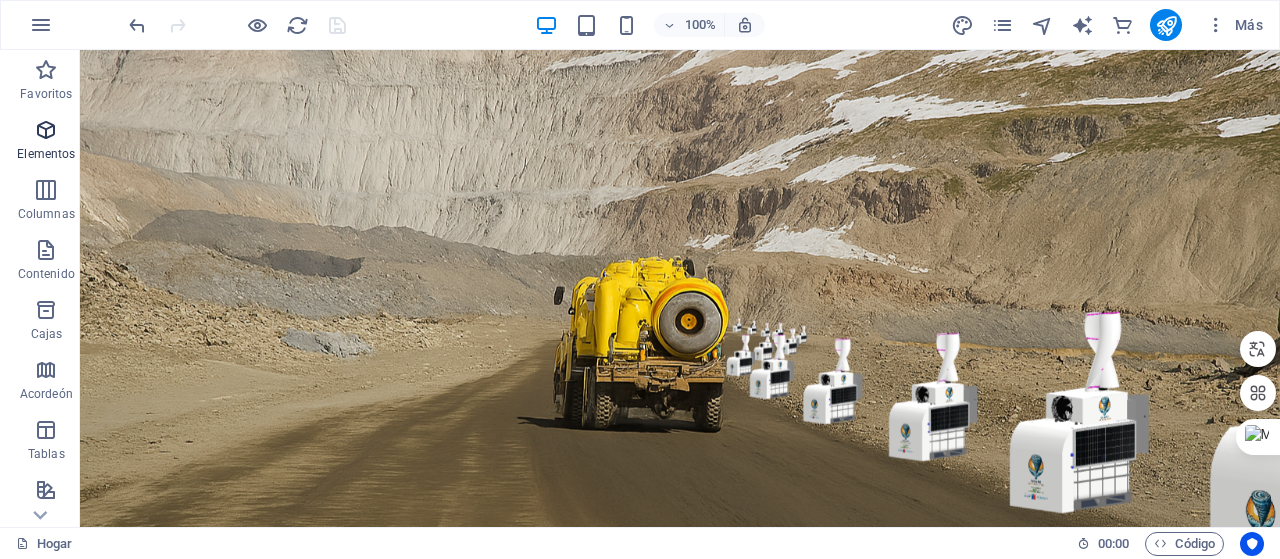 click at bounding box center [46, 130] 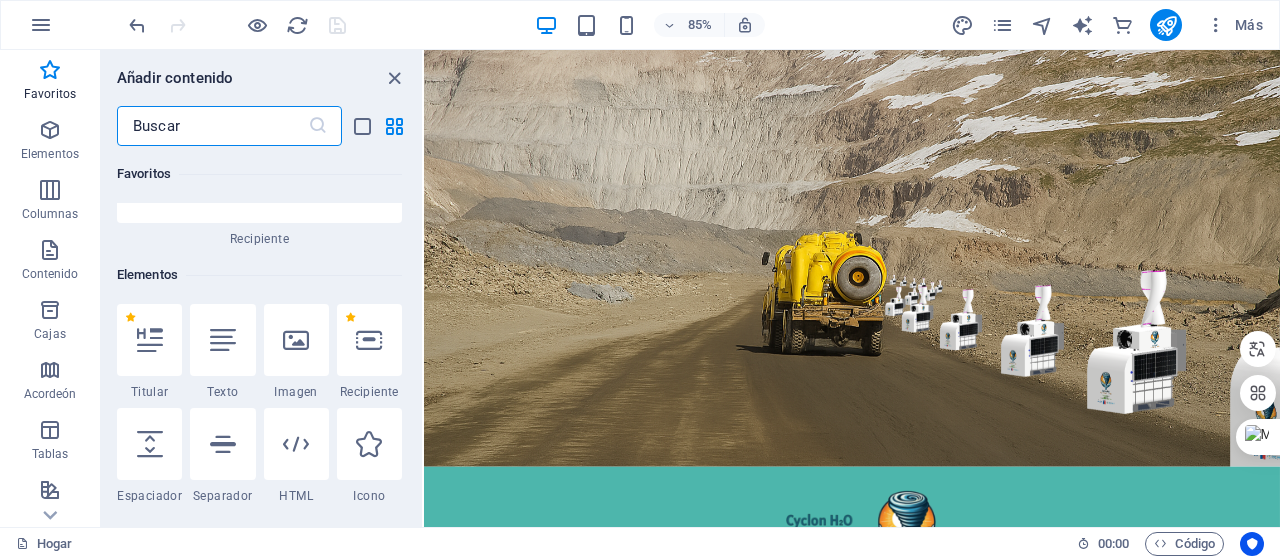 scroll, scrollTop: 177, scrollLeft: 0, axis: vertical 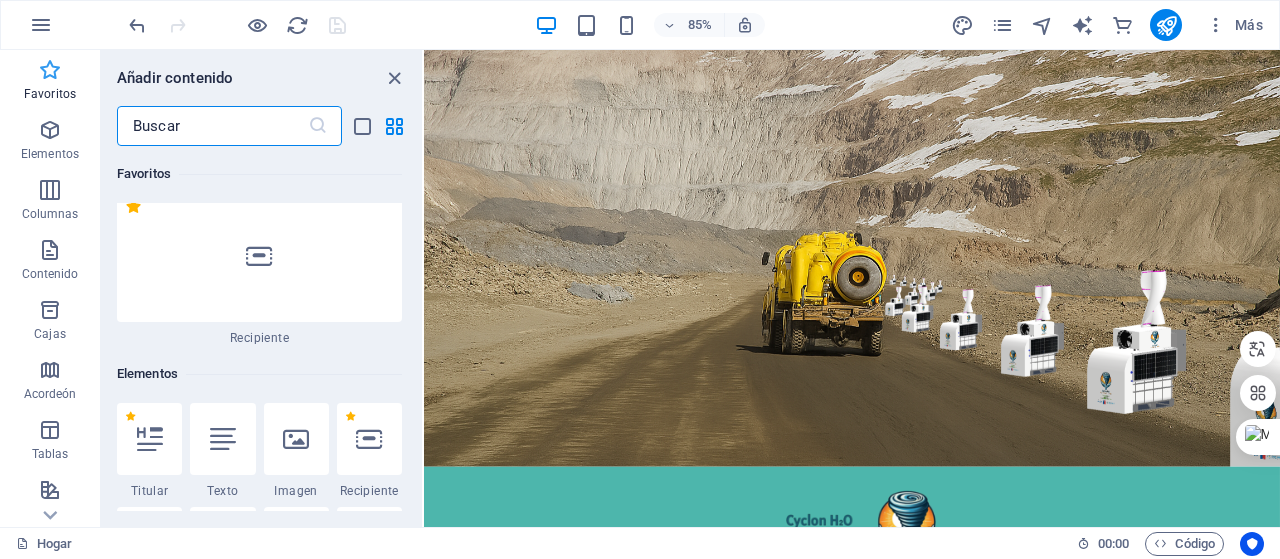 click at bounding box center [50, 70] 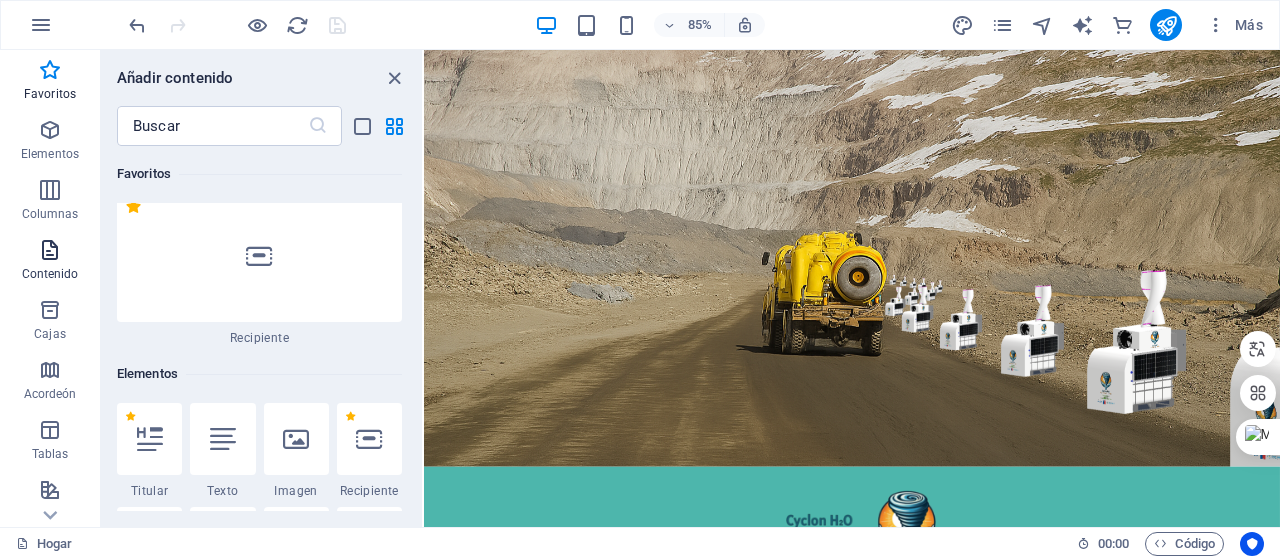 click at bounding box center (50, 250) 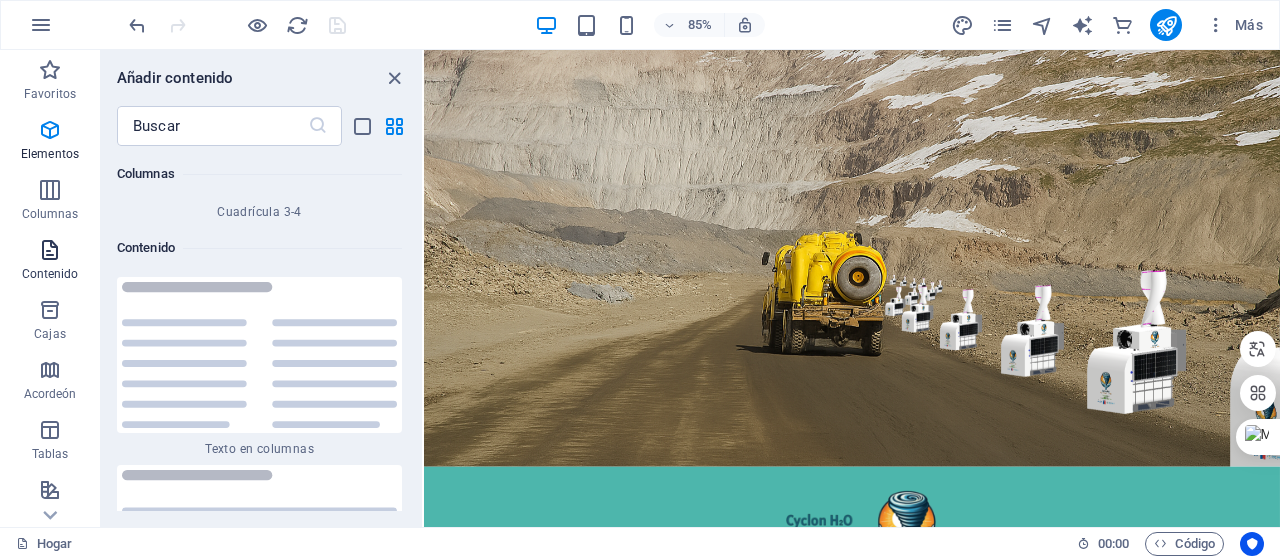 scroll, scrollTop: 6799, scrollLeft: 0, axis: vertical 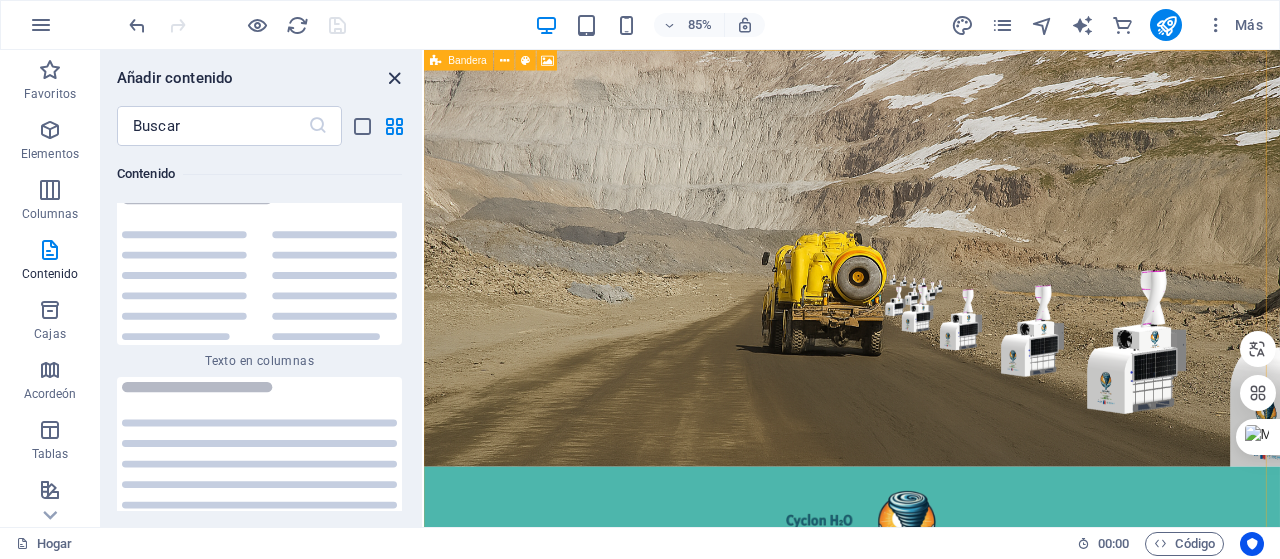 click at bounding box center (394, 78) 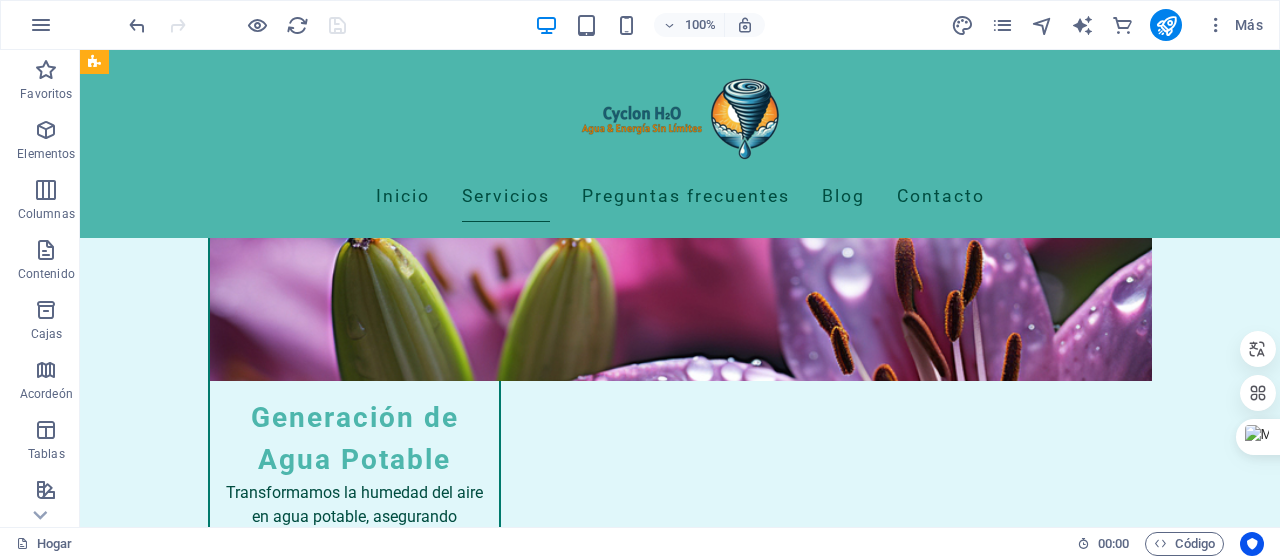 scroll, scrollTop: 1600, scrollLeft: 0, axis: vertical 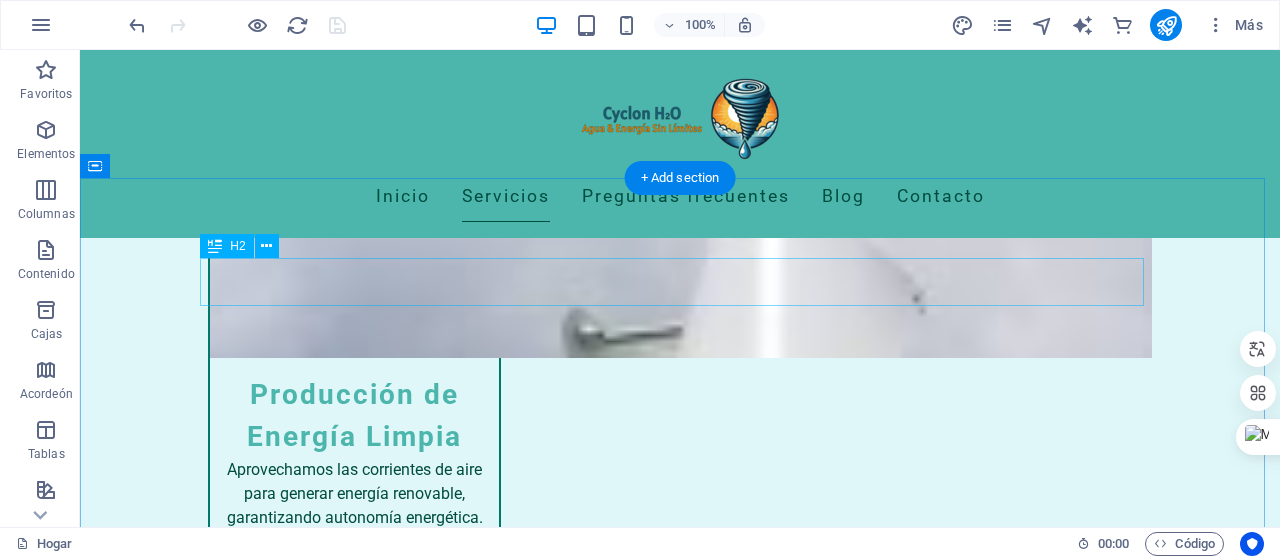 click on "Equipo" at bounding box center (680, 2612) 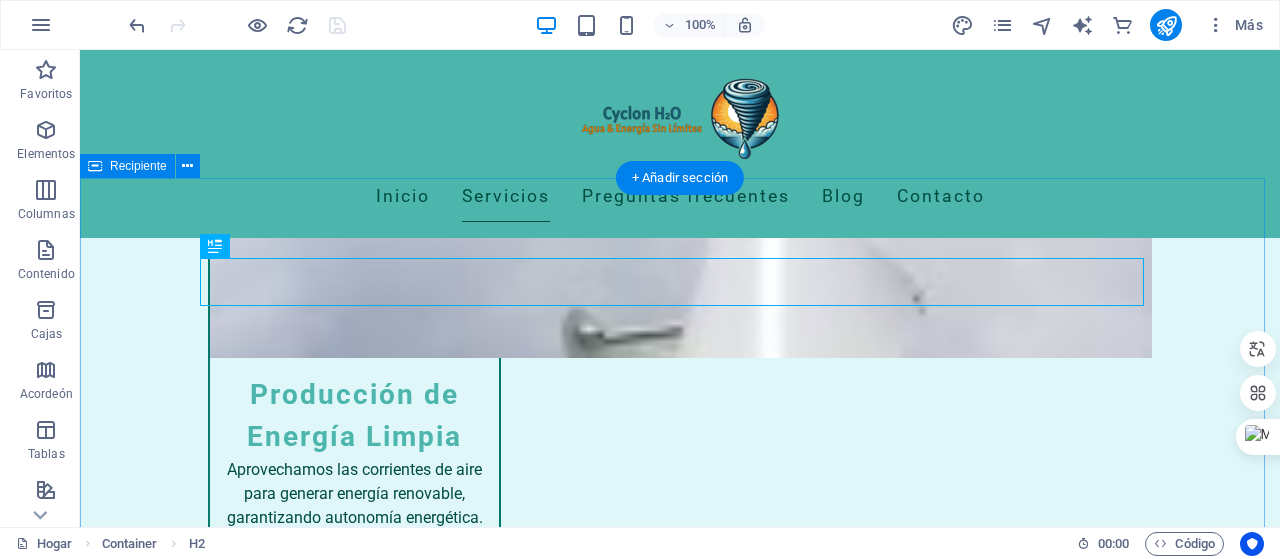 click on "Equipo [FIRST] [LAST] - CEO Líder visionario en innovación tecnológica con más de 10 años de experiencia en el sector. [FIRST] [LAST] - Ingeniera de Proyectos Especialista en implementación de sistemas sostenibles en el ámbito industrial. [FIRST] [LAST] - Técnico de Soporte Experto en atención al cliente y soporte técnico, asegurando el correcto funcionamiento de los sistemas. [FIRST] [LAST] - Gerente de Marketing Responsable de la promoción y visibilidad de nuestra tecnología en el mercado. [FIRST] [LAST] - Investigador Encargado de desarrollar nuevas tecnologías para mejorar la eficiencia de nuestros sistemas. [FIRST] [LAST] - Coordinadora de Capacitación Facilitadora de talleres y capacitaciones para nuestros clientes." at bounding box center (680, 4089) 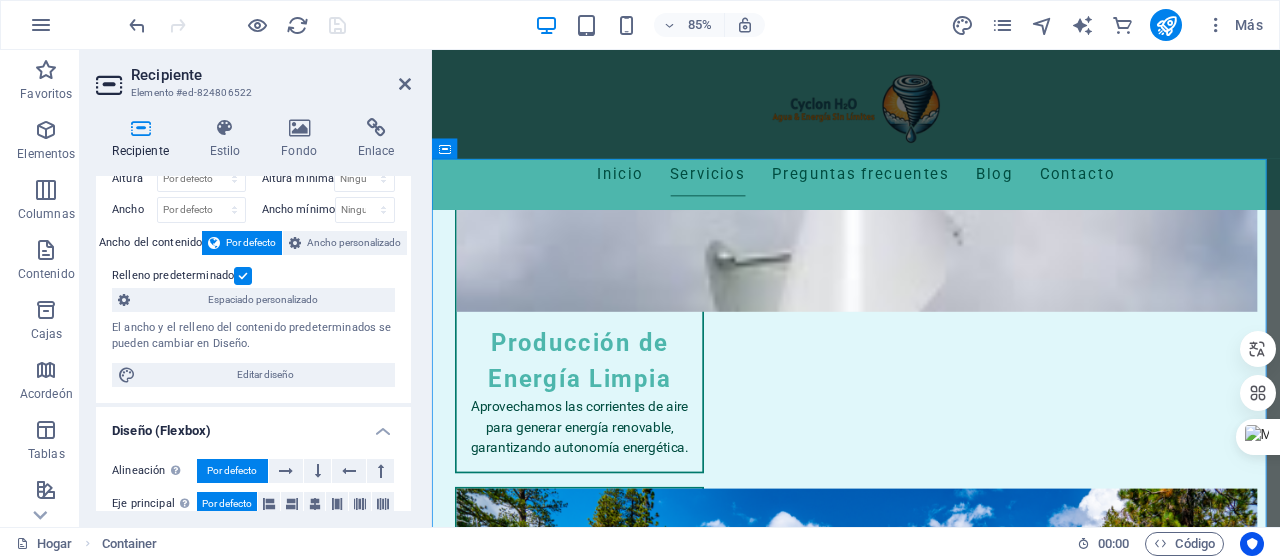 scroll, scrollTop: 0, scrollLeft: 0, axis: both 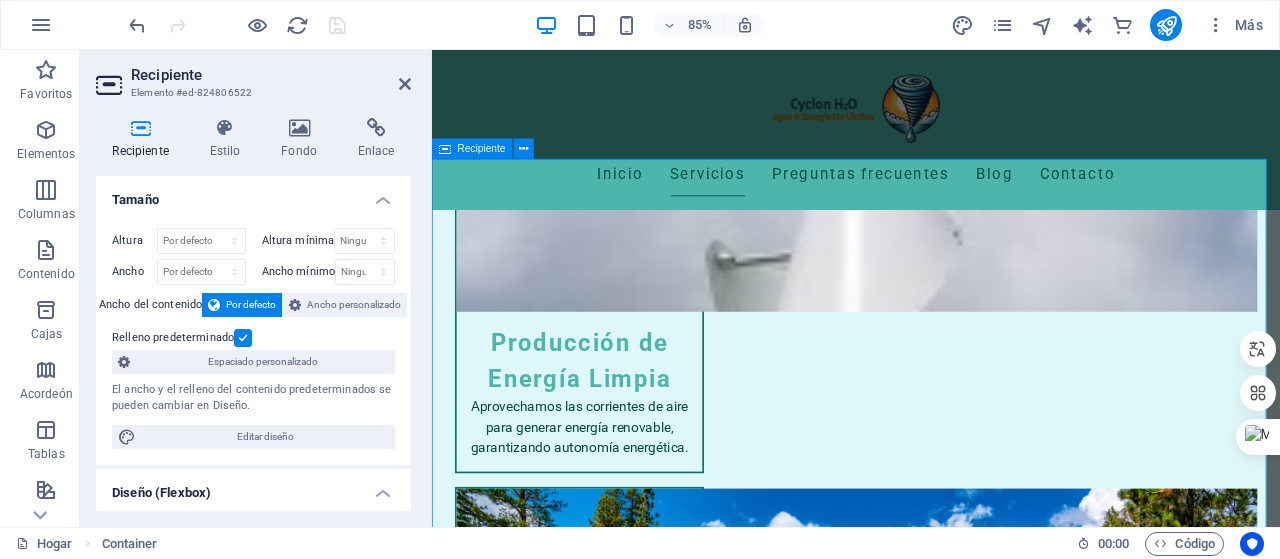 click at bounding box center (445, 148) 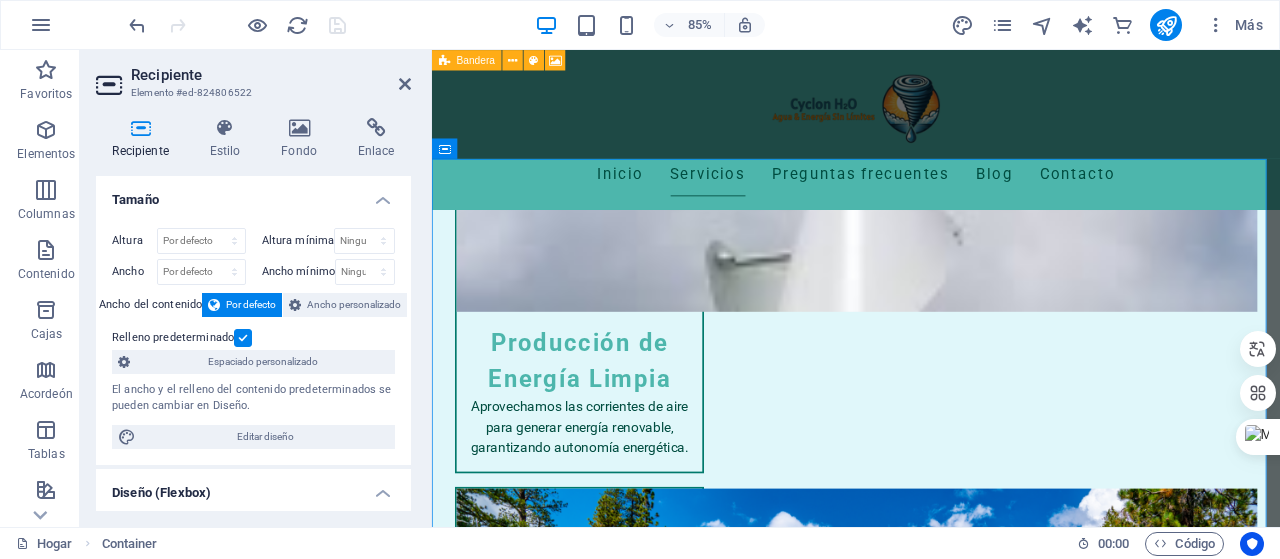 click at bounding box center (444, 60) 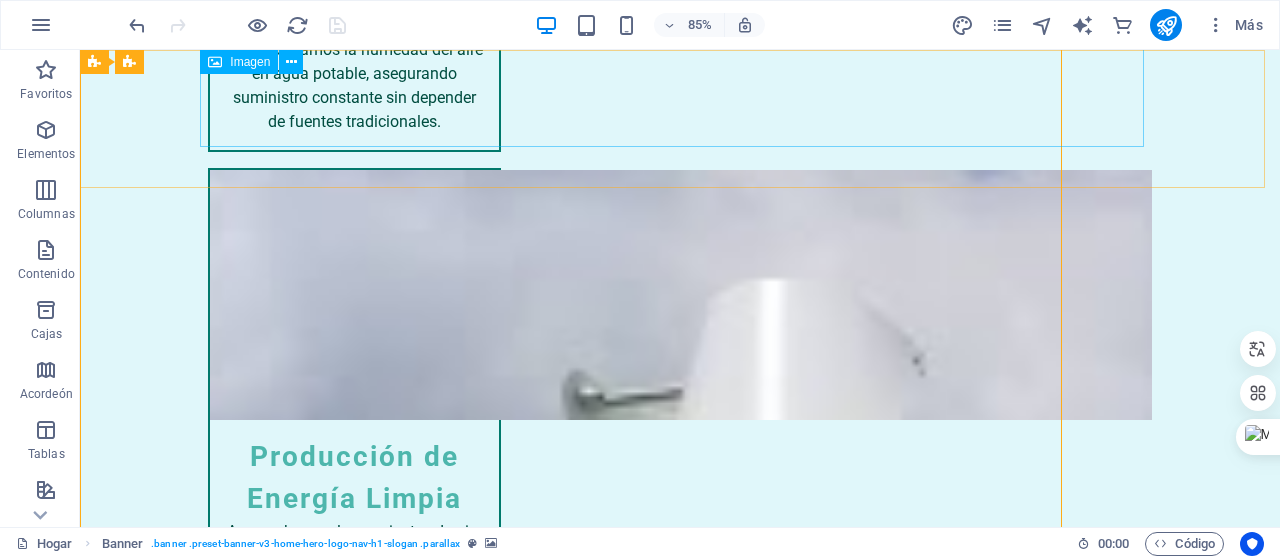 scroll, scrollTop: 24, scrollLeft: 0, axis: vertical 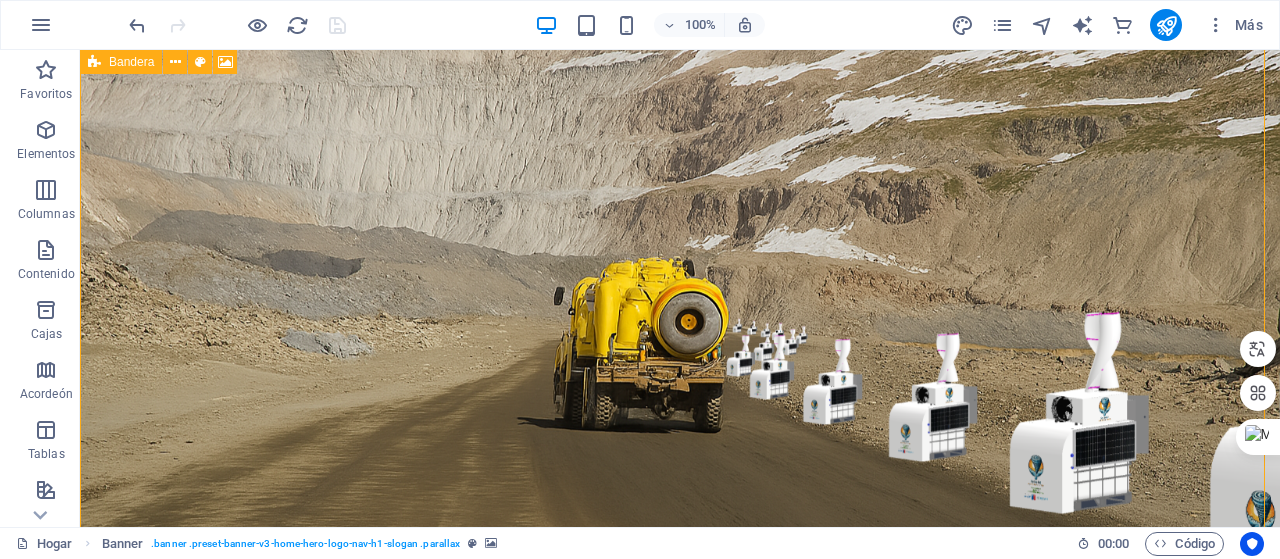 click at bounding box center (94, 62) 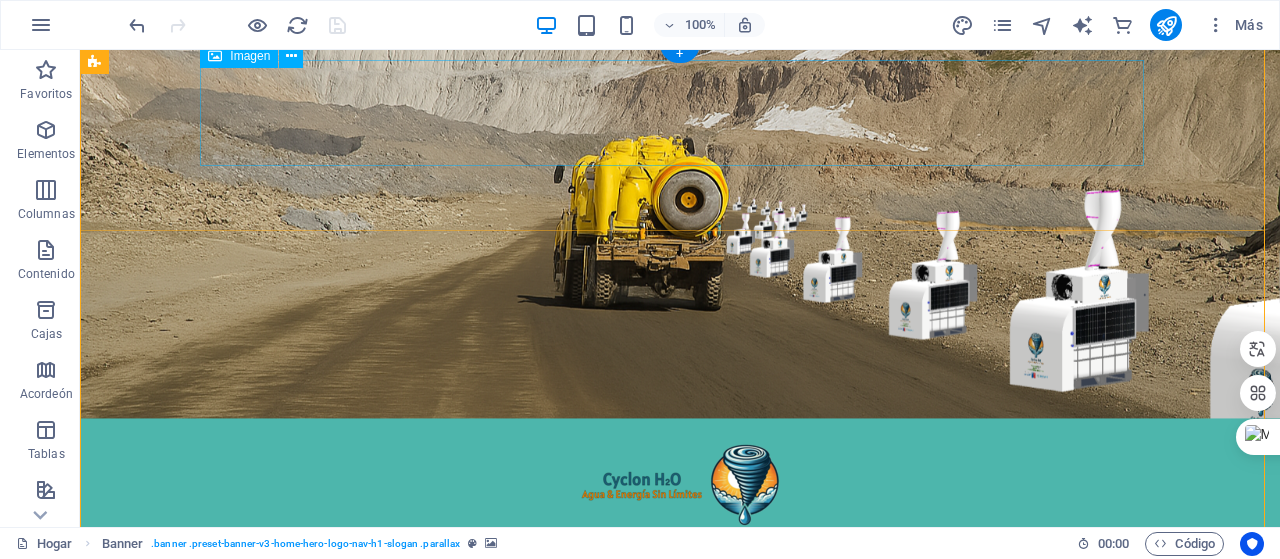 scroll, scrollTop: 0, scrollLeft: 0, axis: both 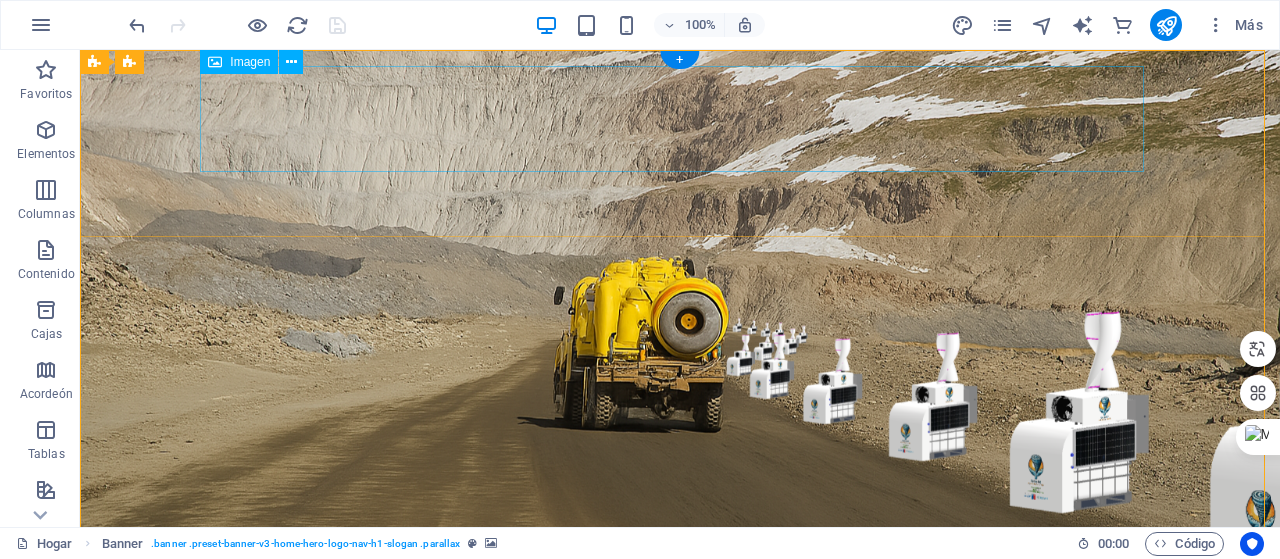 click at bounding box center [680, 609] 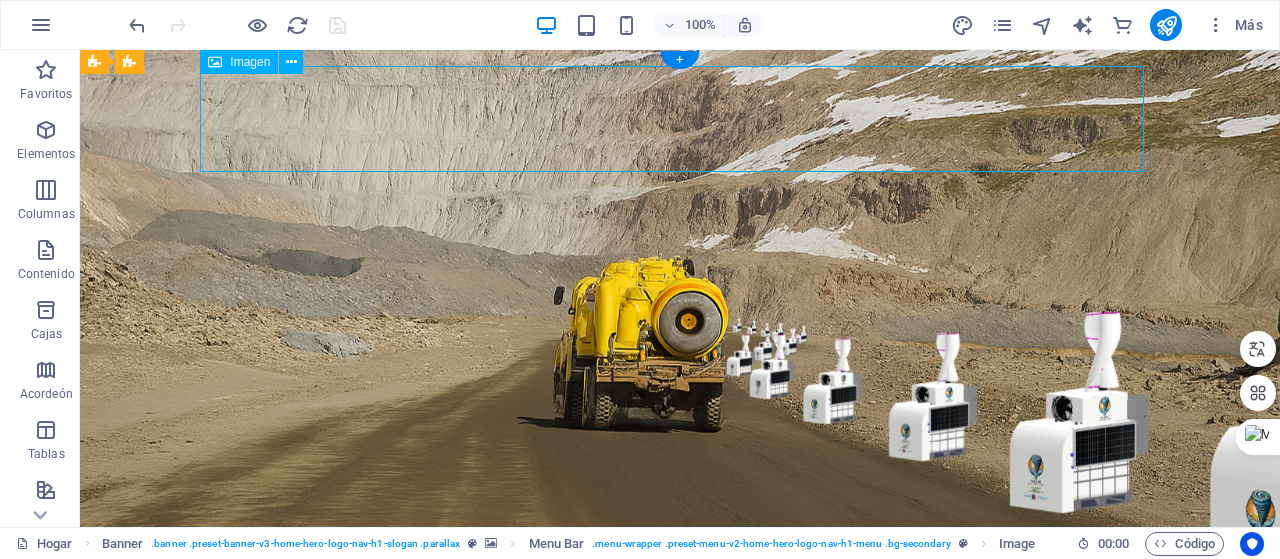 click at bounding box center [680, 609] 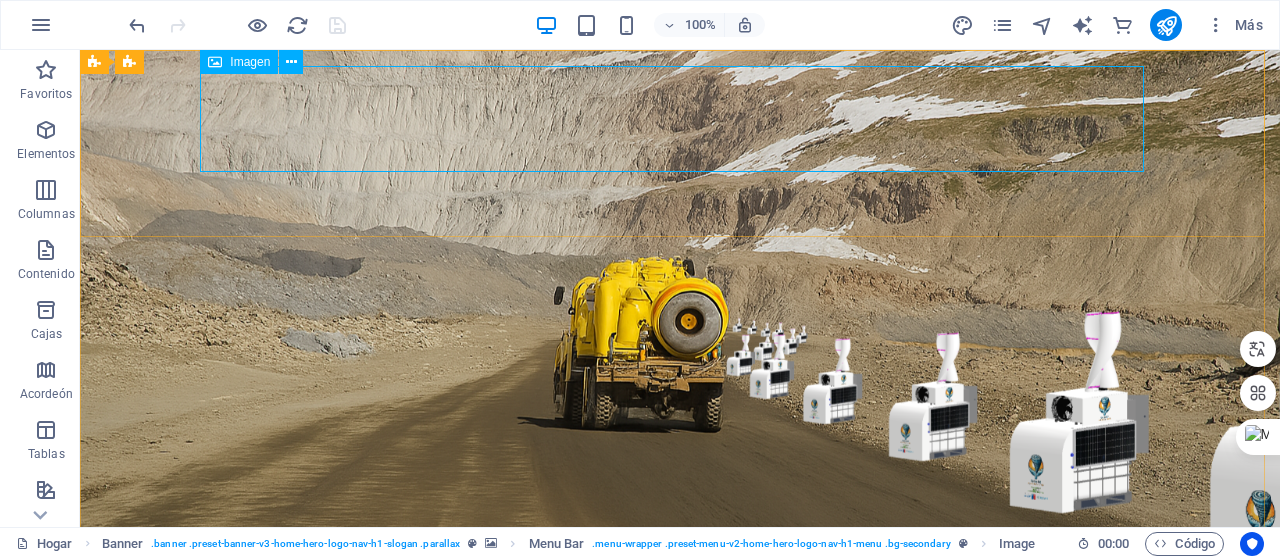 click on "Imagen" at bounding box center [250, 62] 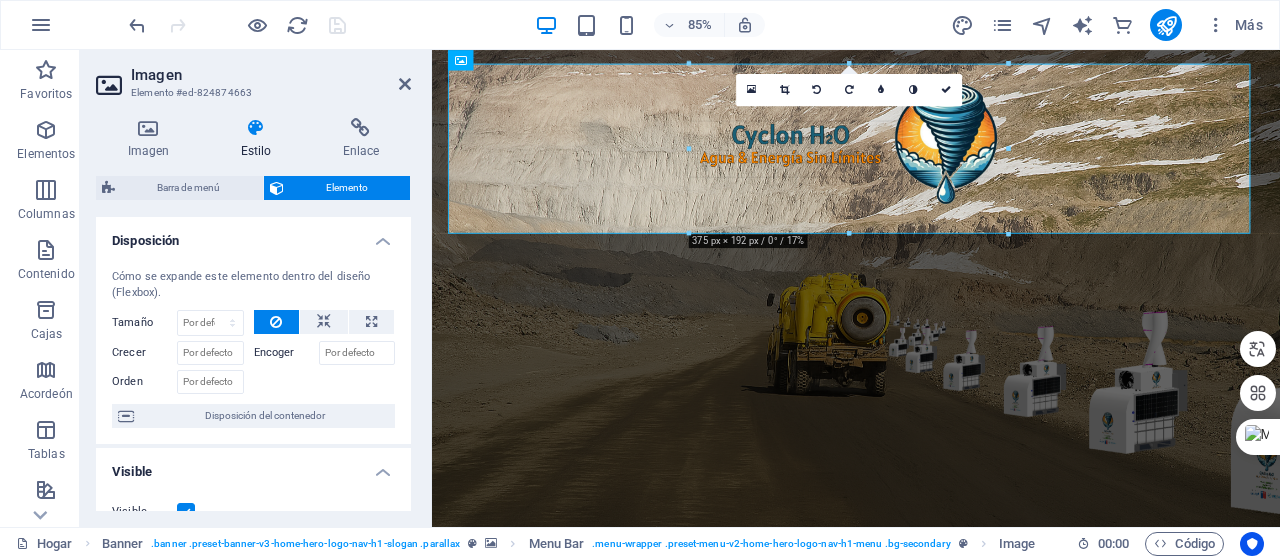 drag, startPoint x: 939, startPoint y: 157, endPoint x: 1118, endPoint y: 249, distance: 201.25854 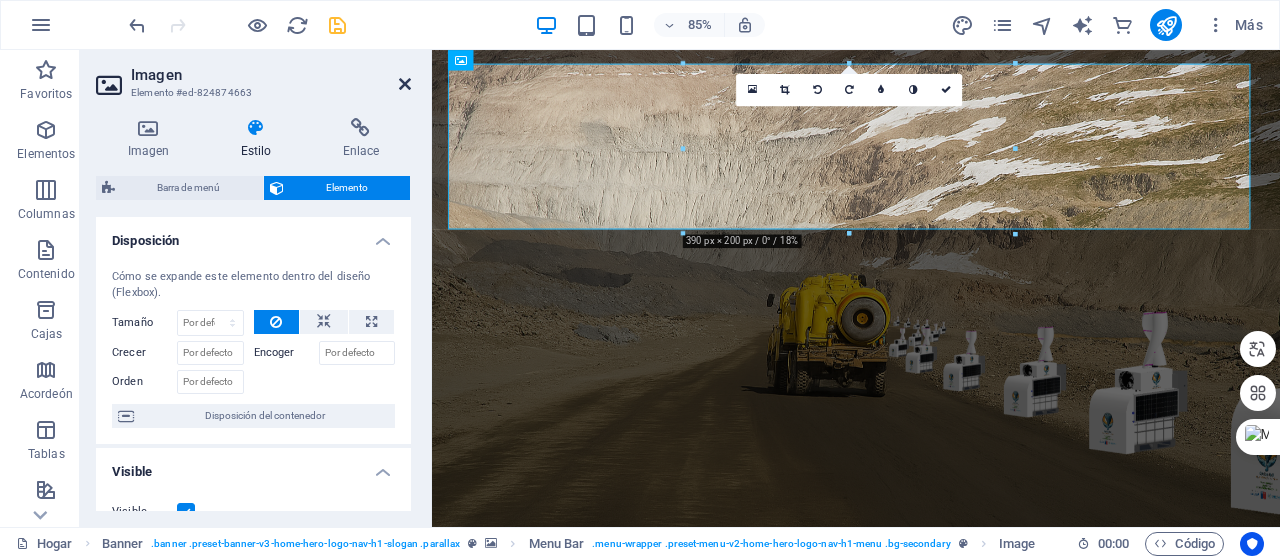 click at bounding box center (405, 84) 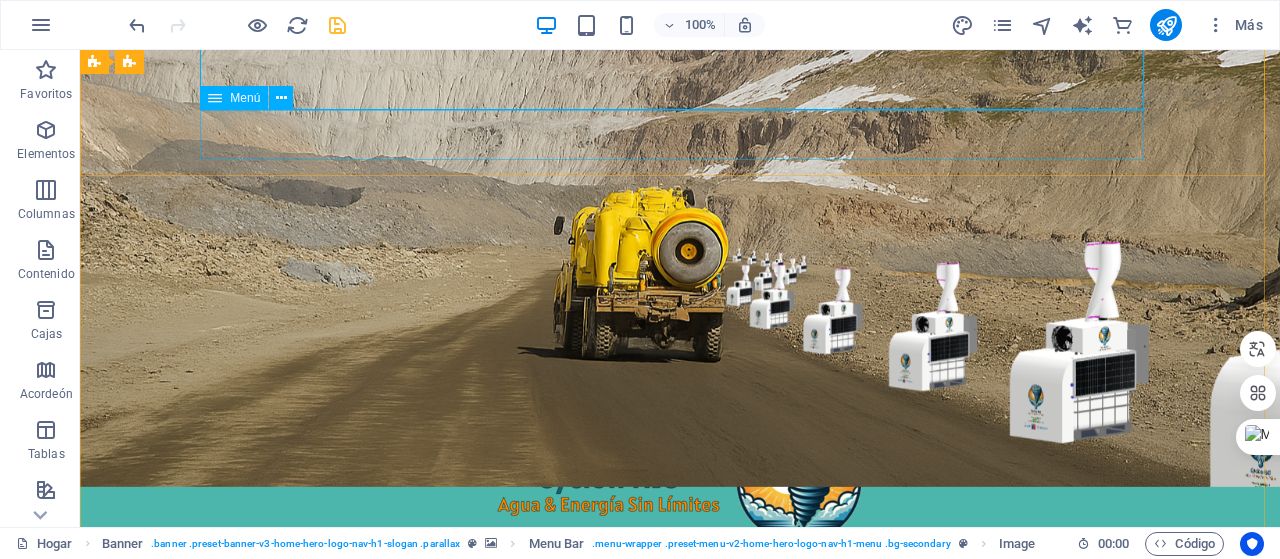 scroll, scrollTop: 0, scrollLeft: 0, axis: both 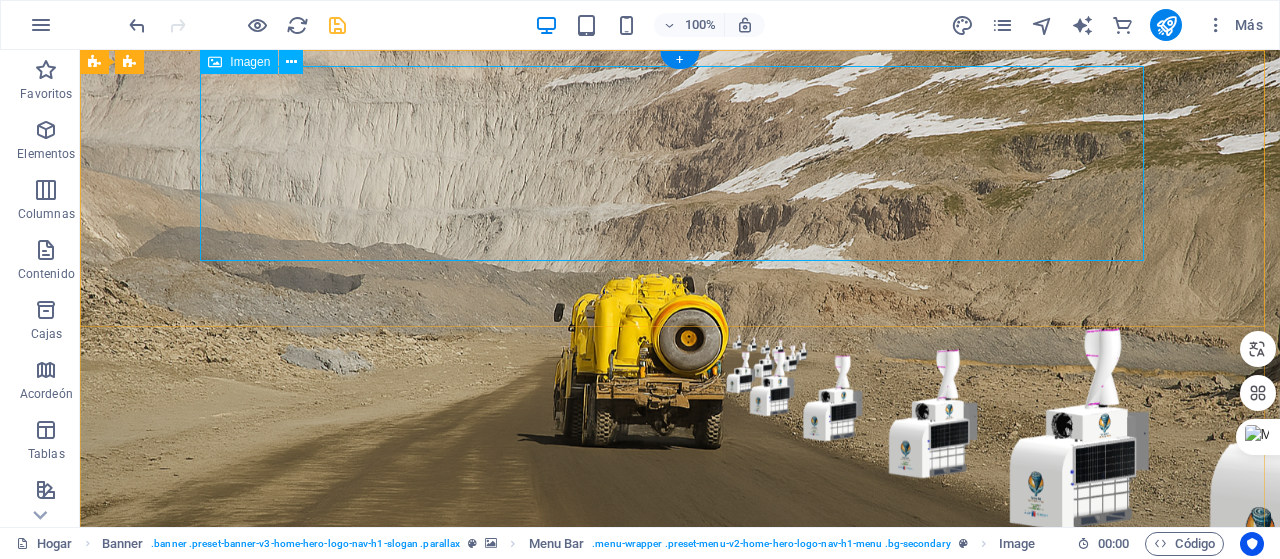 click at bounding box center [680, 687] 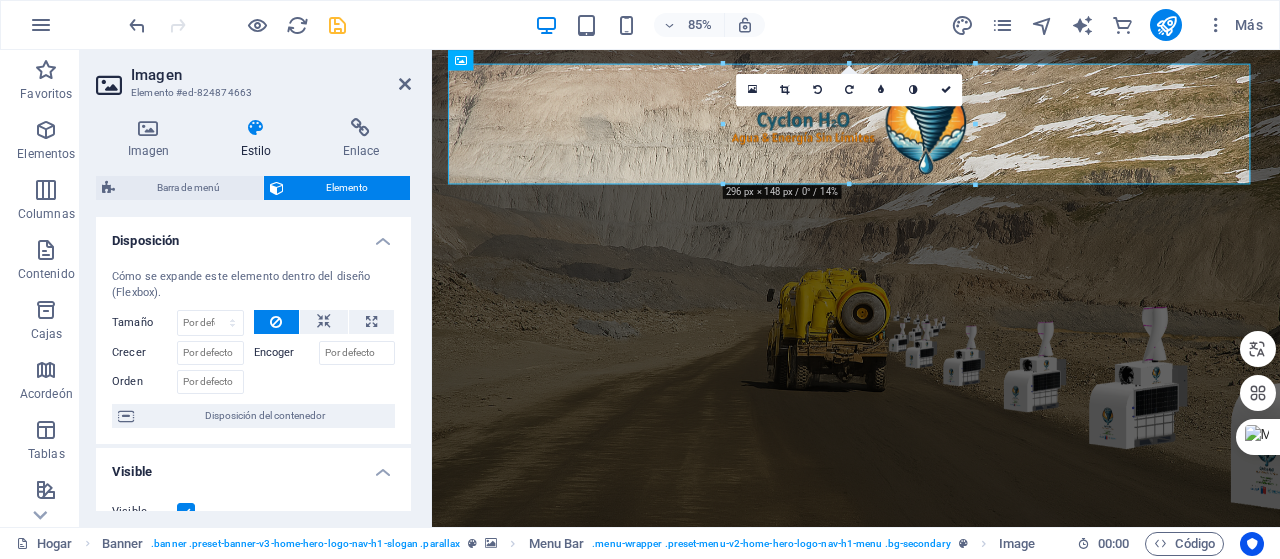 drag, startPoint x: 1016, startPoint y: 231, endPoint x: 910, endPoint y: 157, distance: 129.2749 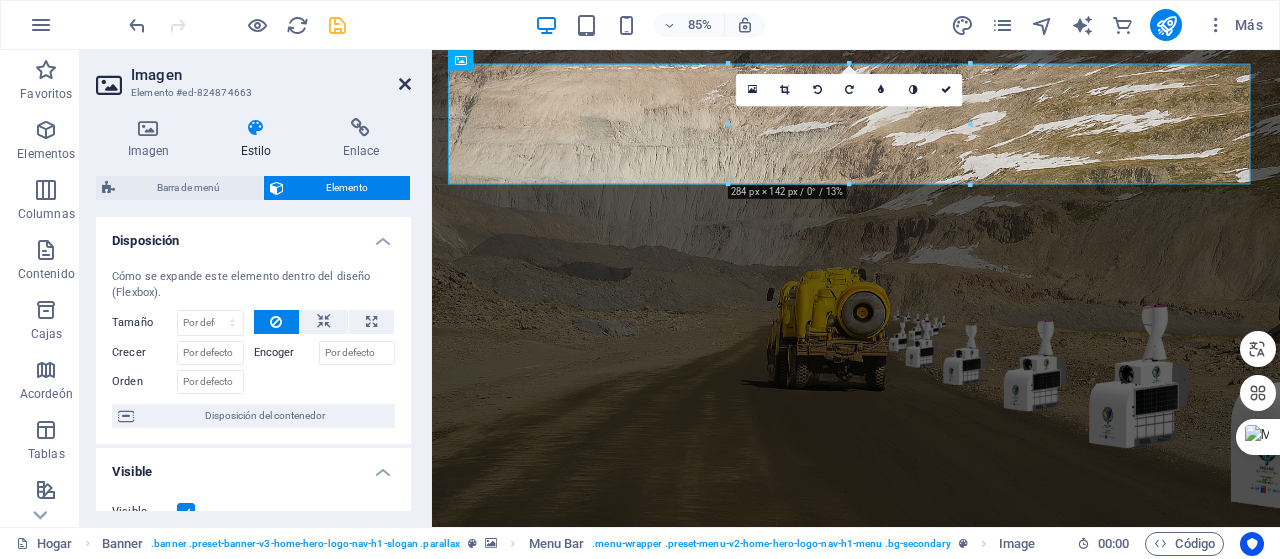 click at bounding box center [405, 84] 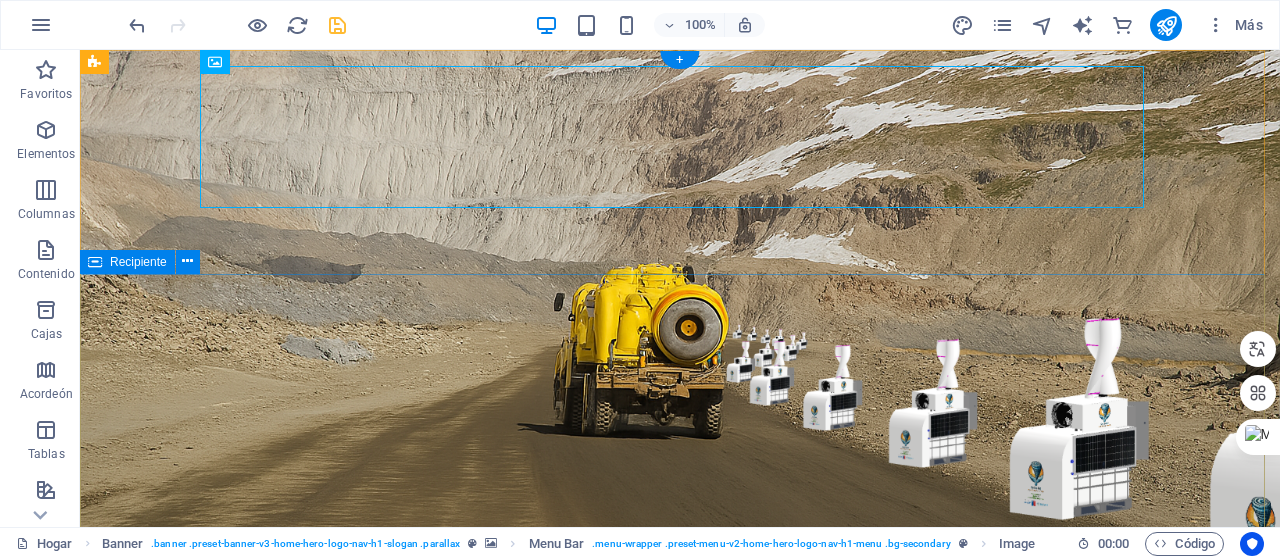scroll, scrollTop: 0, scrollLeft: 0, axis: both 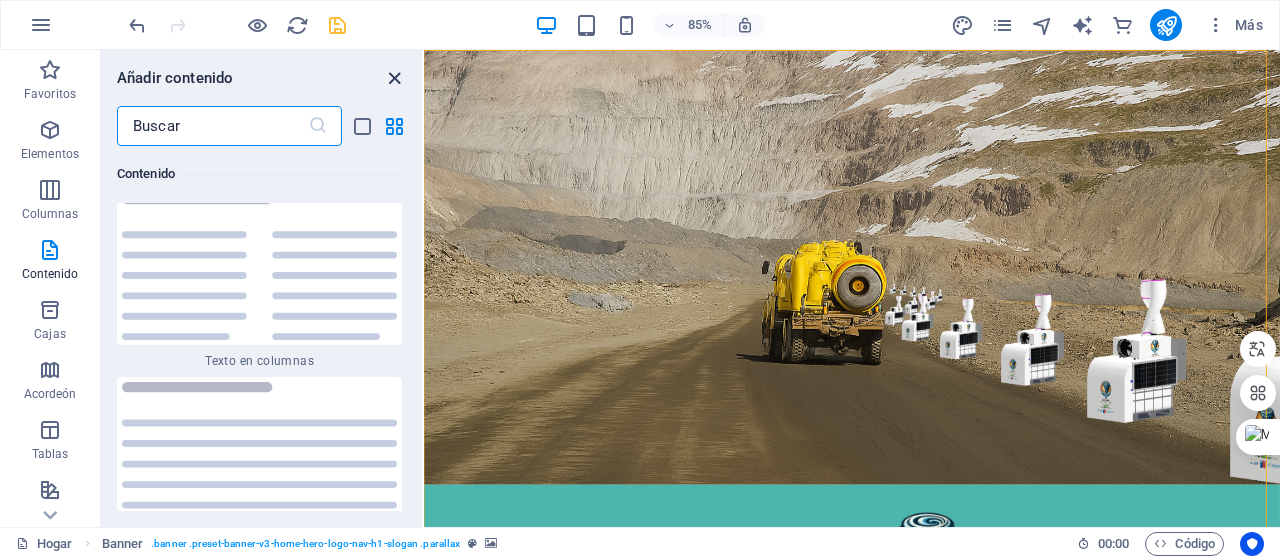 click at bounding box center [394, 78] 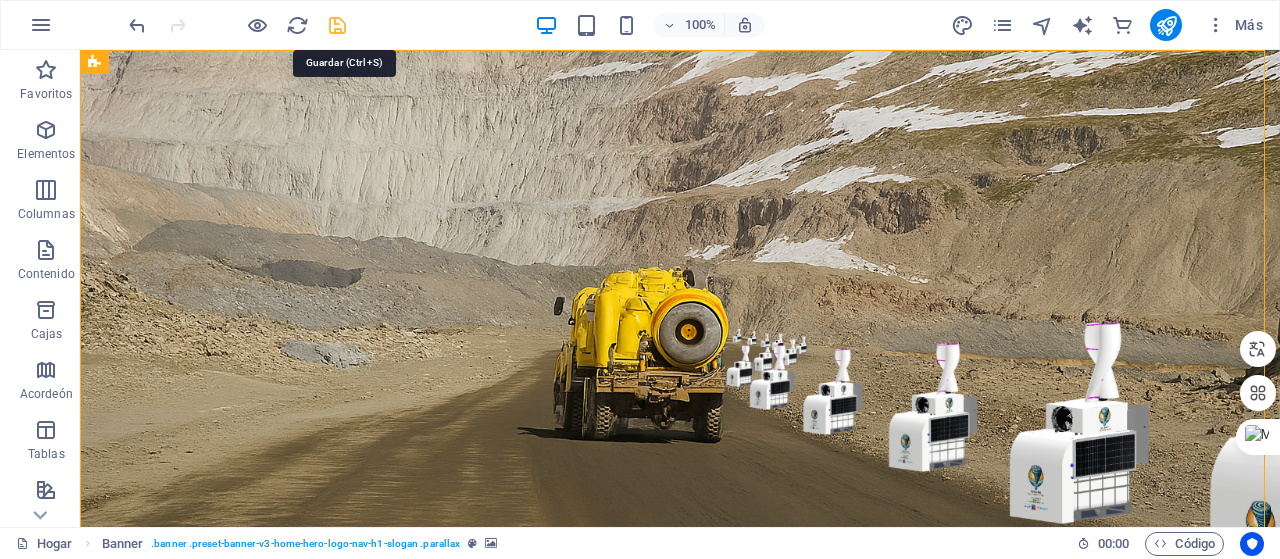 click at bounding box center [337, 25] 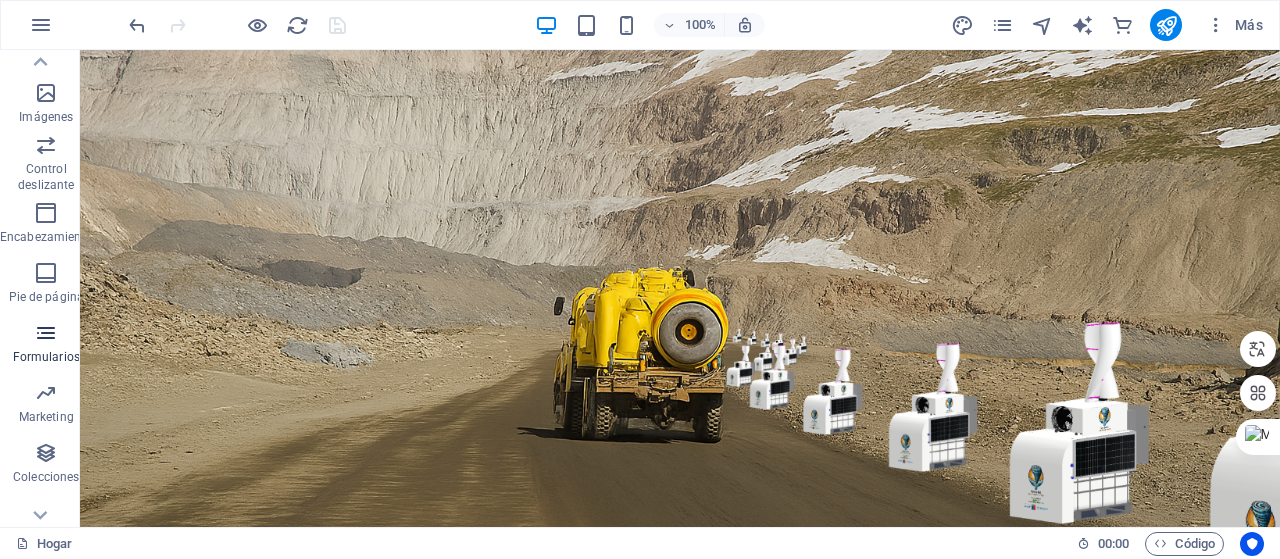scroll, scrollTop: 482, scrollLeft: 0, axis: vertical 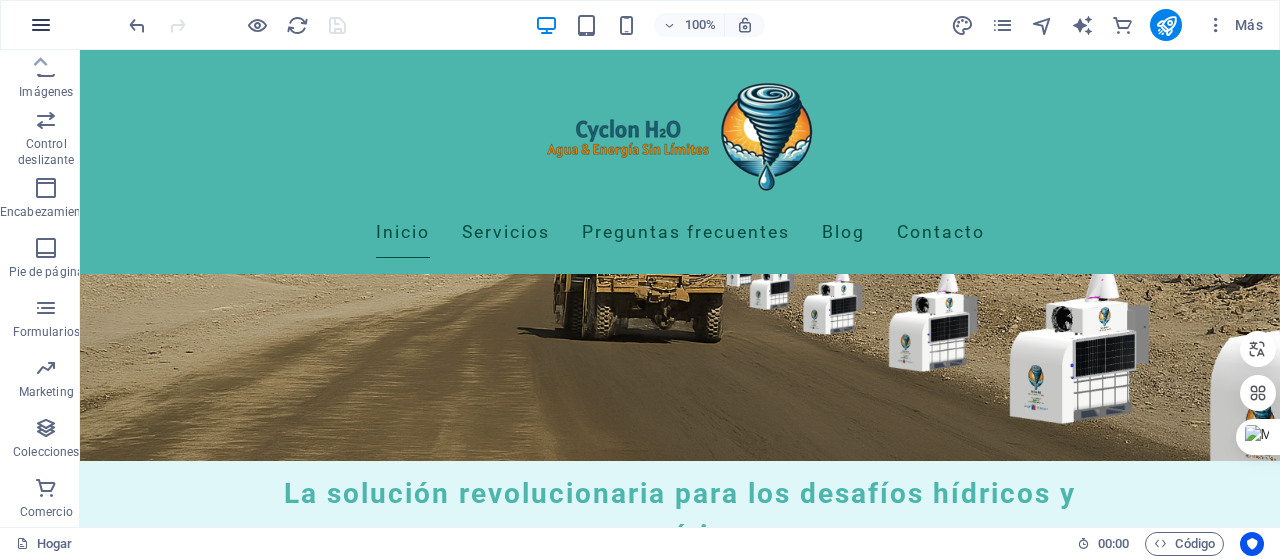 click at bounding box center [41, 25] 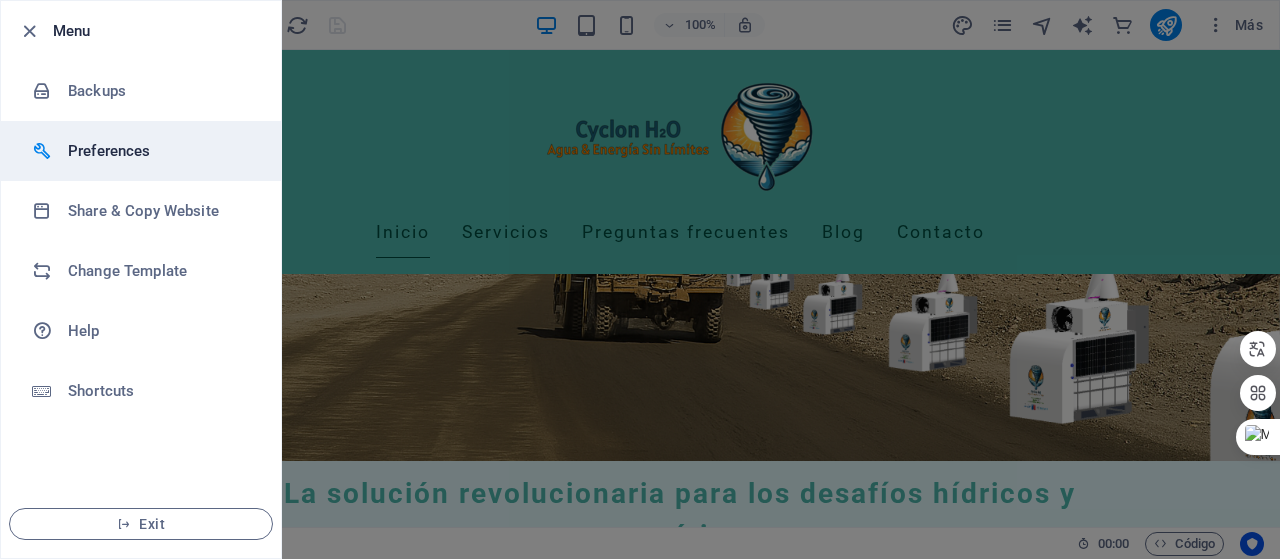 click on "Preferences" at bounding box center (160, 151) 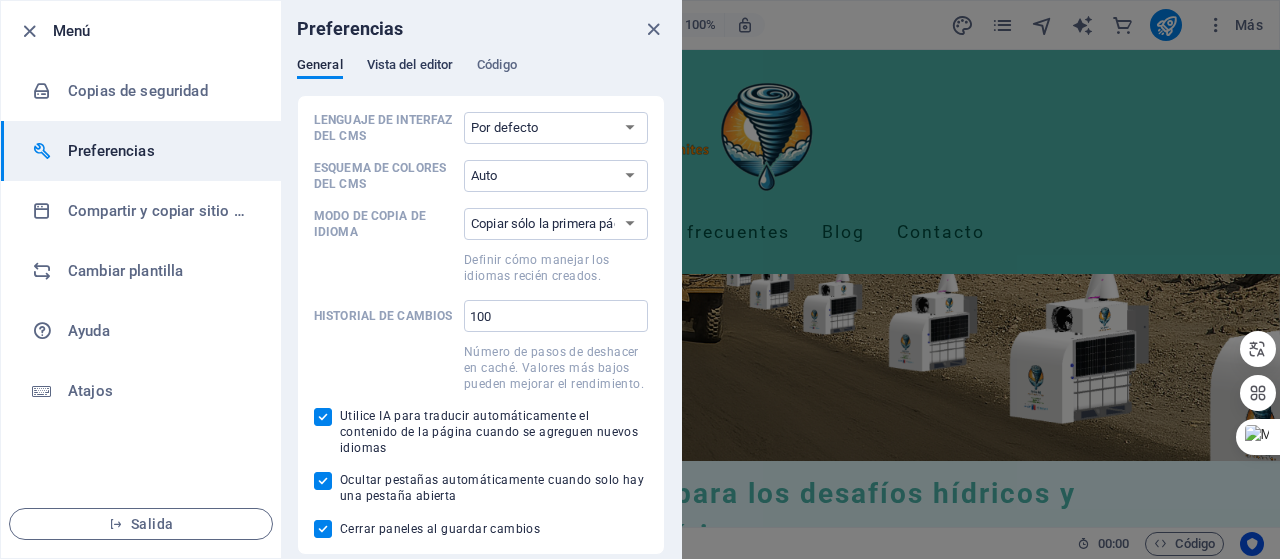 click on "Vista del editor" at bounding box center (410, 64) 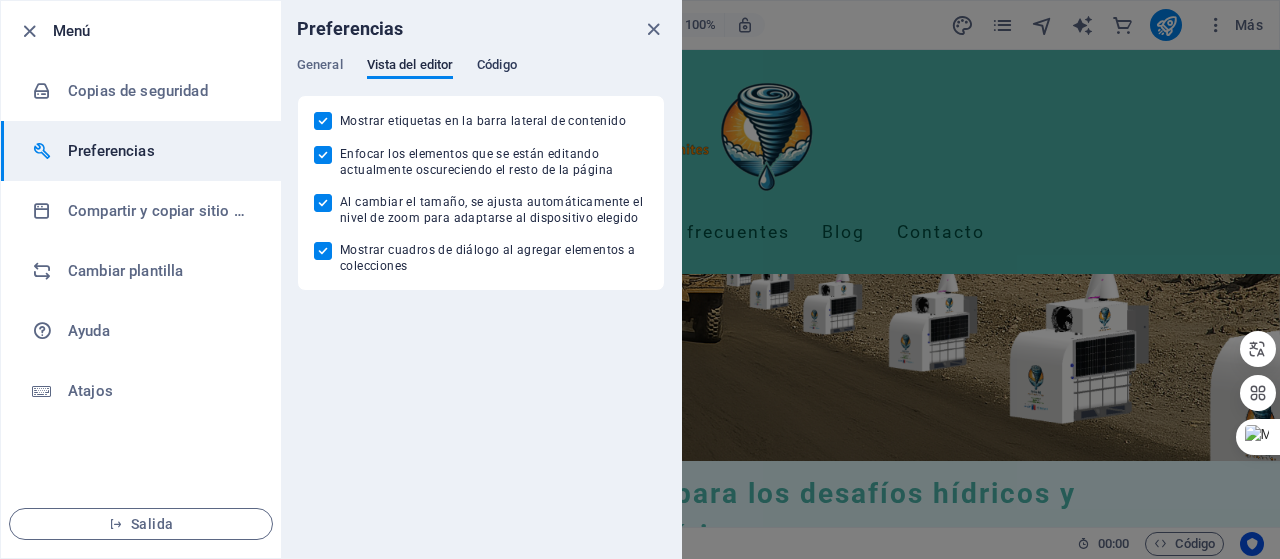 click on "Código" at bounding box center [497, 64] 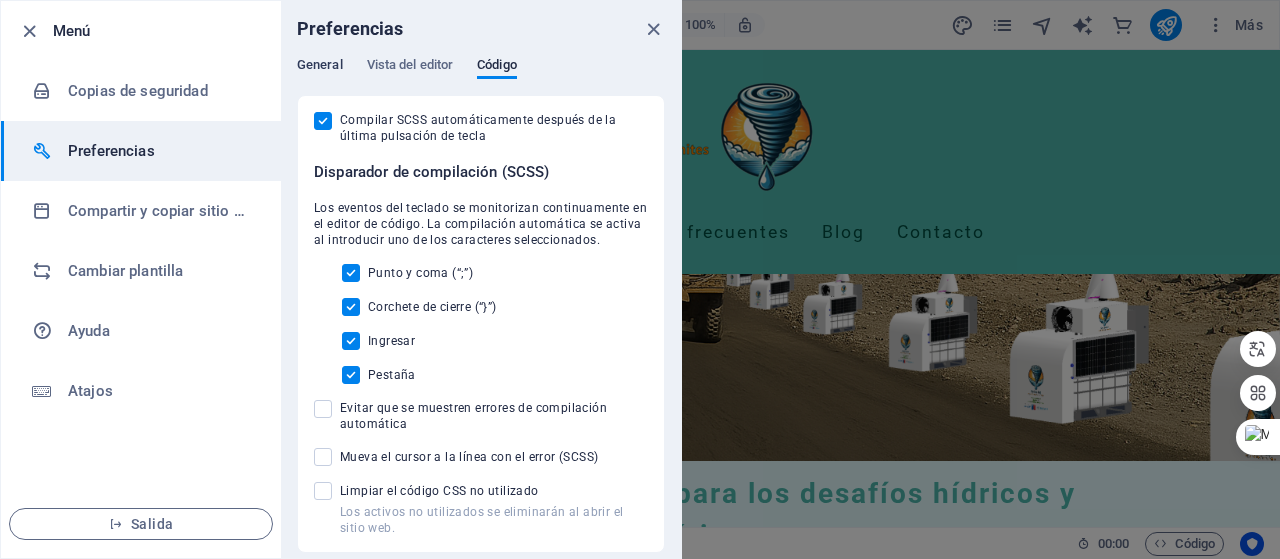click on "General" at bounding box center [320, 64] 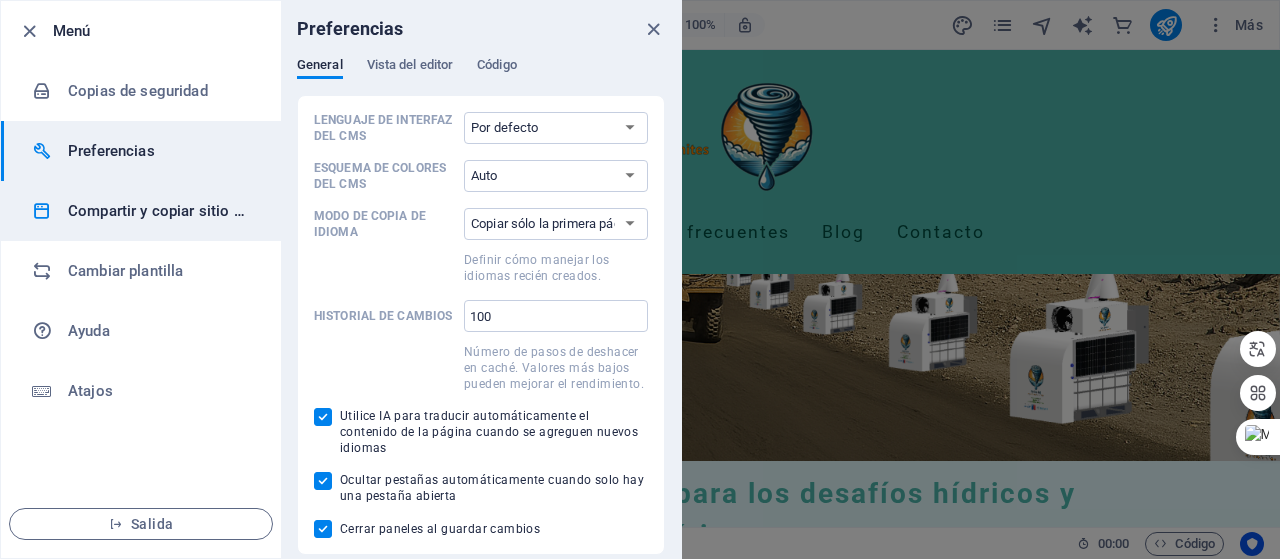 click on "Compartir y copiar sitio web" at bounding box center (164, 211) 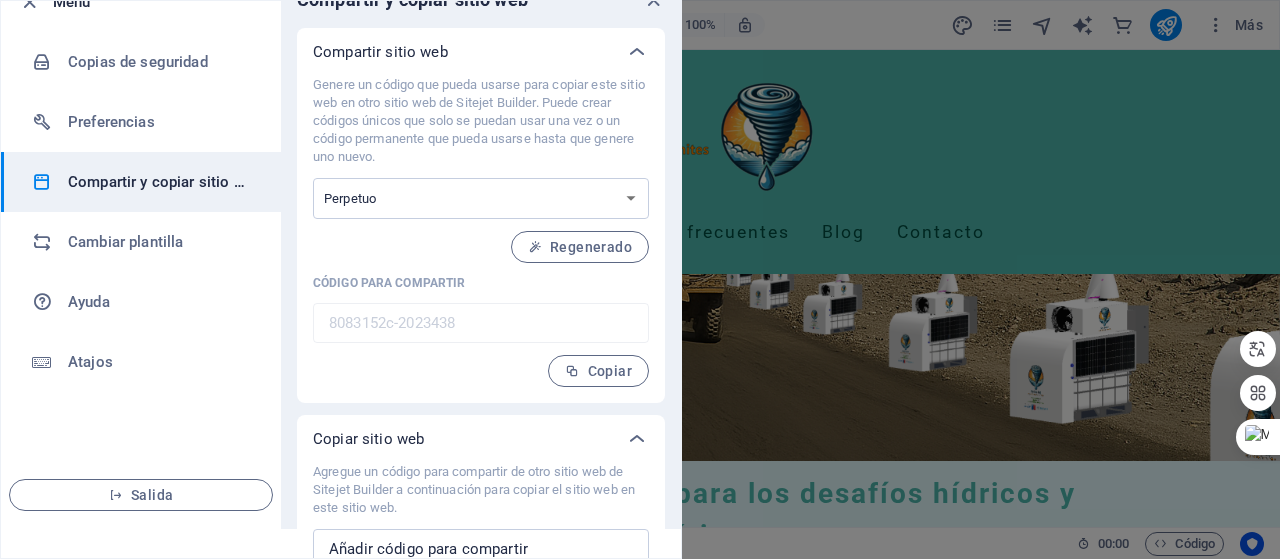 scroll, scrollTop: 0, scrollLeft: 0, axis: both 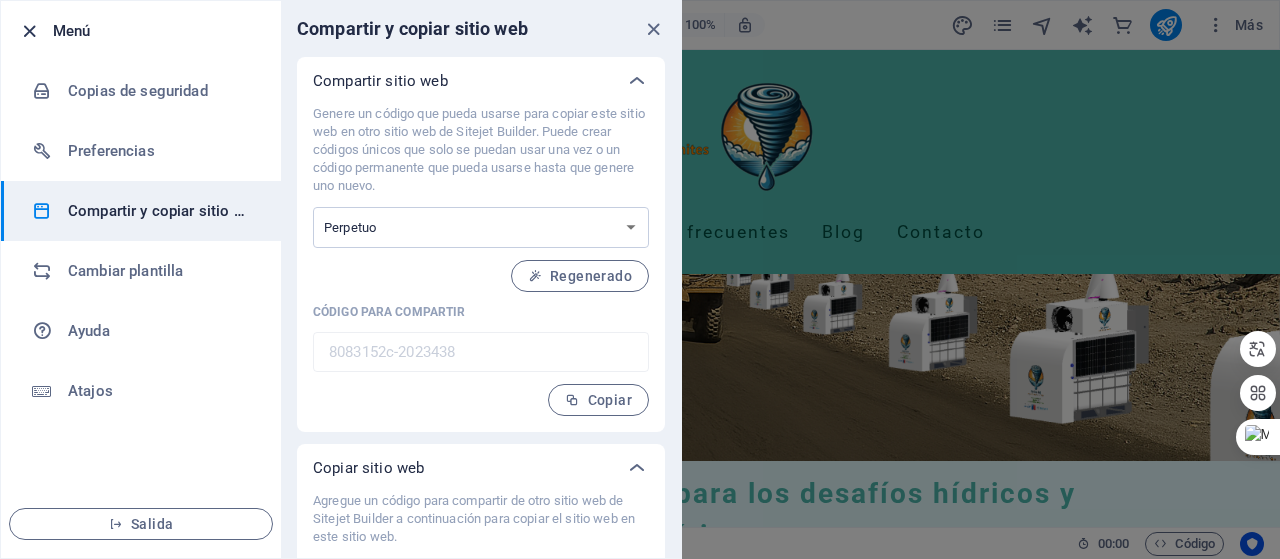 click at bounding box center (29, 31) 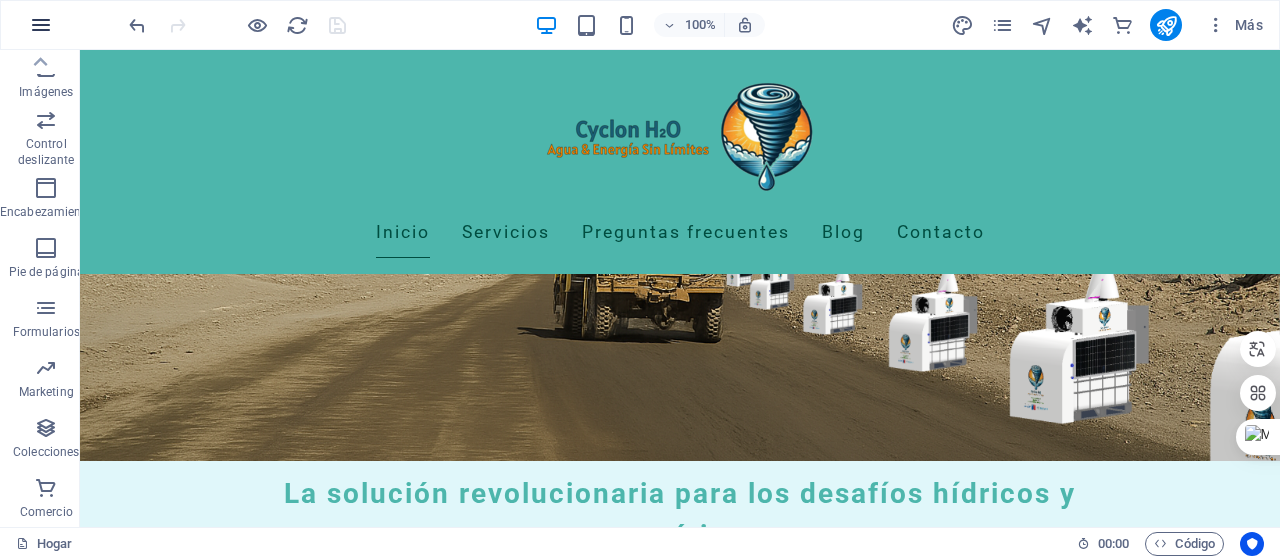click at bounding box center (41, 25) 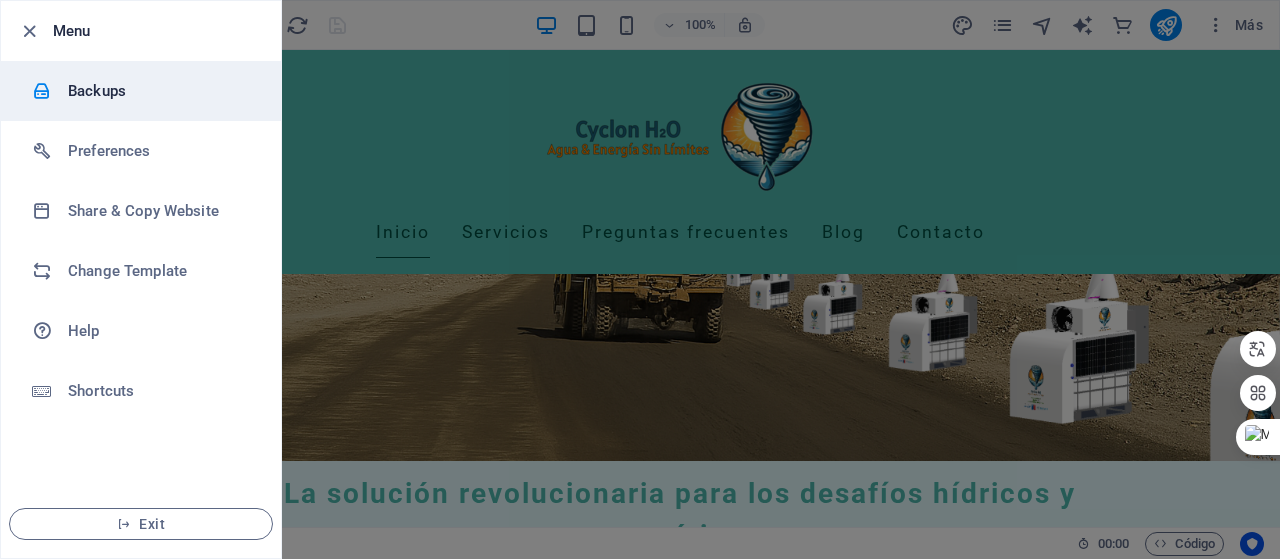 click on "Backups" at bounding box center [160, 91] 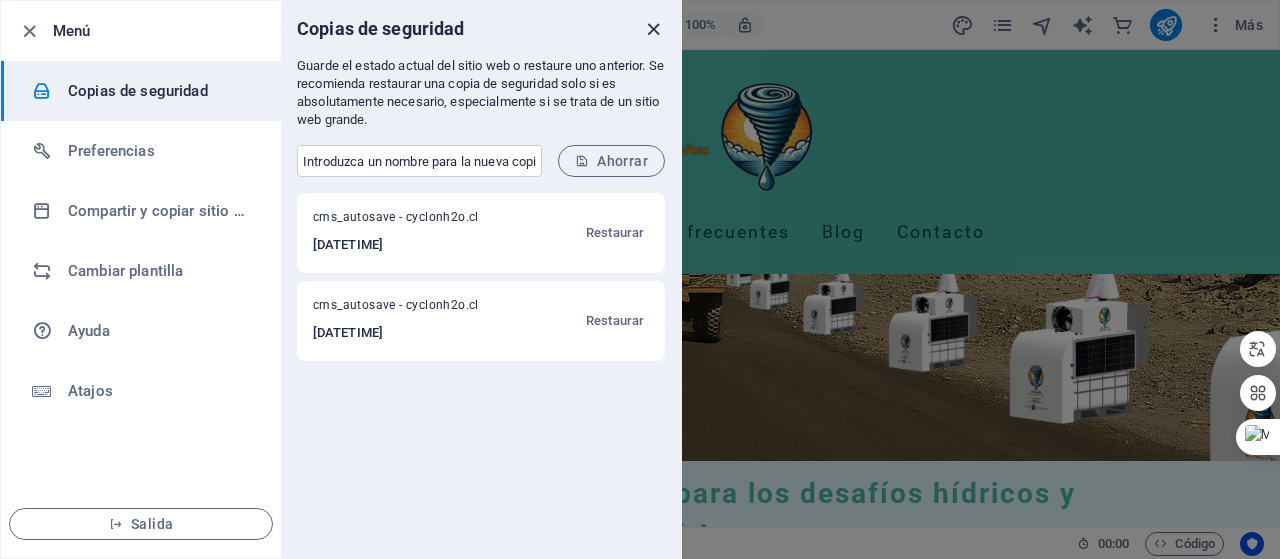 click at bounding box center [653, 29] 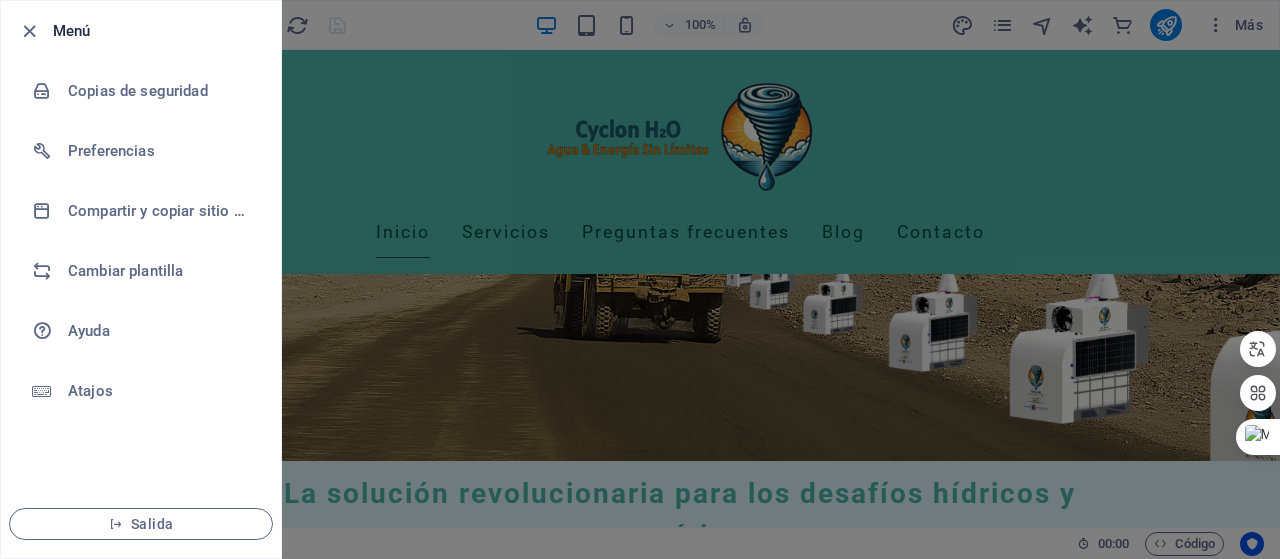 click at bounding box center (640, 279) 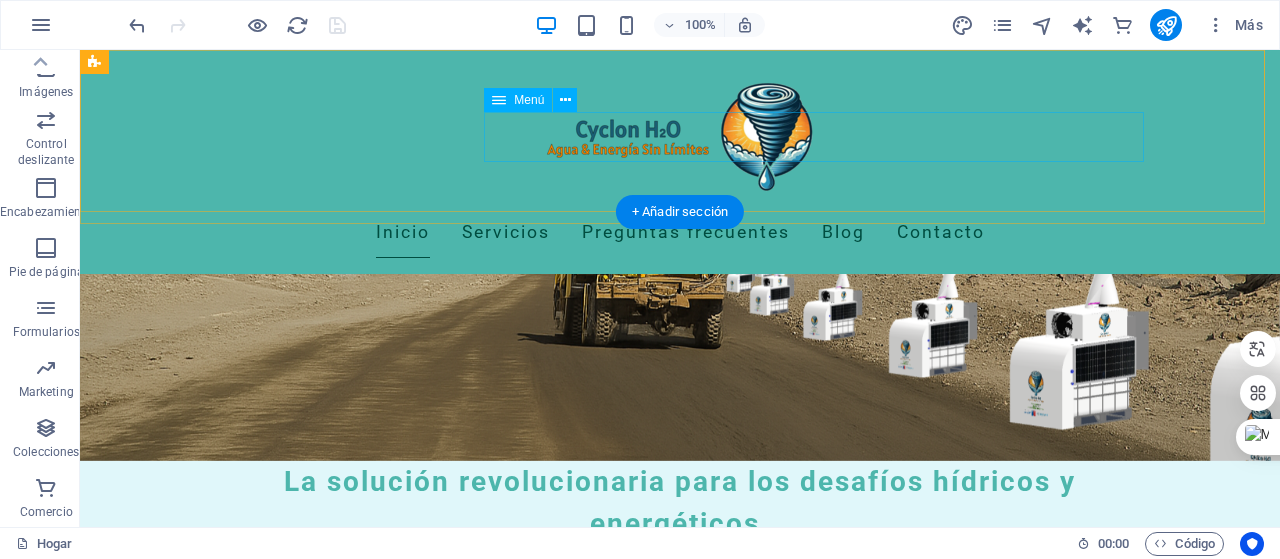 scroll, scrollTop: 500, scrollLeft: 0, axis: vertical 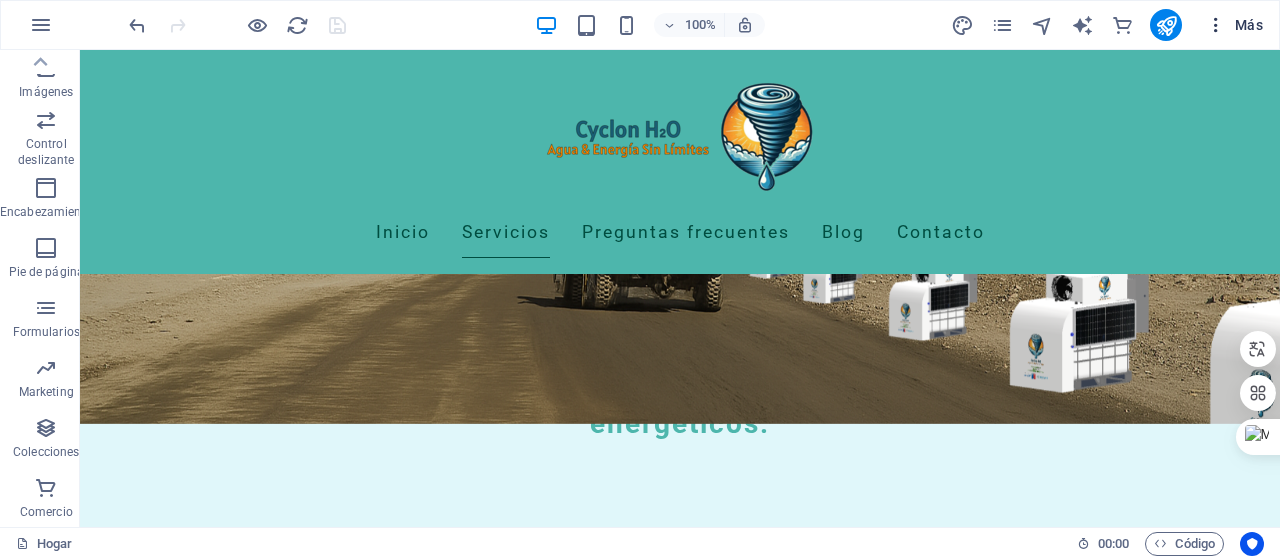 click on "Más" at bounding box center (1249, 25) 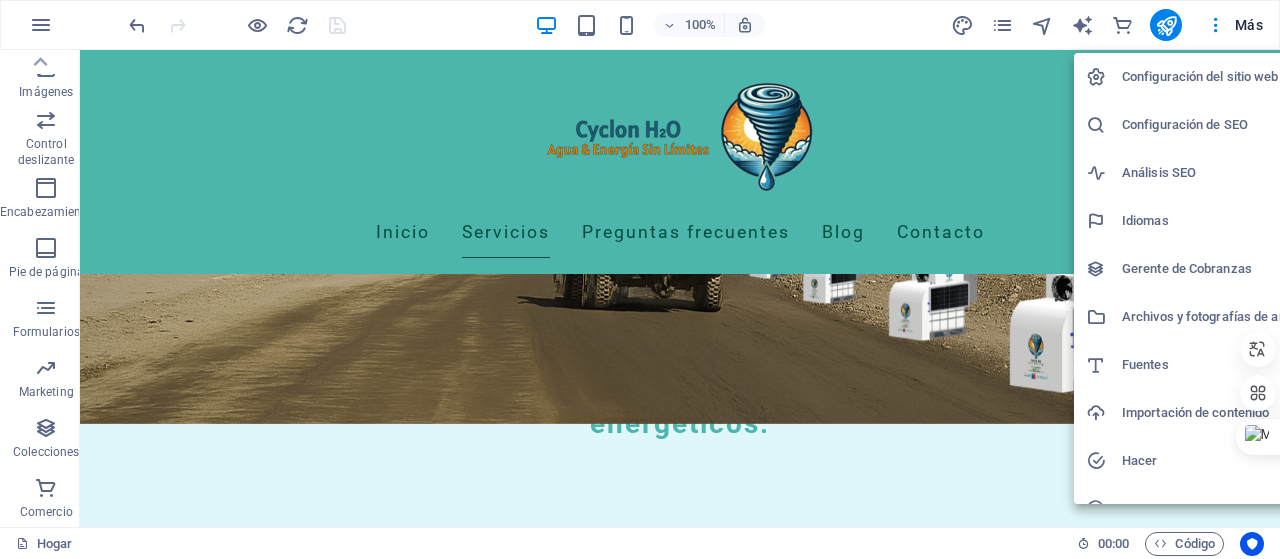 click on "Configuración de SEO" at bounding box center (1185, 124) 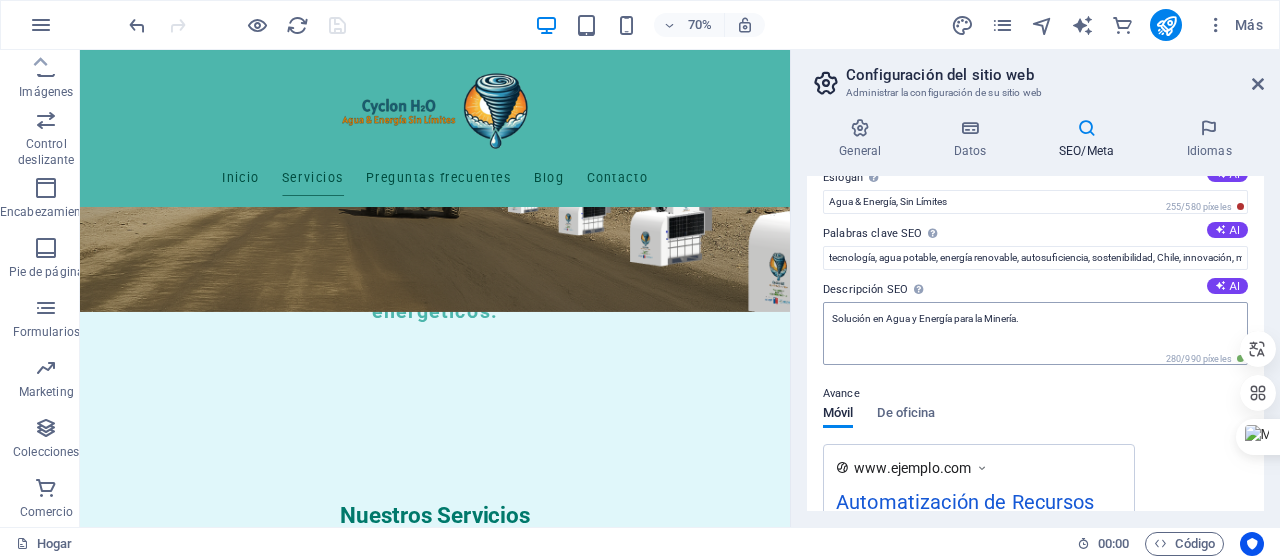 scroll, scrollTop: 0, scrollLeft: 0, axis: both 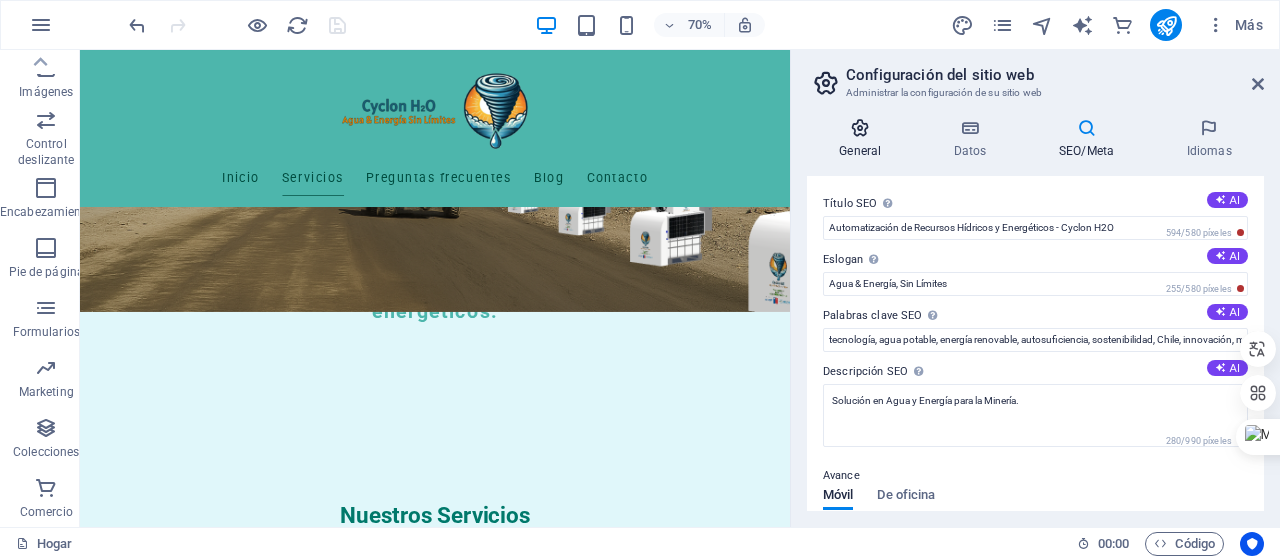 click at bounding box center (860, 128) 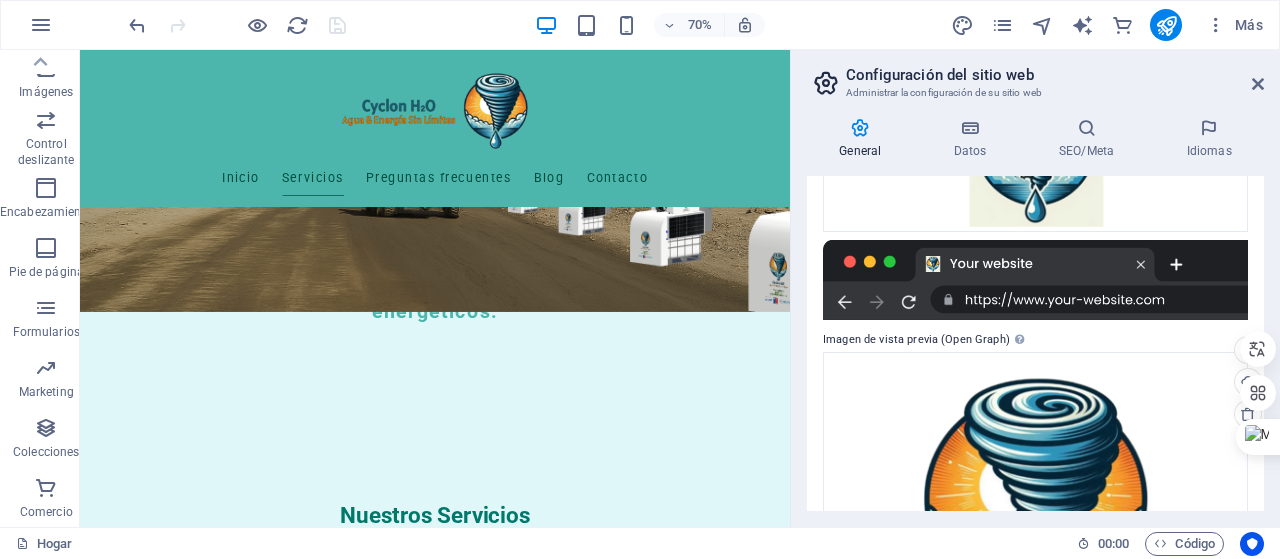 scroll, scrollTop: 348, scrollLeft: 0, axis: vertical 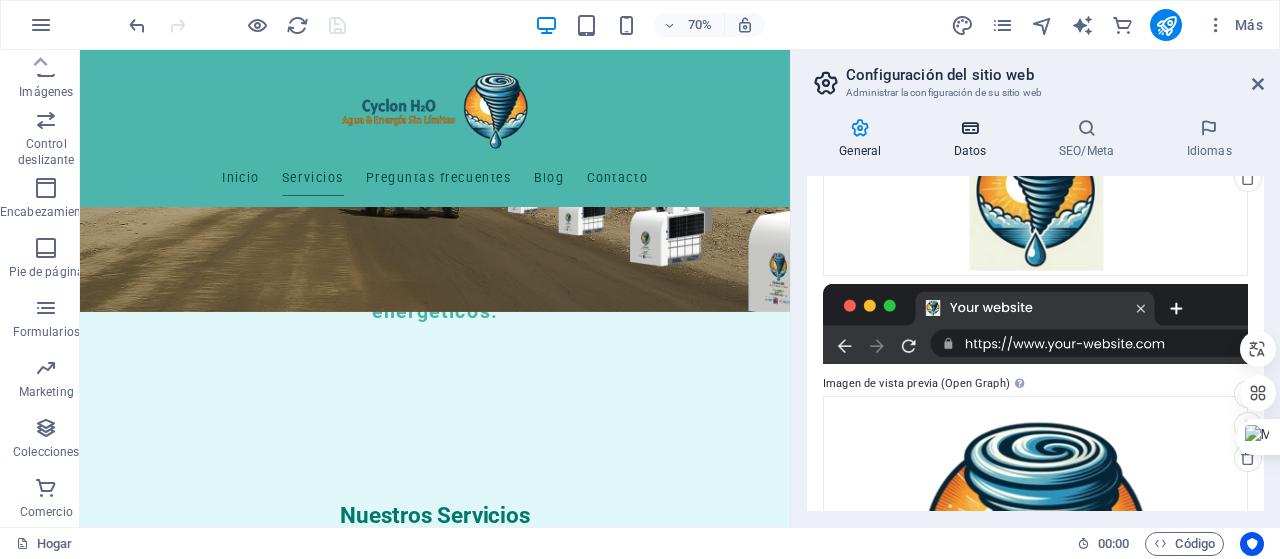 click at bounding box center (970, 128) 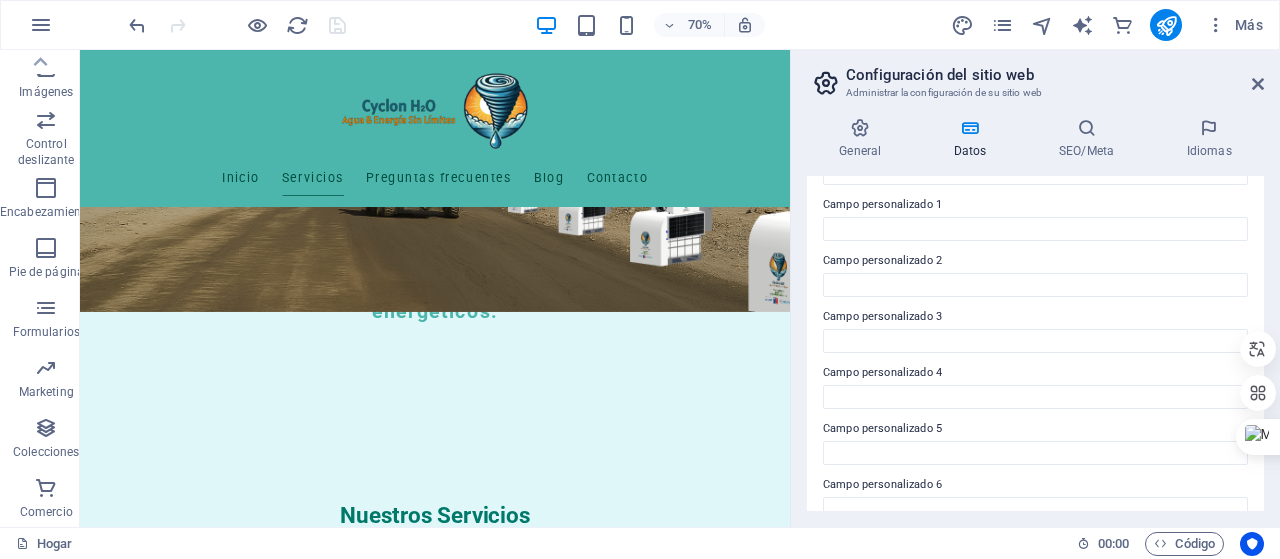 scroll, scrollTop: 625, scrollLeft: 0, axis: vertical 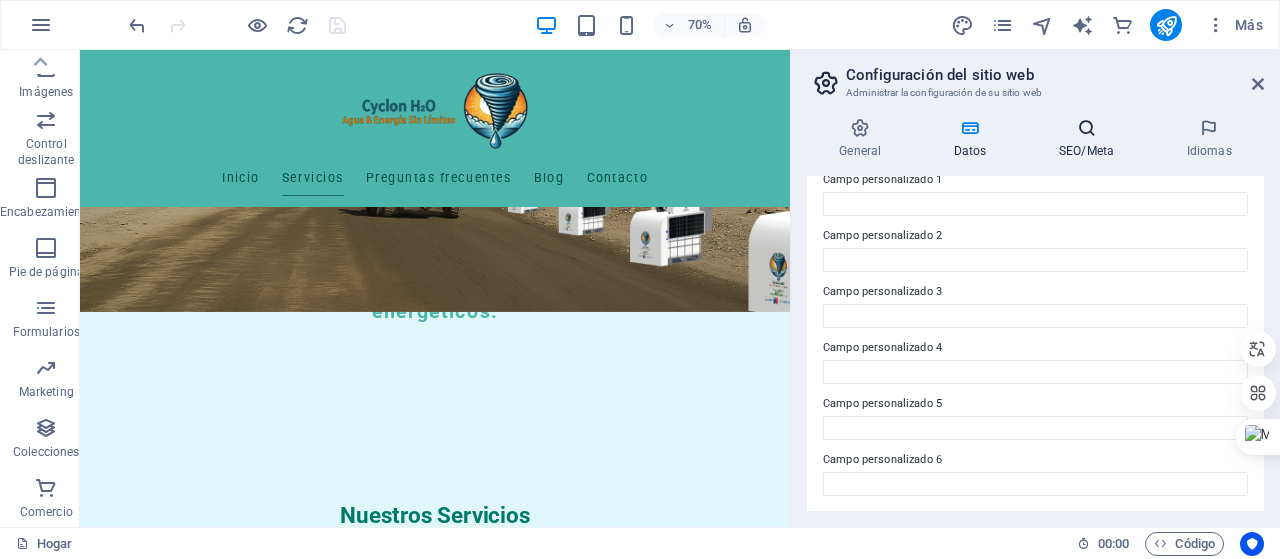click on "SEO/Meta" at bounding box center (1091, 139) 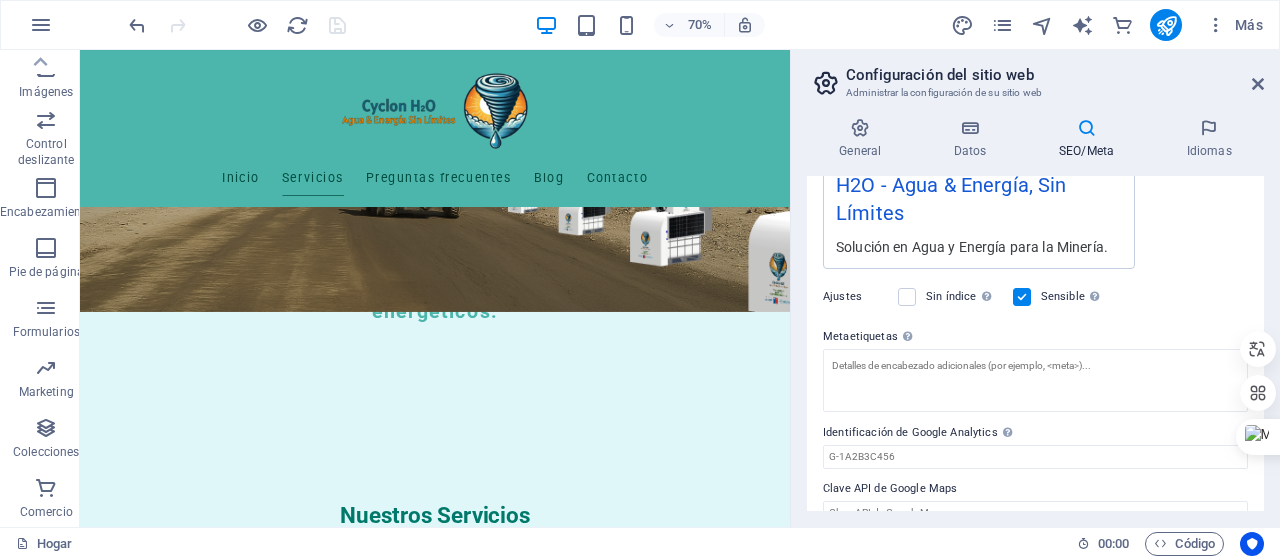 scroll, scrollTop: 482, scrollLeft: 0, axis: vertical 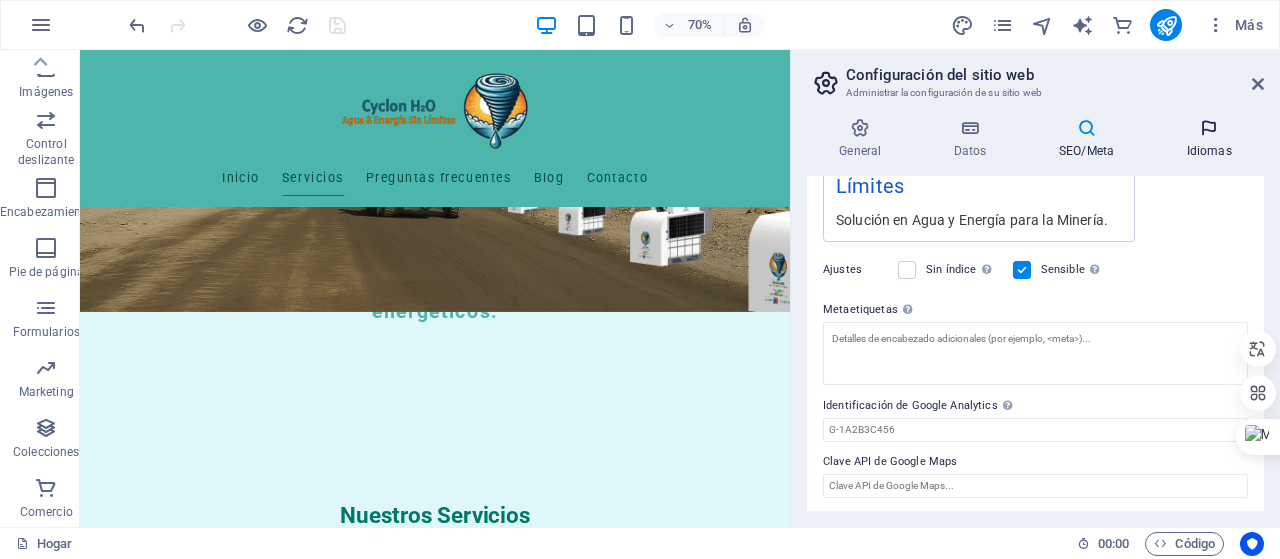 click on "Idiomas" at bounding box center (1209, 139) 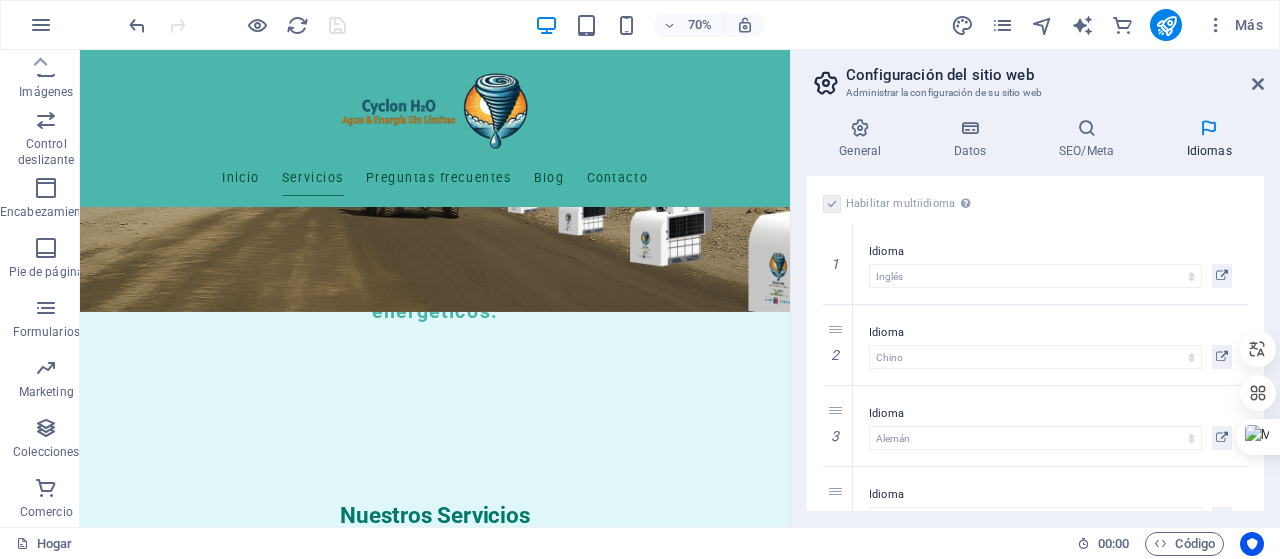 click on "Configuración del sitio web" at bounding box center (1055, 75) 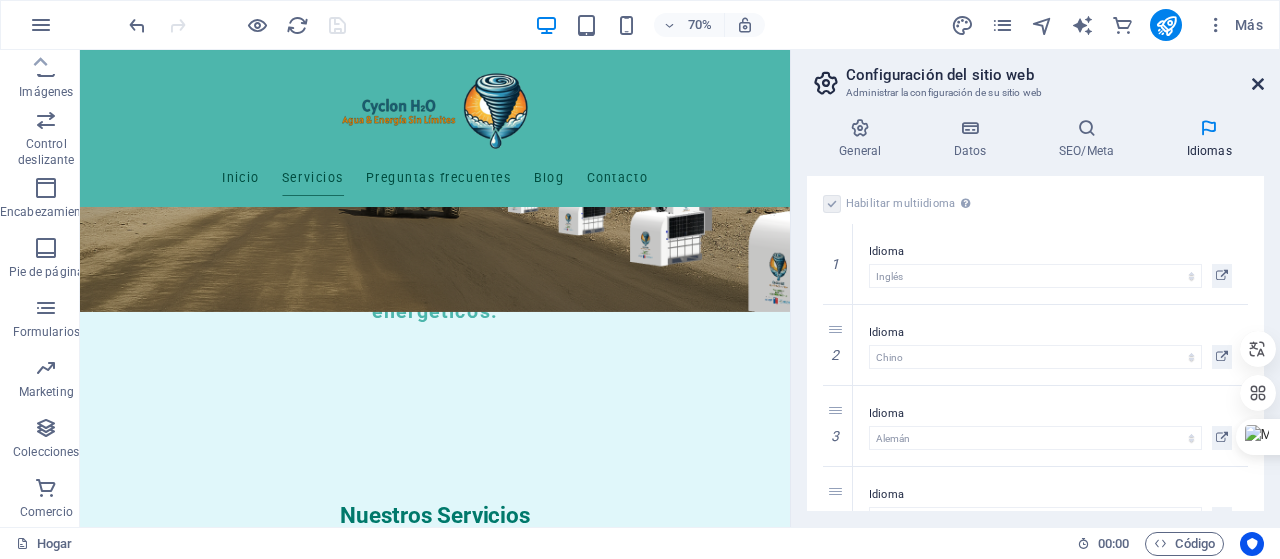 click at bounding box center [1258, 84] 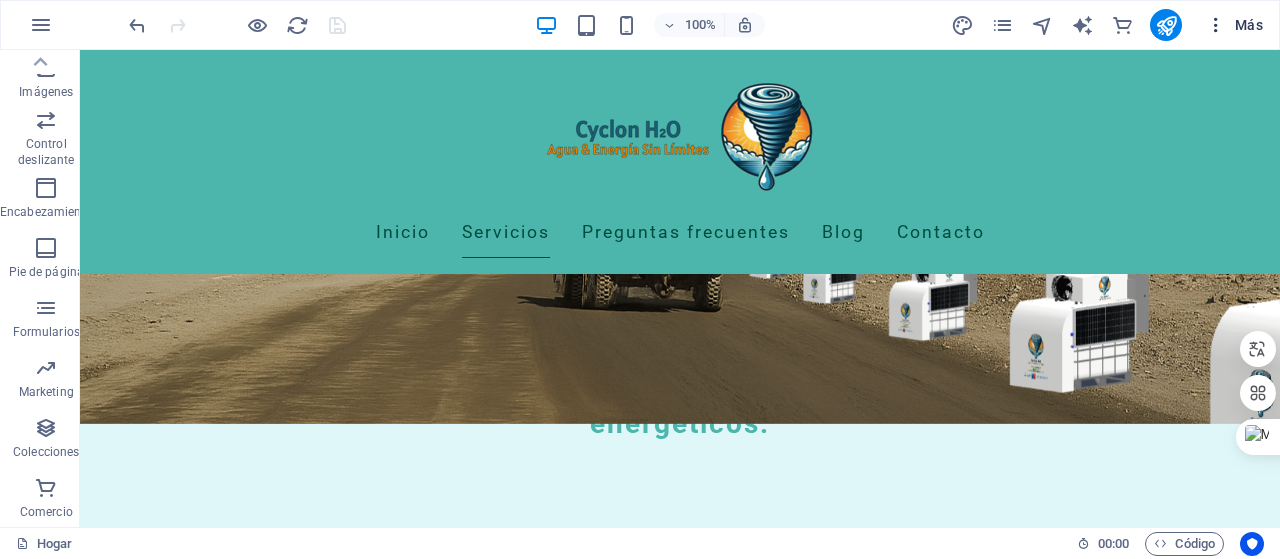 click on "Más" at bounding box center [1234, 25] 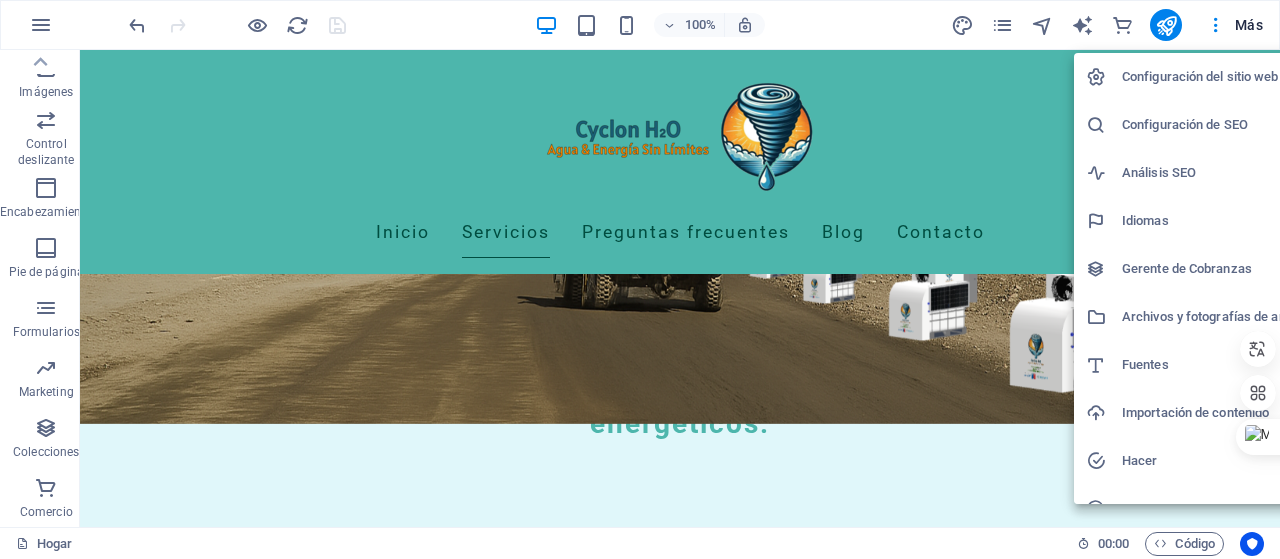 click on "Configuración del sitio web" at bounding box center (1200, 76) 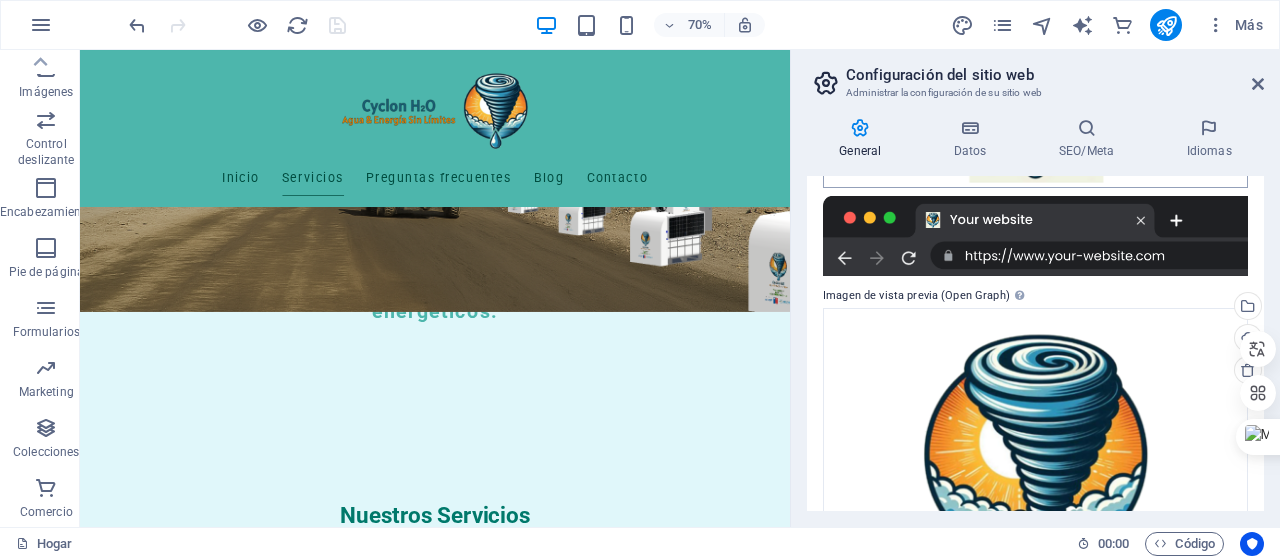 scroll, scrollTop: 648, scrollLeft: 0, axis: vertical 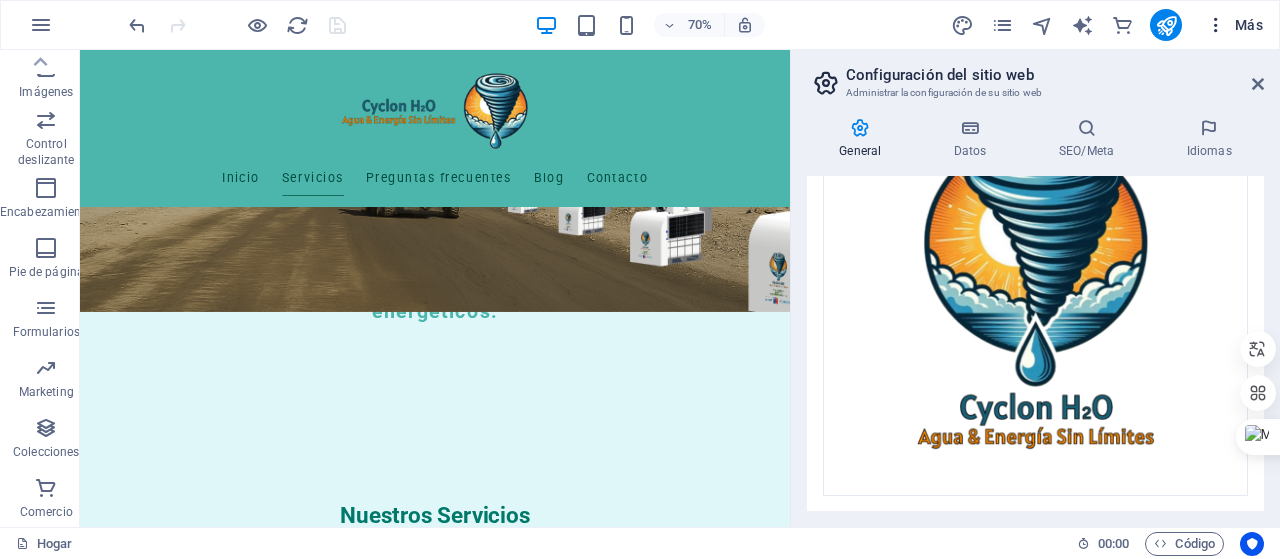 click on "Más" at bounding box center (1249, 25) 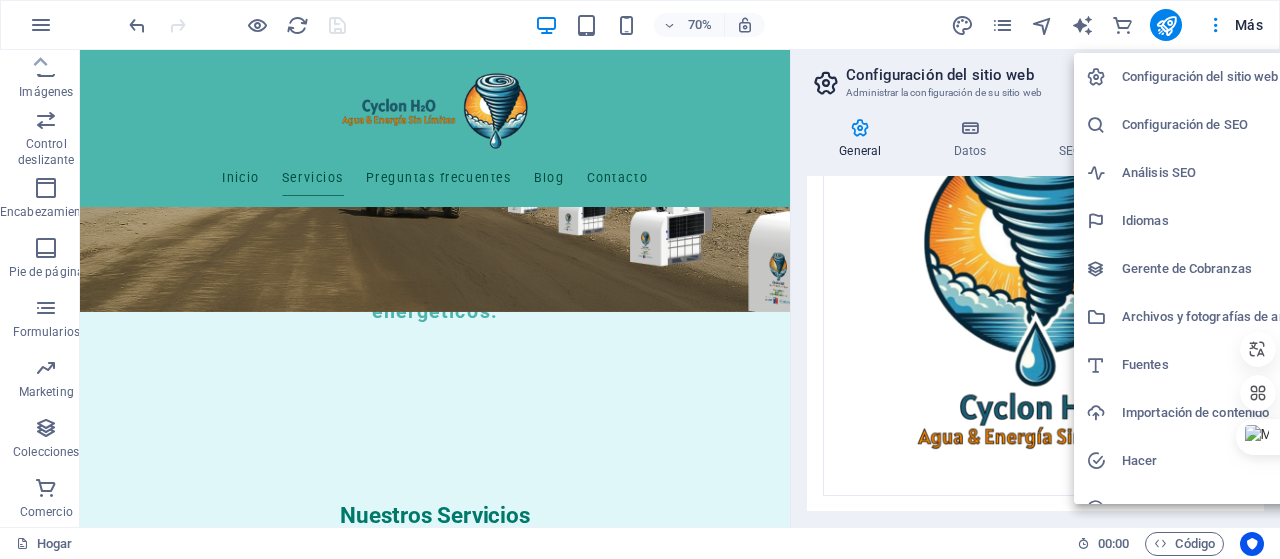 click on "Configuración de SEO" at bounding box center [1185, 124] 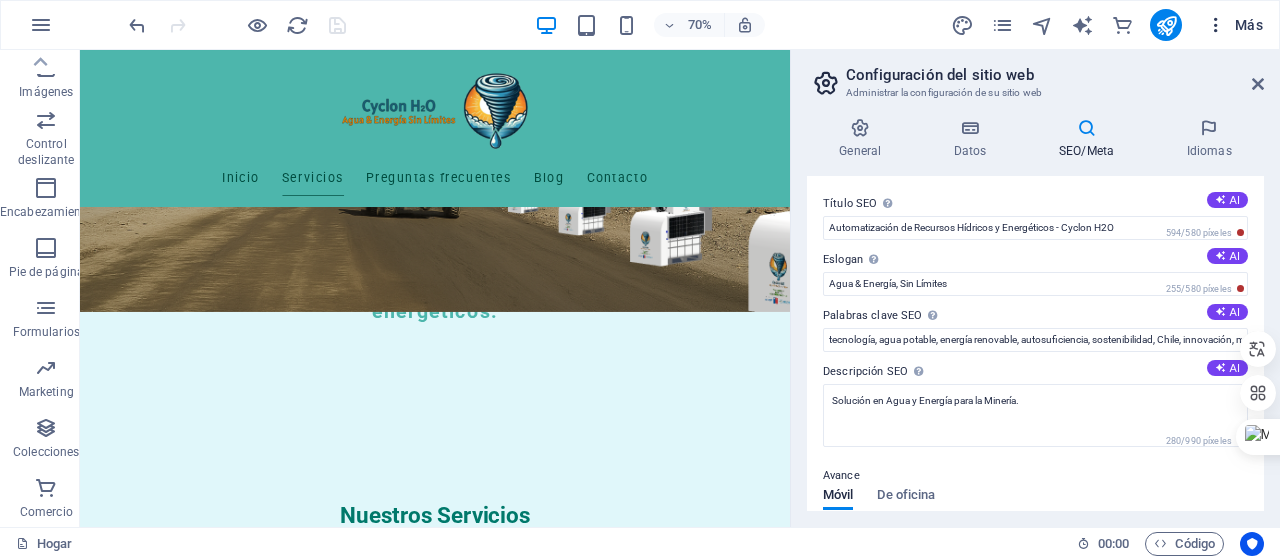 click on "Más" at bounding box center [1234, 25] 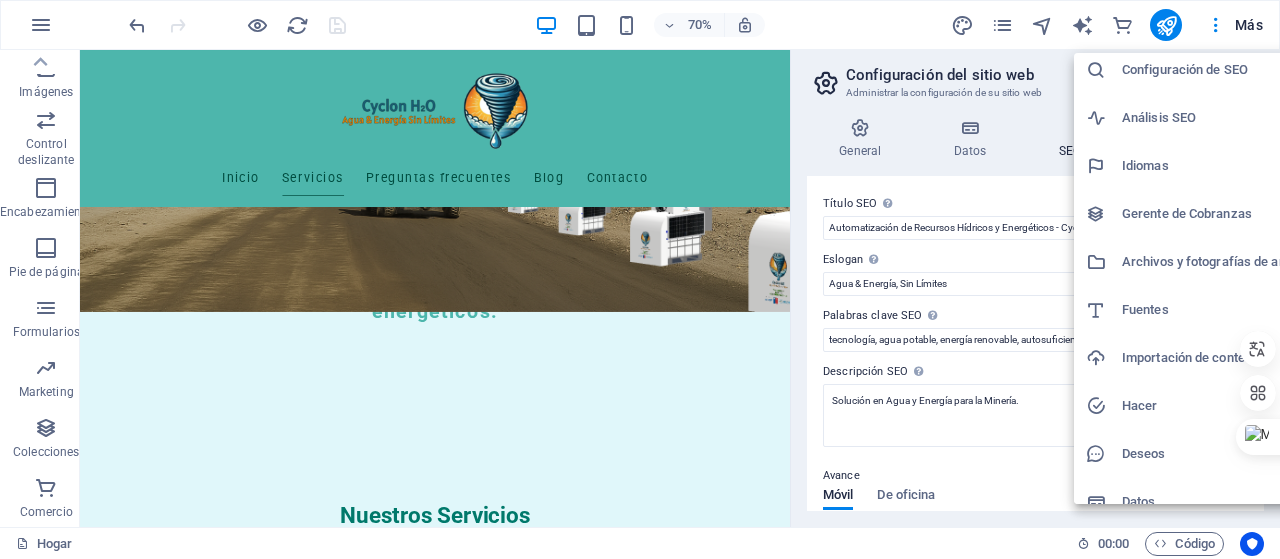scroll, scrollTop: 76, scrollLeft: 0, axis: vertical 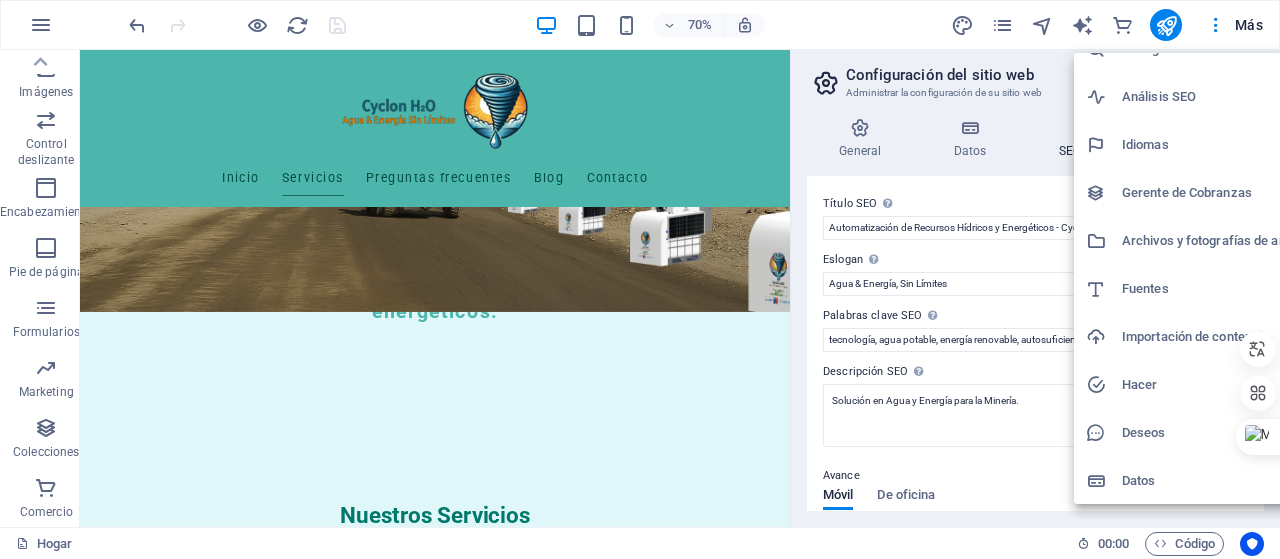 click on "Datos" at bounding box center (1138, 480) 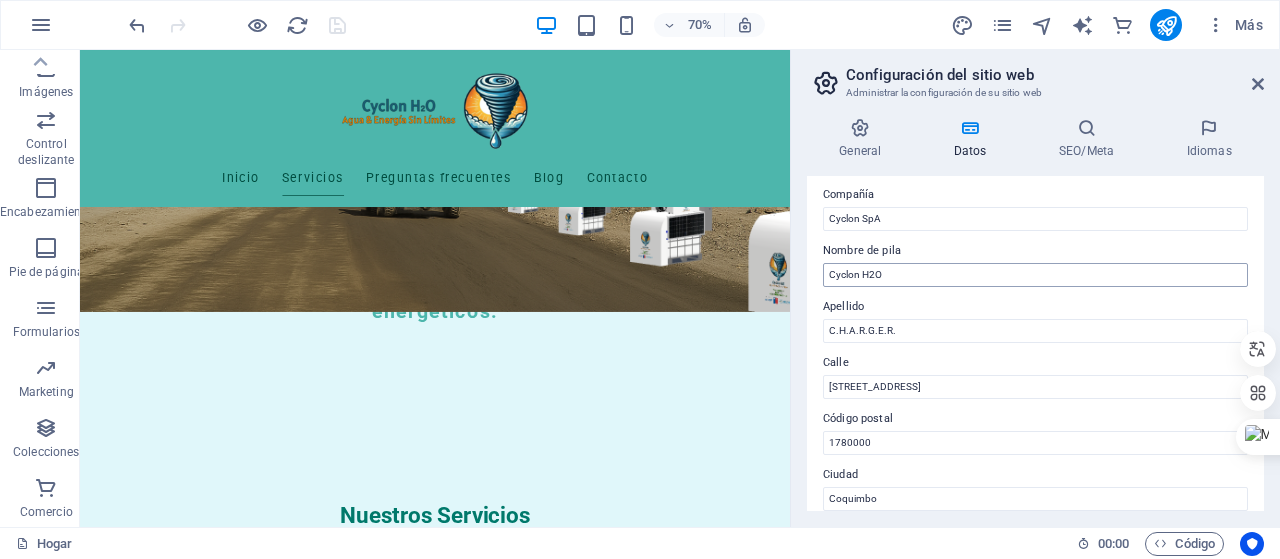 scroll, scrollTop: 0, scrollLeft: 0, axis: both 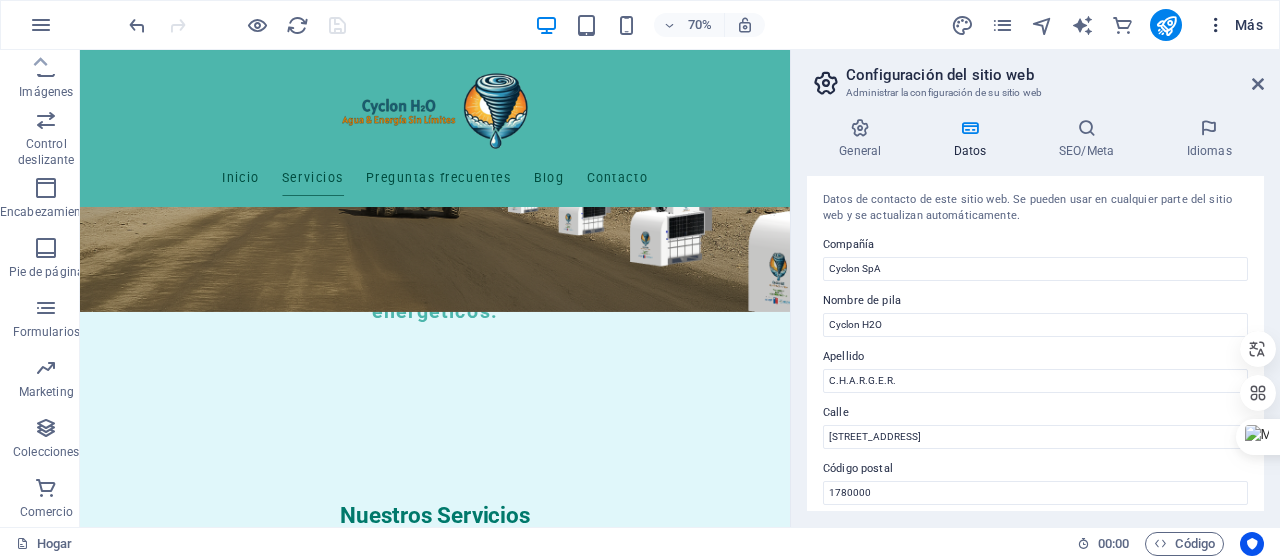 click at bounding box center [1216, 25] 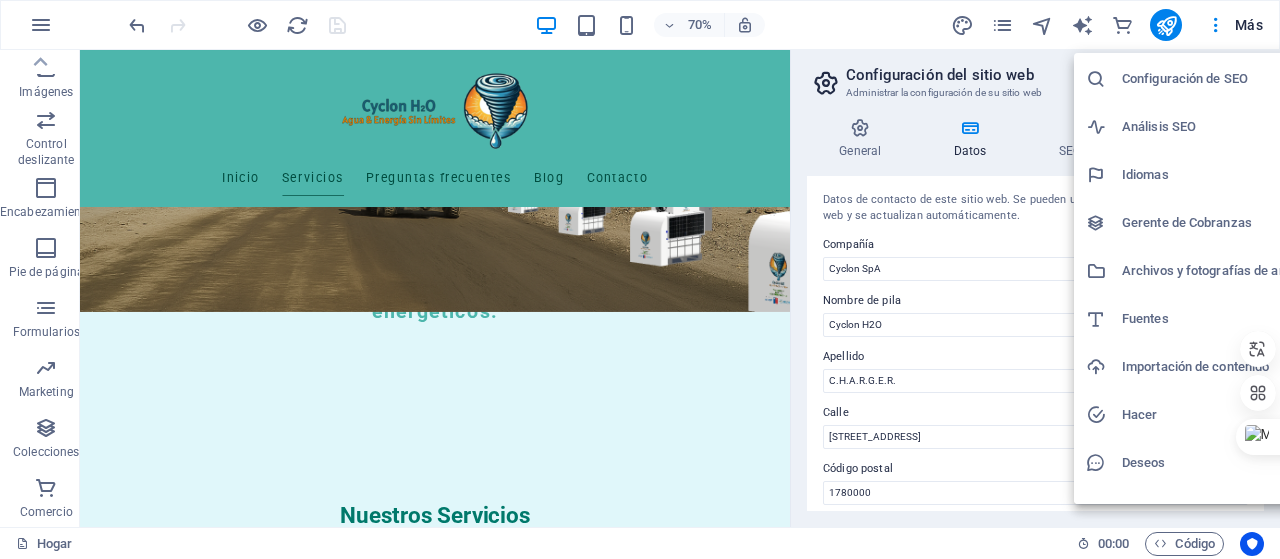 scroll, scrollTop: 0, scrollLeft: 0, axis: both 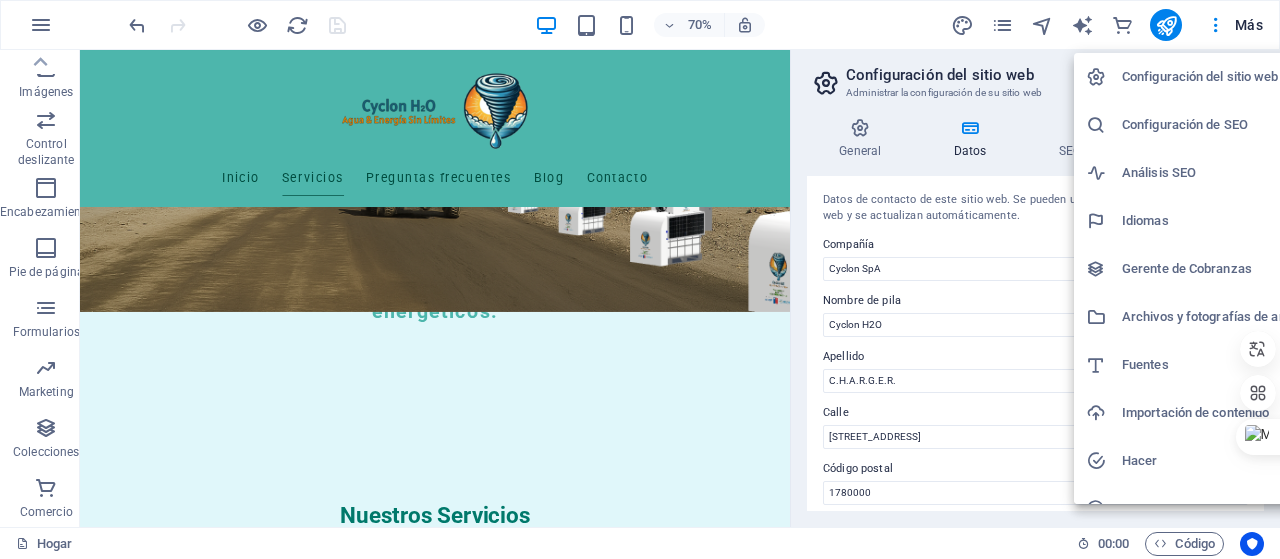 click at bounding box center (640, 279) 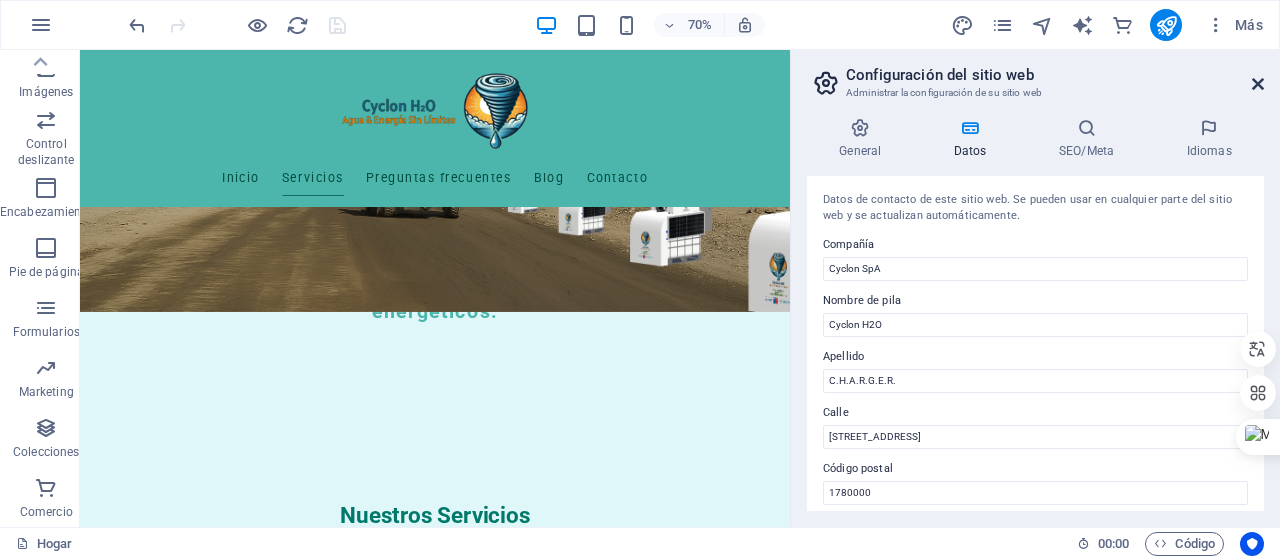click at bounding box center (1258, 84) 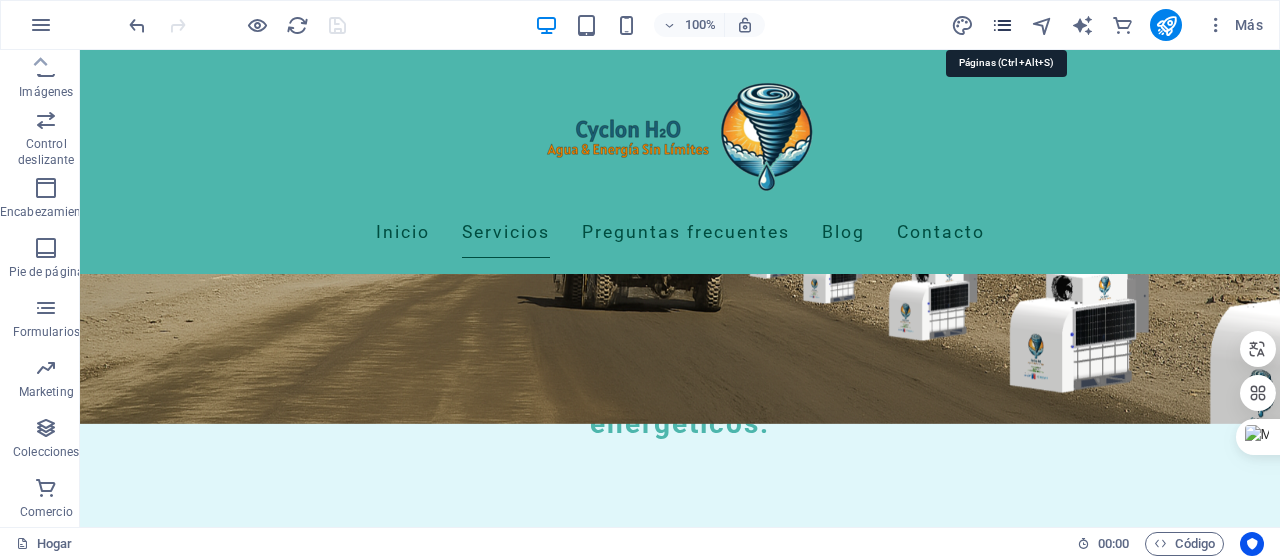 click at bounding box center (1002, 25) 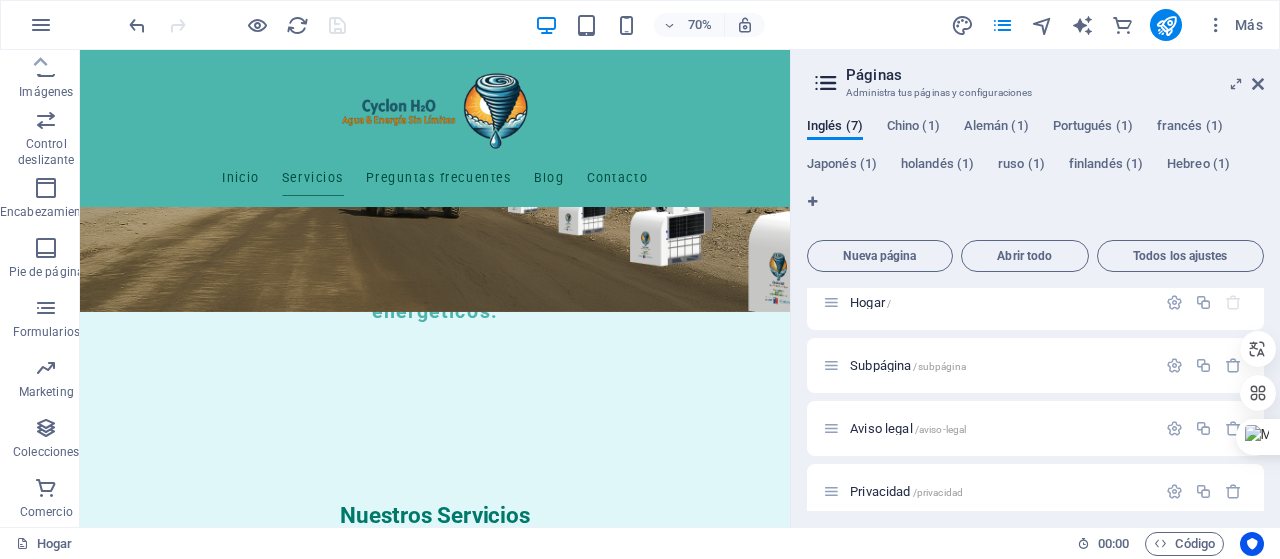 scroll, scrollTop: 0, scrollLeft: 0, axis: both 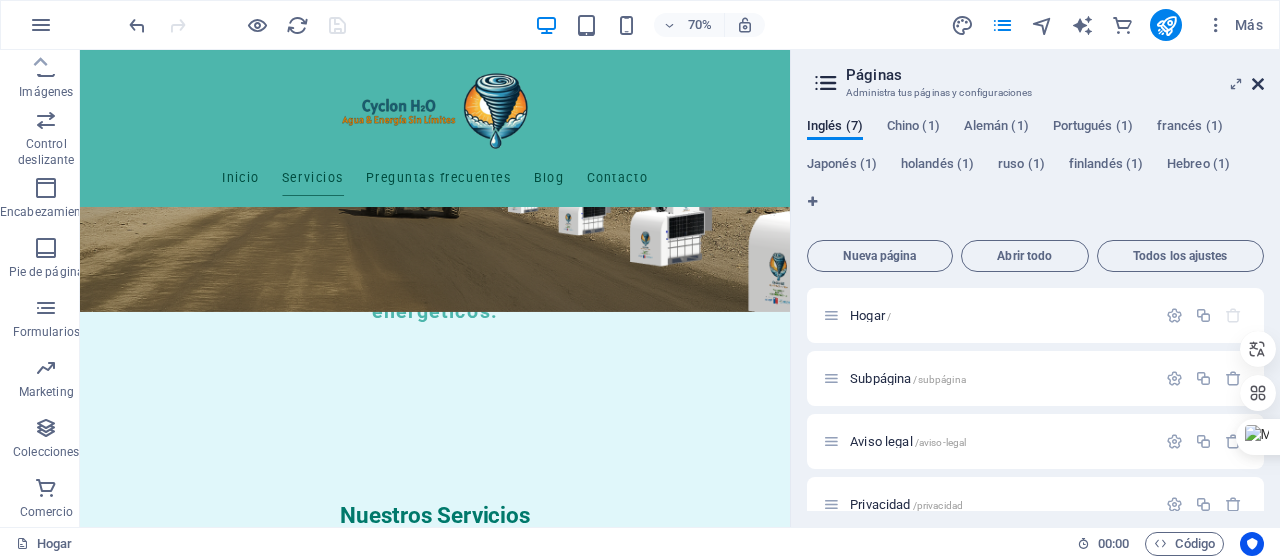 click at bounding box center (1258, 84) 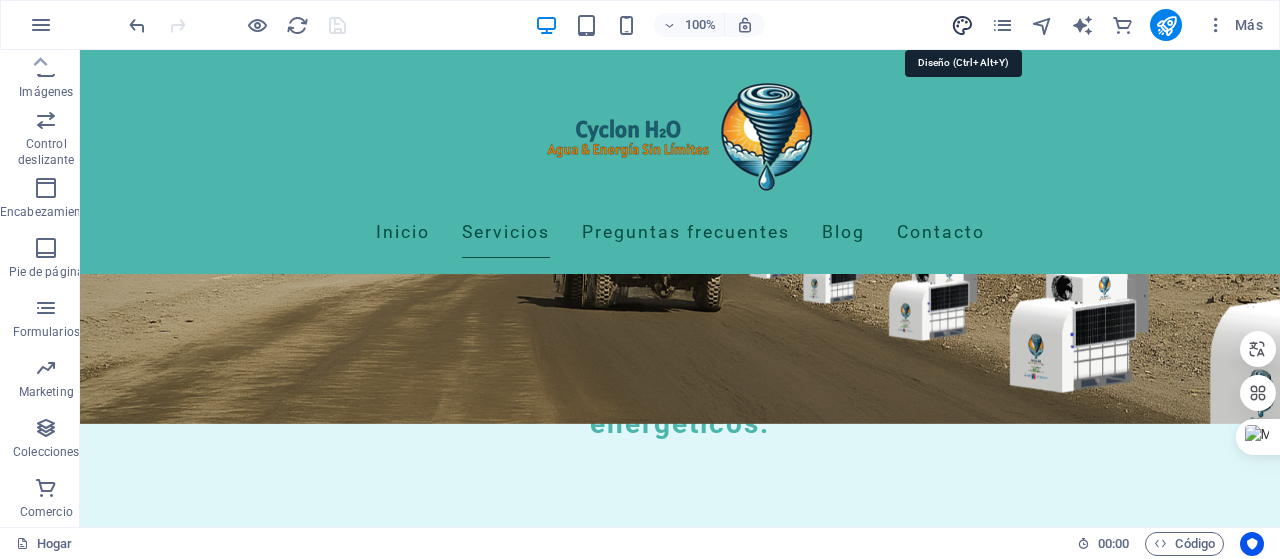 click at bounding box center [962, 25] 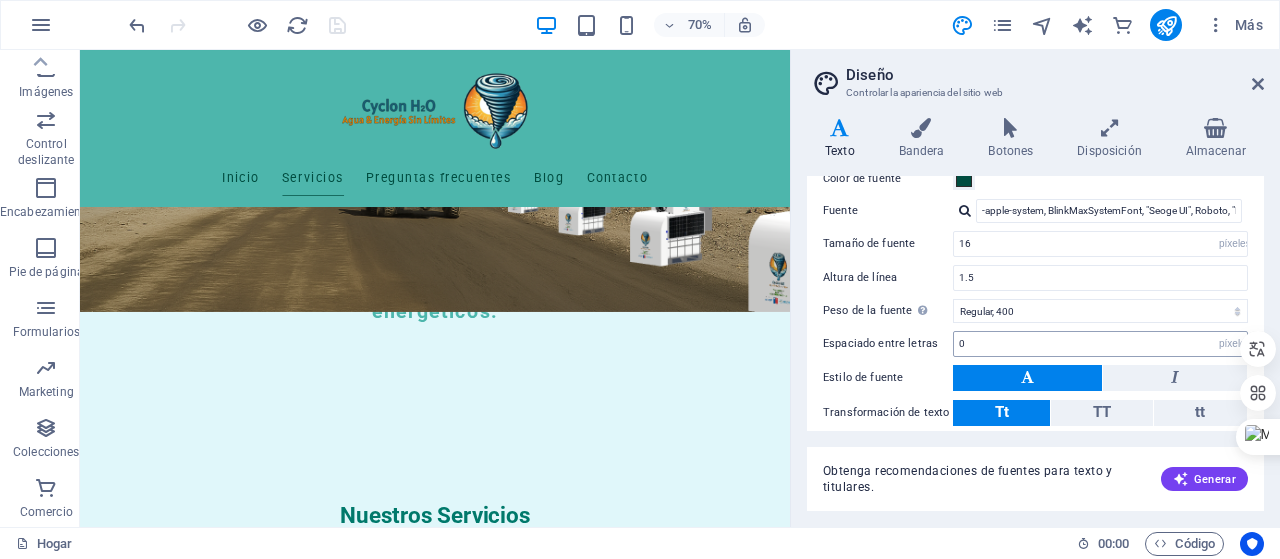 scroll, scrollTop: 0, scrollLeft: 0, axis: both 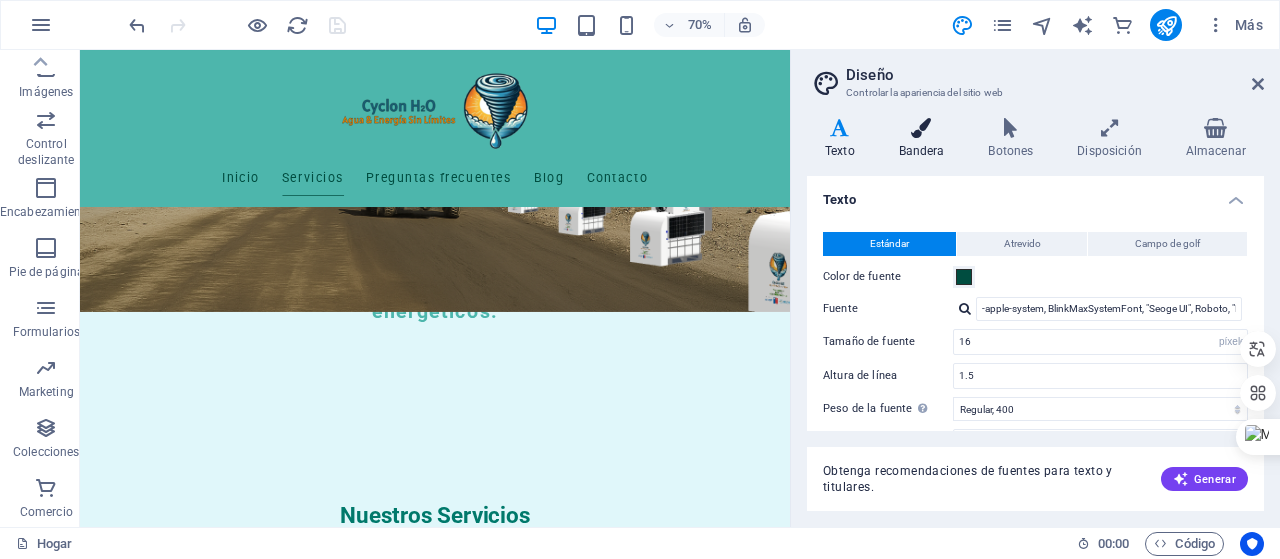 click on "Bandera" at bounding box center [922, 151] 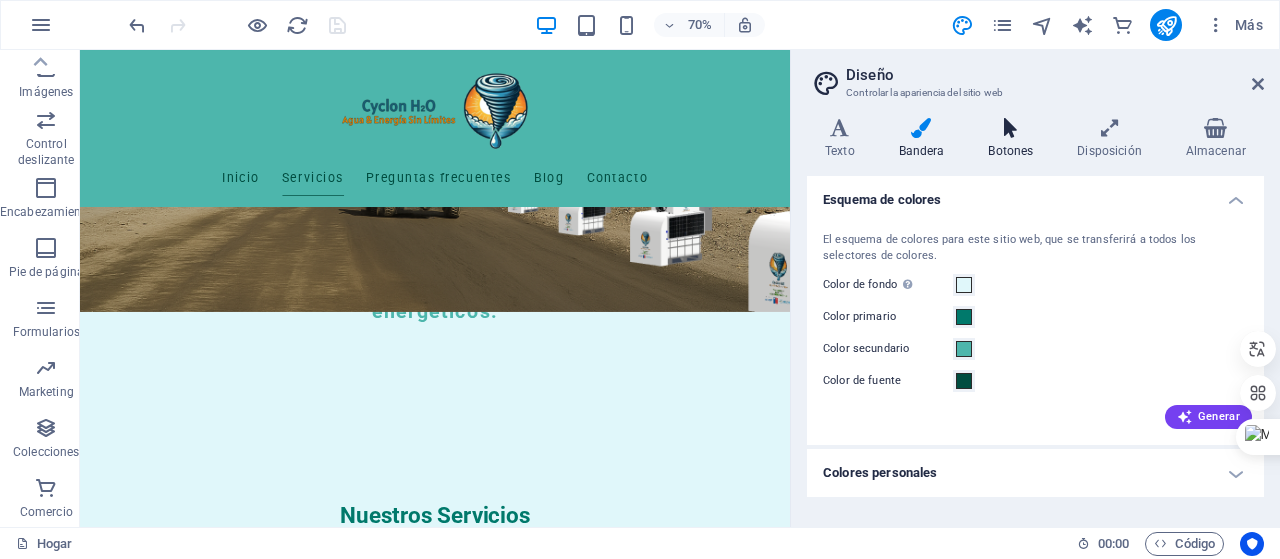 click at bounding box center [1011, 128] 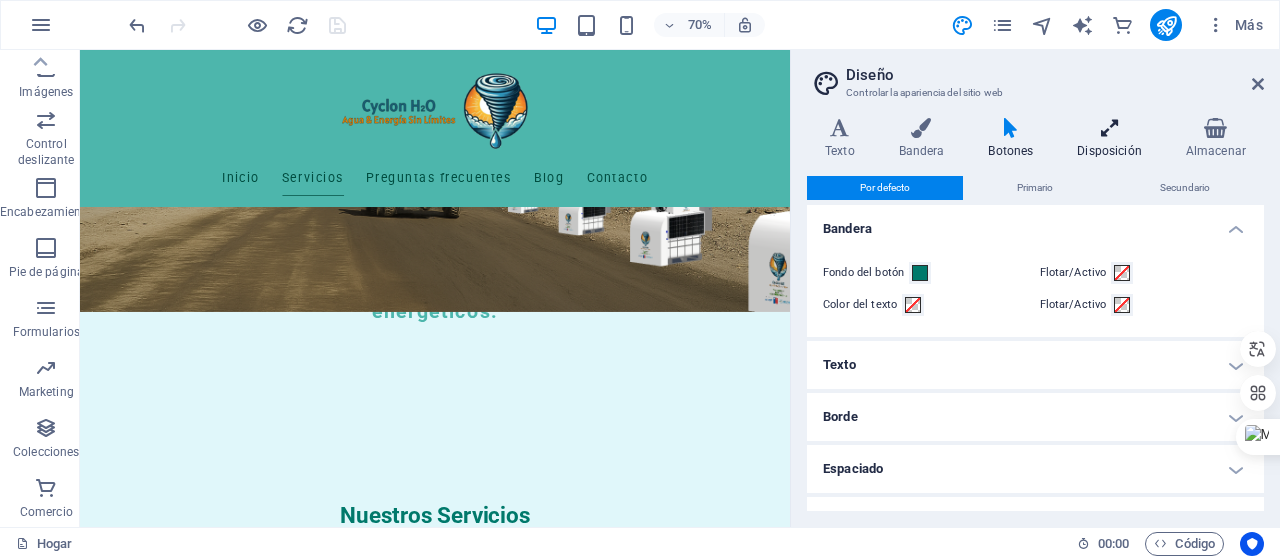 click at bounding box center [1109, 128] 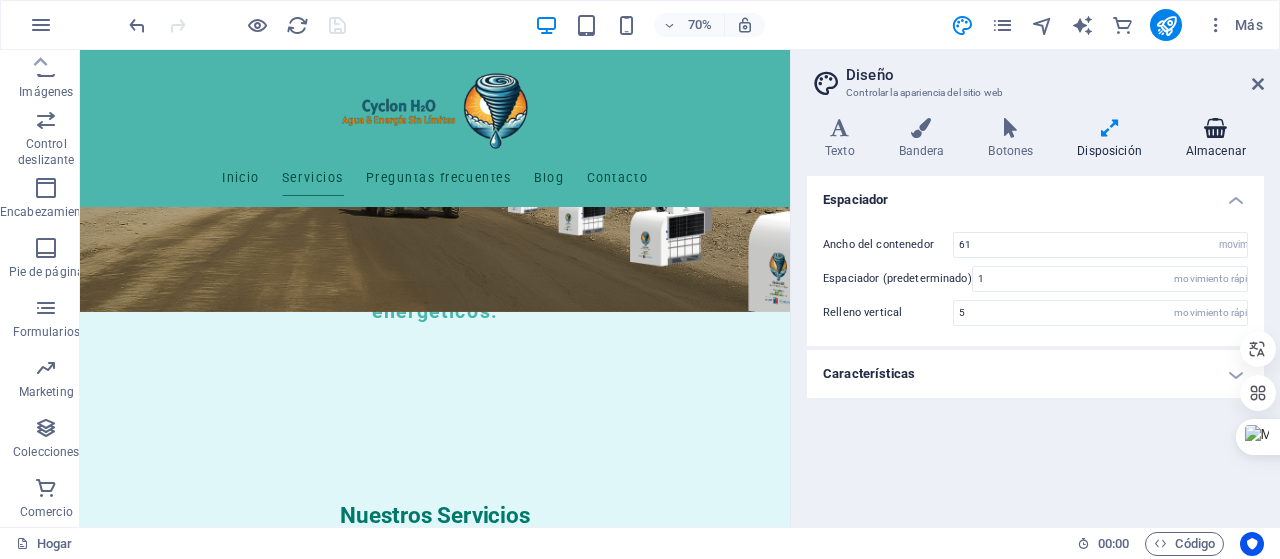 click at bounding box center [1216, 128] 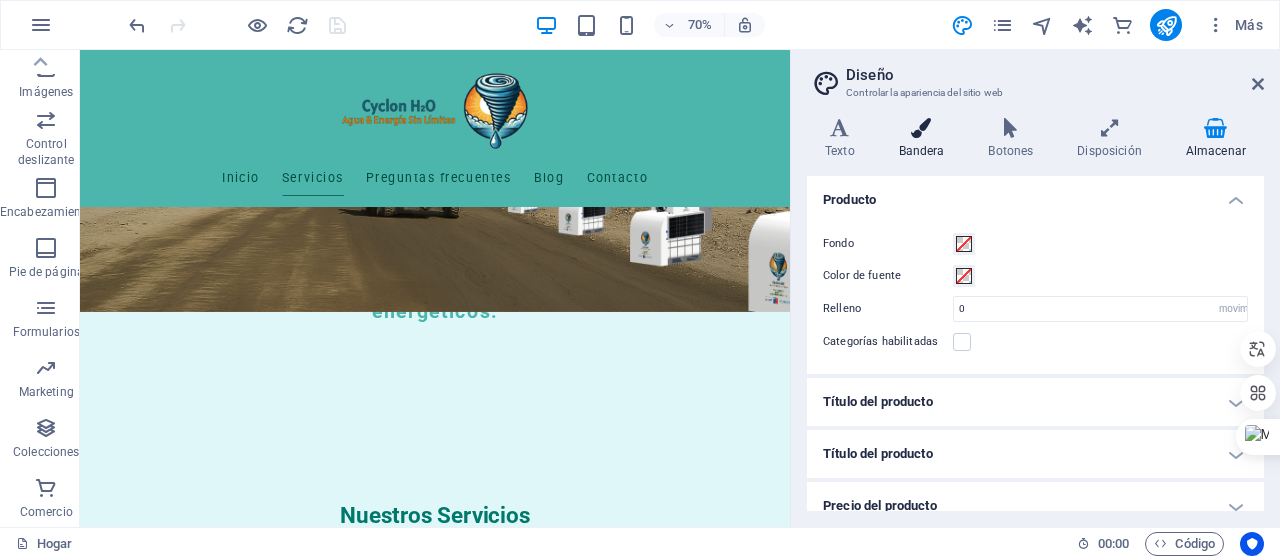 click at bounding box center [922, 128] 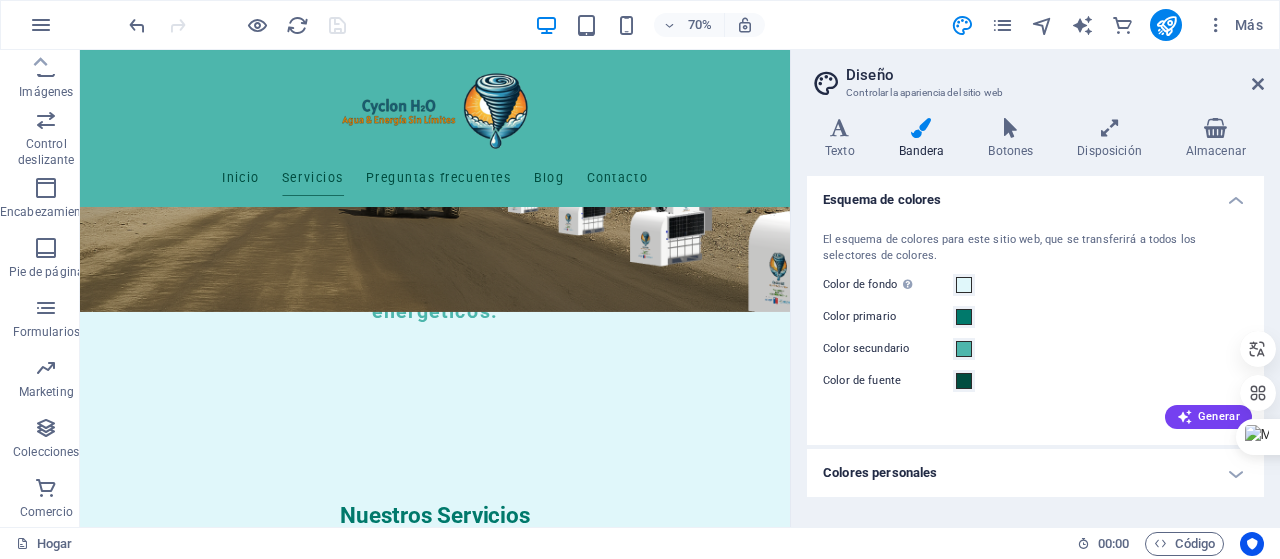 click on "Colores personales" at bounding box center (880, 472) 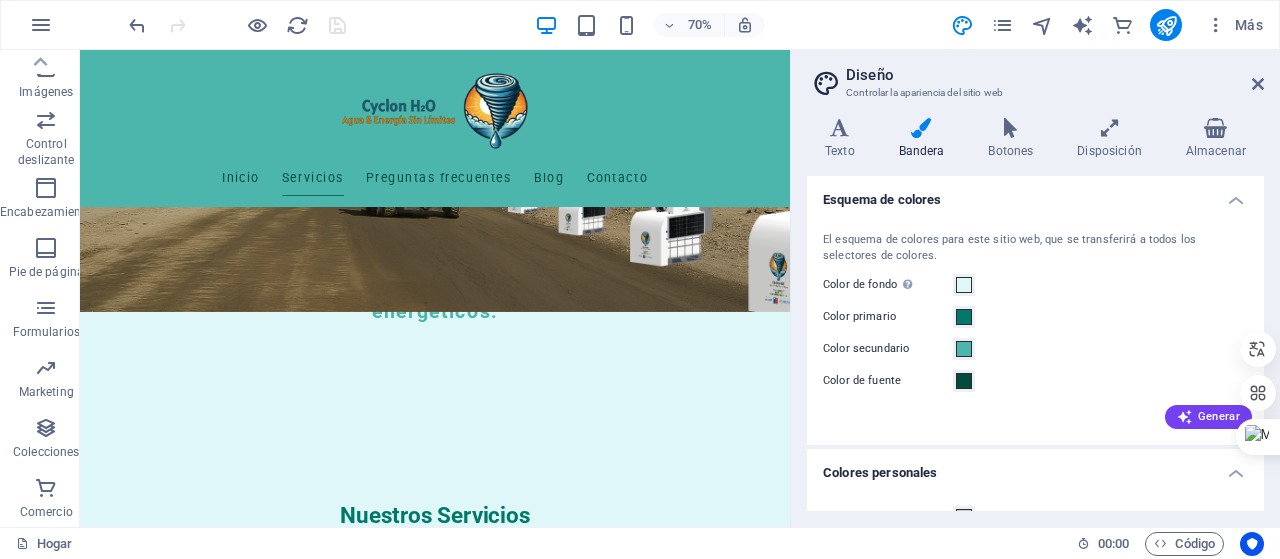 scroll, scrollTop: 165, scrollLeft: 0, axis: vertical 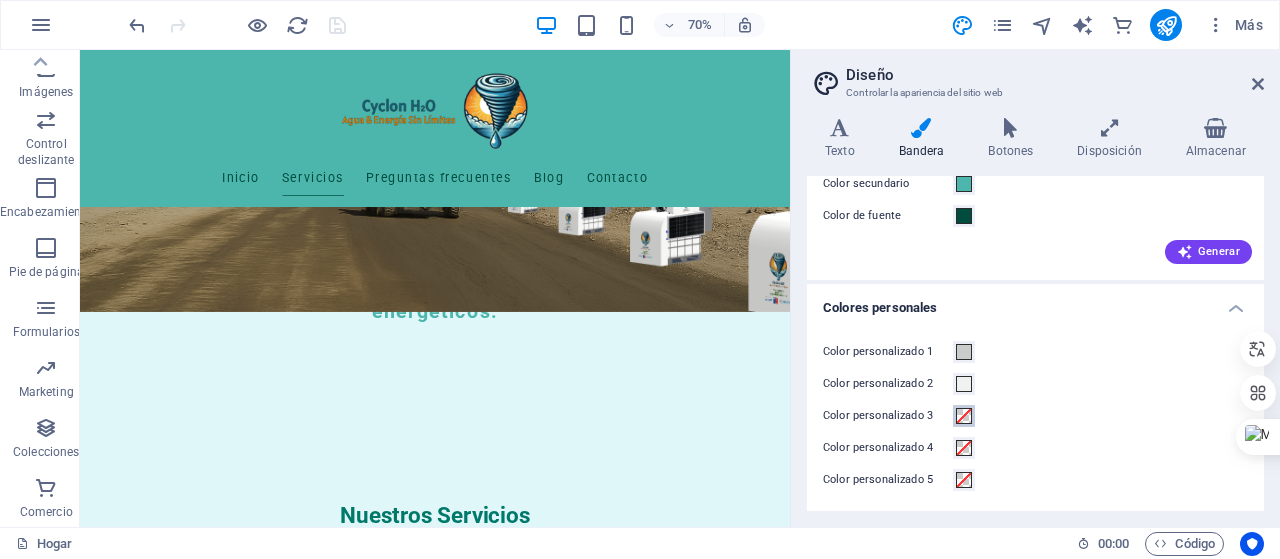 click at bounding box center [964, 416] 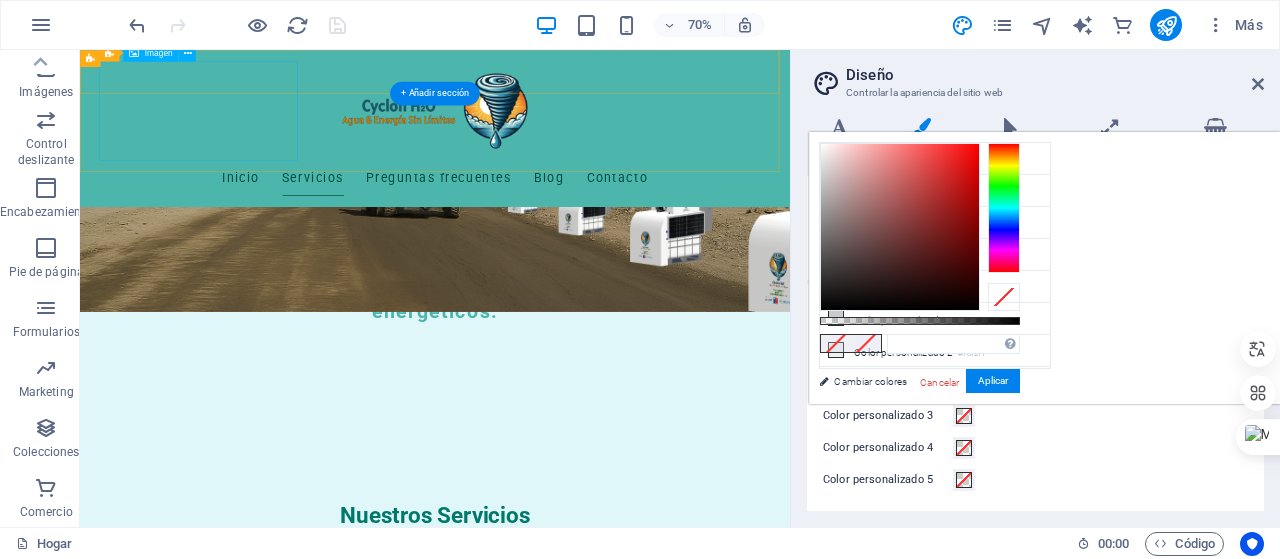 click at bounding box center [587, 137] 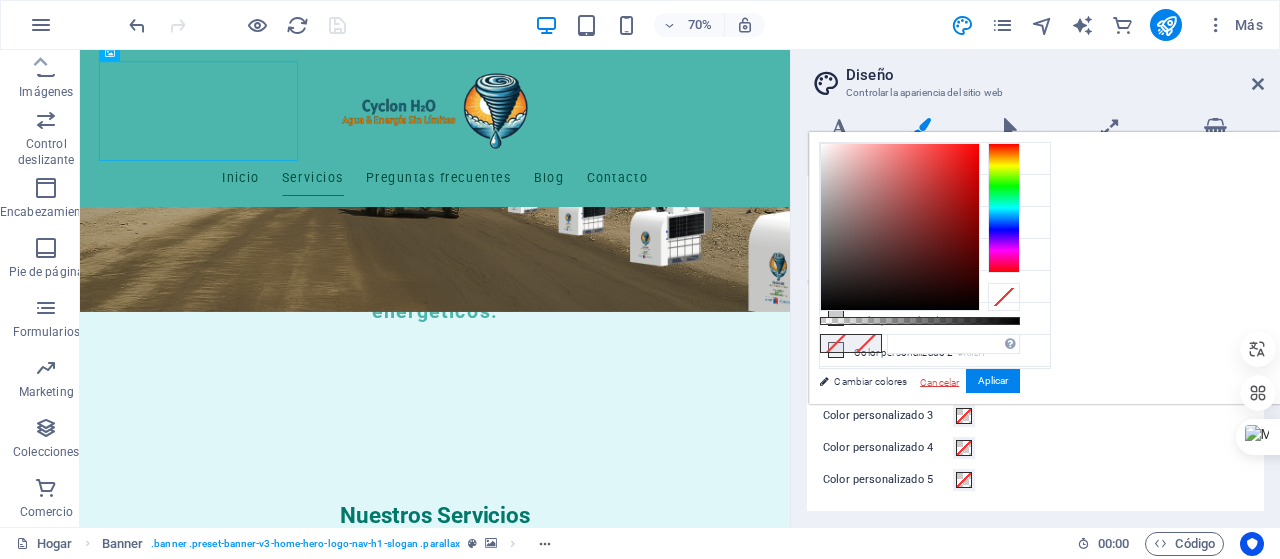 click on "Cancelar" at bounding box center [939, 382] 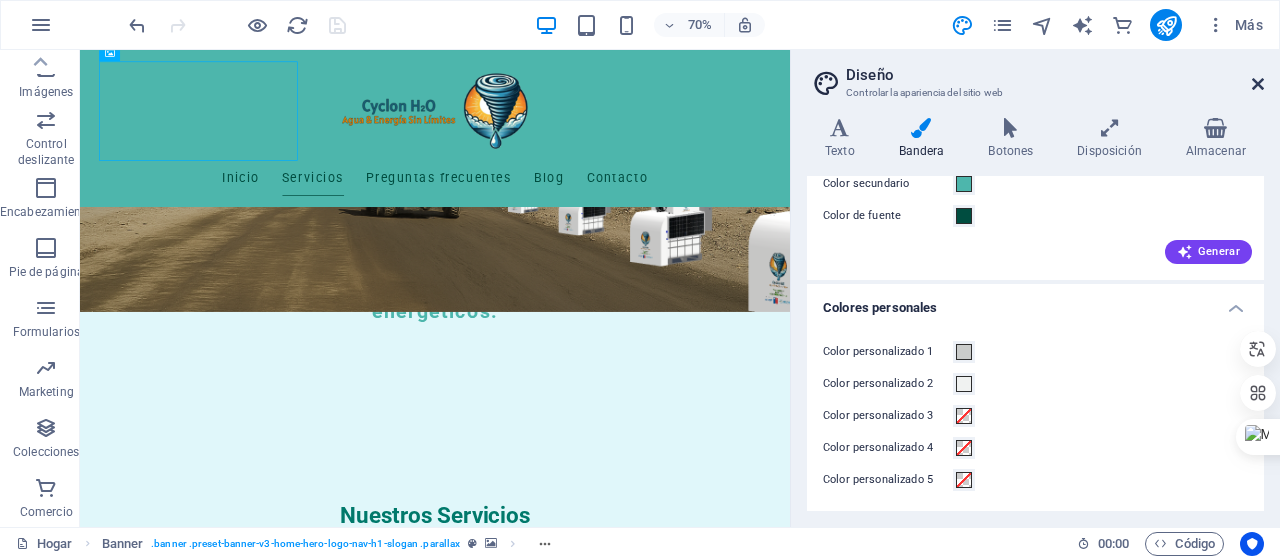 click at bounding box center [1258, 84] 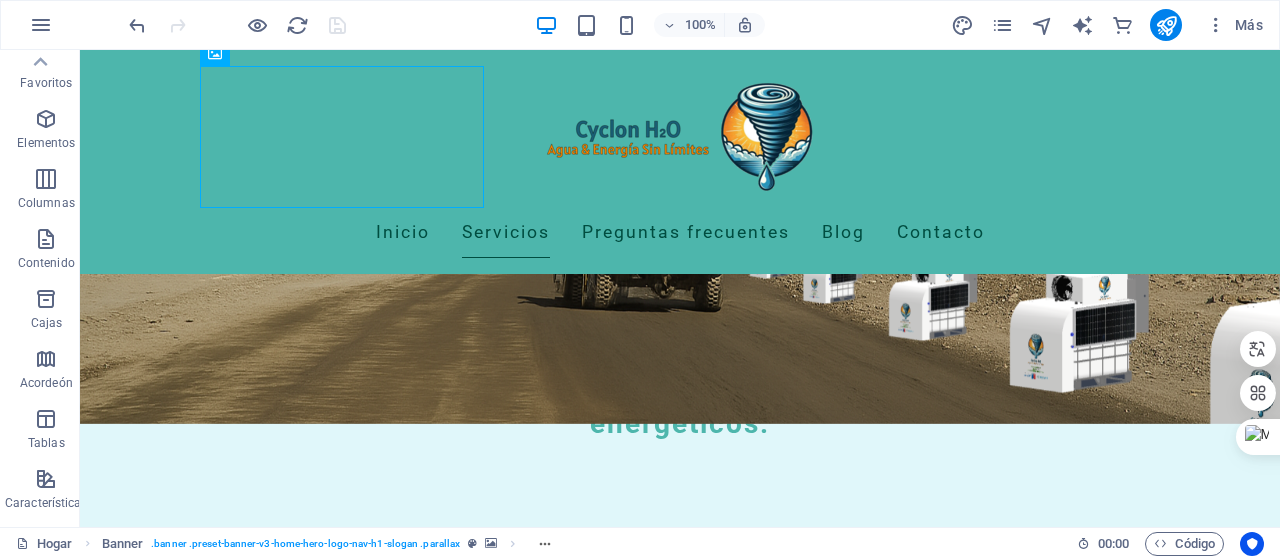 scroll, scrollTop: 0, scrollLeft: 0, axis: both 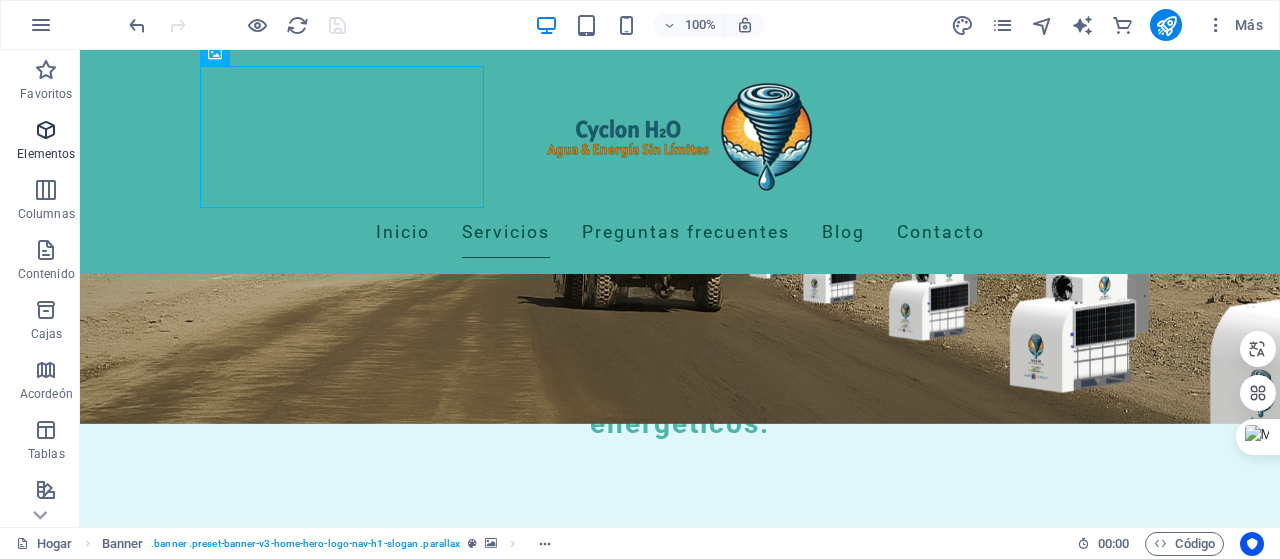 click at bounding box center (46, 130) 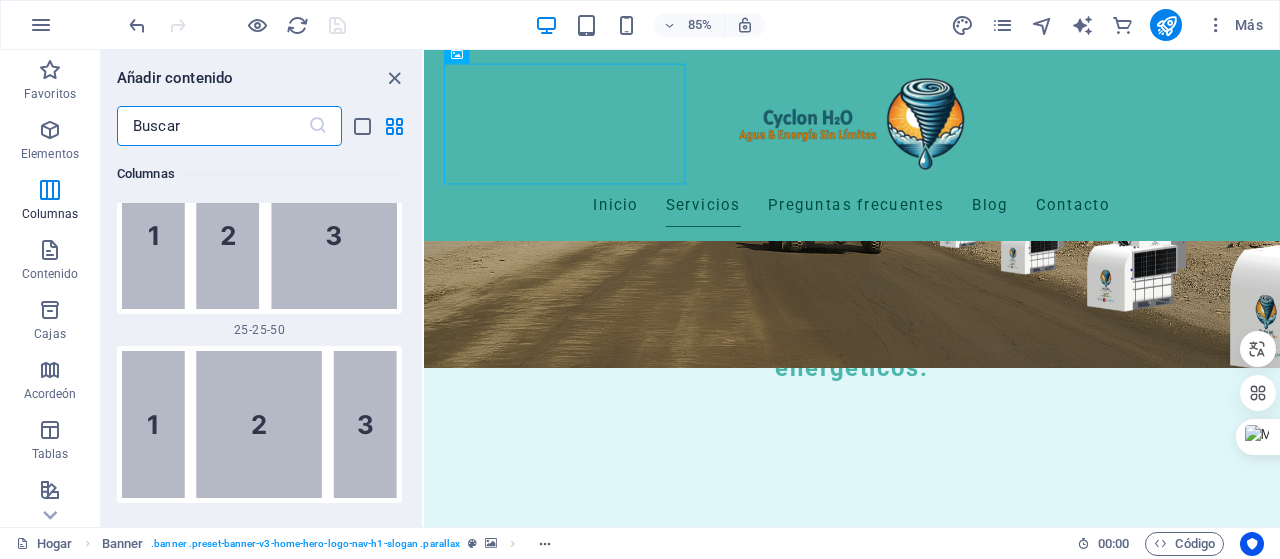 scroll, scrollTop: 3477, scrollLeft: 0, axis: vertical 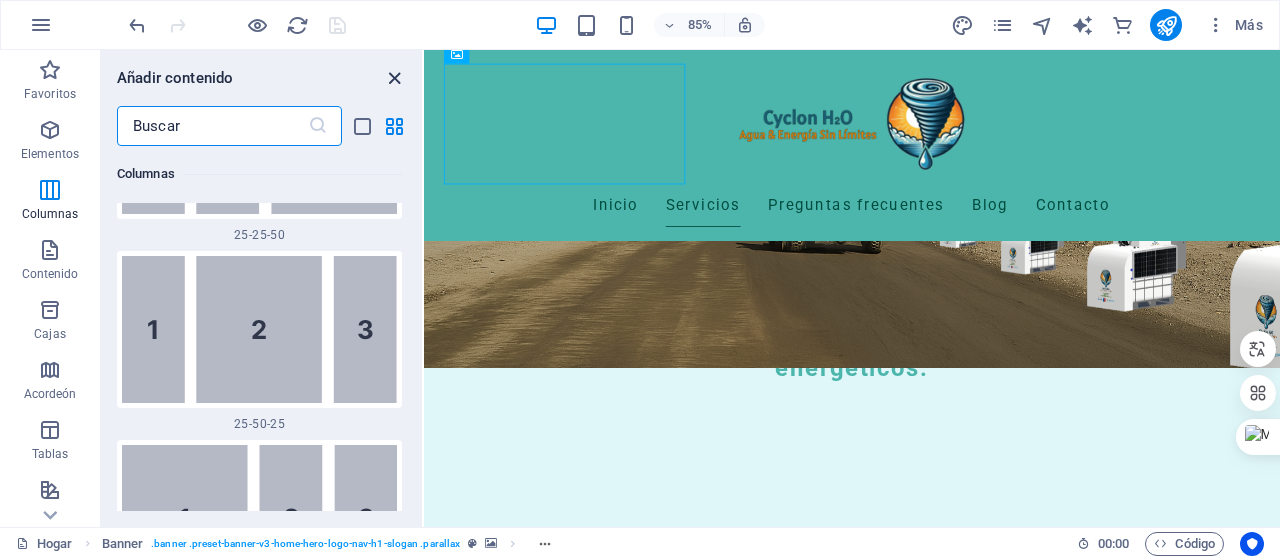 click at bounding box center (394, 78) 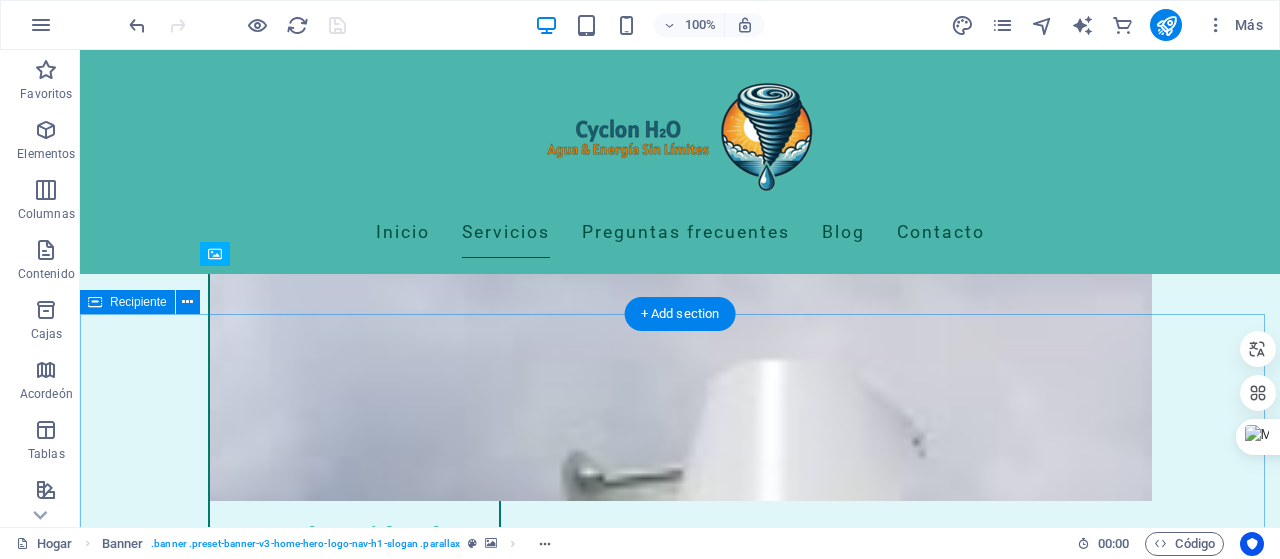 scroll, scrollTop: 1500, scrollLeft: 0, axis: vertical 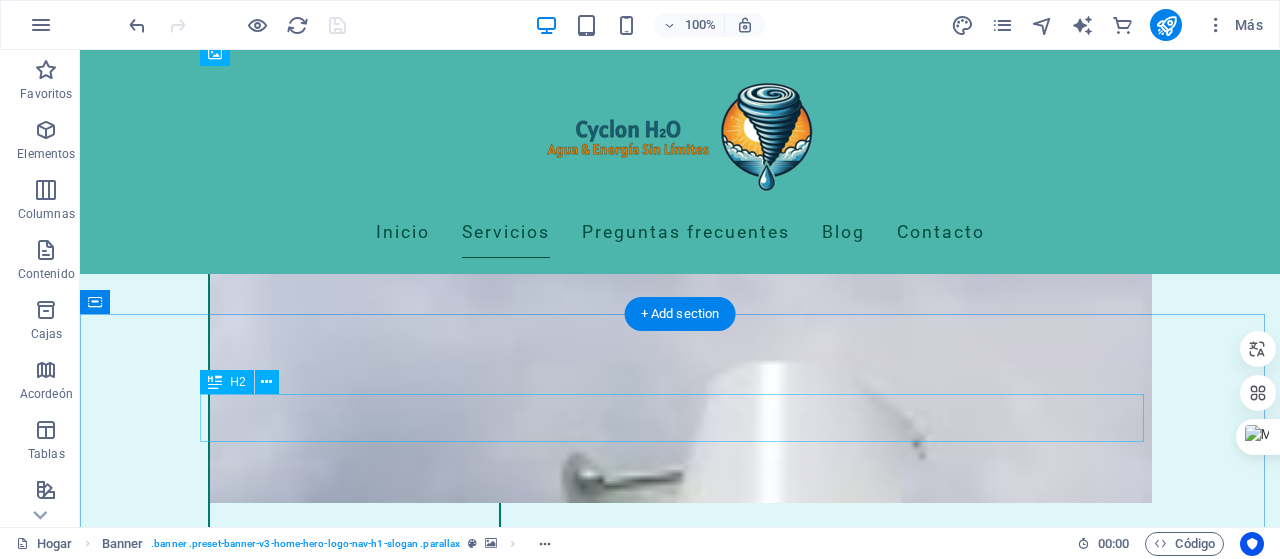 click on "Equipo" at bounding box center [680, 2757] 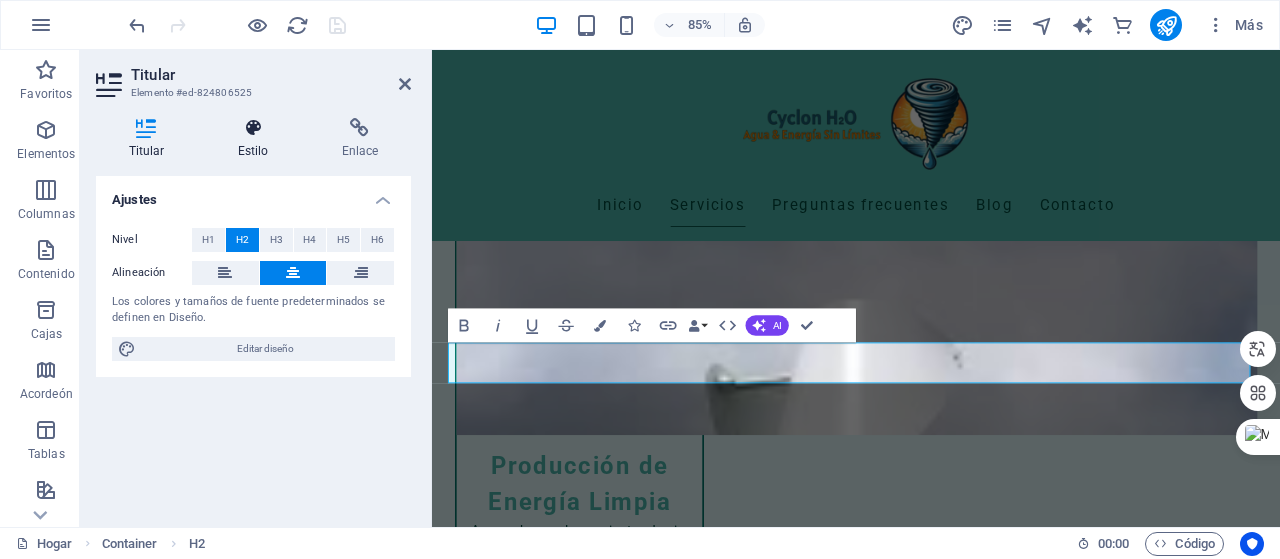 click at bounding box center [253, 128] 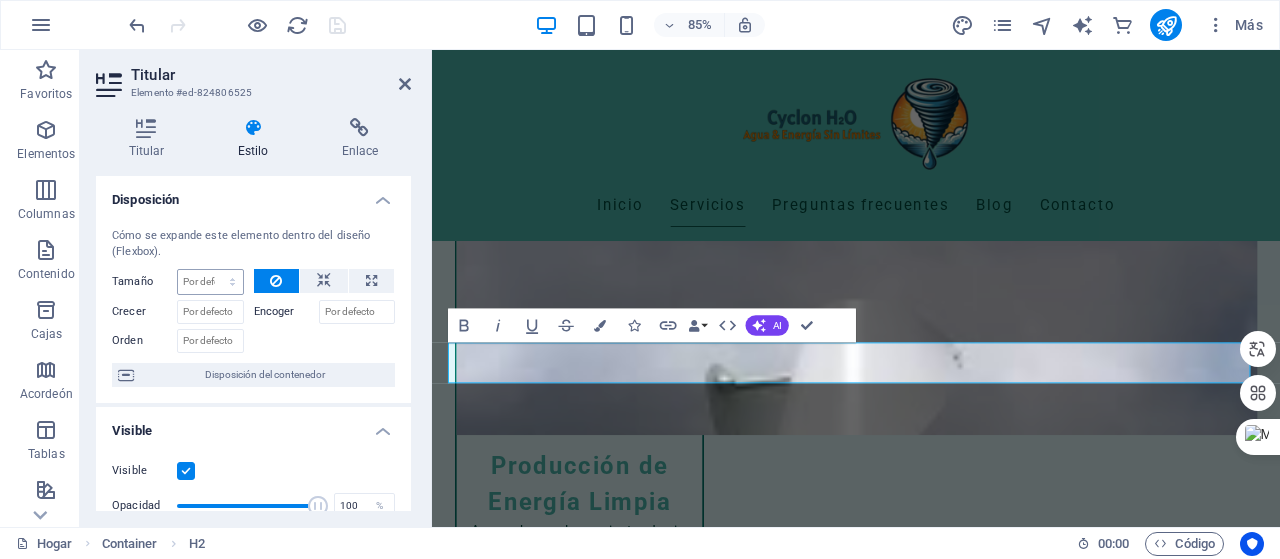 scroll, scrollTop: 200, scrollLeft: 0, axis: vertical 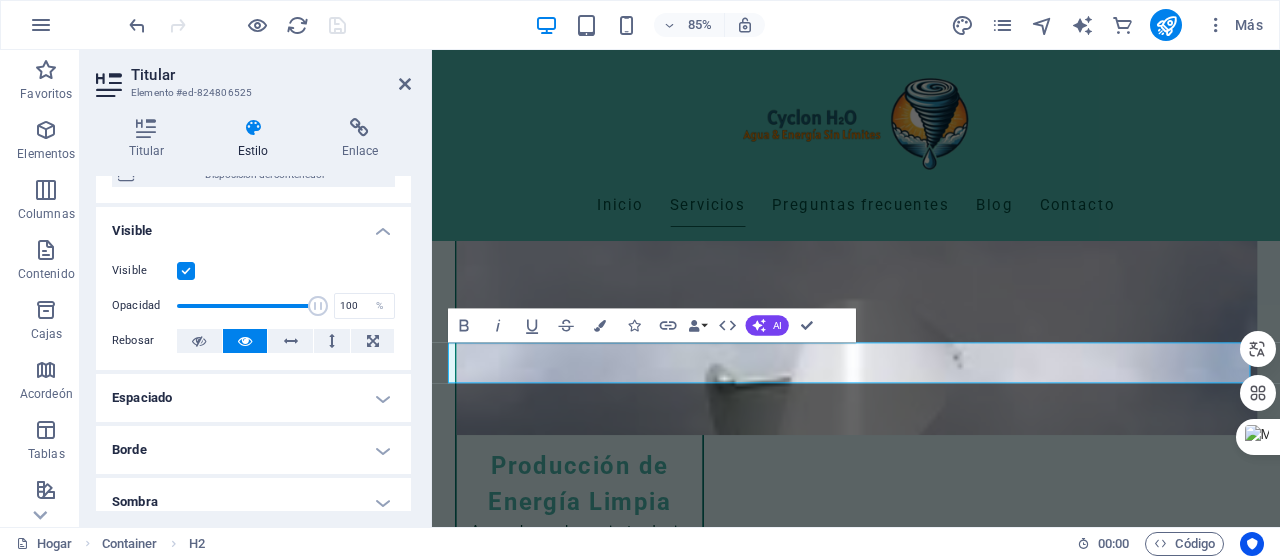 click at bounding box center [186, 271] 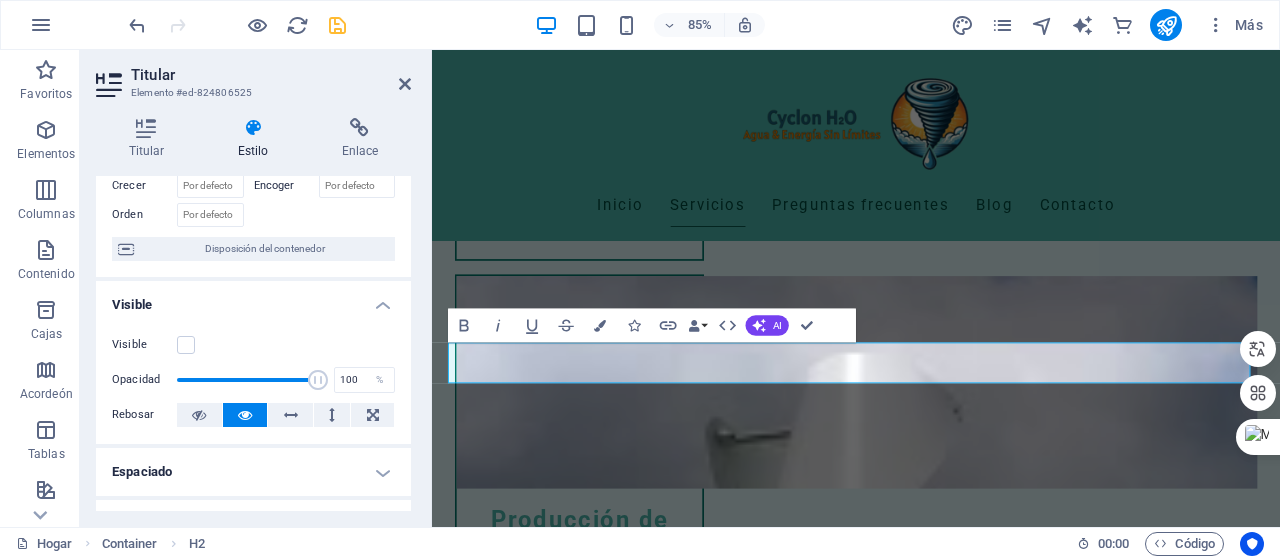 scroll, scrollTop: 125, scrollLeft: 0, axis: vertical 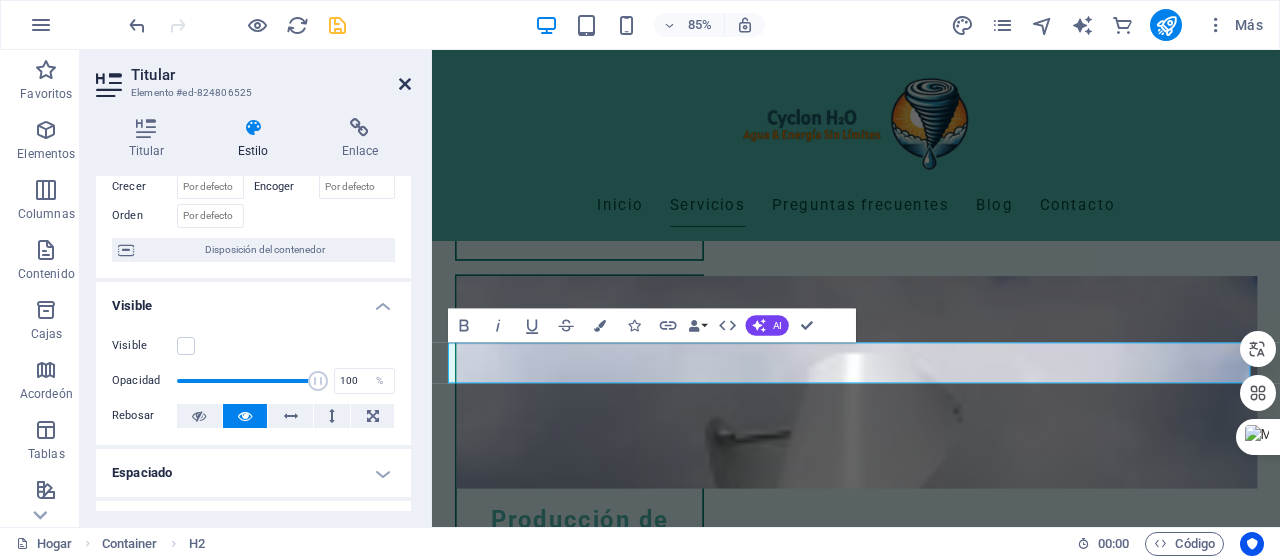 click at bounding box center [405, 84] 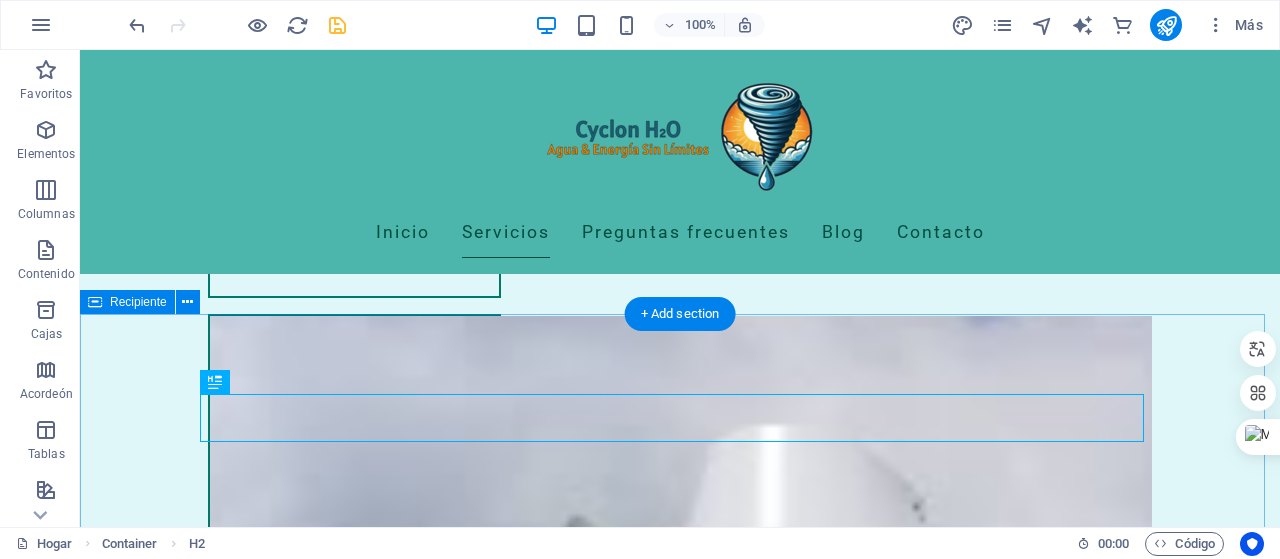 click on "Equipo [FIRST] [LAST] - CEO Líder visionario en innovación tecnológica con más de 10 años de experiencia en el sector. [FIRST] [LAST] - Ingeniera de Proyectos Especialista en implementación de sistemas sostenibles en el ámbito industrial. [FIRST] [LAST] - Técnico de Soporte Experto en atención al cliente y soporte técnico, asegurando el correcto funcionamiento de los sistemas. [FIRST] [LAST] - Gerente de Marketing Responsable de la promoción y visibilidad de nuestra tecnología en el mercado. [FIRST] [LAST] - Investigador Encargado de desarrollar nuevas tecnologías para mejorar la eficiencia de nuestros sistemas. [FIRST] [LAST] - Coordinadora de Capacitación Facilitadora de talleres y capacitaciones para nuestros clientes." at bounding box center (680, 4297) 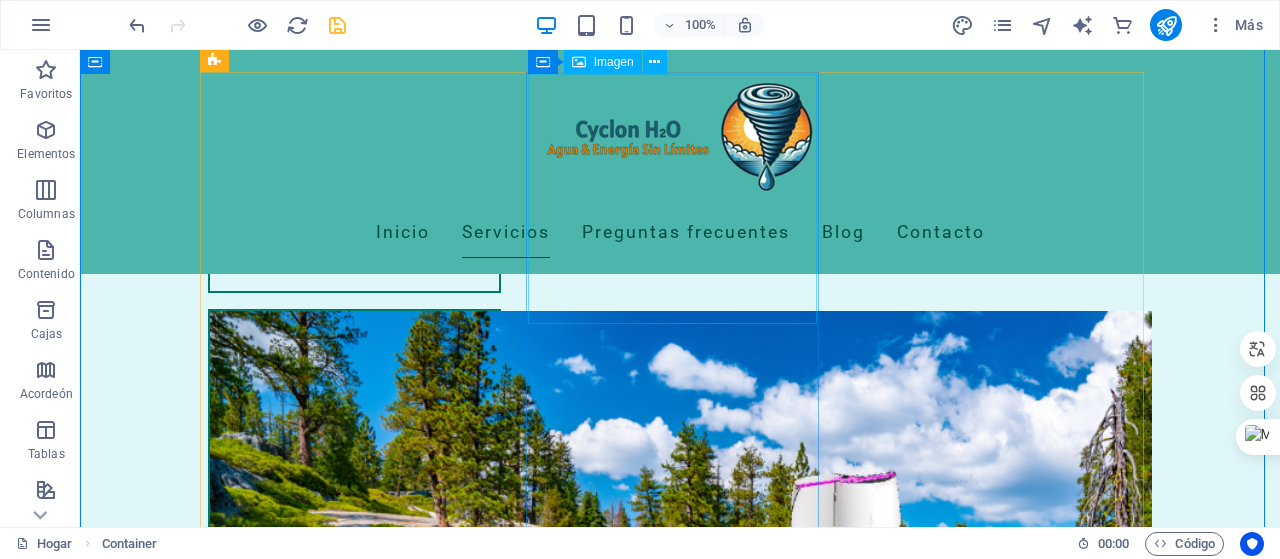 scroll, scrollTop: 1800, scrollLeft: 0, axis: vertical 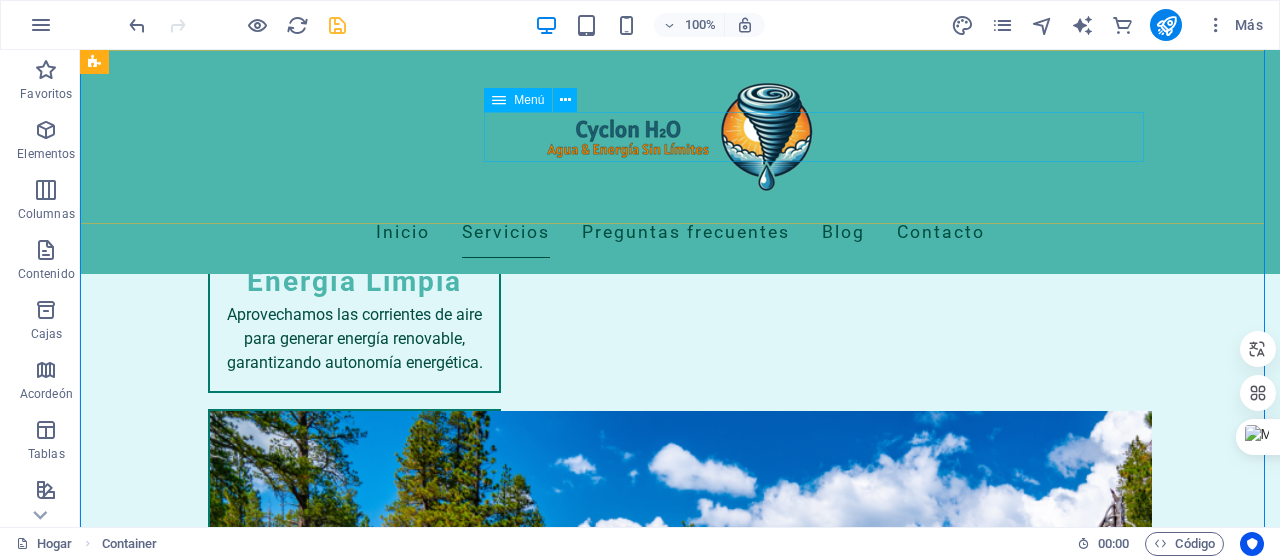 click on "Menú" at bounding box center [529, 100] 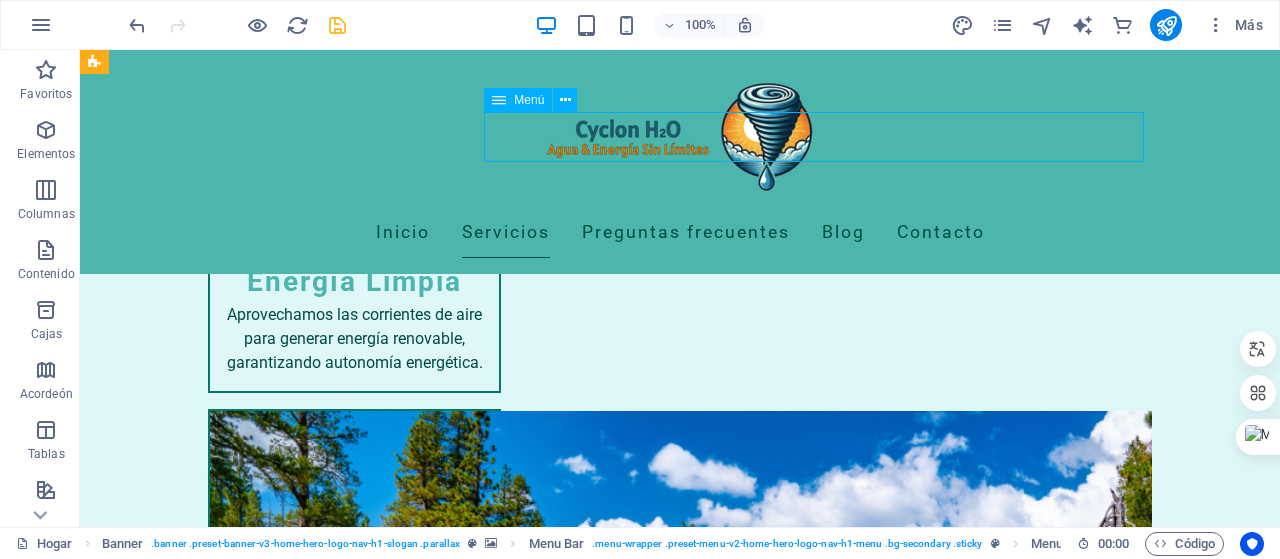 click on "Menú" at bounding box center (529, 100) 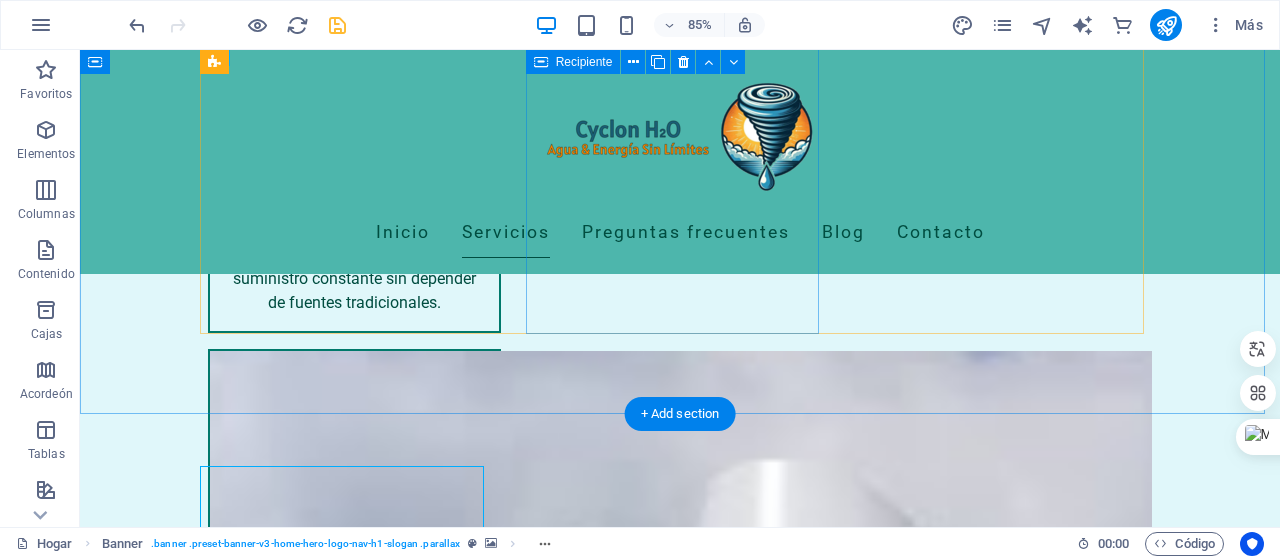 scroll, scrollTop: 1400, scrollLeft: 0, axis: vertical 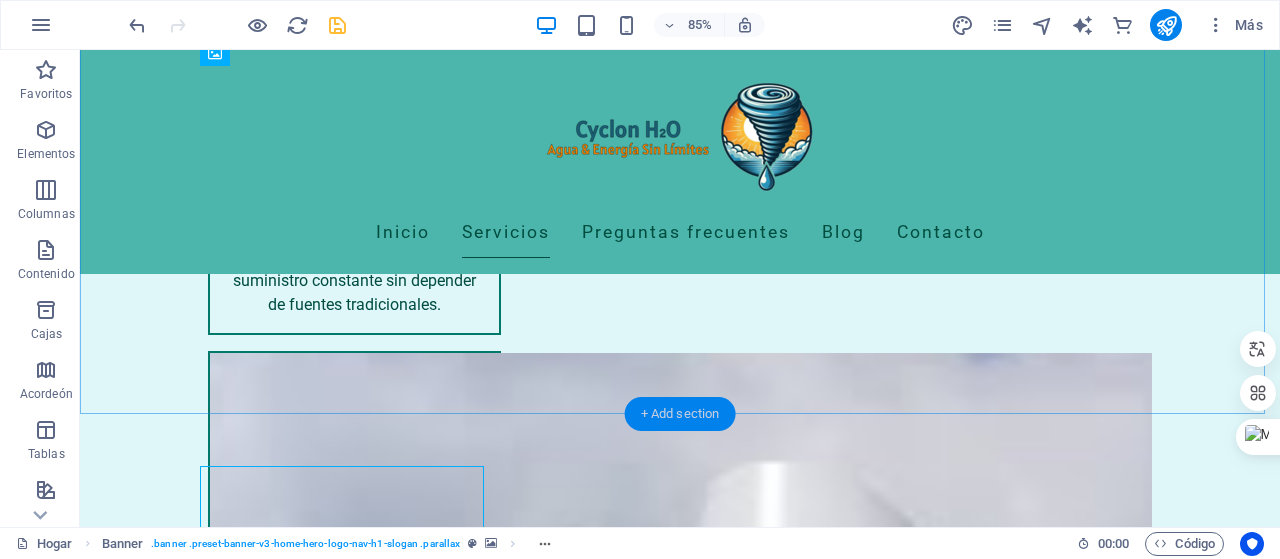 click on "+ Add section" at bounding box center [680, 414] 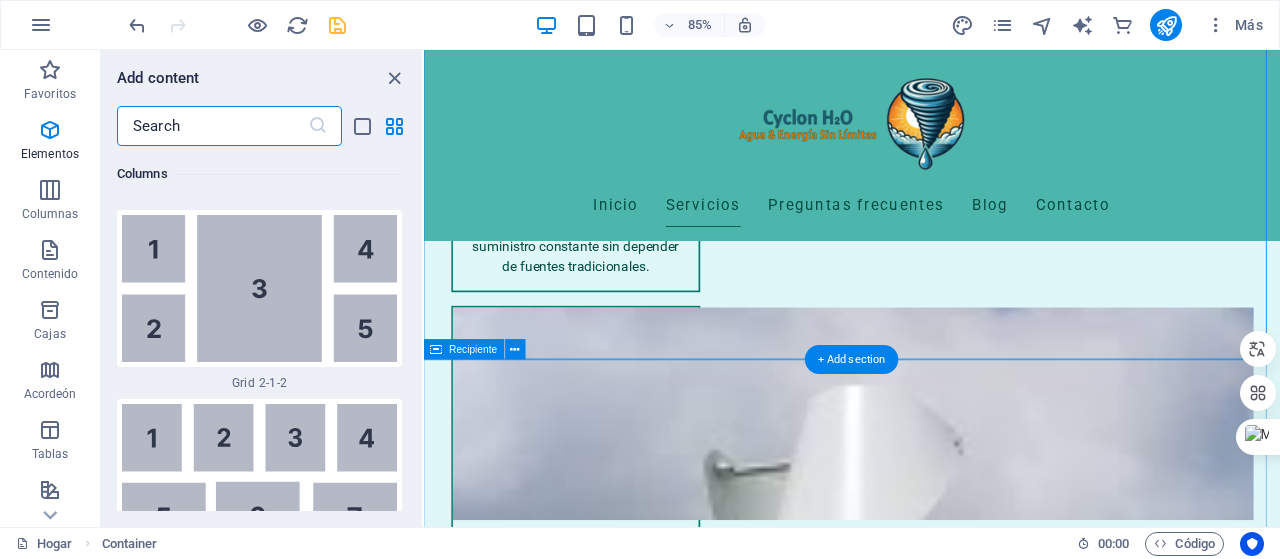 scroll, scrollTop: 6799, scrollLeft: 0, axis: vertical 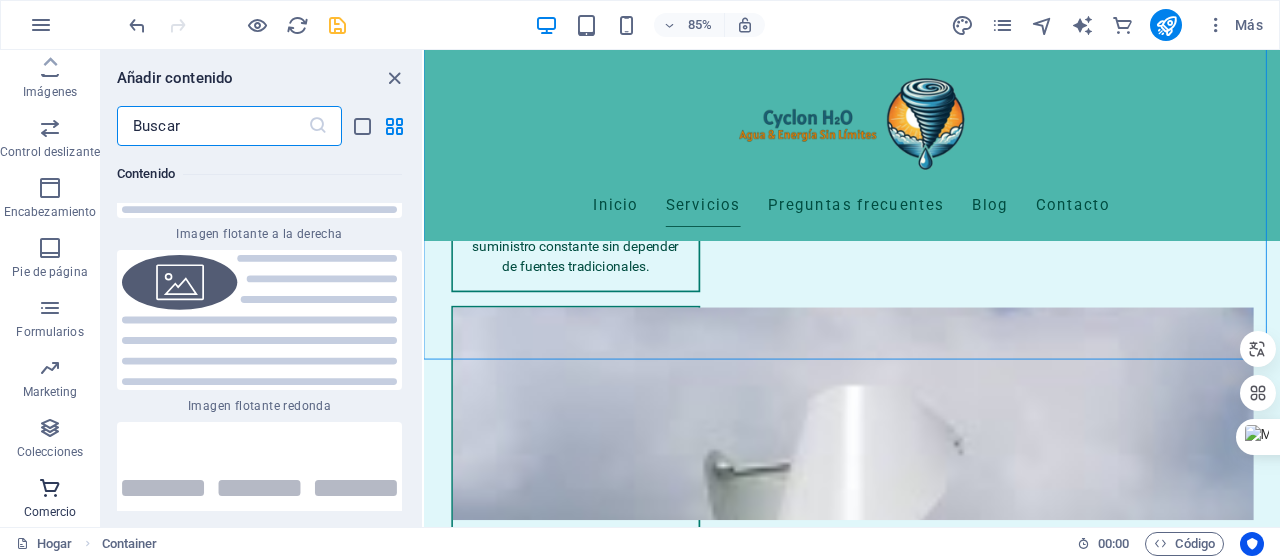 click on "Comercio" at bounding box center [50, 500] 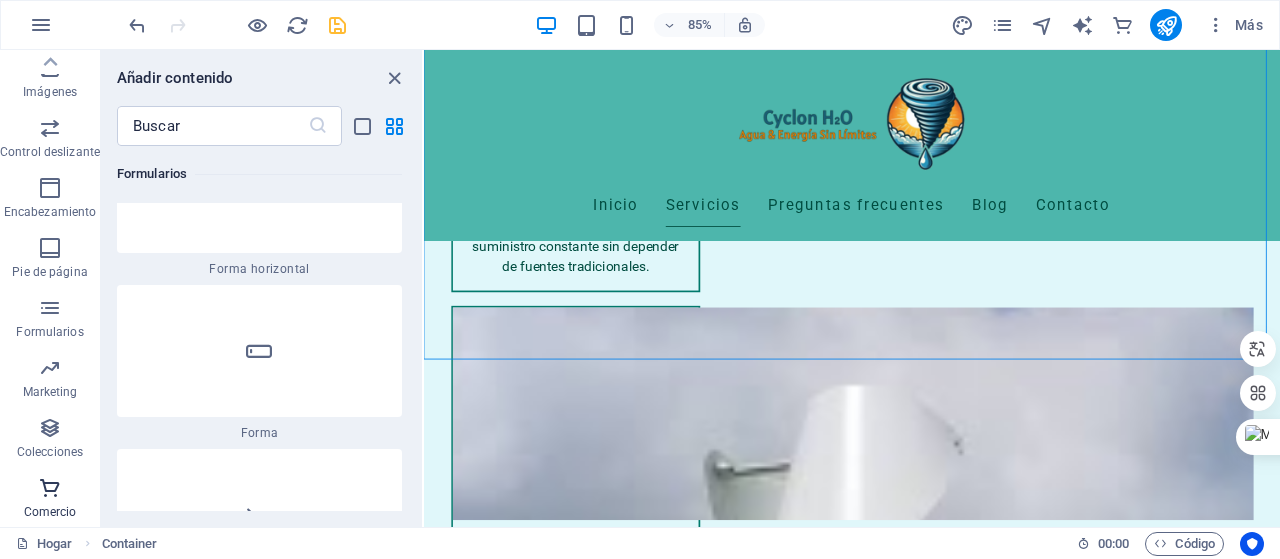 scroll, scrollTop: 39102, scrollLeft: 0, axis: vertical 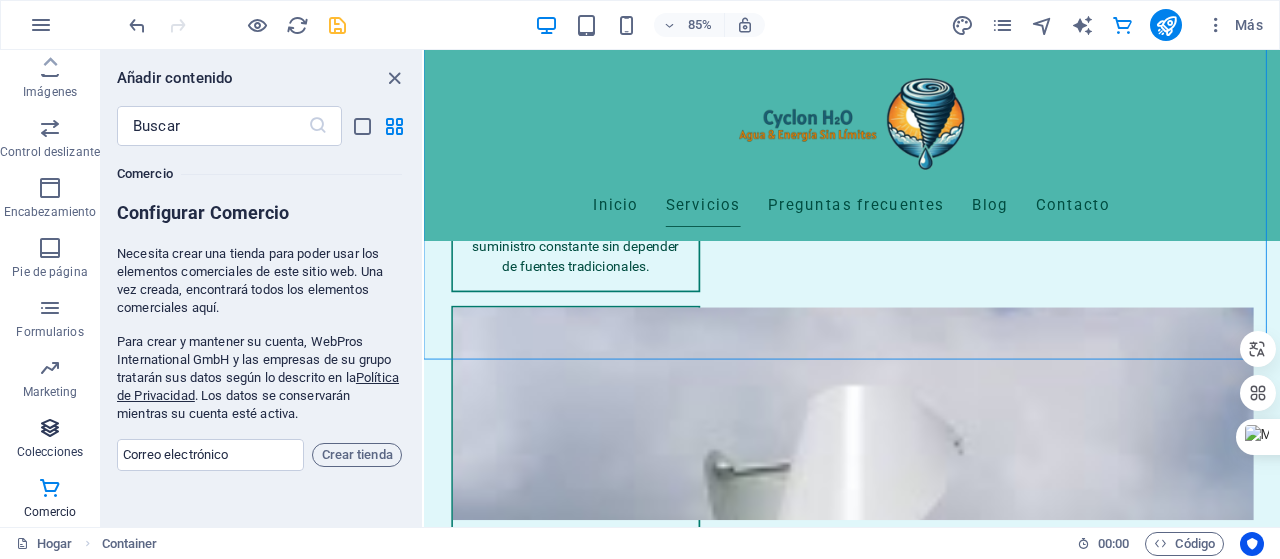 click at bounding box center [50, 428] 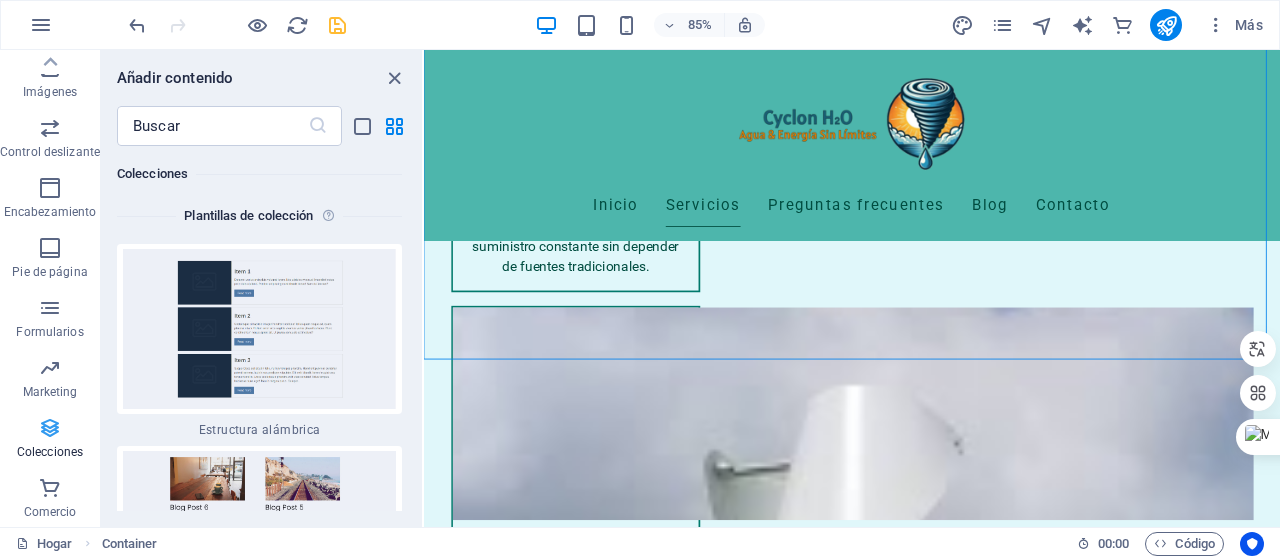 scroll, scrollTop: 37018, scrollLeft: 0, axis: vertical 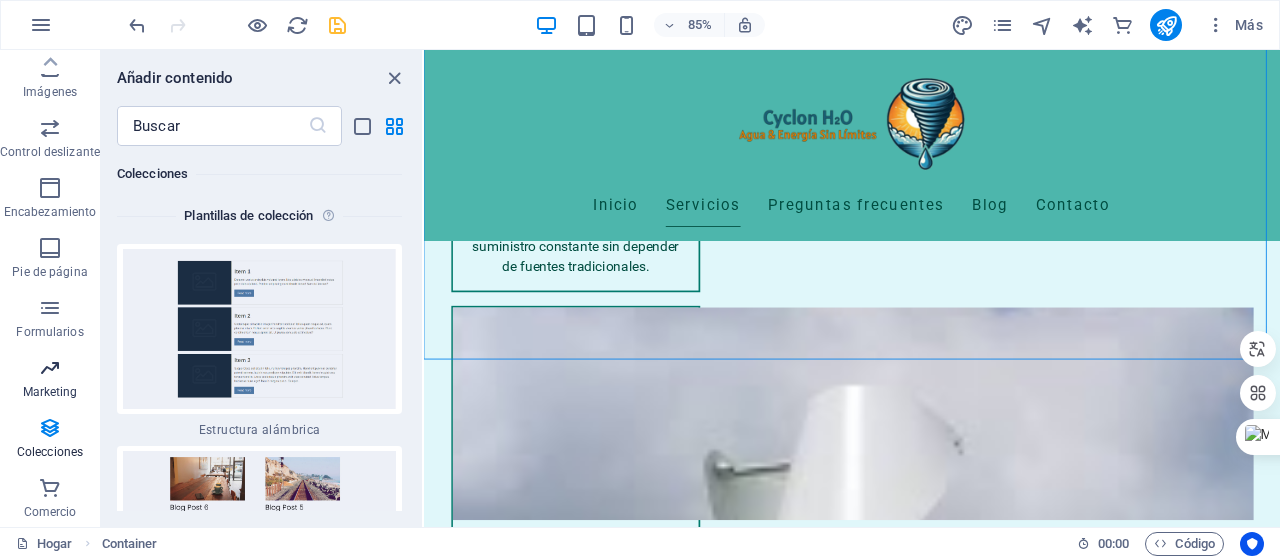 click at bounding box center [50, 368] 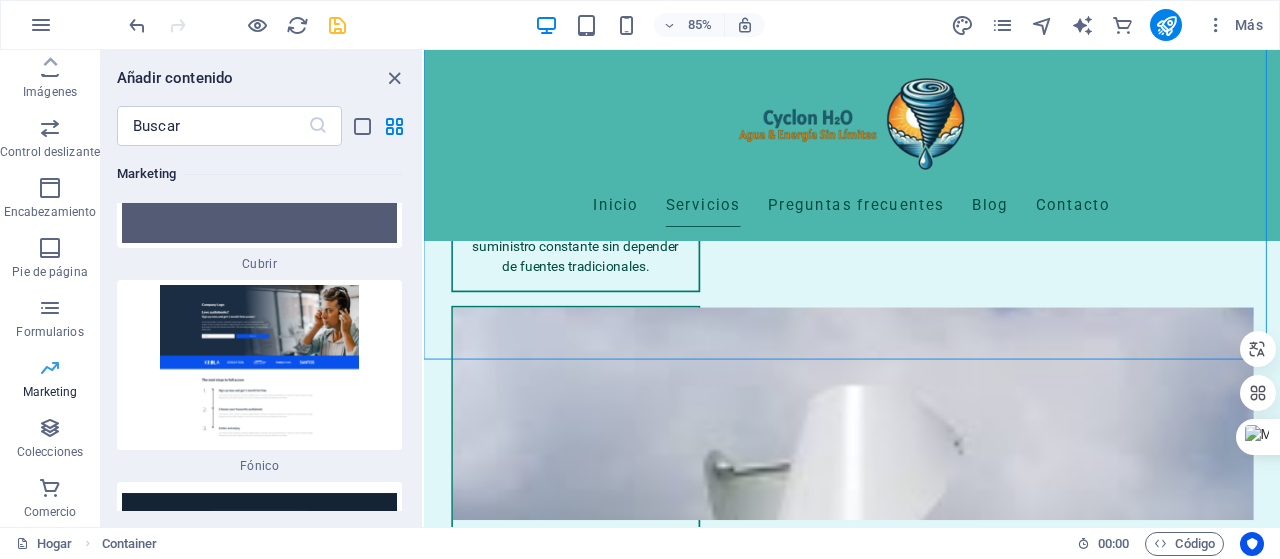 scroll, scrollTop: 32652, scrollLeft: 0, axis: vertical 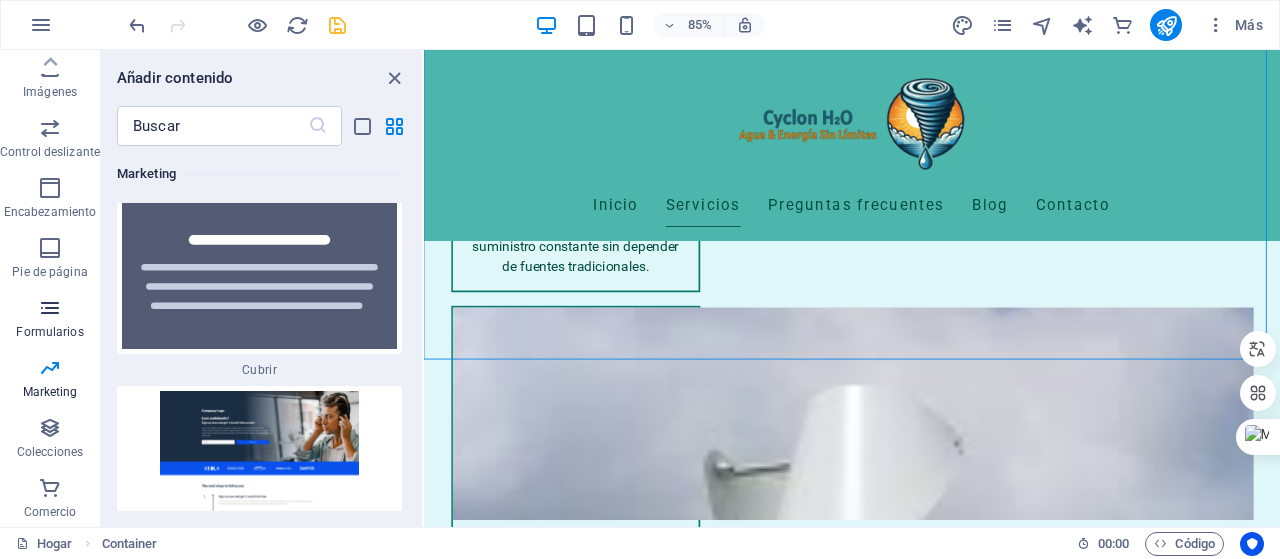 click at bounding box center (50, 308) 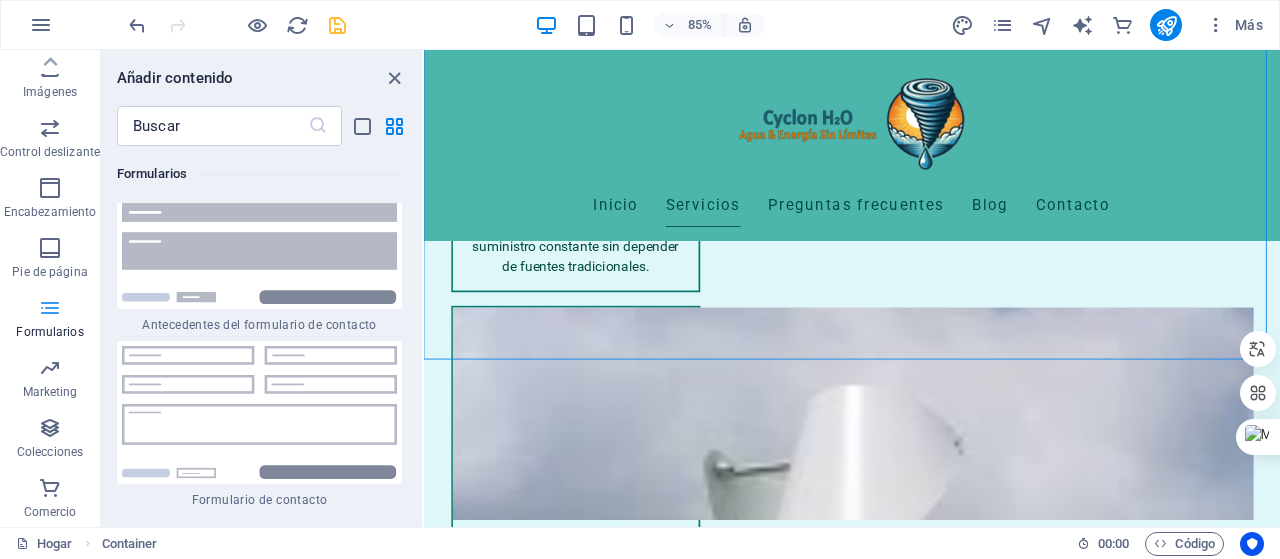 scroll, scrollTop: 29401, scrollLeft: 0, axis: vertical 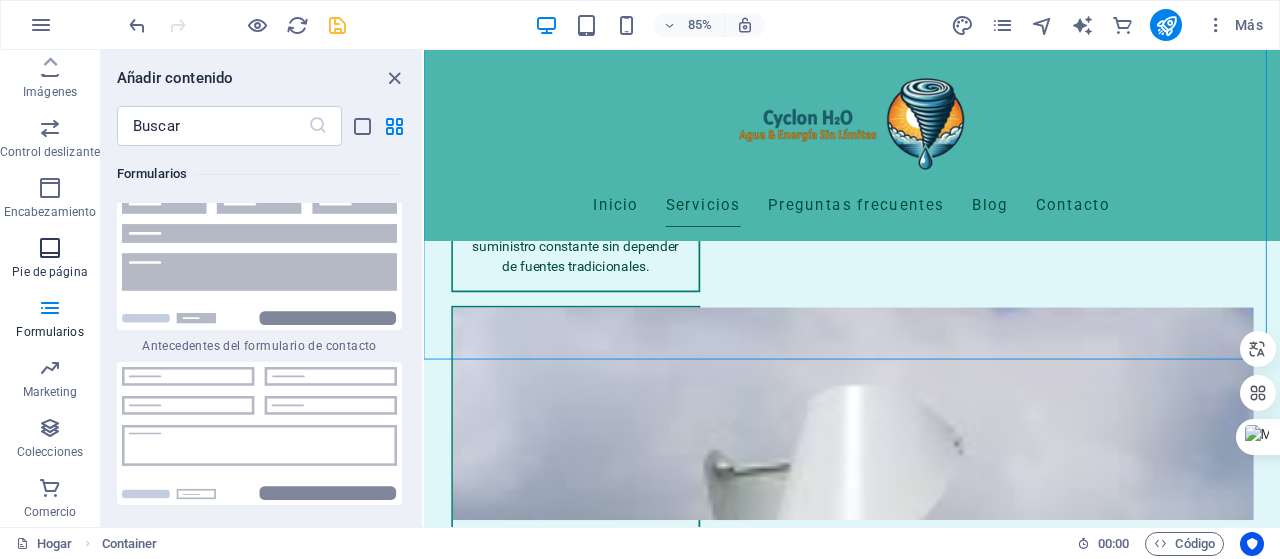 click at bounding box center [50, 248] 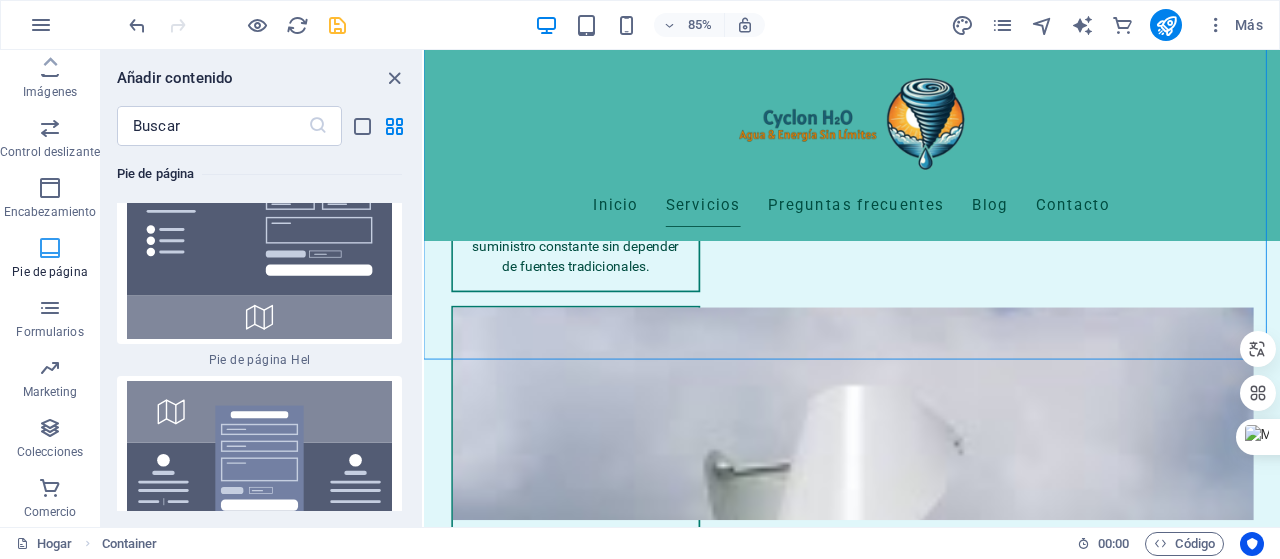 scroll, scrollTop: 26757, scrollLeft: 0, axis: vertical 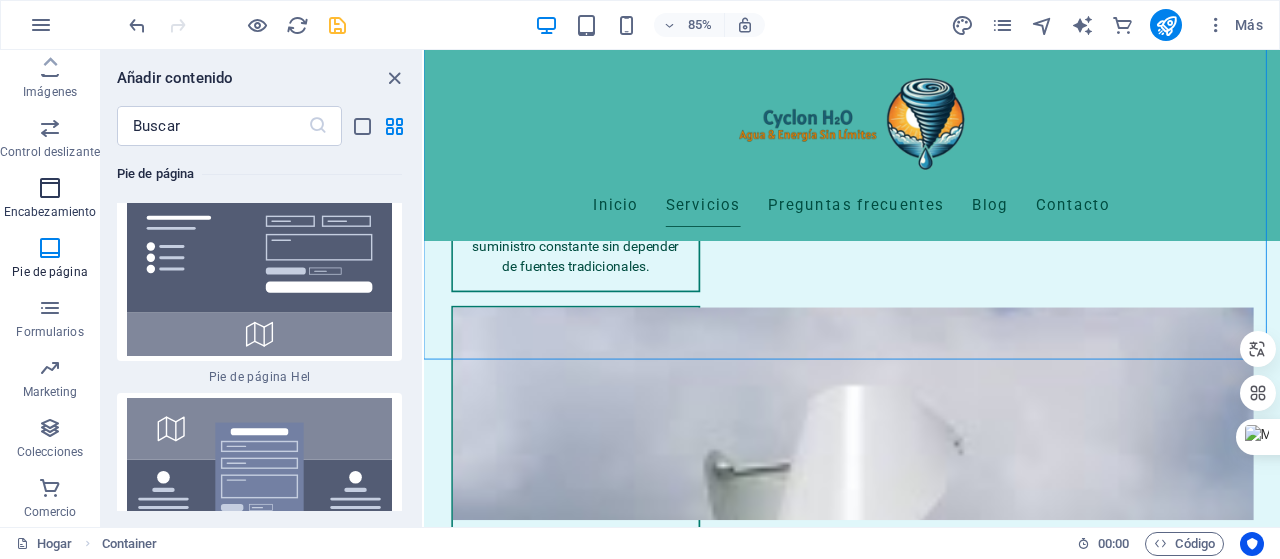 click at bounding box center [50, 188] 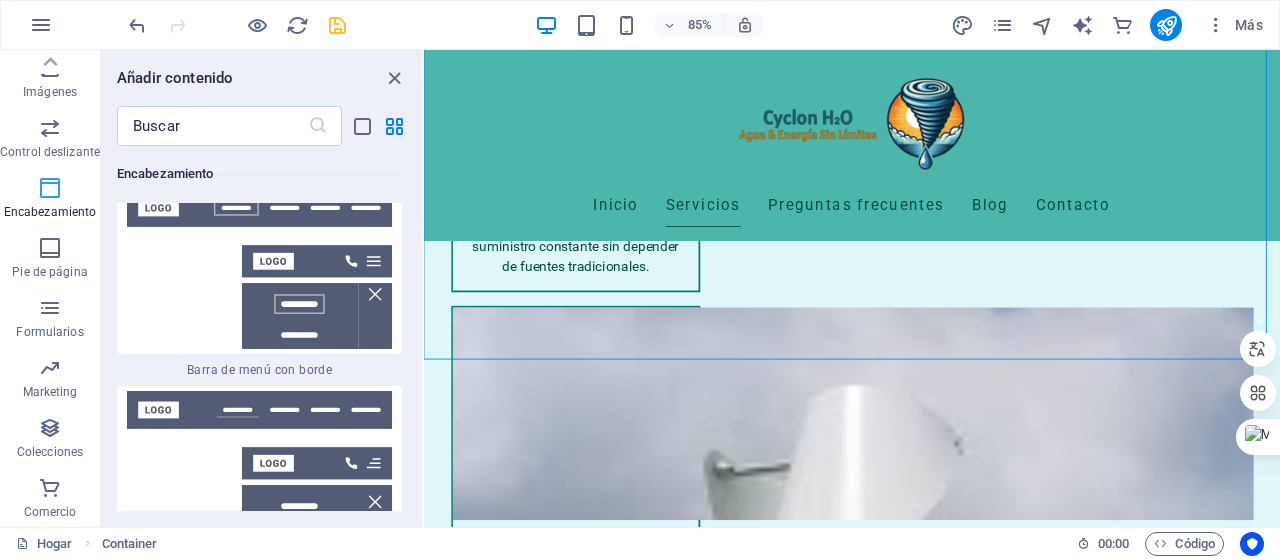 scroll, scrollTop: 24001, scrollLeft: 0, axis: vertical 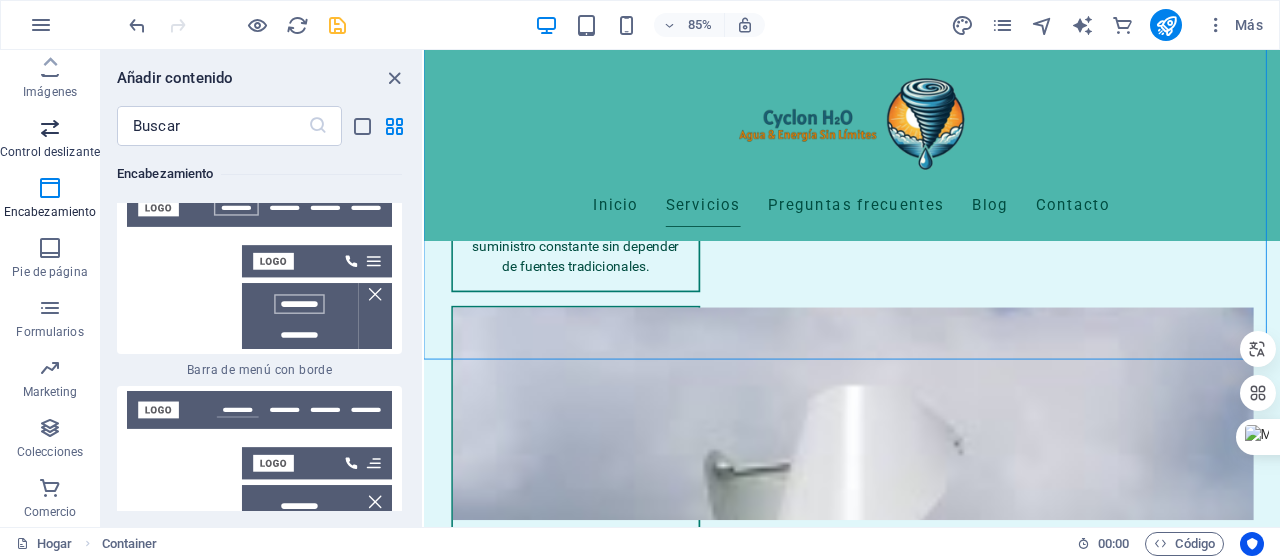 click at bounding box center [50, 128] 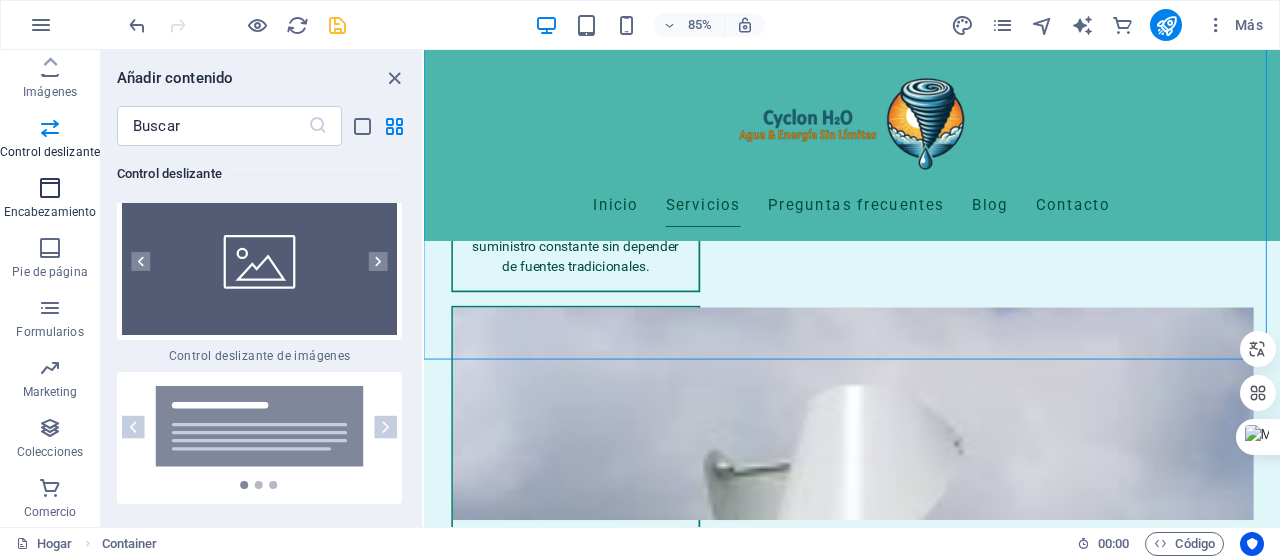 scroll, scrollTop: 22741, scrollLeft: 0, axis: vertical 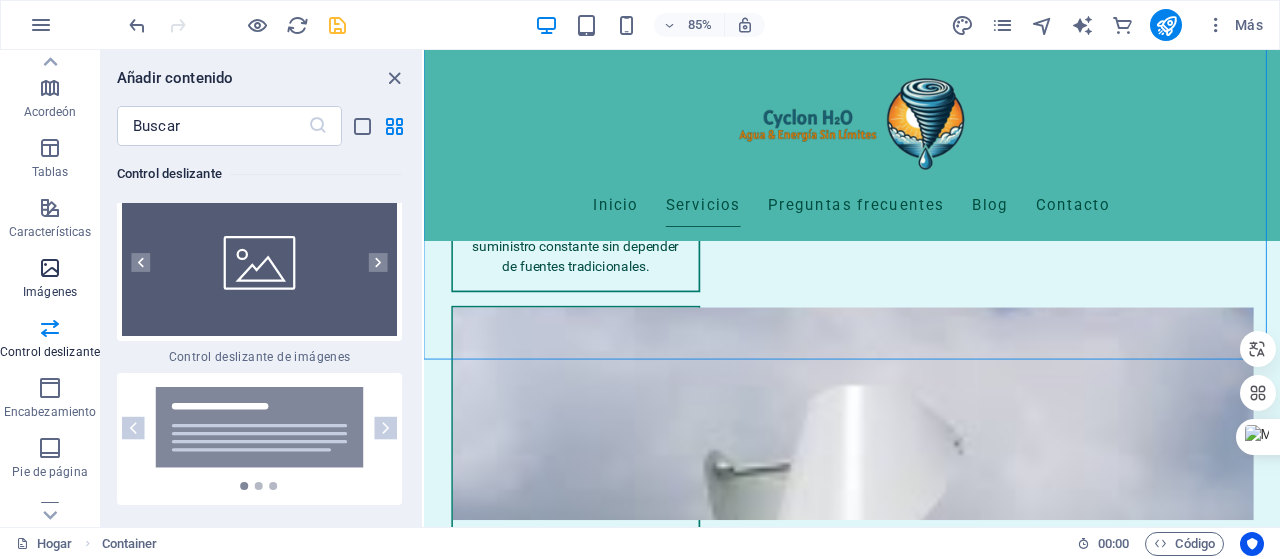 click at bounding box center [50, 268] 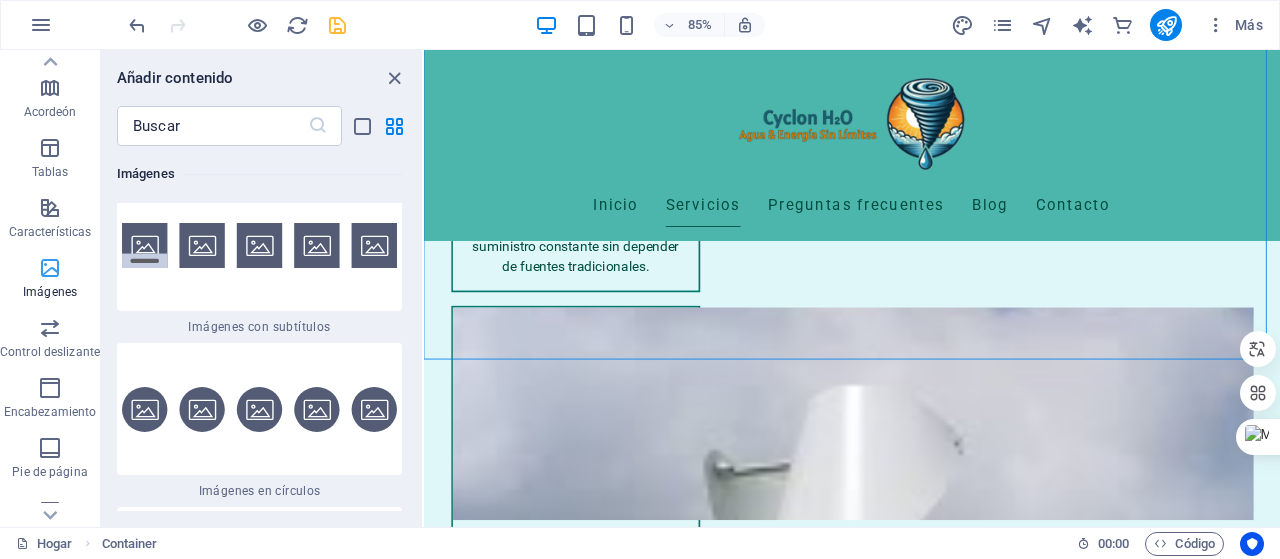 scroll, scrollTop: 20112, scrollLeft: 0, axis: vertical 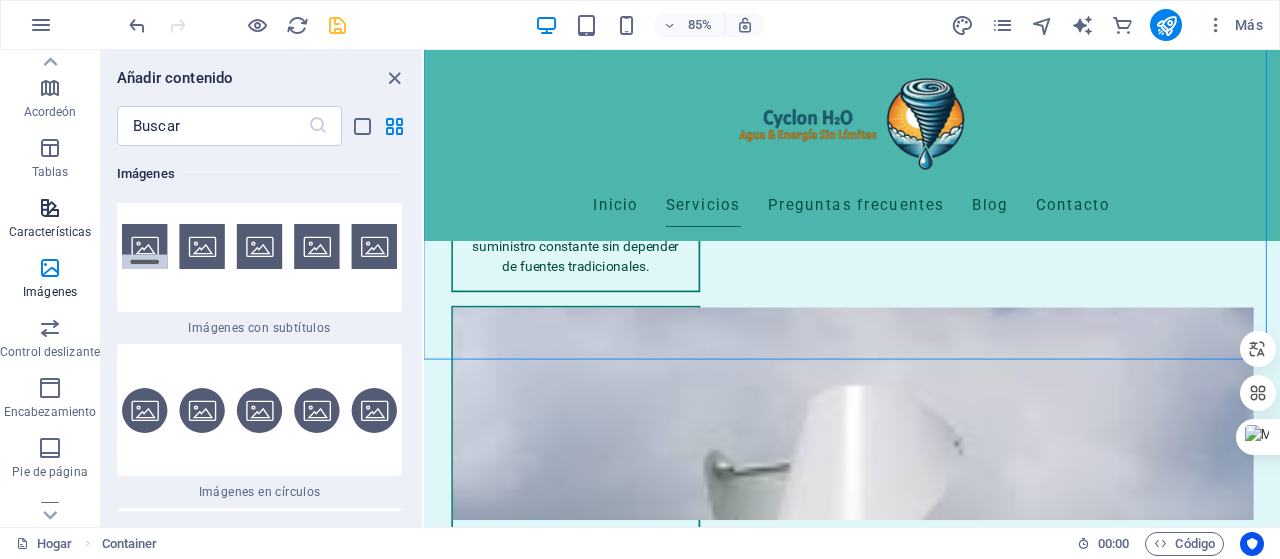 click at bounding box center (50, 208) 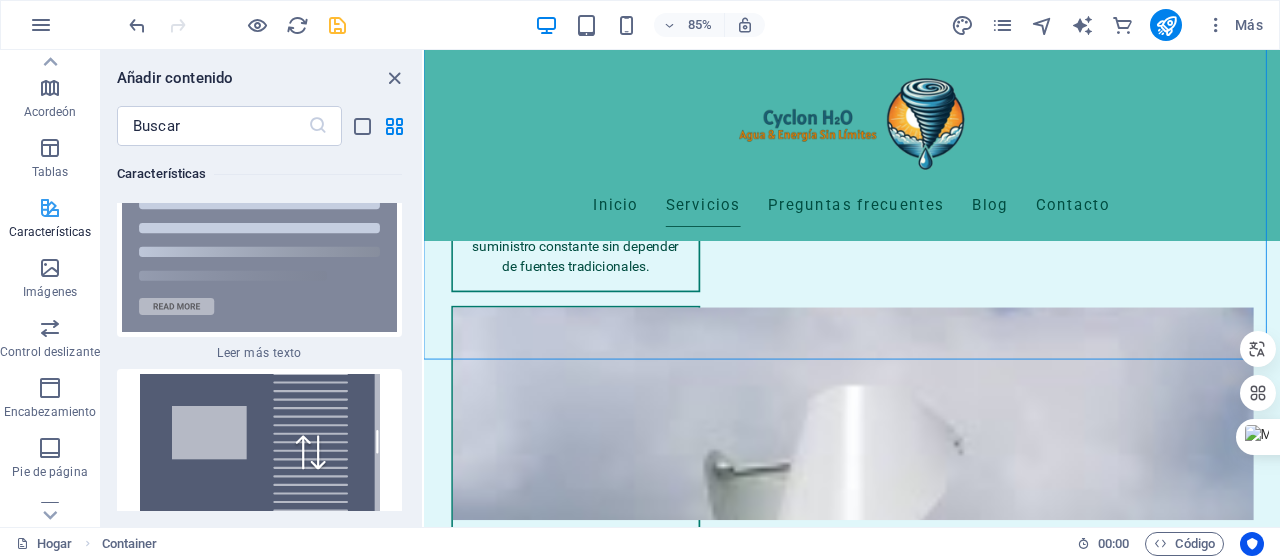 scroll, scrollTop: 15264, scrollLeft: 0, axis: vertical 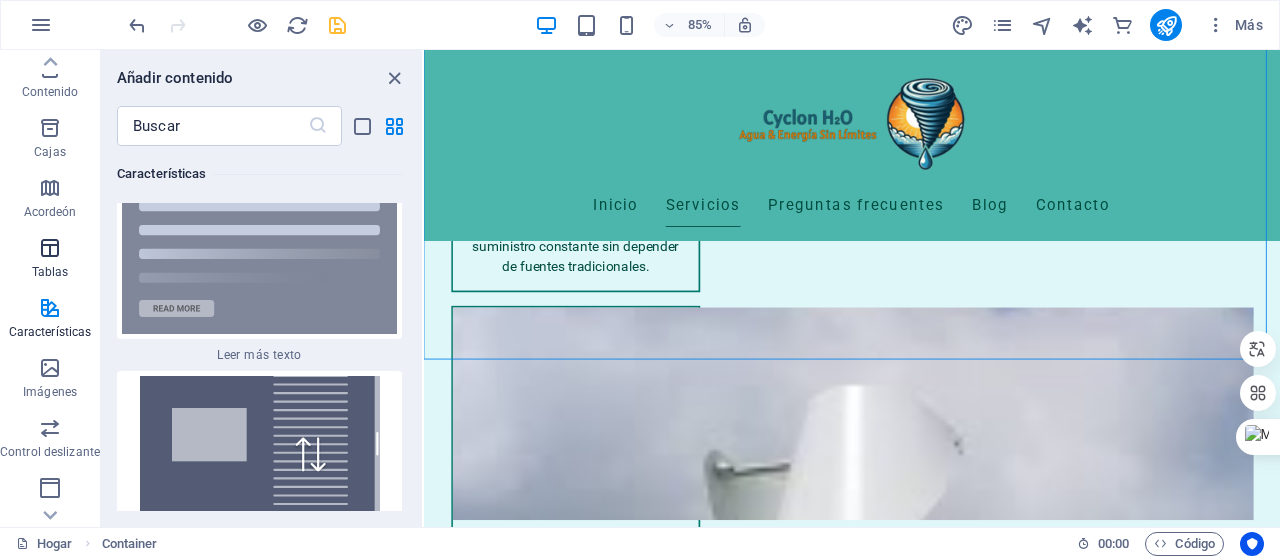 click at bounding box center (50, 248) 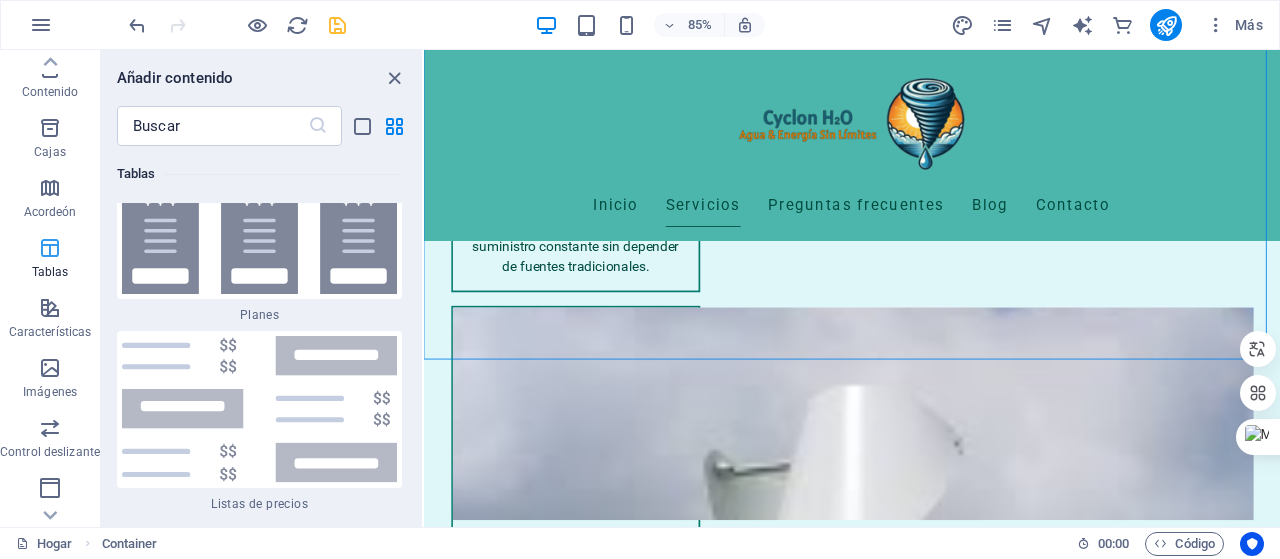 scroll, scrollTop: 13558, scrollLeft: 0, axis: vertical 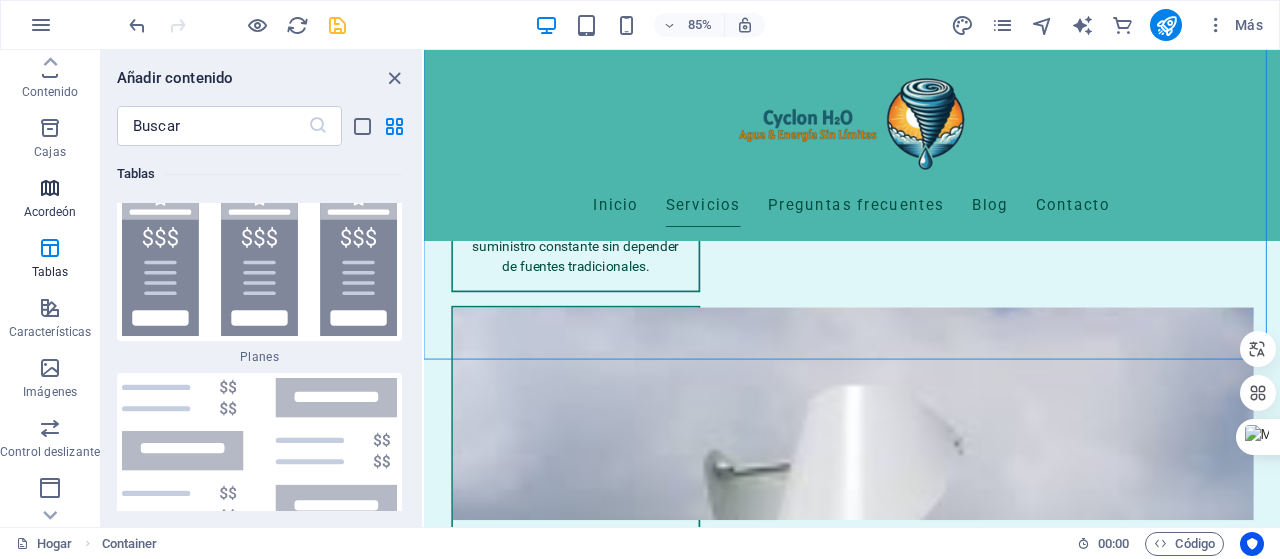 click at bounding box center [50, 188] 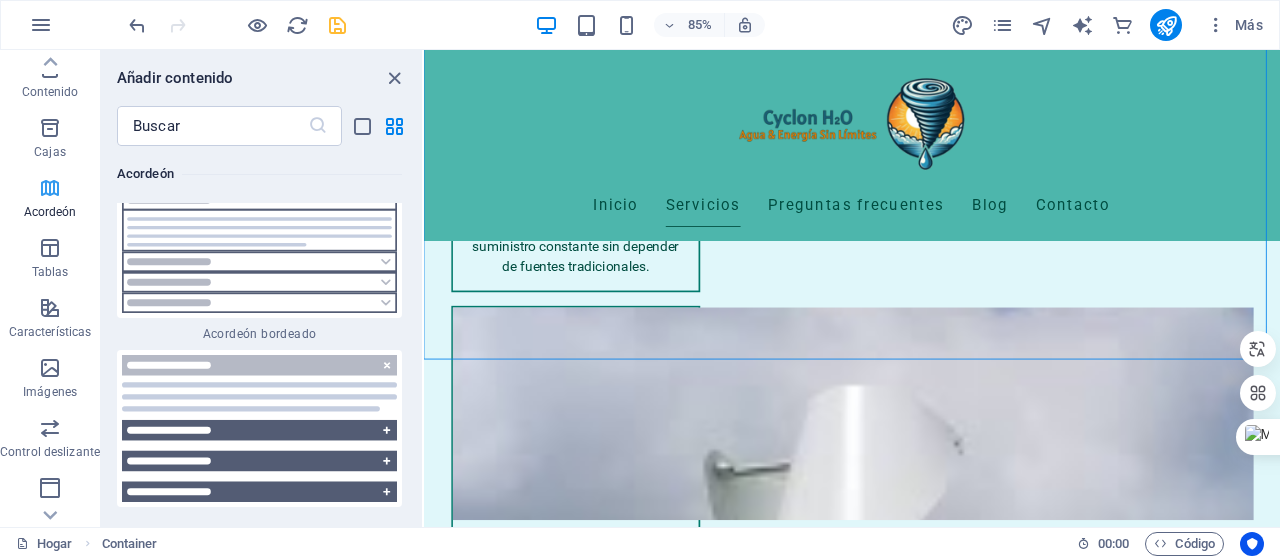 scroll, scrollTop: 12448, scrollLeft: 0, axis: vertical 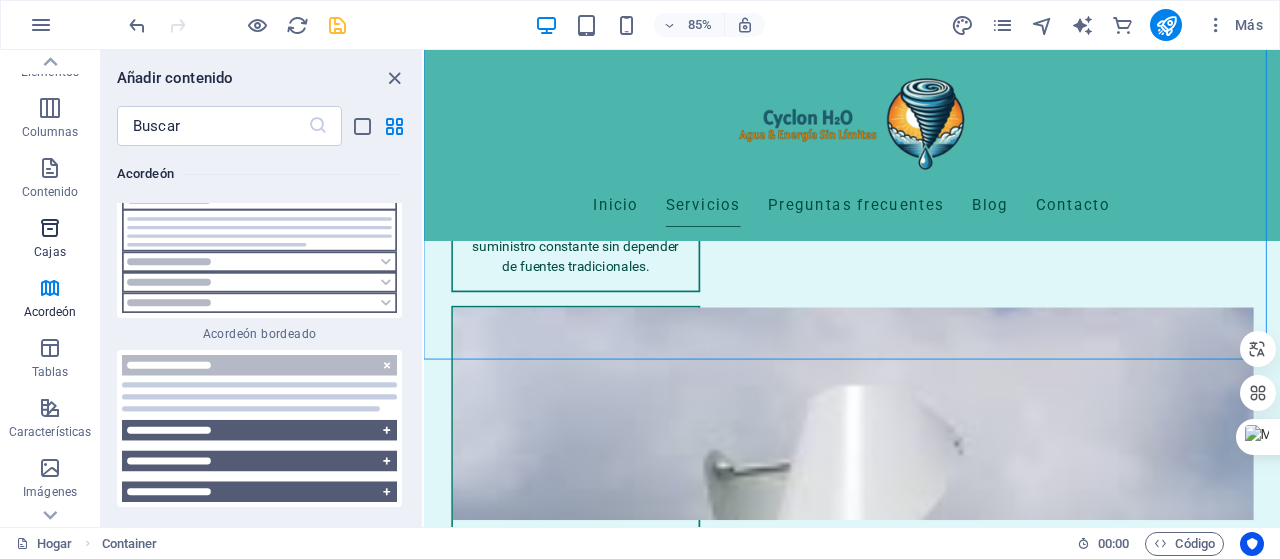 click at bounding box center (50, 228) 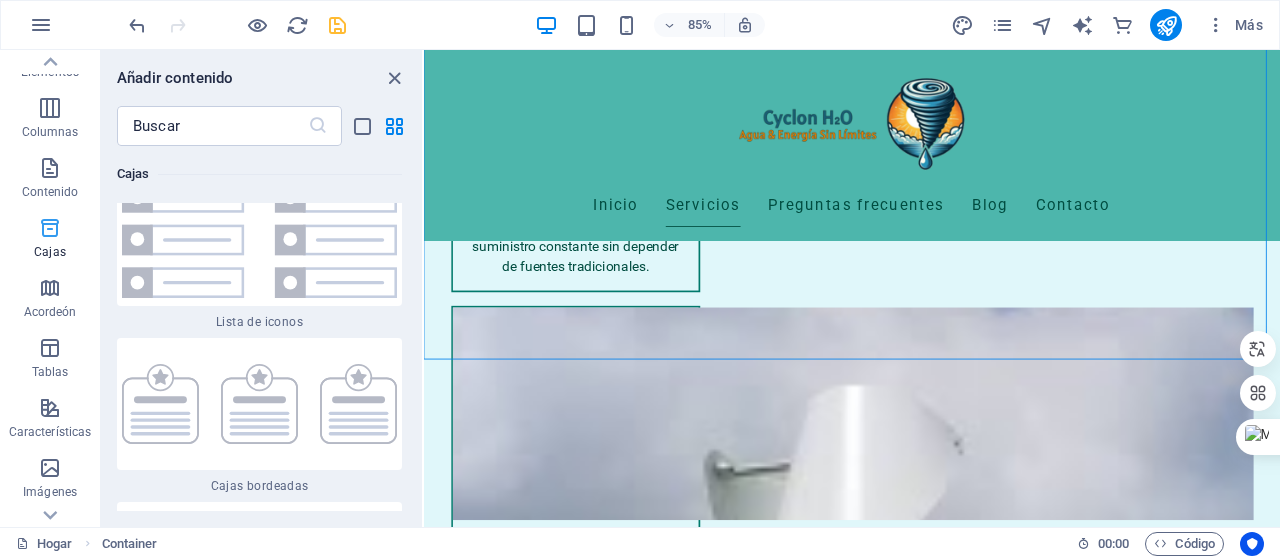 scroll, scrollTop: 10836, scrollLeft: 0, axis: vertical 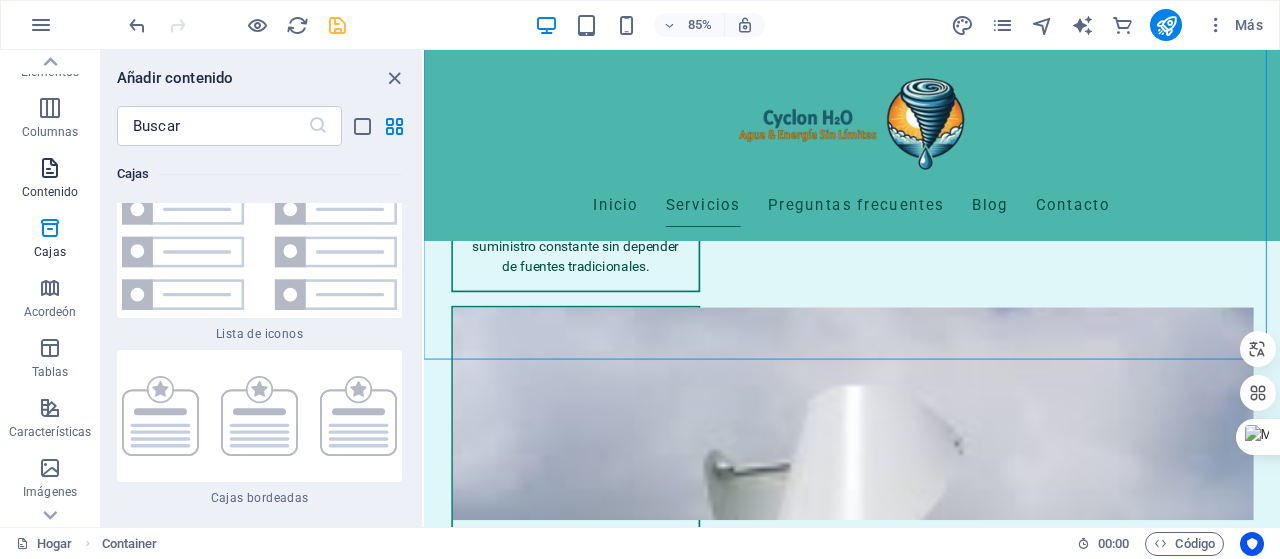 click at bounding box center (50, 168) 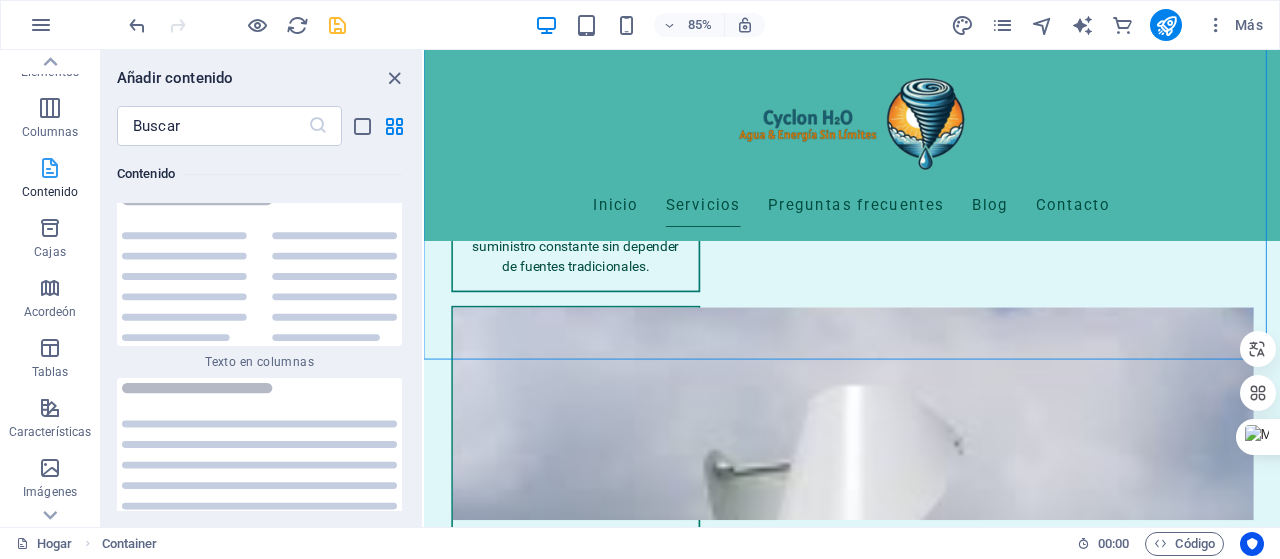 scroll, scrollTop: 6798, scrollLeft: 0, axis: vertical 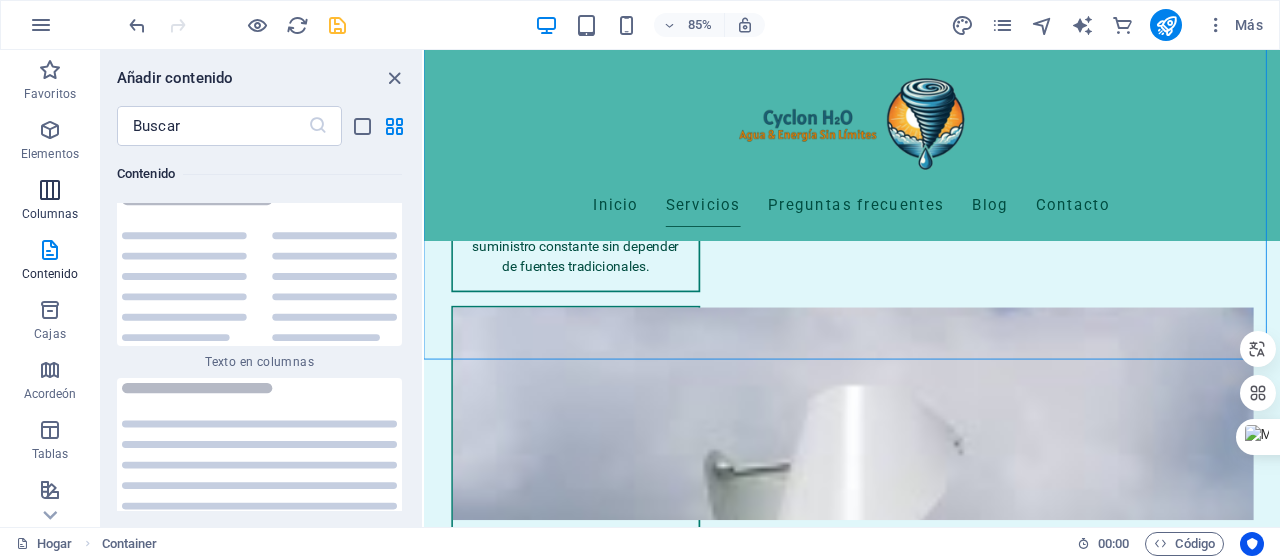 click at bounding box center [50, 190] 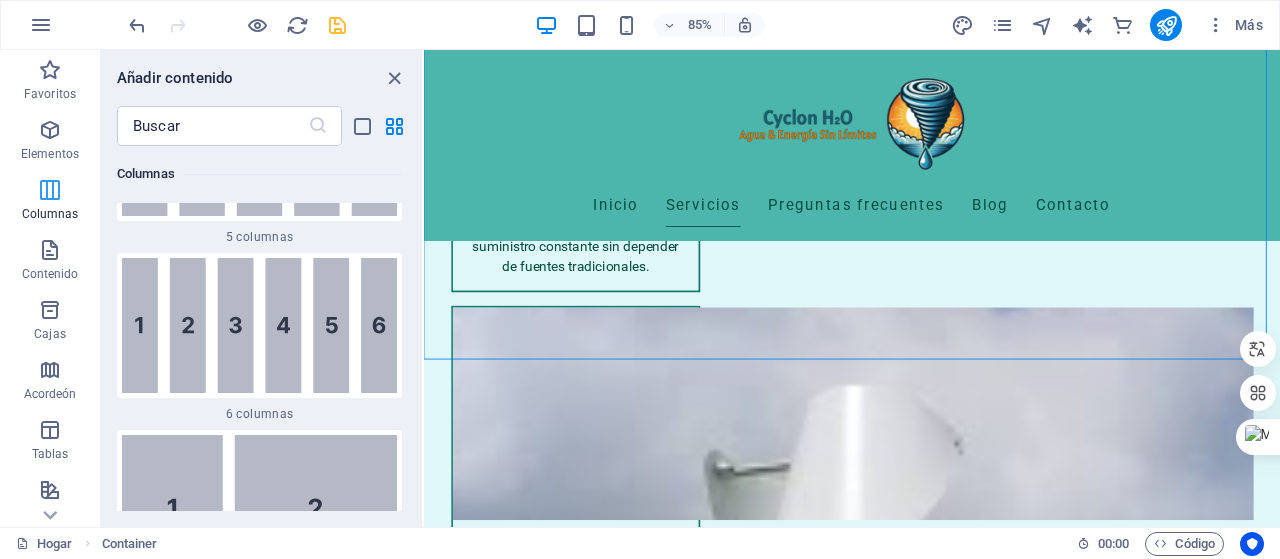 scroll, scrollTop: 1153, scrollLeft: 0, axis: vertical 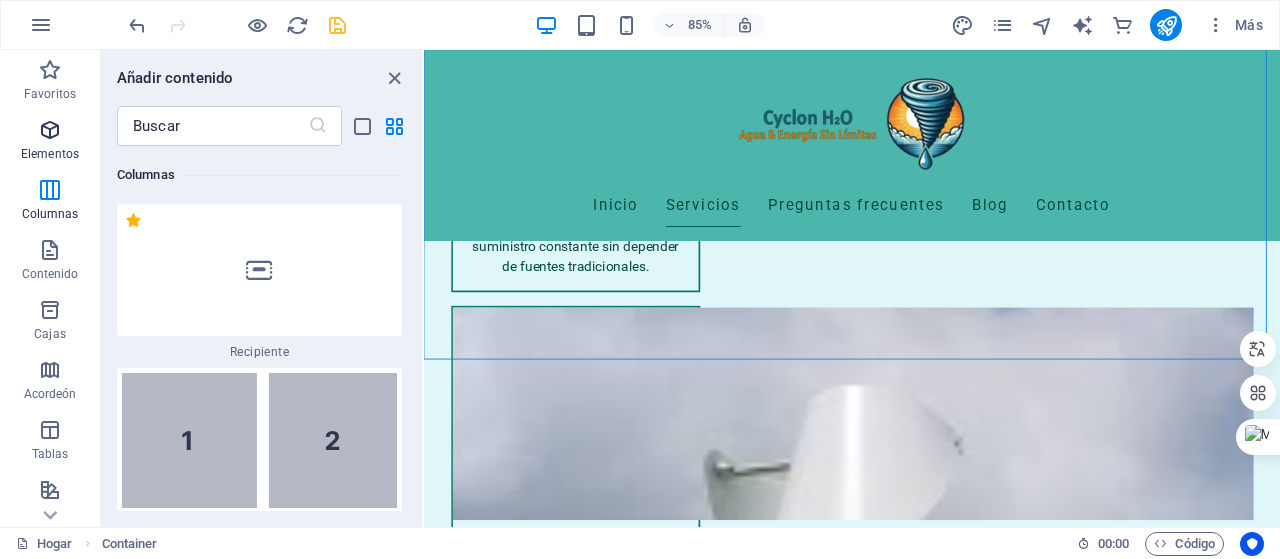 click on "Elementos" at bounding box center (50, 142) 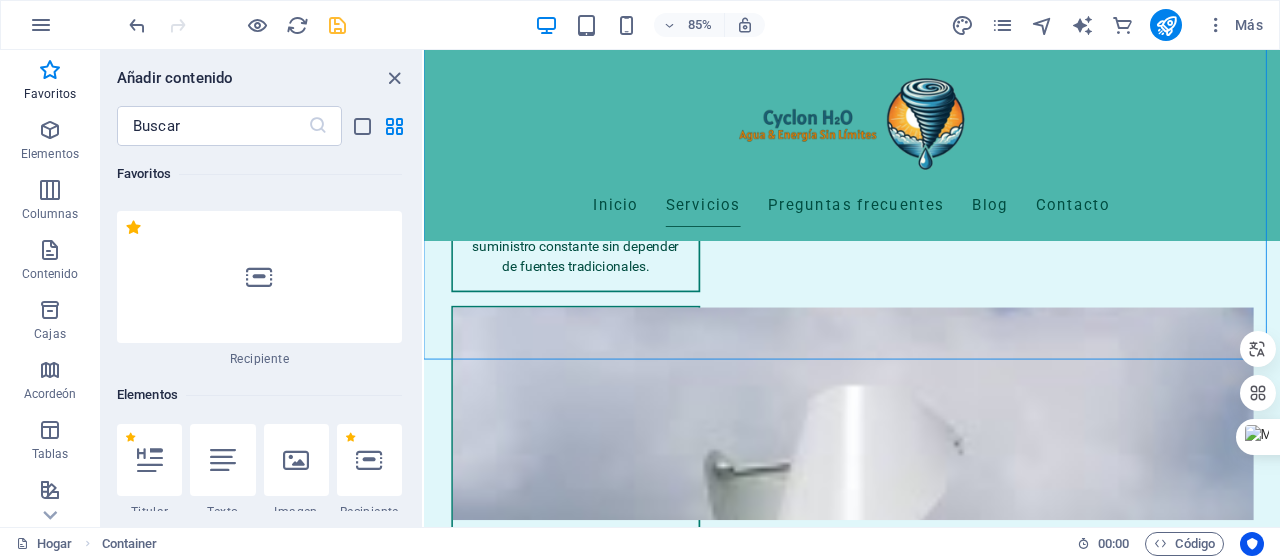 scroll, scrollTop: 0, scrollLeft: 0, axis: both 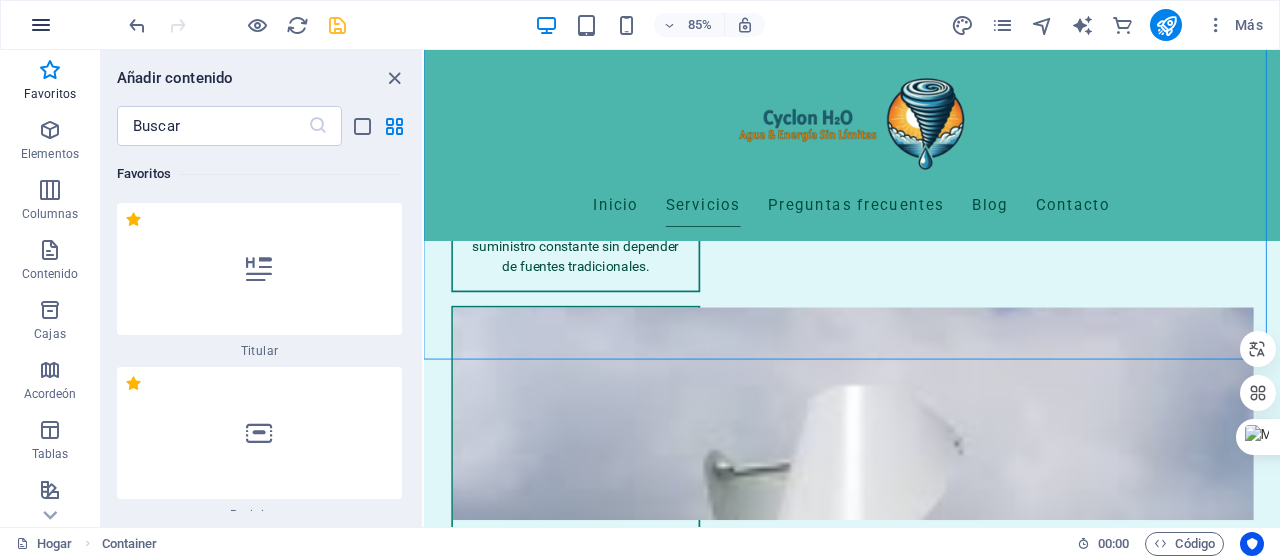 click at bounding box center (41, 25) 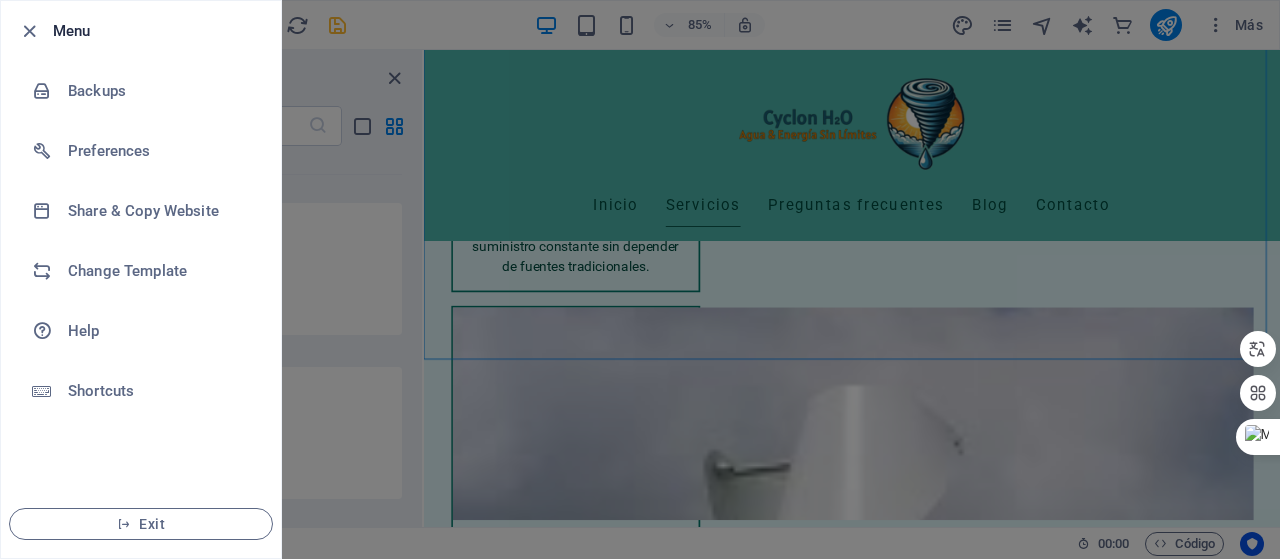 click at bounding box center [640, 279] 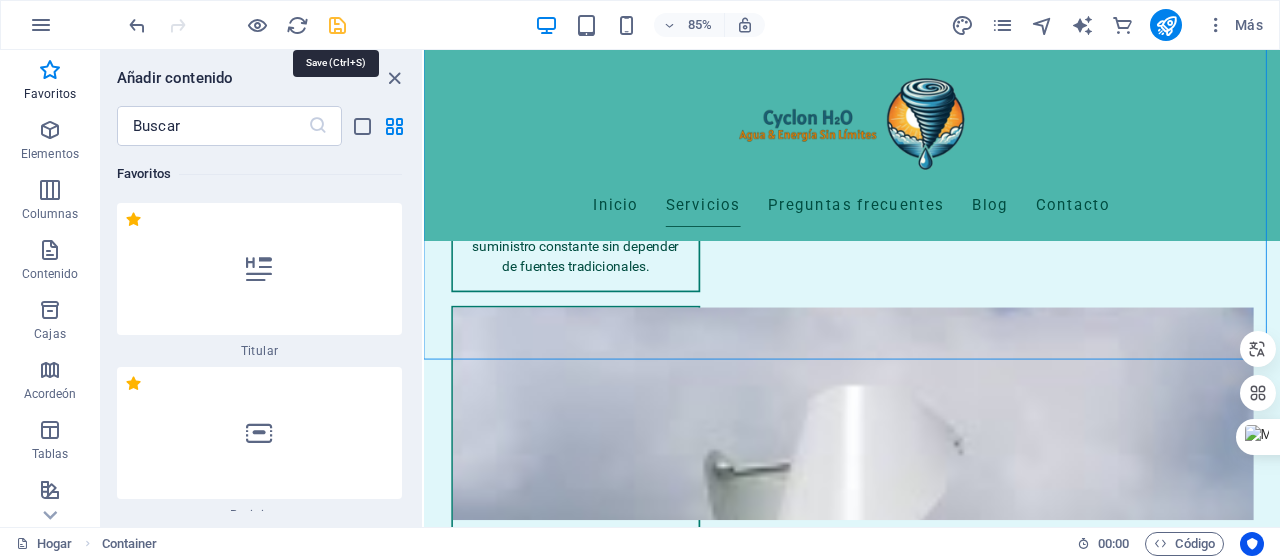 click at bounding box center (337, 25) 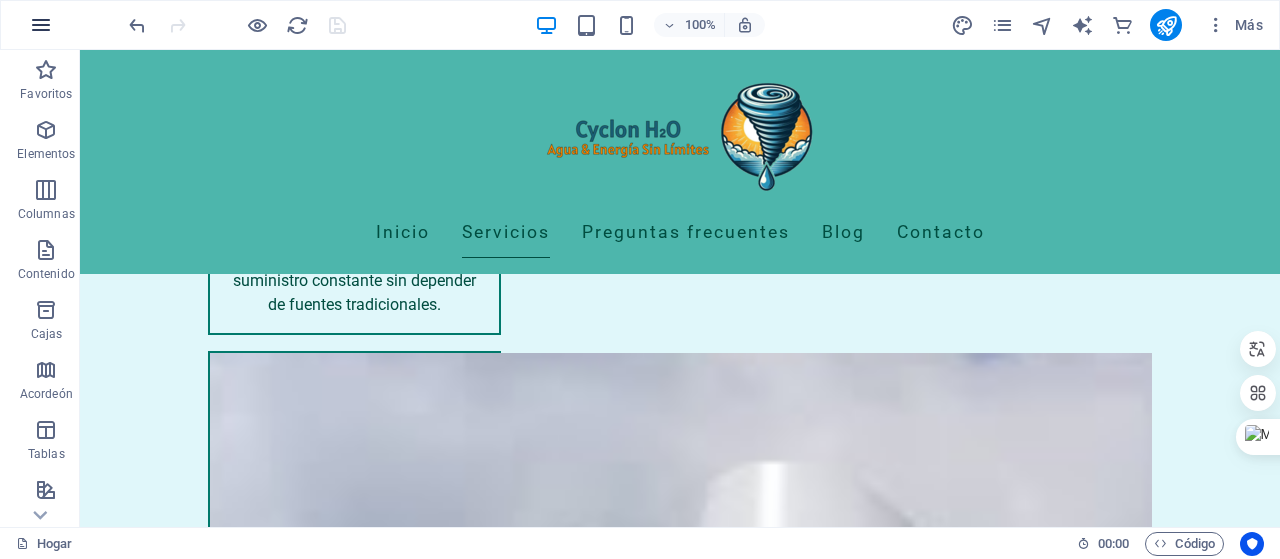 click at bounding box center [41, 25] 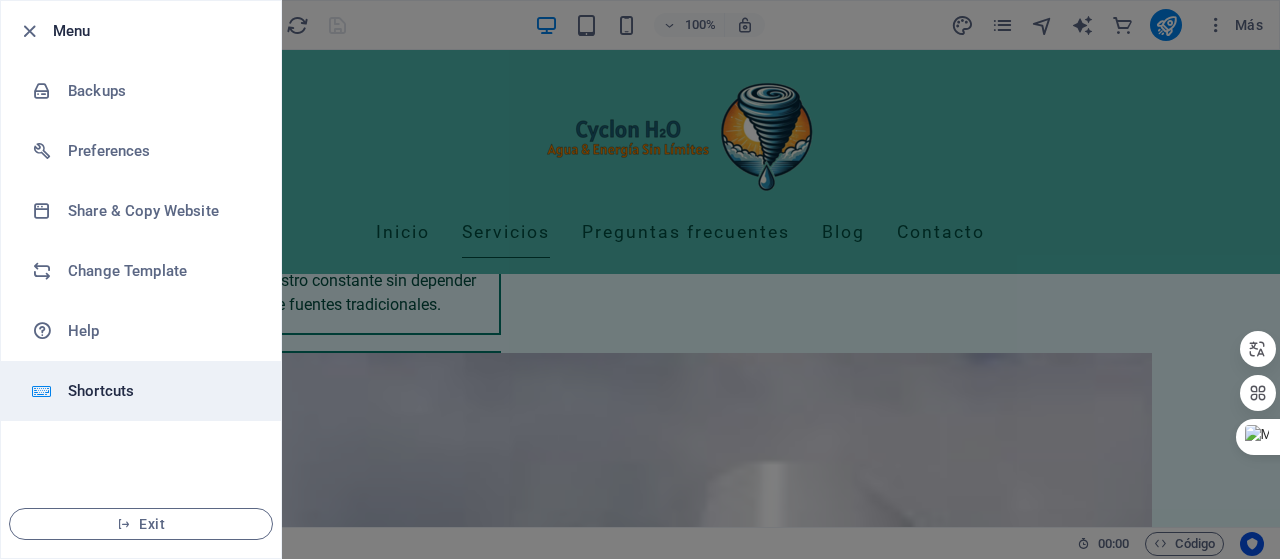 click on "Shortcuts" at bounding box center (160, 391) 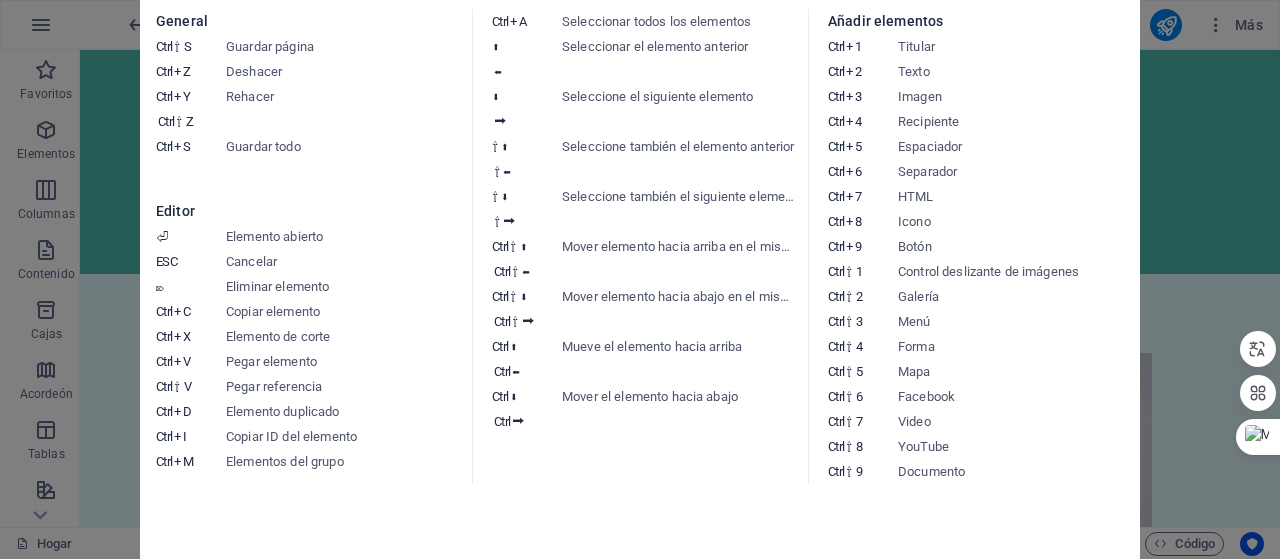 click on "Hoja de trucos para el teclado General Ctrl  ⇧  S Guardar página Ctrl  Z Deshacer Ctrl  Y  Ctrl  ⇧  Z Rehacer Ctrl  S Guardar todo Editor ⏎ Elemento abierto ESC Cancelar ⌦ Eliminar elemento Ctrl  C Copiar elemento Ctrl  X Elemento de corte Ctrl  V Pegar elemento Ctrl  ⇧  V Pegar referencia Ctrl  D Elemento duplicado Ctrl  I Copiar ID del elemento Ctrl  M Elementos del grupo Ctrl  A Seleccionar todos los elementos ⬆  ⬅ Seleccionar el elemento anterior ⬇  ⮕ Seleccione el siguiente elemento ⇧  ⬆  ⇧  ⬅ Seleccione también el elemento anterior ⇧  ⬇  ⇧  ⮕ Seleccione también el siguiente elemento Ctrl  ⇧  ⬆  Ctrl  ⇧  ⬅ Mover elemento hacia arriba en el mismo nivel Ctrl  ⇧  ⬇  Ctrl  ⇧  ⮕ Mover elemento hacia abajo en el mismo nivel Ctrl  ⬆  Ctrl  ⬅ Mueve el elemento hacia arriba Ctrl  ⬇  Ctrl  ⮕ Mover el elemento hacia abajo Añadir elementos Ctrl  1 Titular Ctrl  2 Texto Ctrl  3 Imagen Ctrl  4 Recipiente Ctrl  5 Espaciador Ctrl  6 Separador Ctrl  7 HTML 8 9" at bounding box center [640, 279] 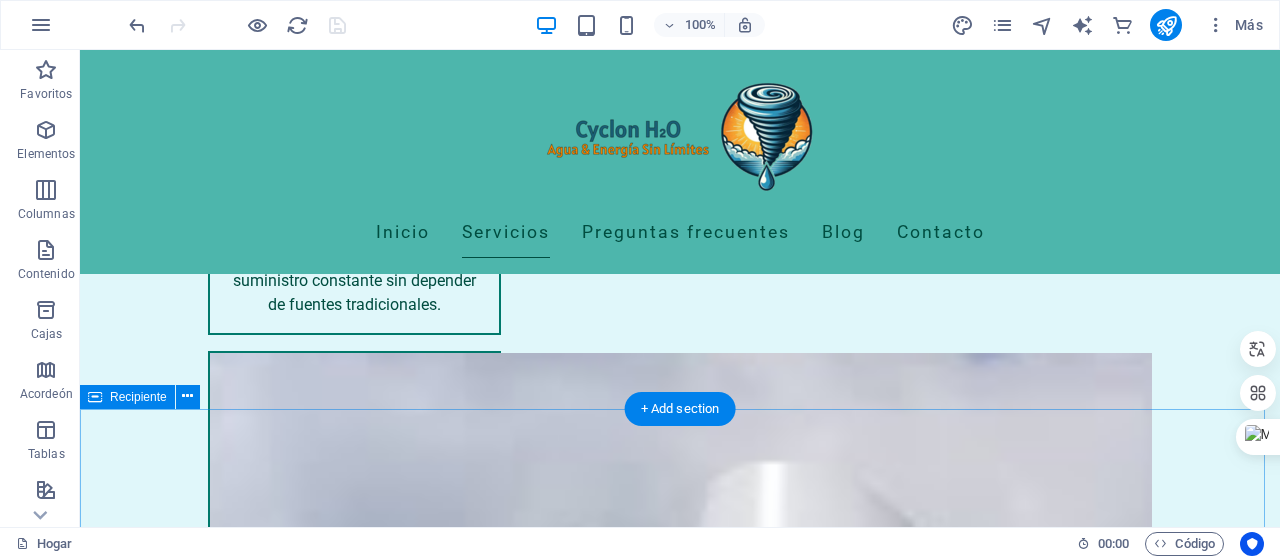scroll, scrollTop: 1500, scrollLeft: 0, axis: vertical 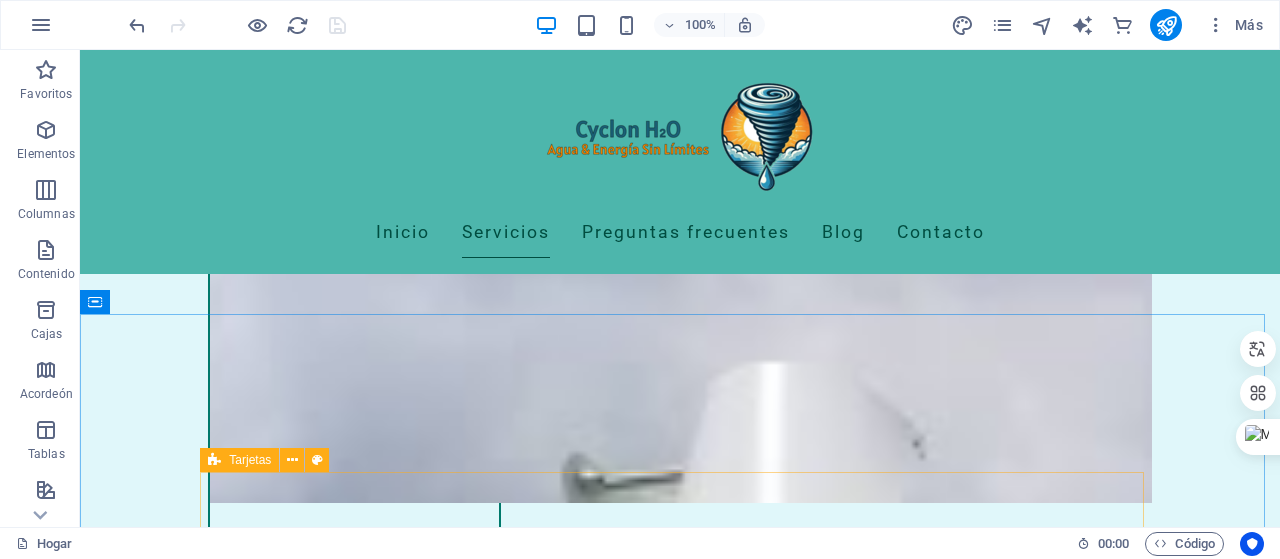 click at bounding box center [214, 460] 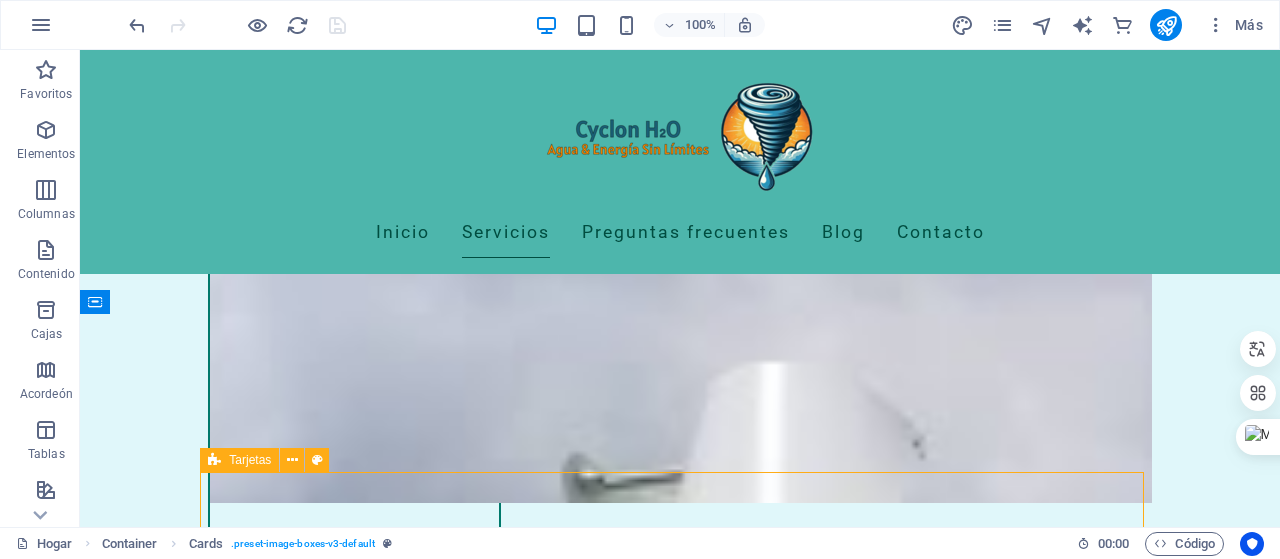 click at bounding box center (214, 460) 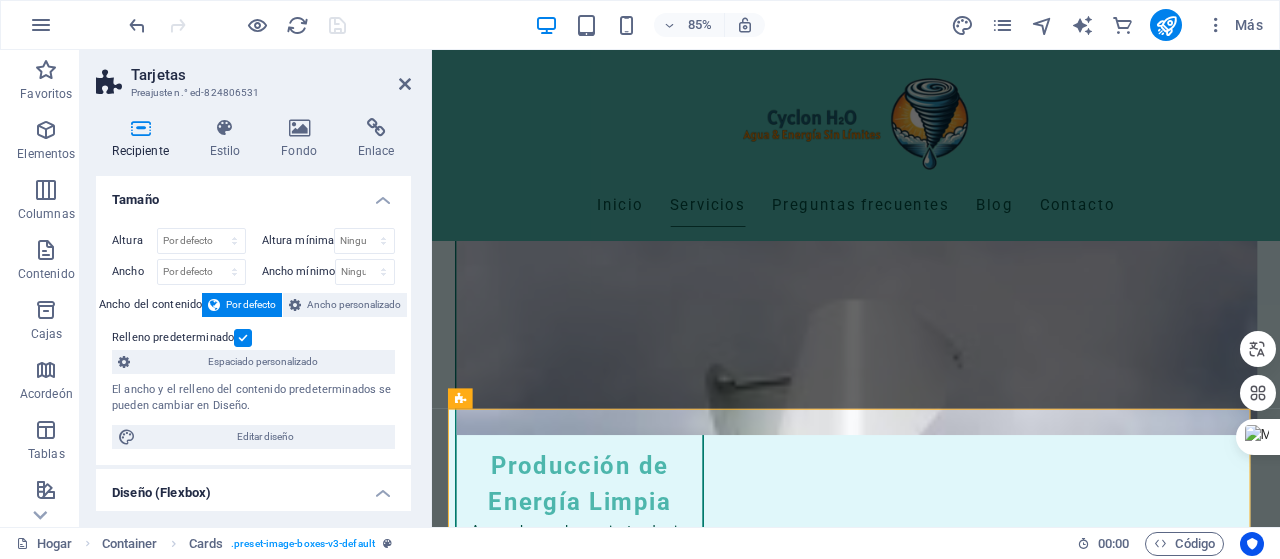 click at bounding box center [243, 338] 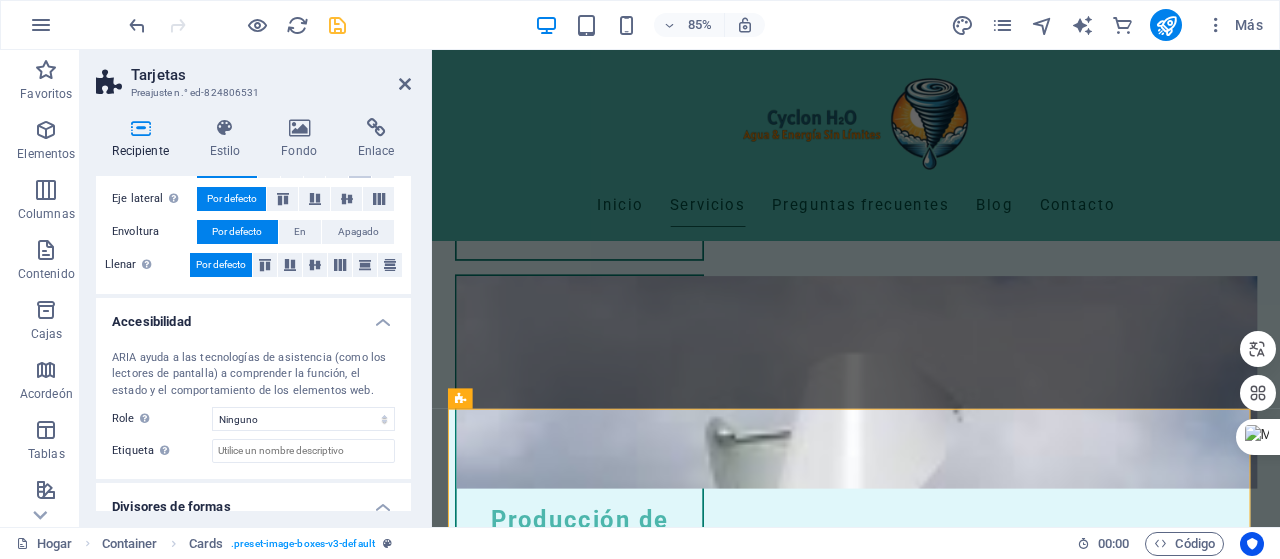 scroll, scrollTop: 462, scrollLeft: 0, axis: vertical 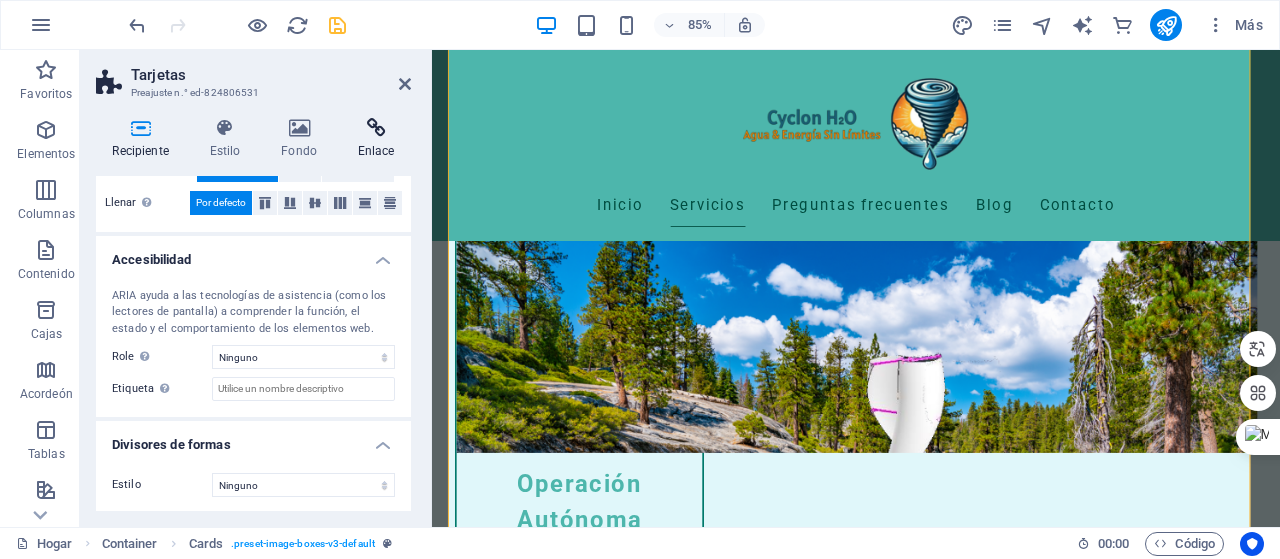 click at bounding box center [376, 128] 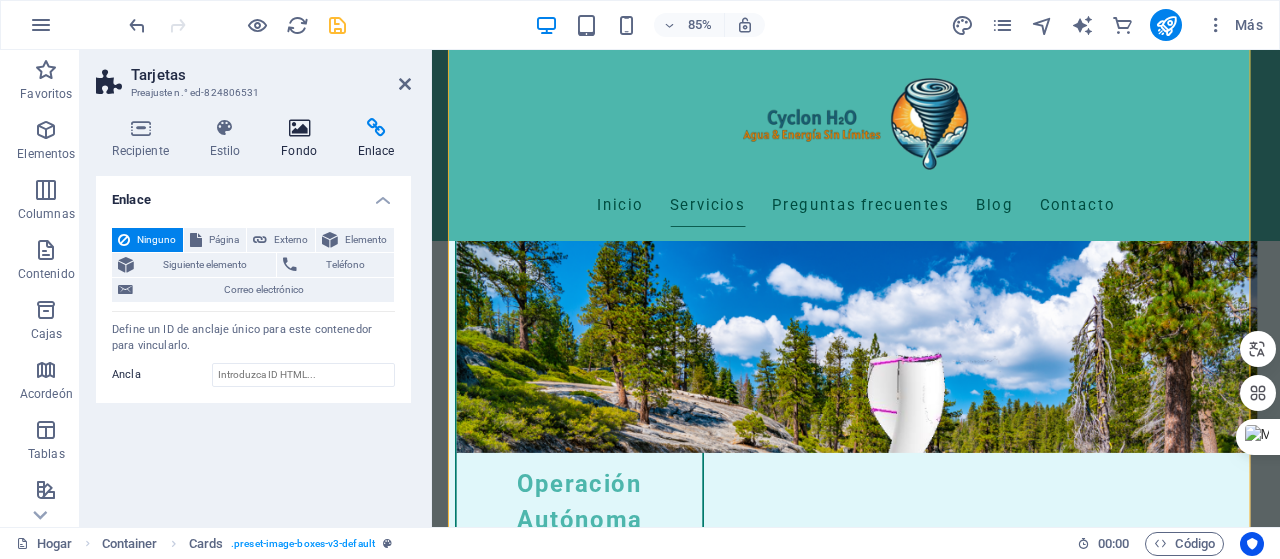 click at bounding box center (299, 128) 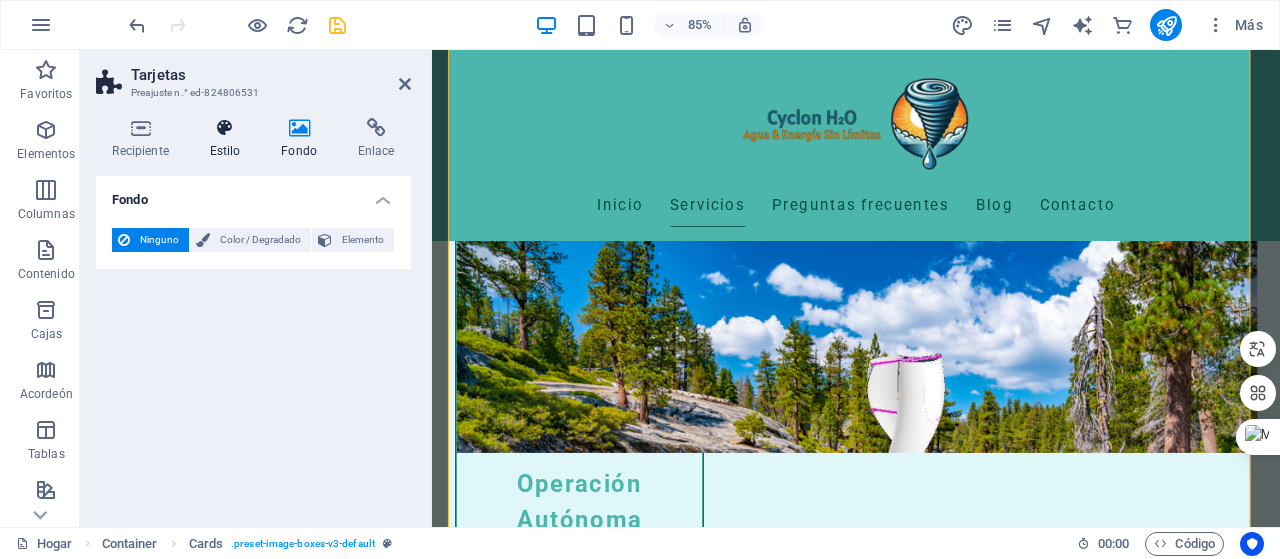 click at bounding box center [225, 128] 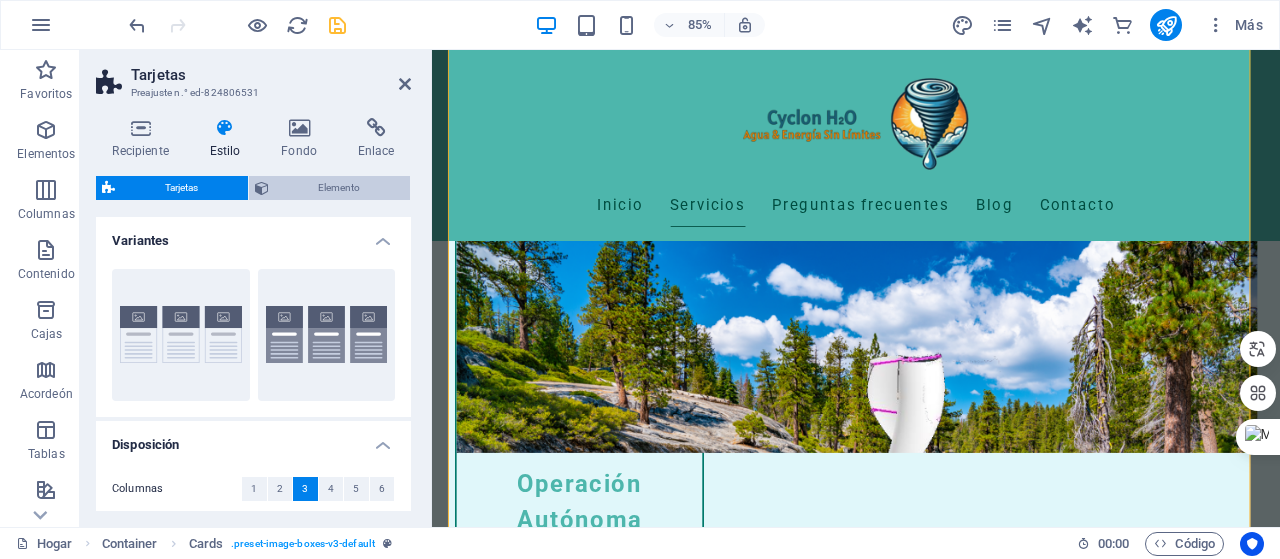 click on "Elemento" at bounding box center [340, 188] 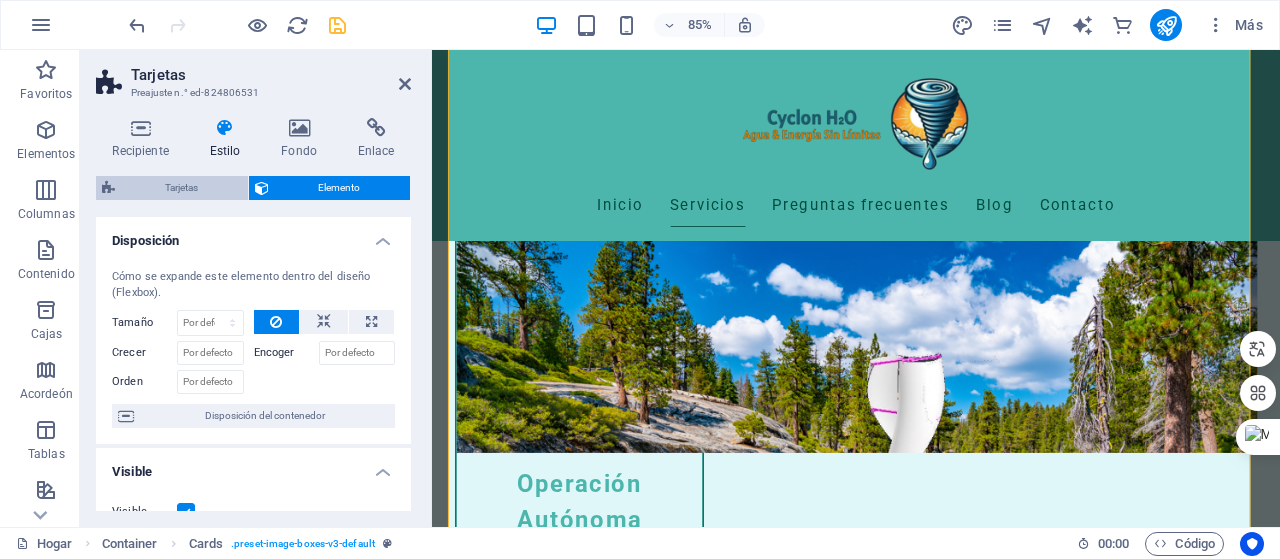click on "Tarjetas" at bounding box center [181, 188] 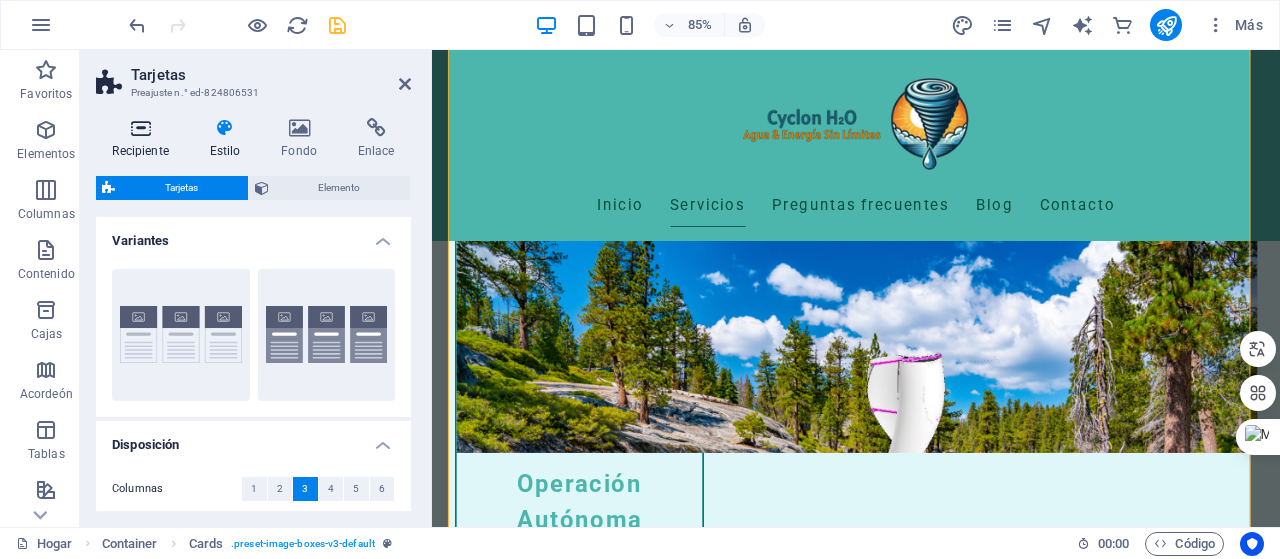 click at bounding box center (140, 128) 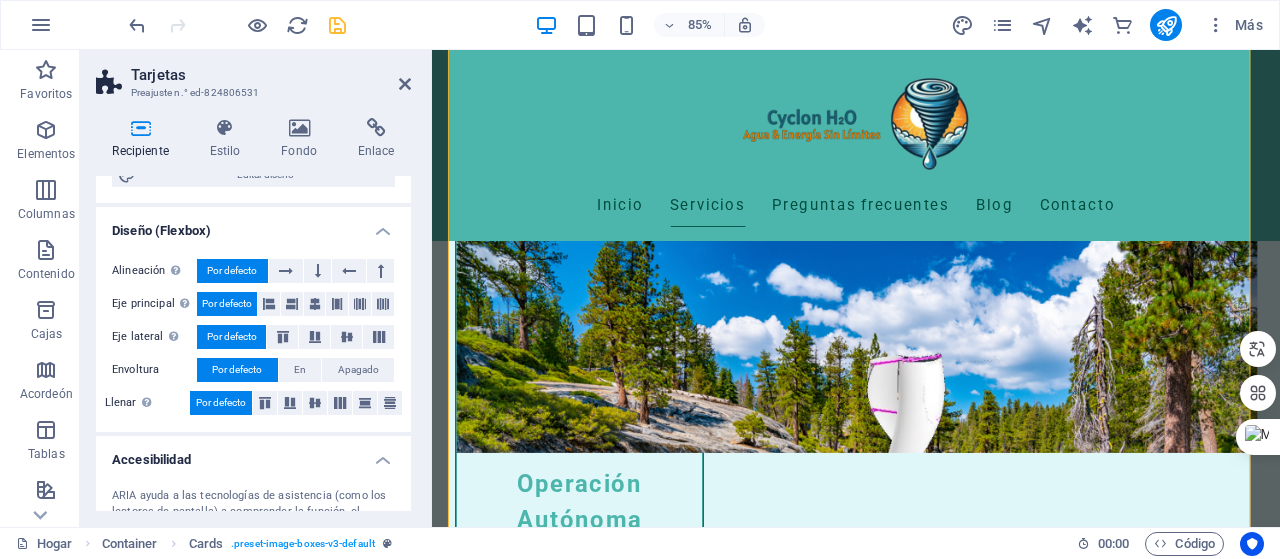 scroll, scrollTop: 62, scrollLeft: 0, axis: vertical 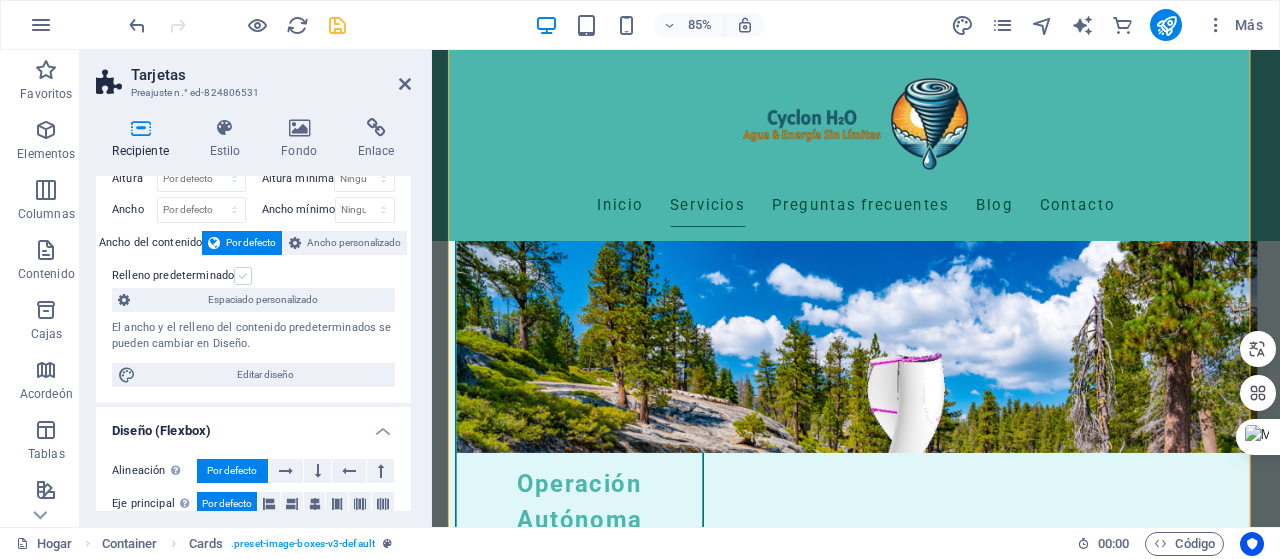 click at bounding box center (243, 276) 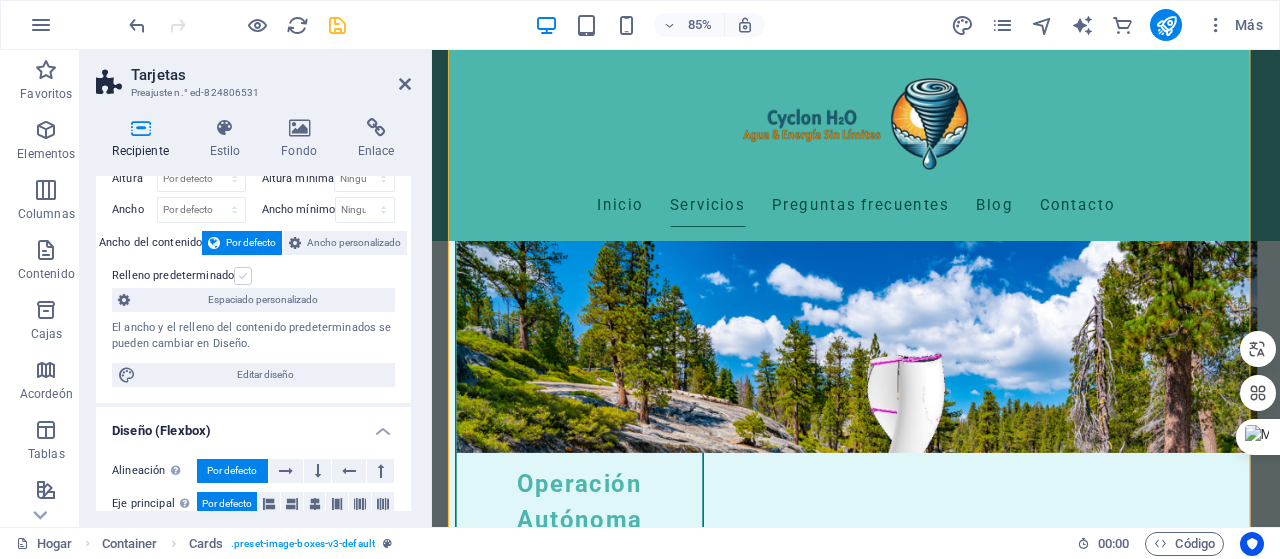 click on "Relleno predeterminado" at bounding box center (0, 0) 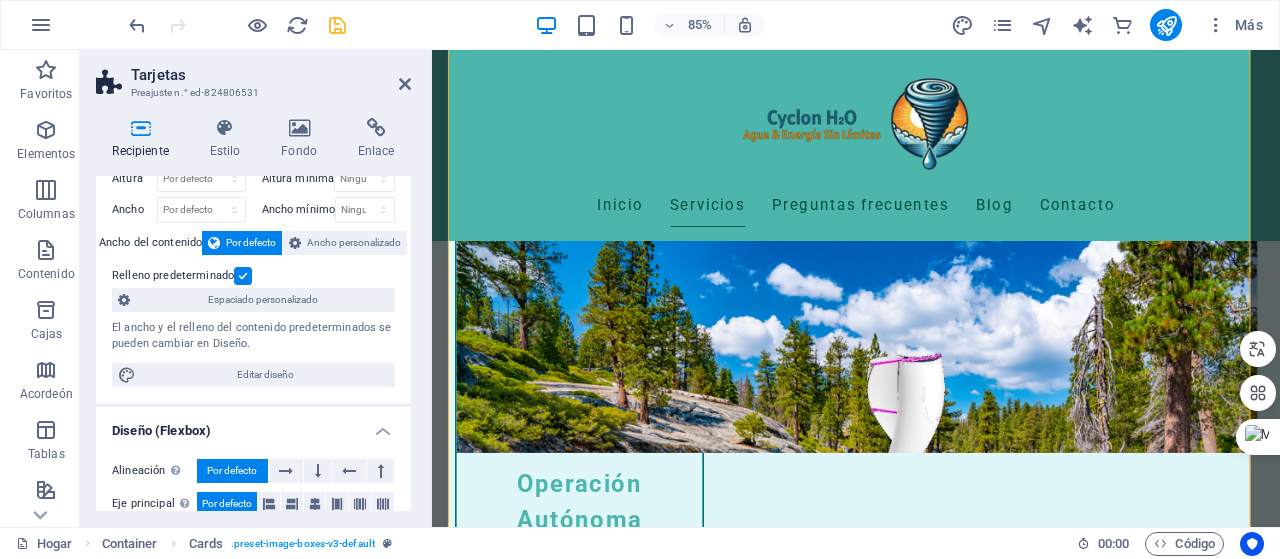 scroll, scrollTop: 0, scrollLeft: 0, axis: both 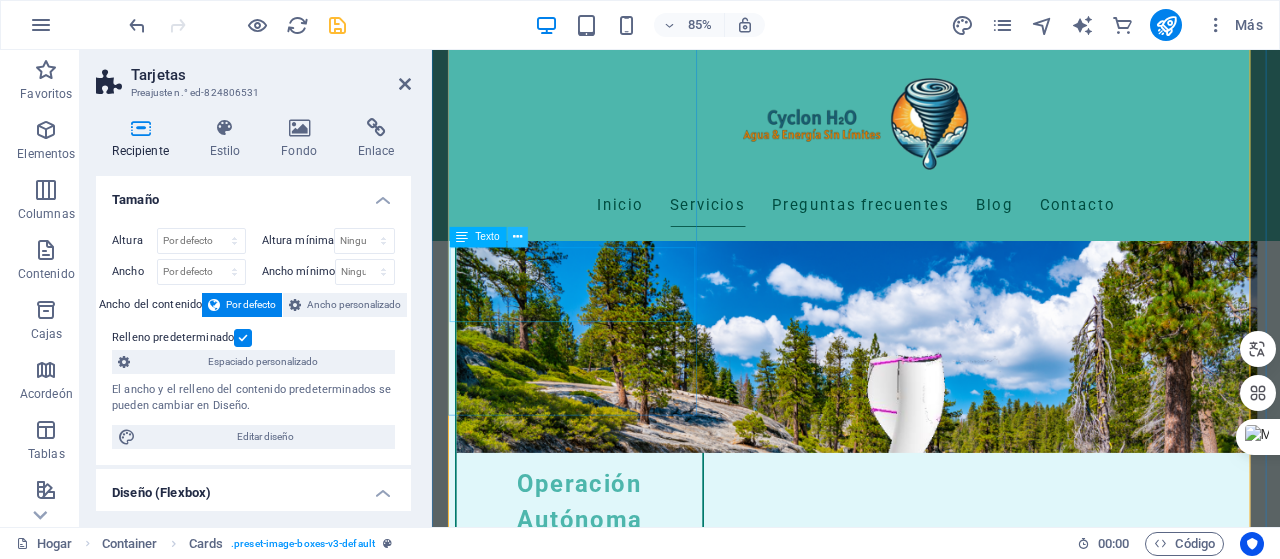 click at bounding box center (517, 237) 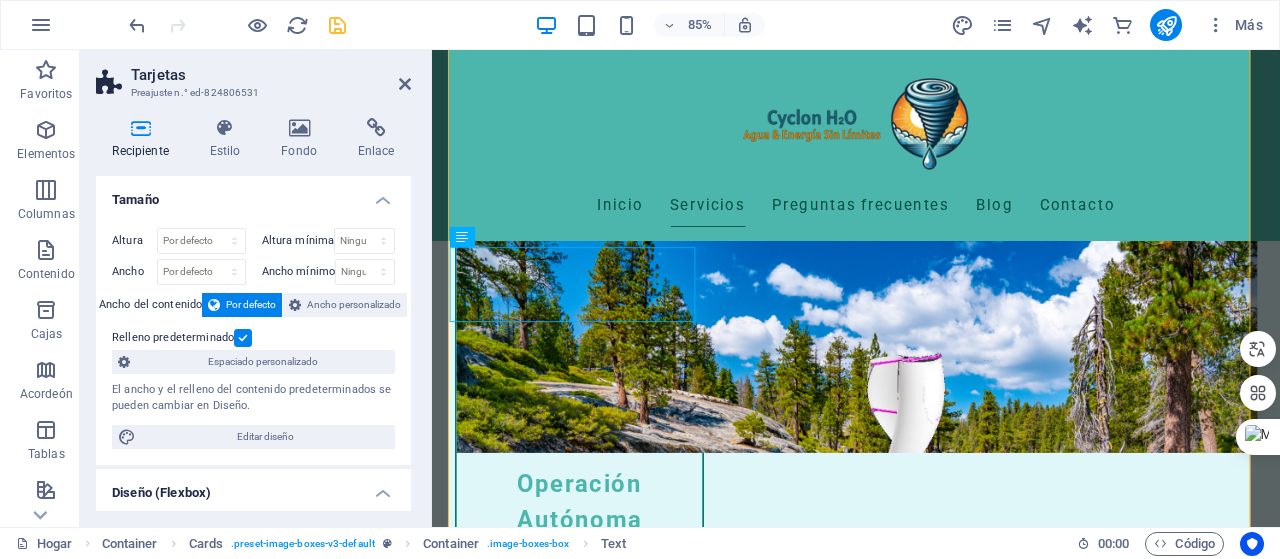 click on "Tamaño" at bounding box center [253, 194] 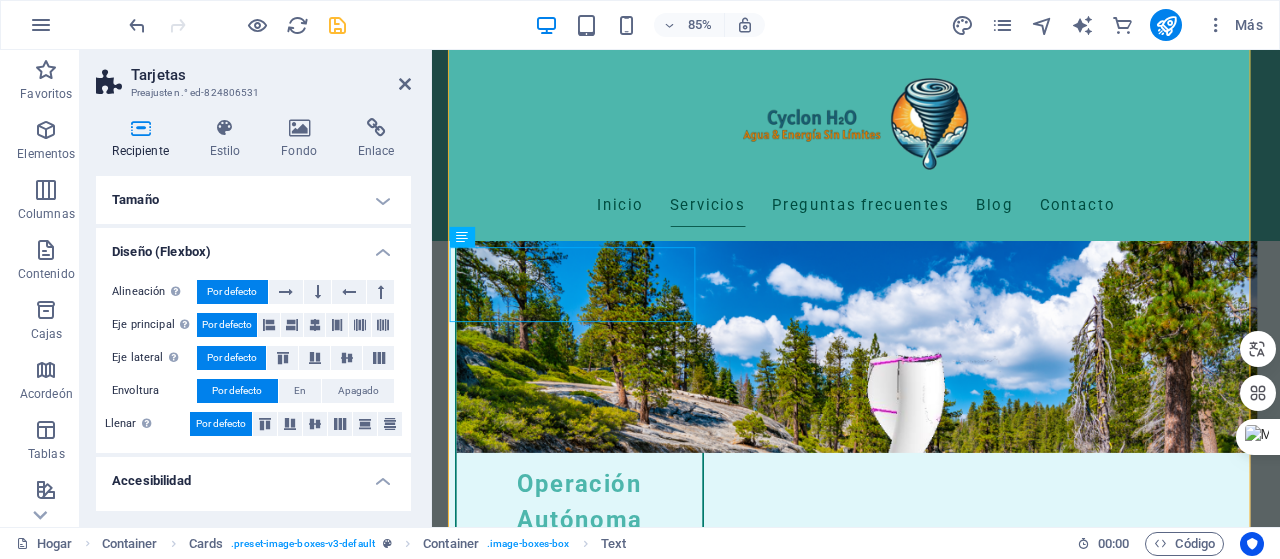 click on "Tamaño" at bounding box center [253, 200] 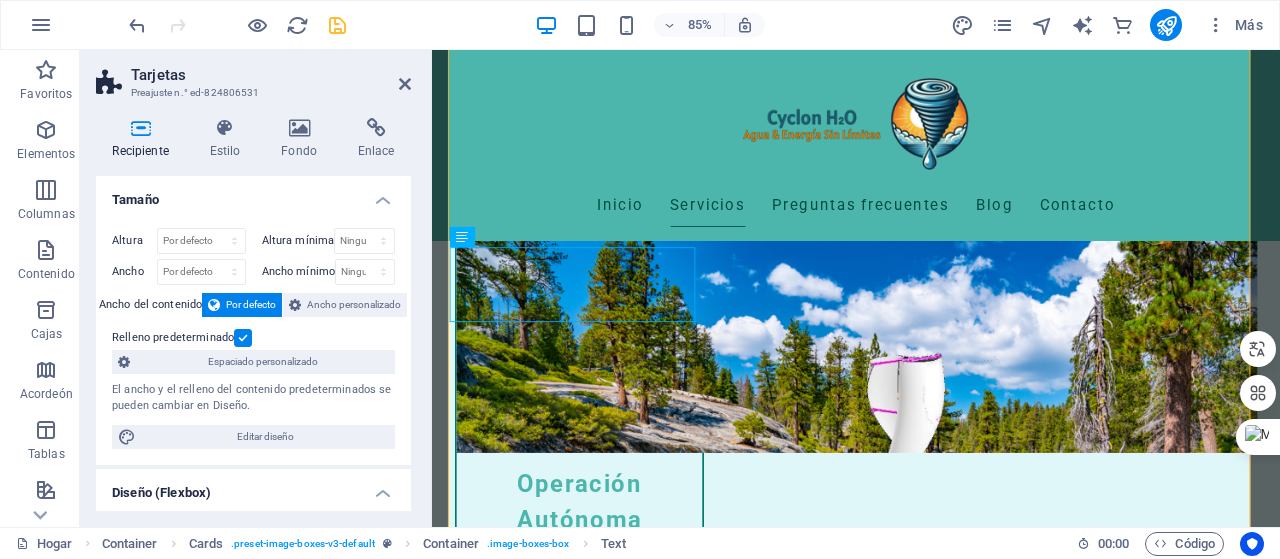 click on "Preajuste n.° ed-824806531" at bounding box center [195, 92] 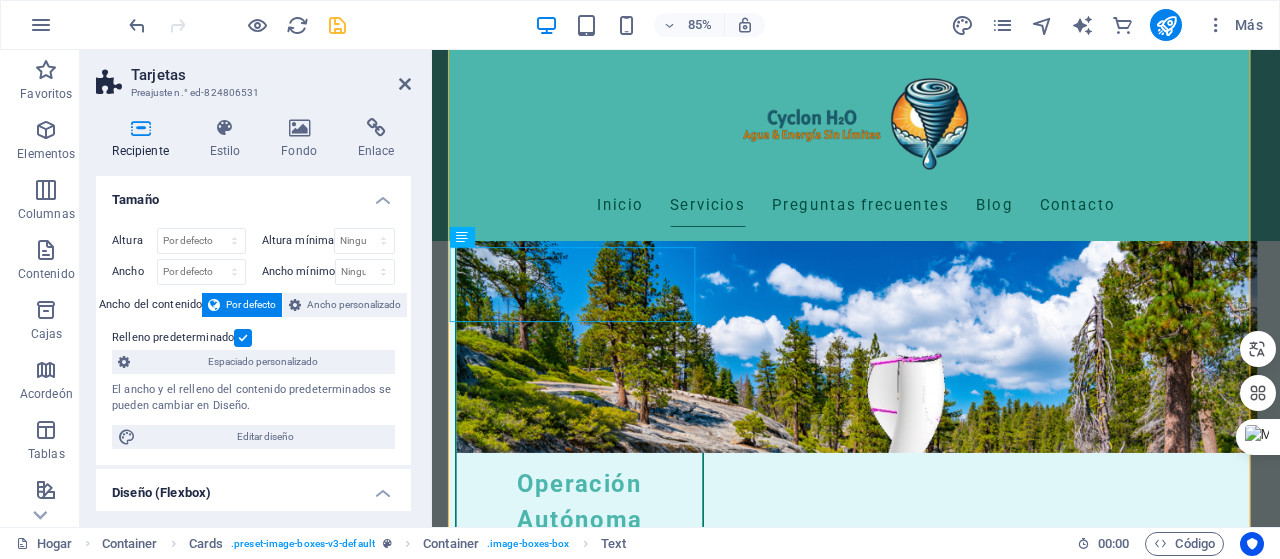 click on "Preajuste n.° ed-824806531" at bounding box center (195, 92) 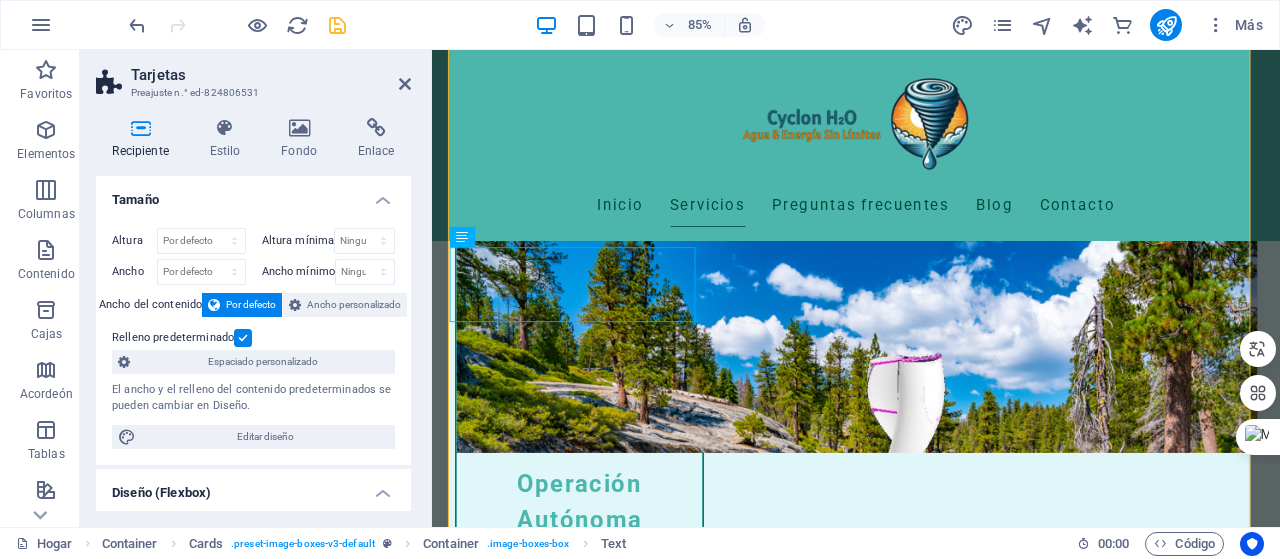 click on "Tarjetas" at bounding box center [158, 75] 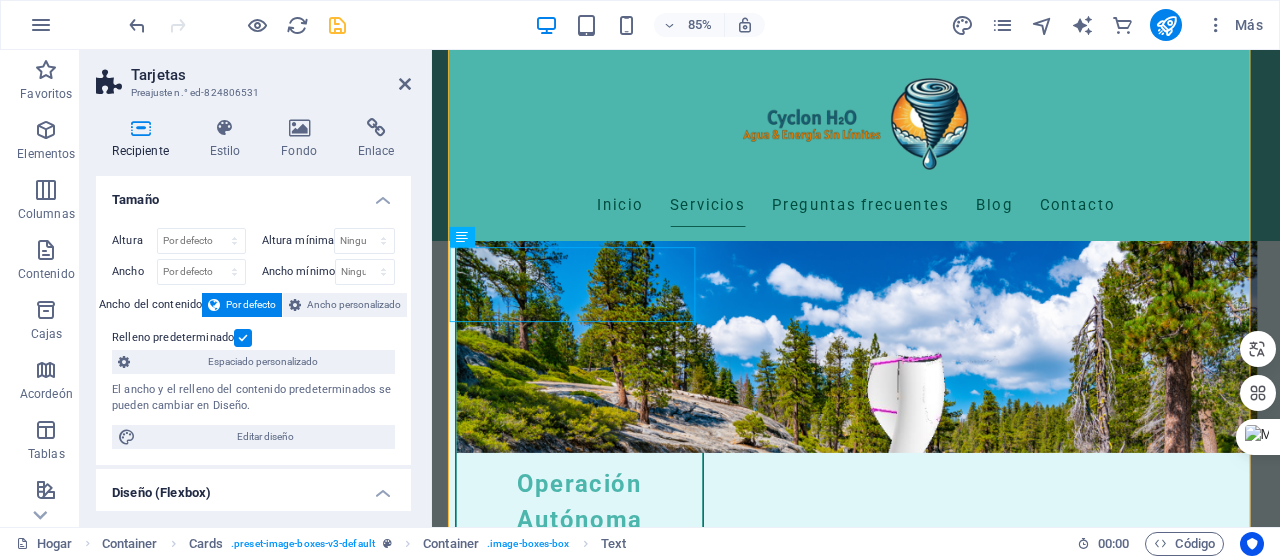 click at bounding box center [111, 83] 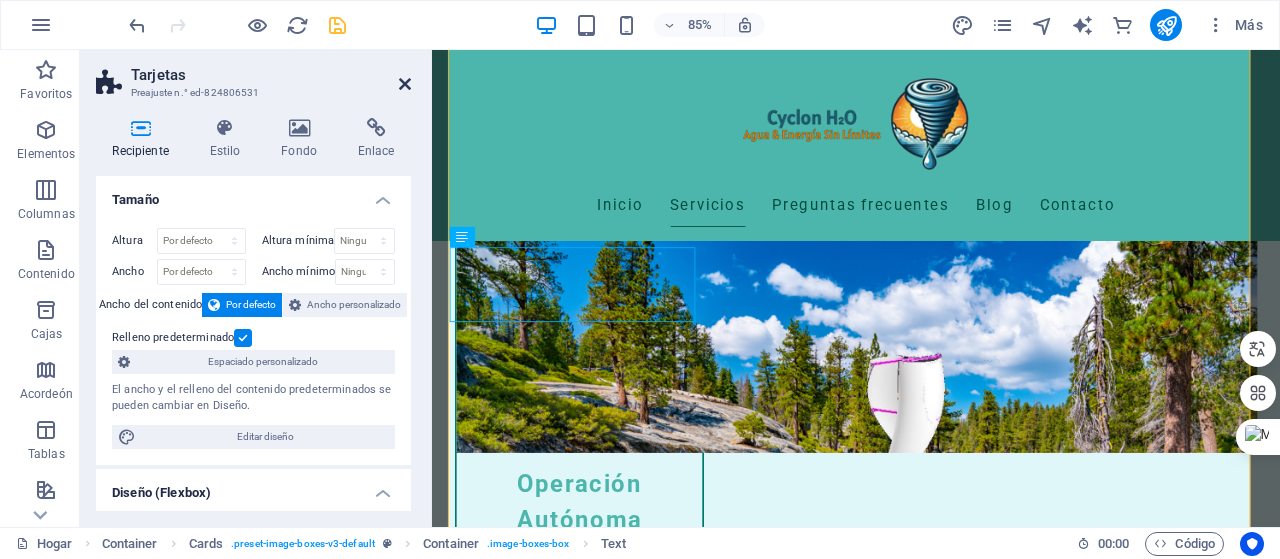 click at bounding box center (405, 84) 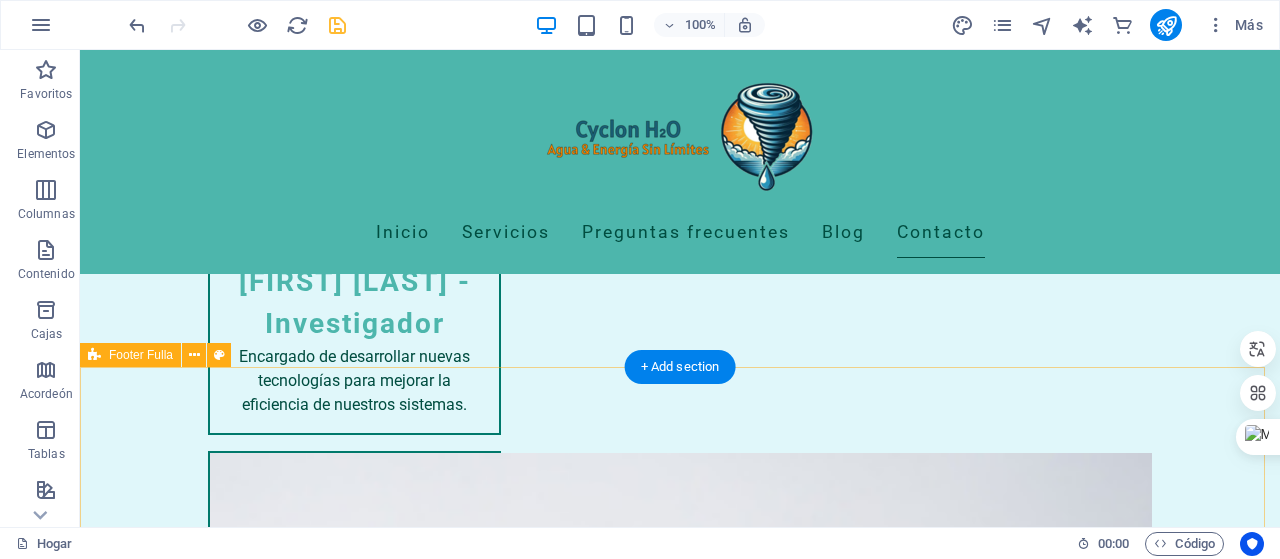 scroll, scrollTop: 6340, scrollLeft: 0, axis: vertical 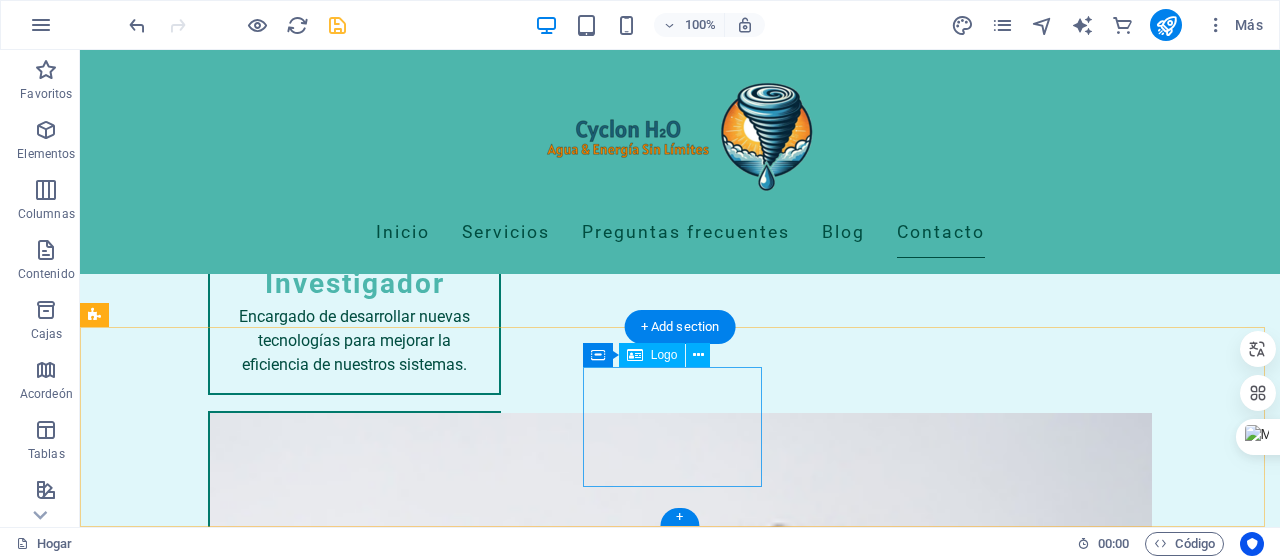 click on "Ciclón SpA" at bounding box center (680, 5978) 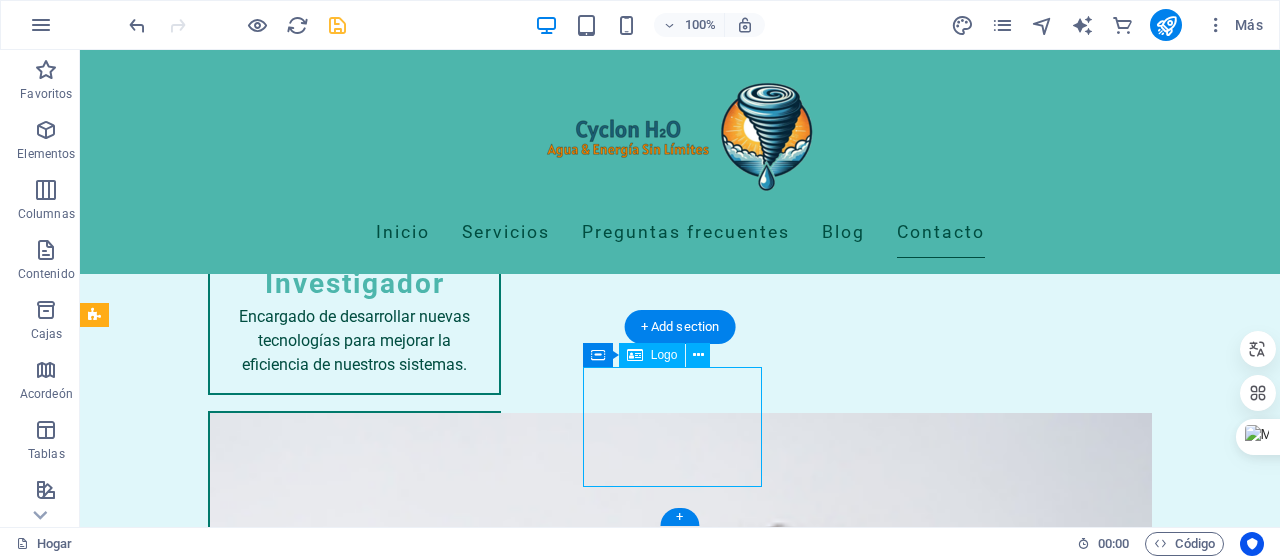 click on "Ciclón SpA" at bounding box center (680, 5978) 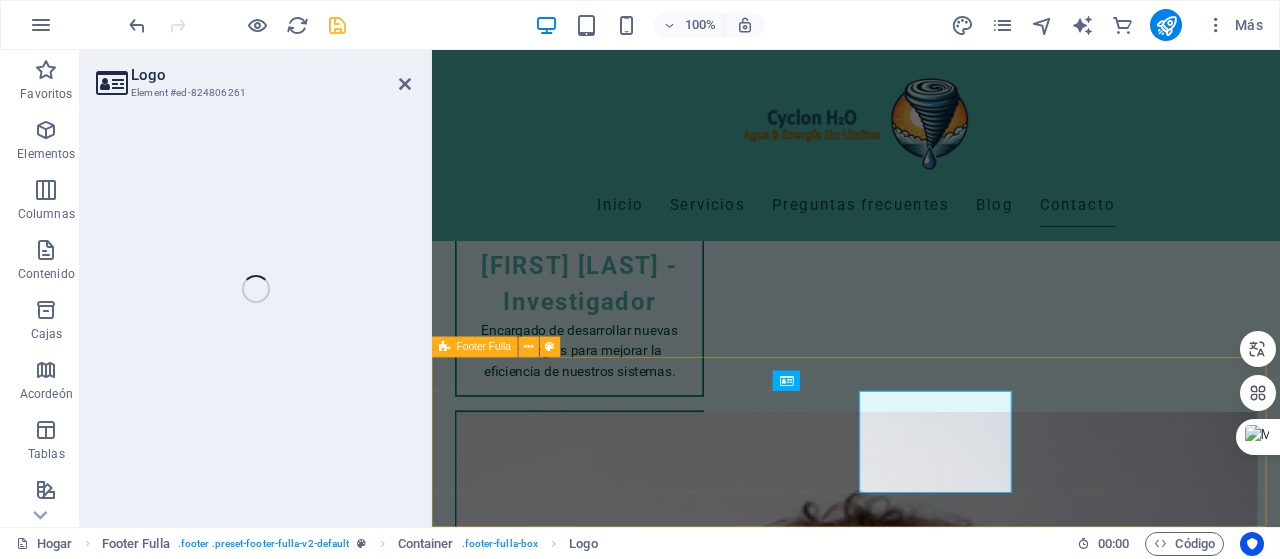 scroll, scrollTop: 6256, scrollLeft: 0, axis: vertical 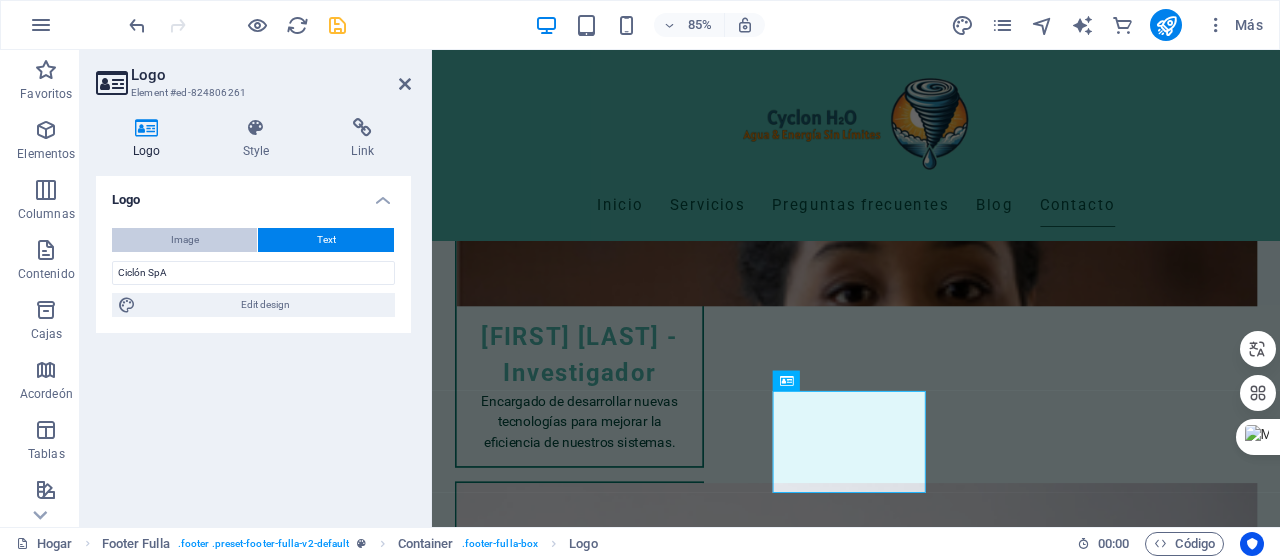 click on "Image" at bounding box center (185, 240) 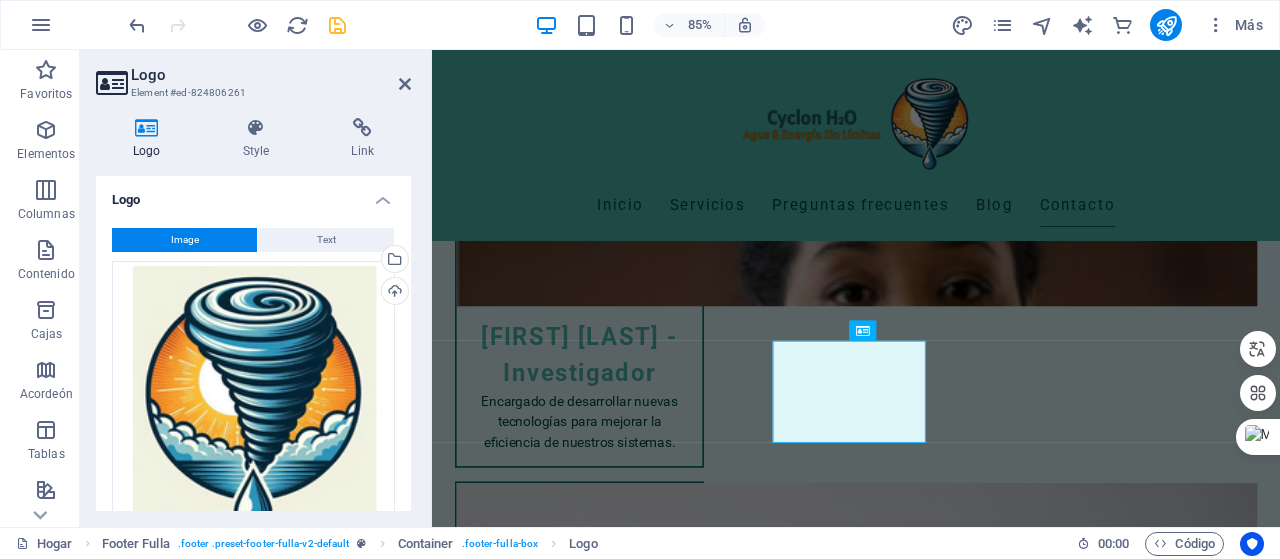scroll, scrollTop: 6314, scrollLeft: 0, axis: vertical 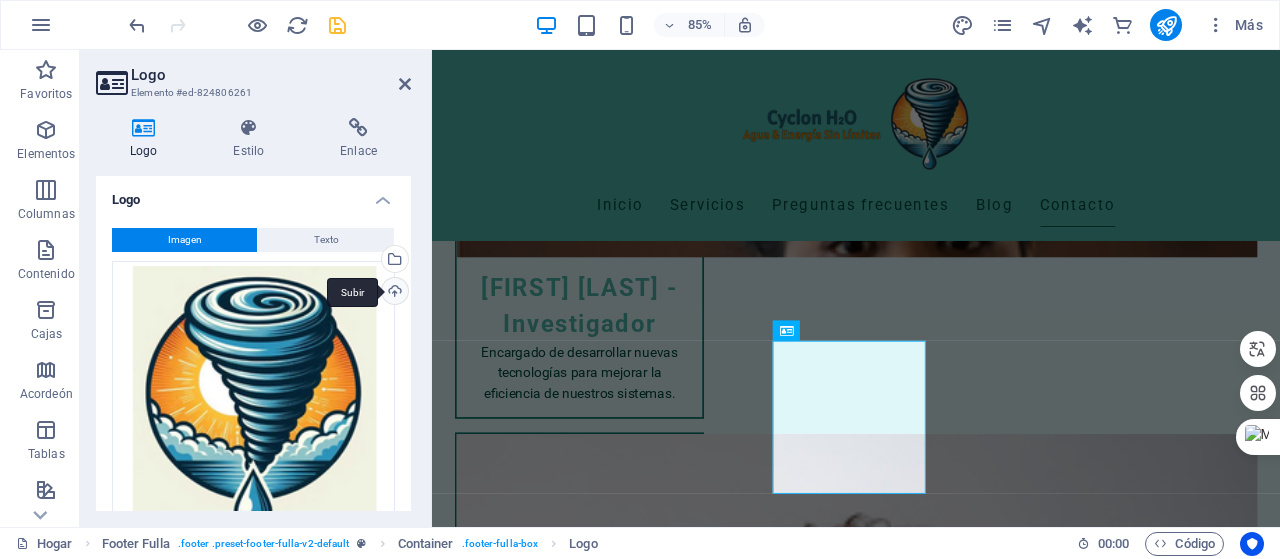 click on "Subir" at bounding box center (393, 293) 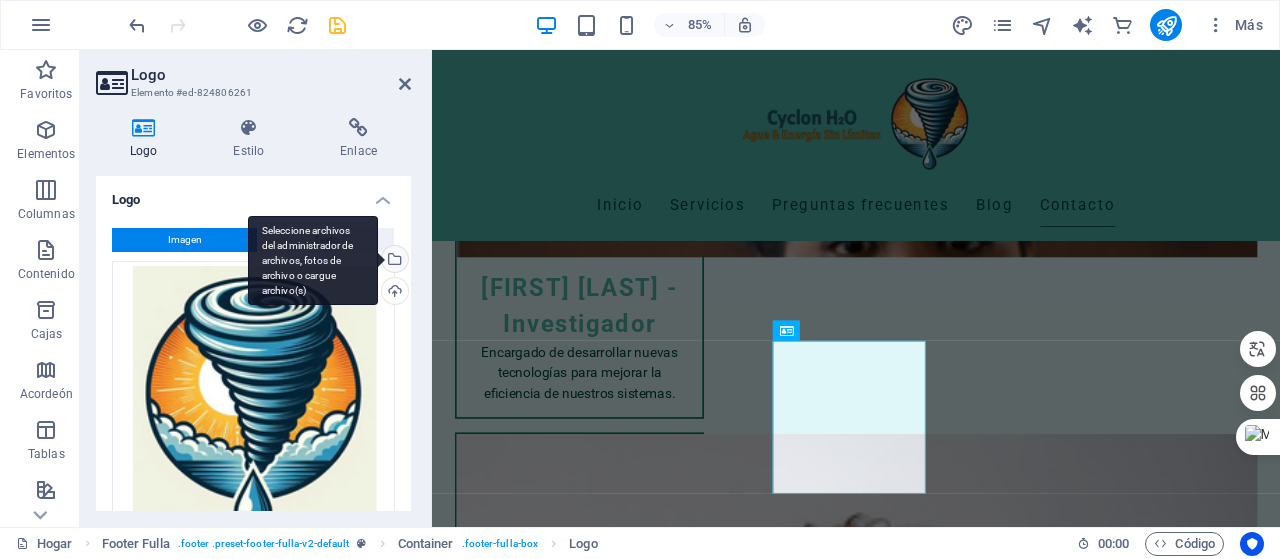 click on "Seleccione archivos del administrador de archivos, fotos de archivo o cargue archivo(s)" at bounding box center [393, 261] 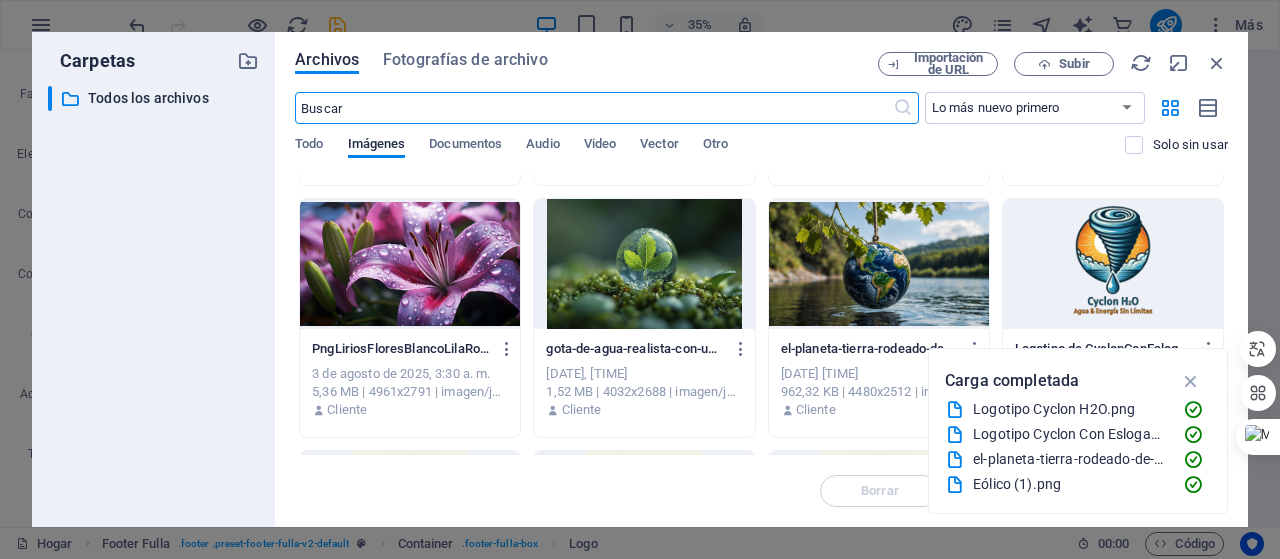 scroll, scrollTop: 214, scrollLeft: 0, axis: vertical 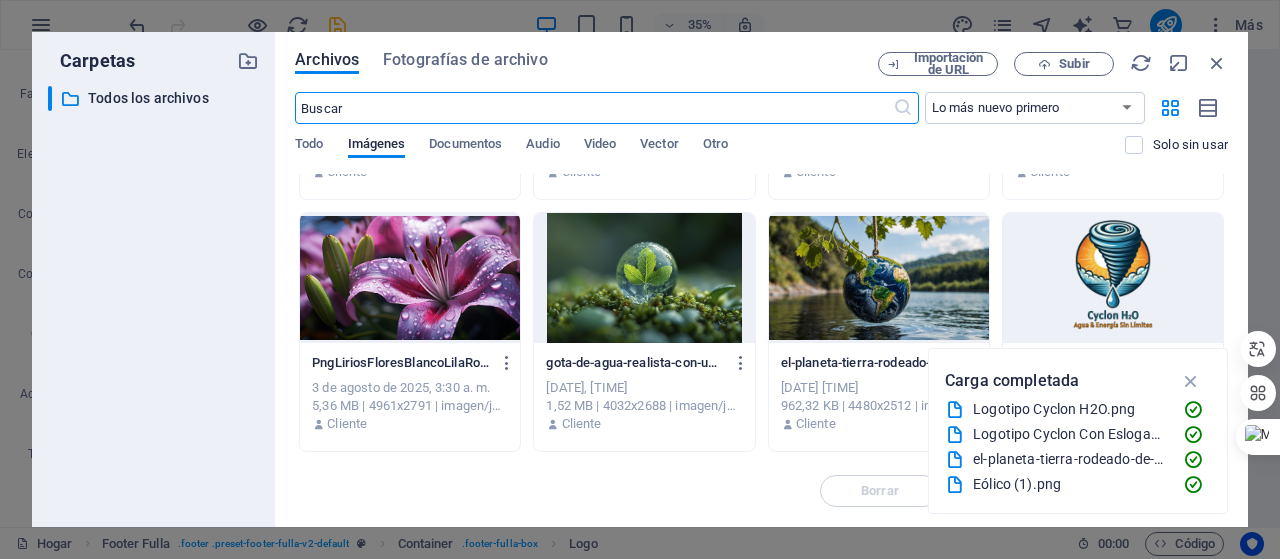 click at bounding box center (1113, 278) 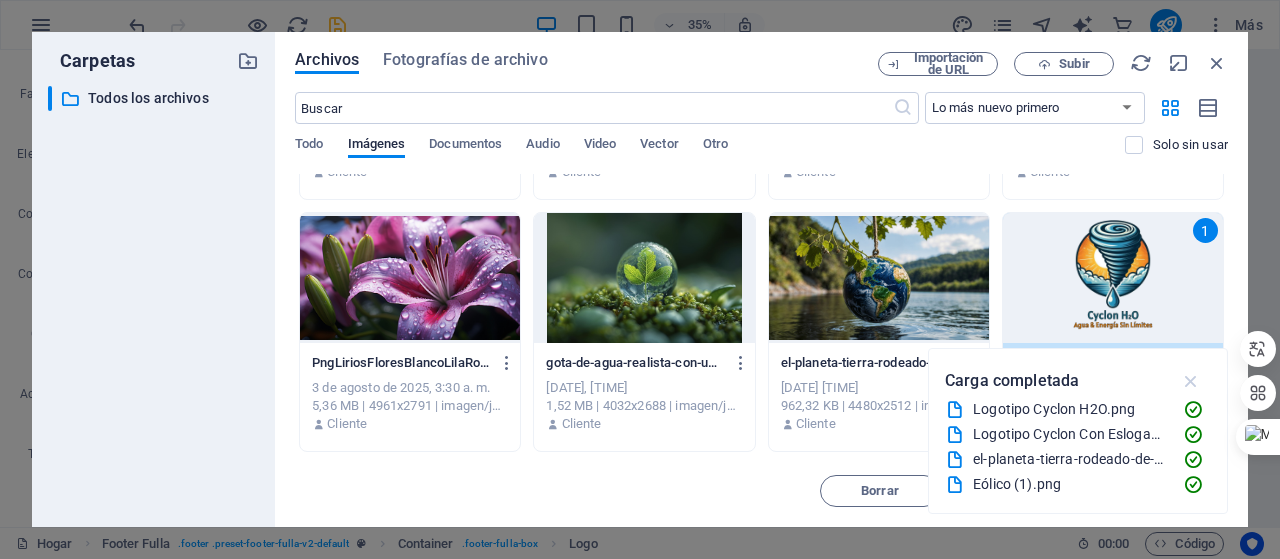 click at bounding box center [1191, 381] 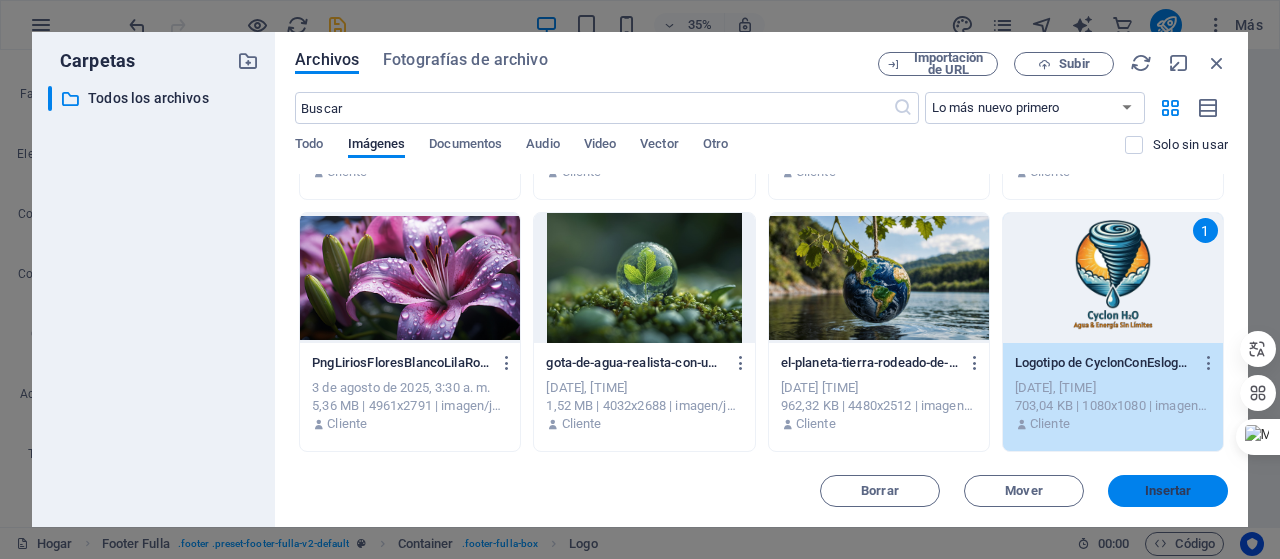 click on "Insertar" at bounding box center (1168, 490) 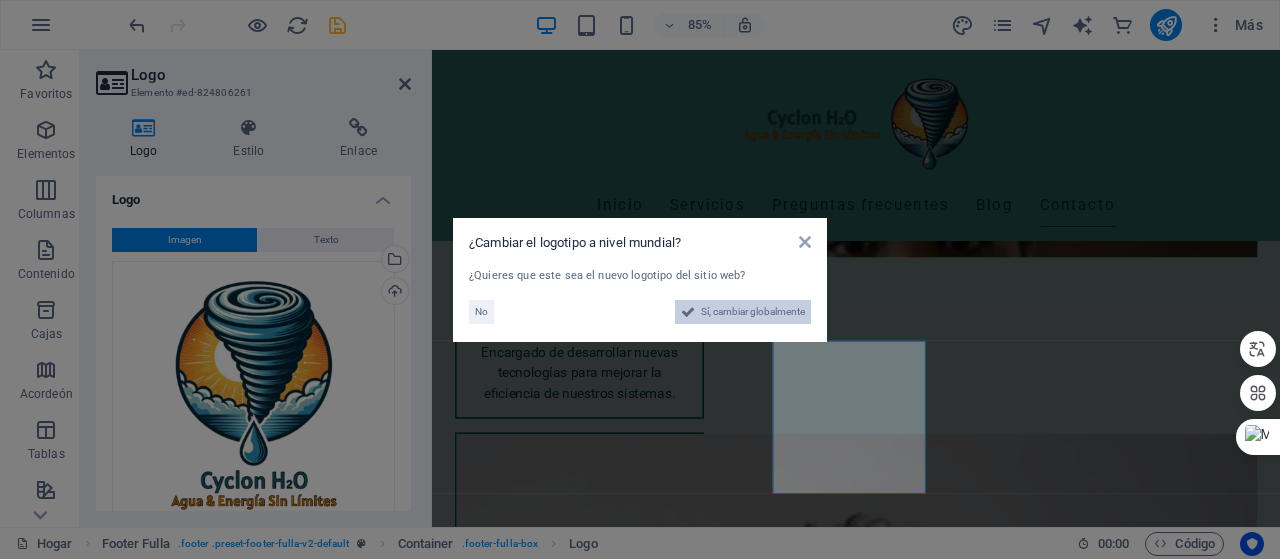 click on "Sí, cambiar globalmente" at bounding box center [753, 311] 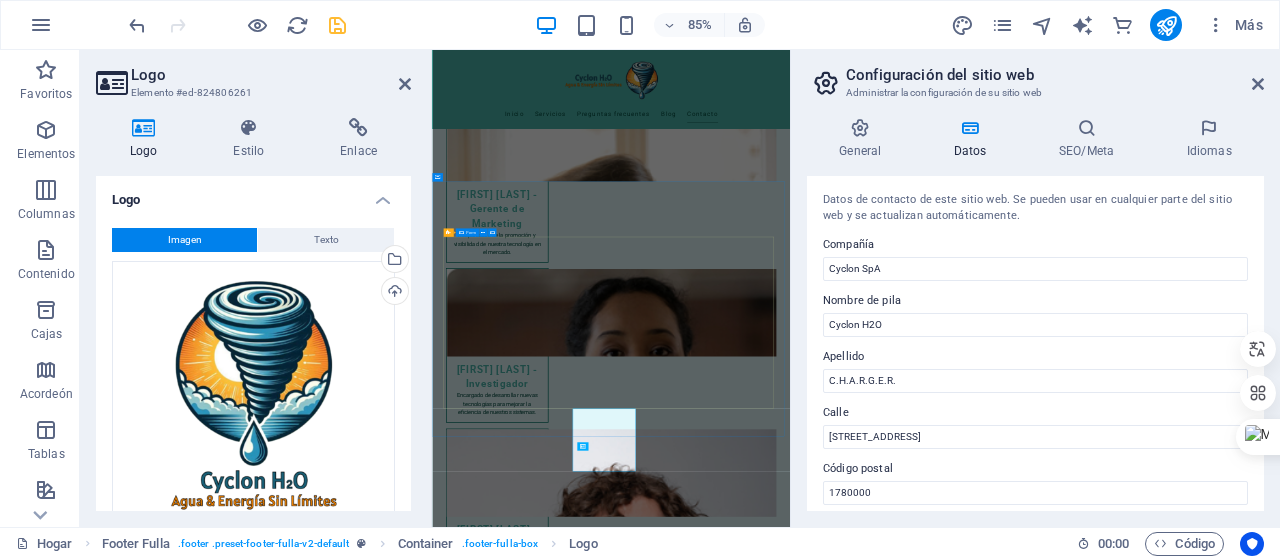 scroll, scrollTop: 5632, scrollLeft: 0, axis: vertical 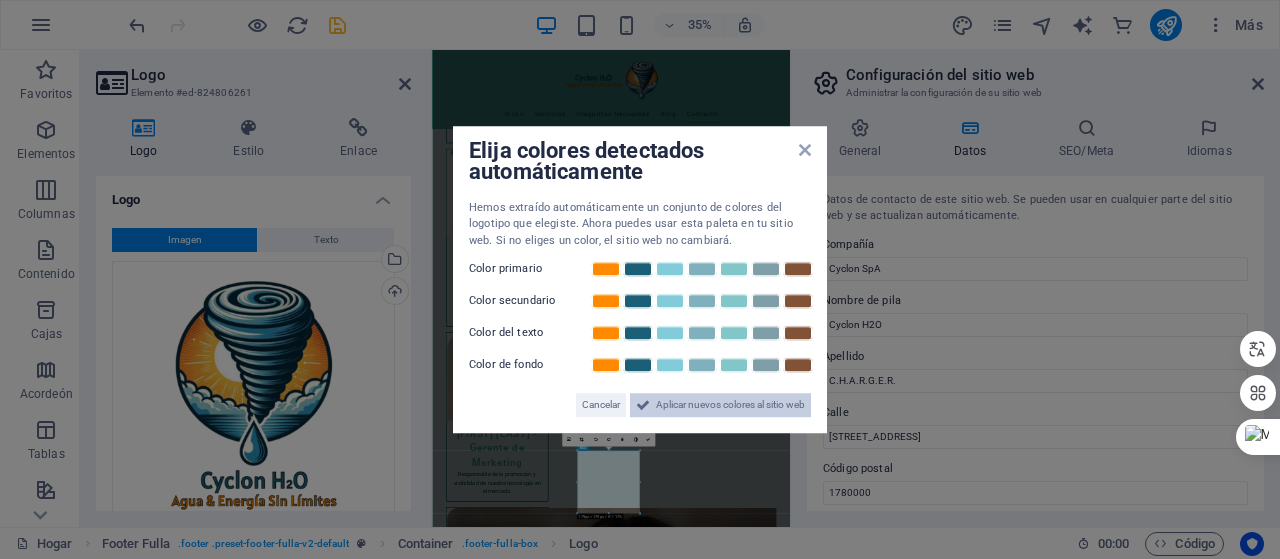 click on "Aplicar nuevos colores al sitio web" at bounding box center (730, 404) 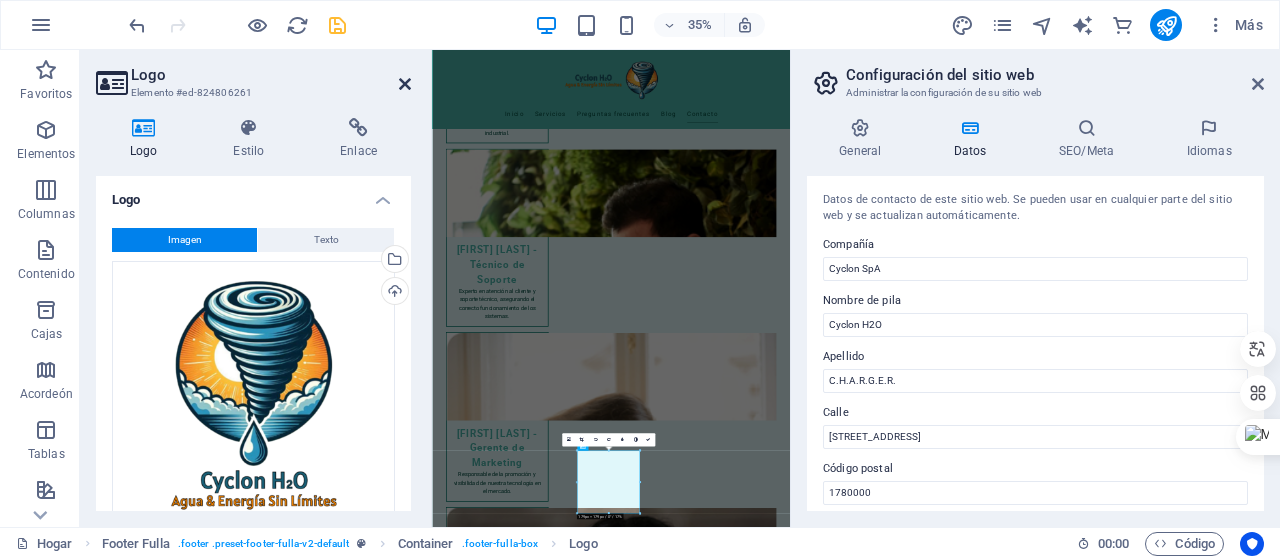 click at bounding box center [405, 84] 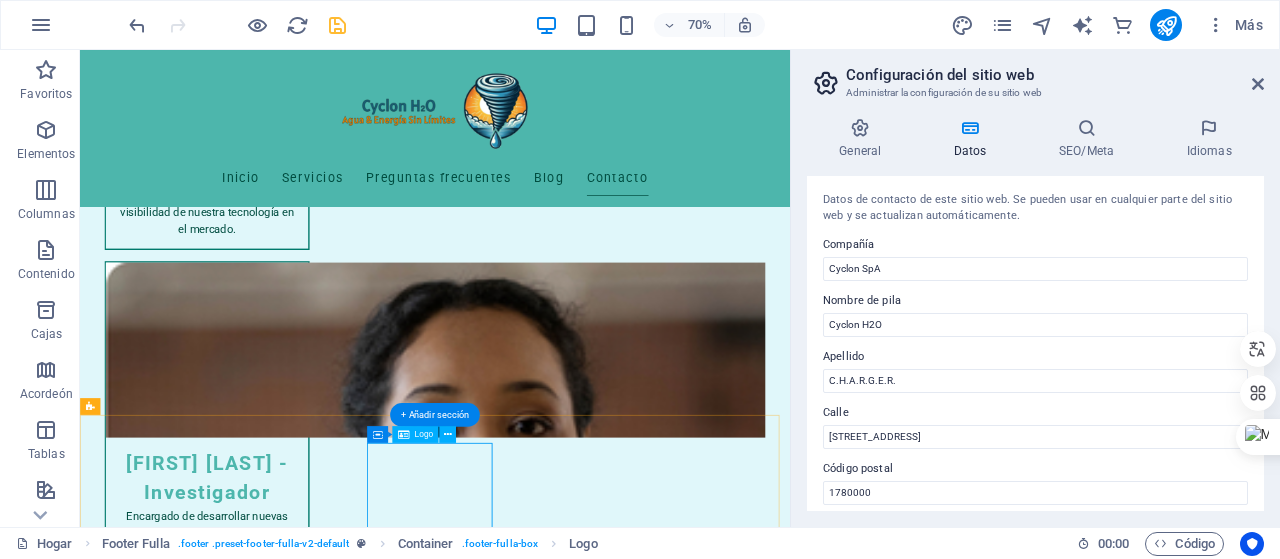 scroll, scrollTop: 6194, scrollLeft: 0, axis: vertical 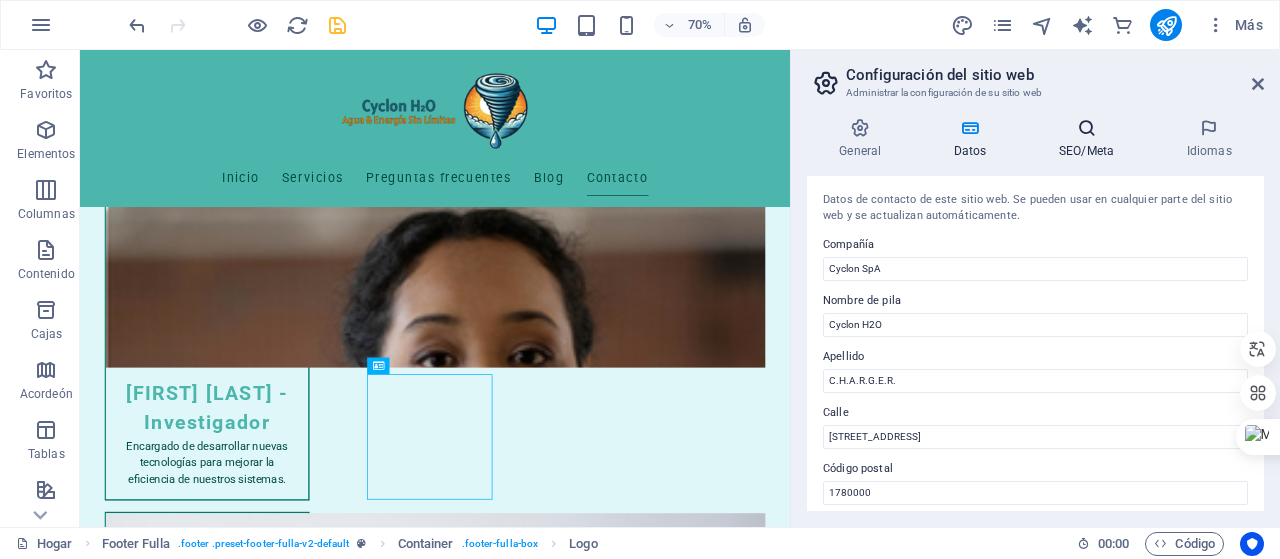 click at bounding box center (1087, 128) 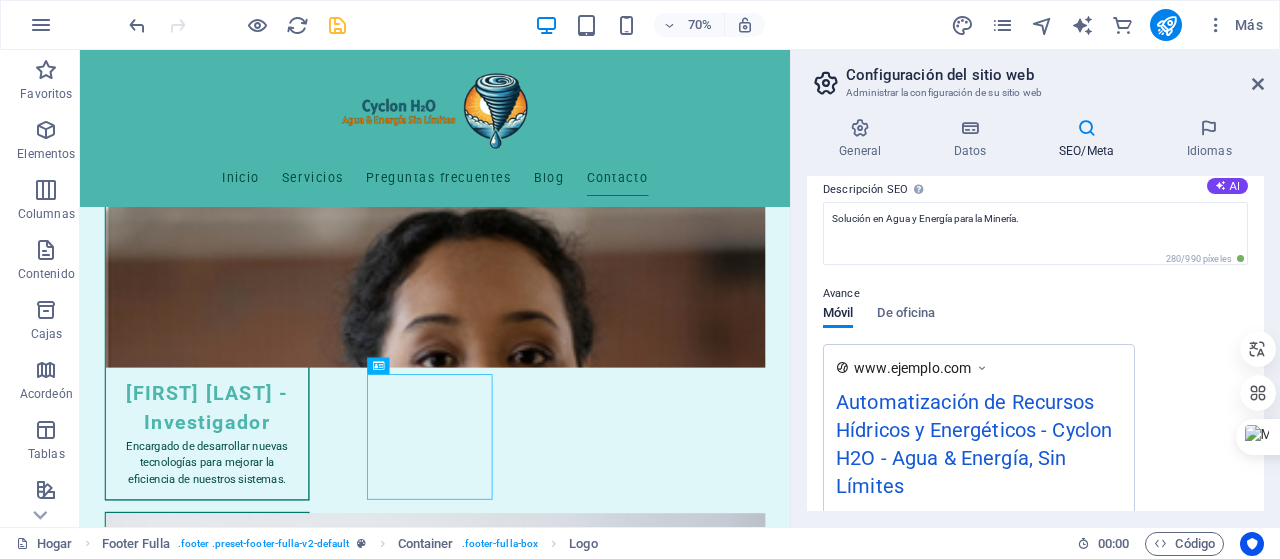 scroll, scrollTop: 200, scrollLeft: 0, axis: vertical 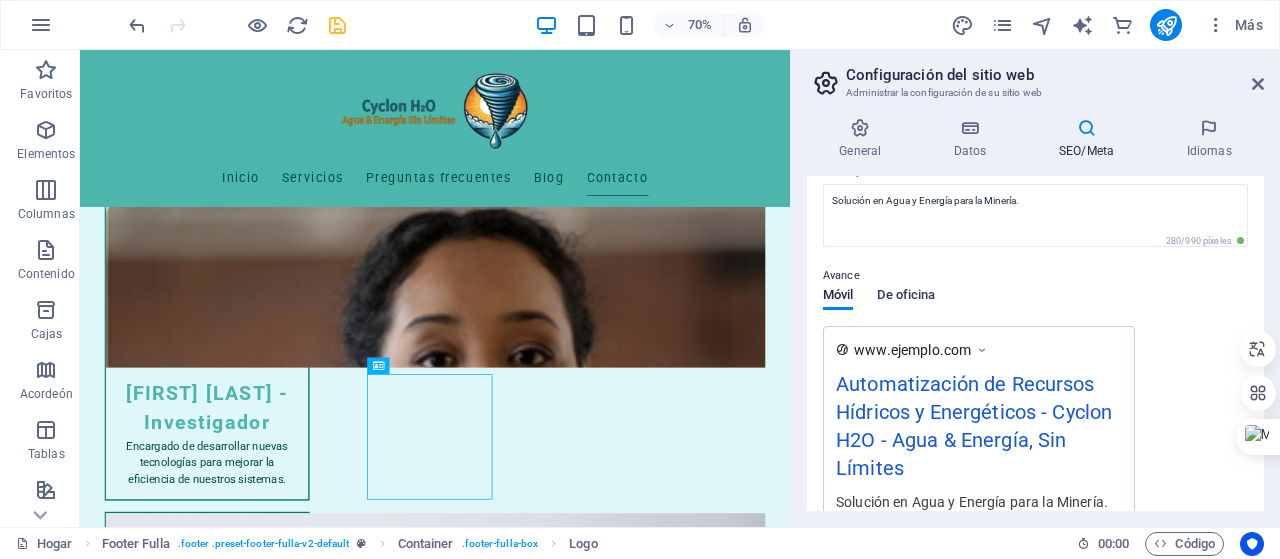 click on "De oficina" at bounding box center (906, 294) 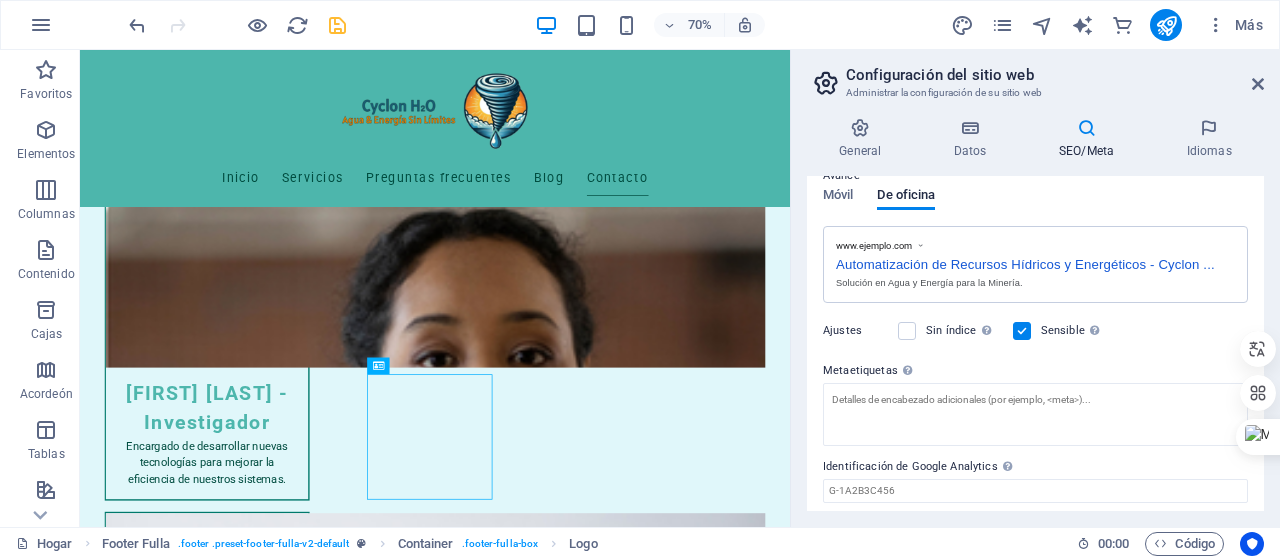 scroll, scrollTop: 362, scrollLeft: 0, axis: vertical 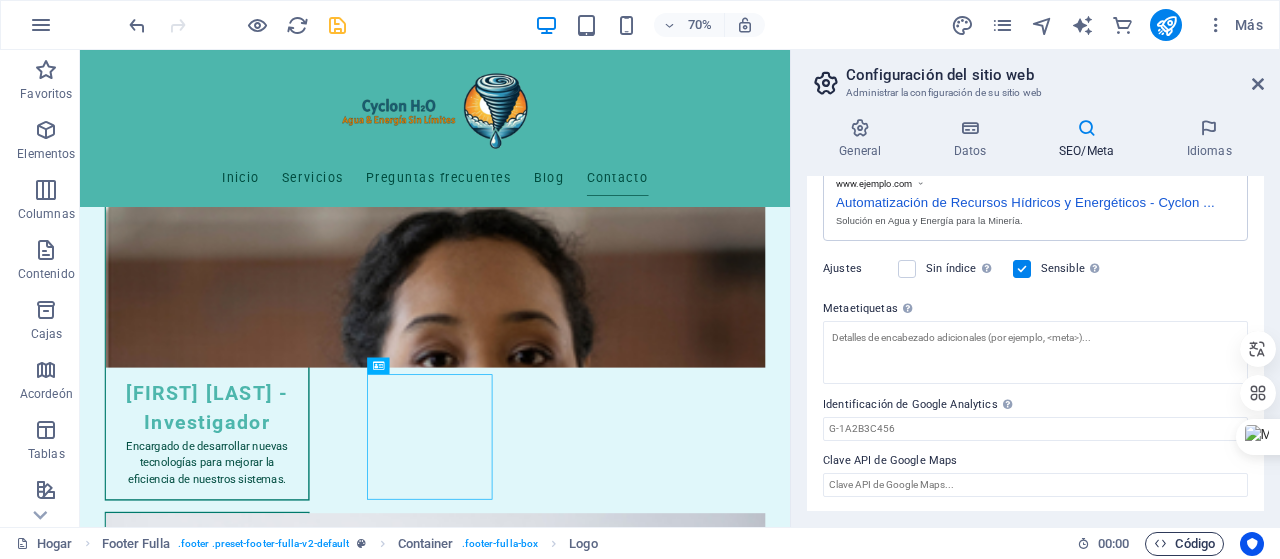 click on "Código" at bounding box center [1195, 543] 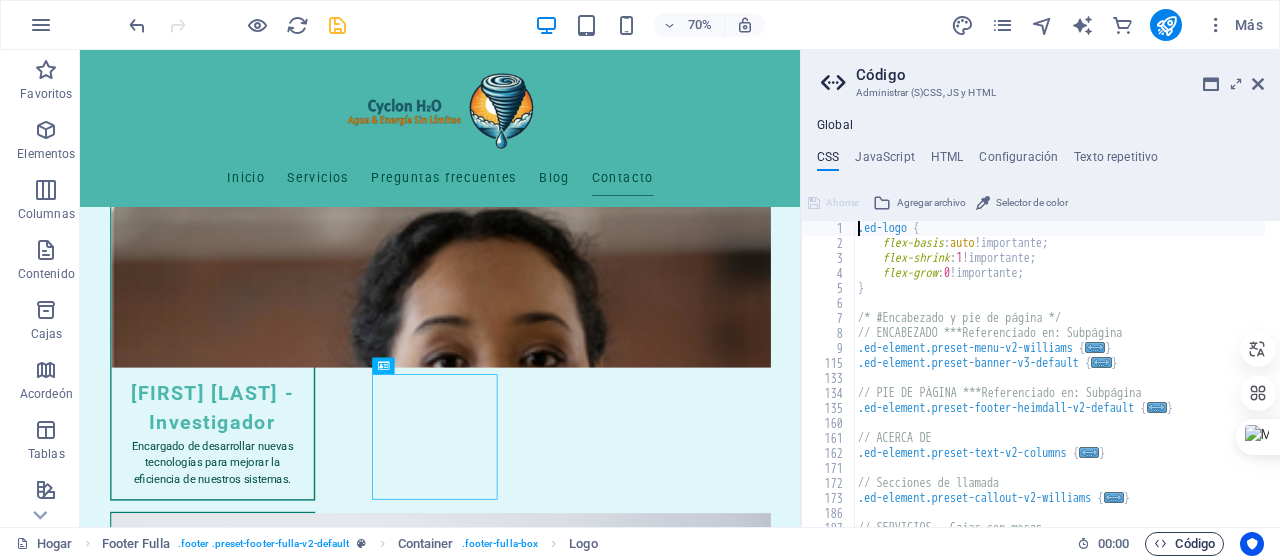 click on "Código" at bounding box center [1195, 543] 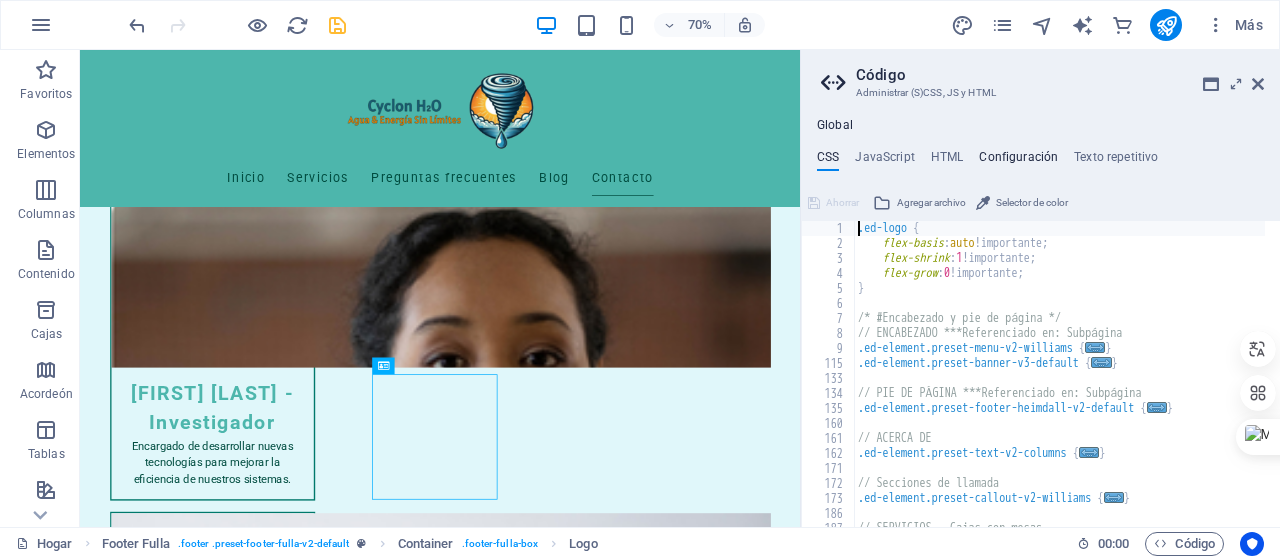 click on "Configuración" at bounding box center [1018, 157] 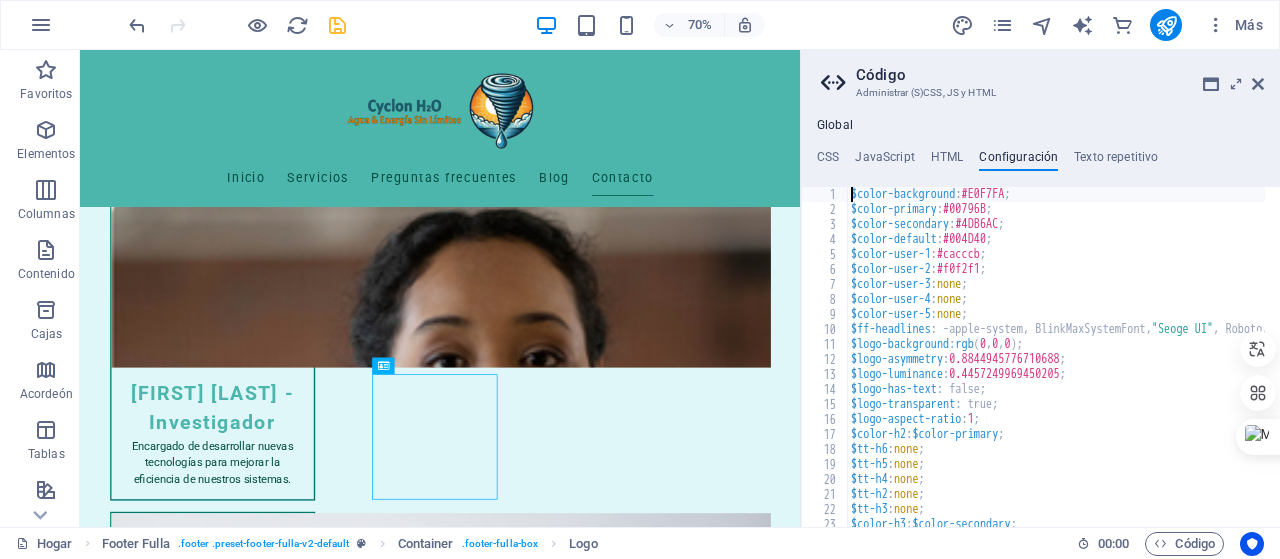 type on "$color-background: #E0F7FA;" 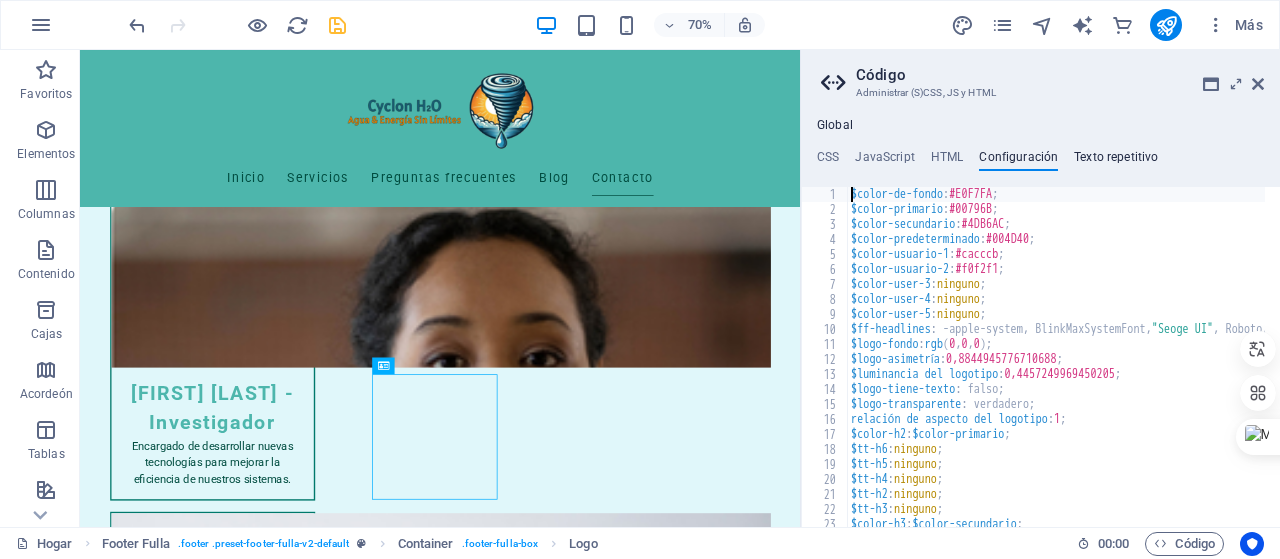 click on "Texto repetitivo" at bounding box center (1116, 157) 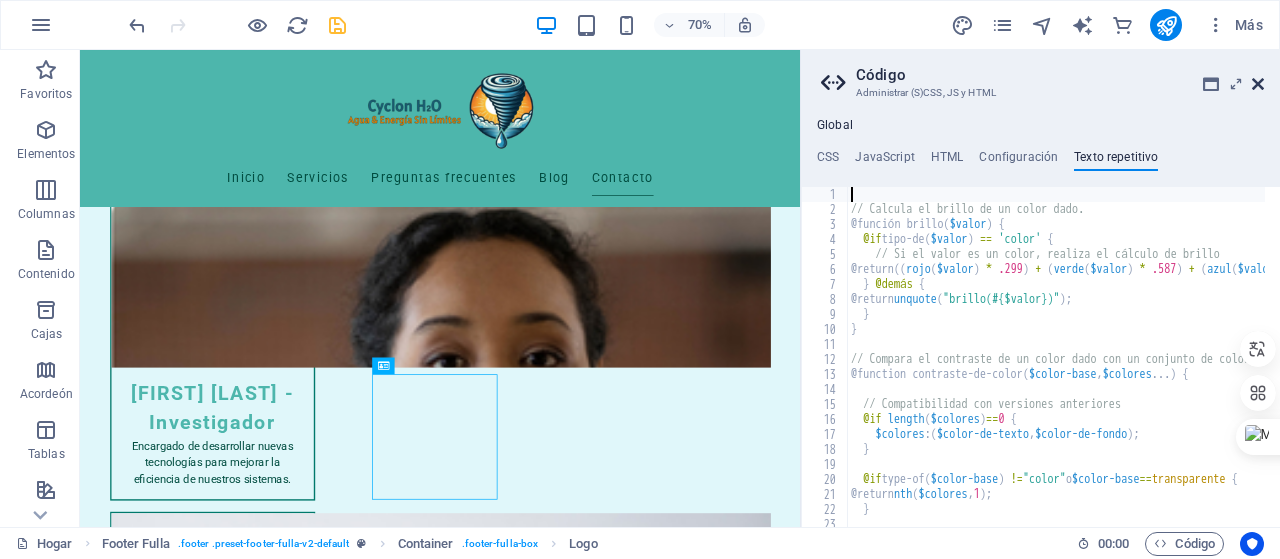 click at bounding box center (1258, 84) 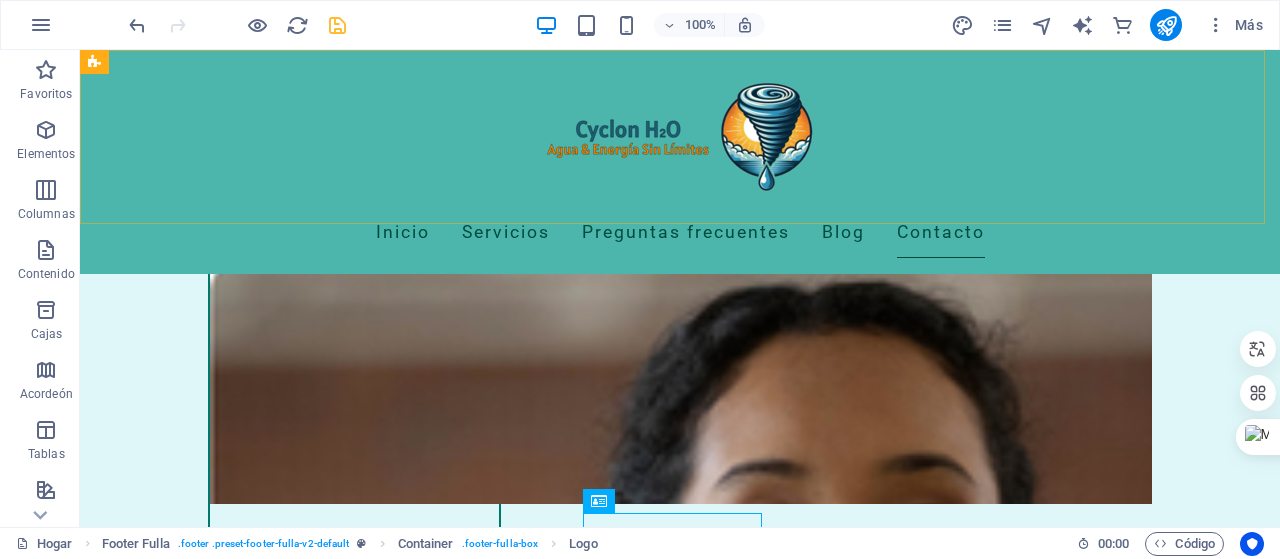 click on "Inicio Servicios Preguntas frecuentes Blog Contacto" at bounding box center (680, 162) 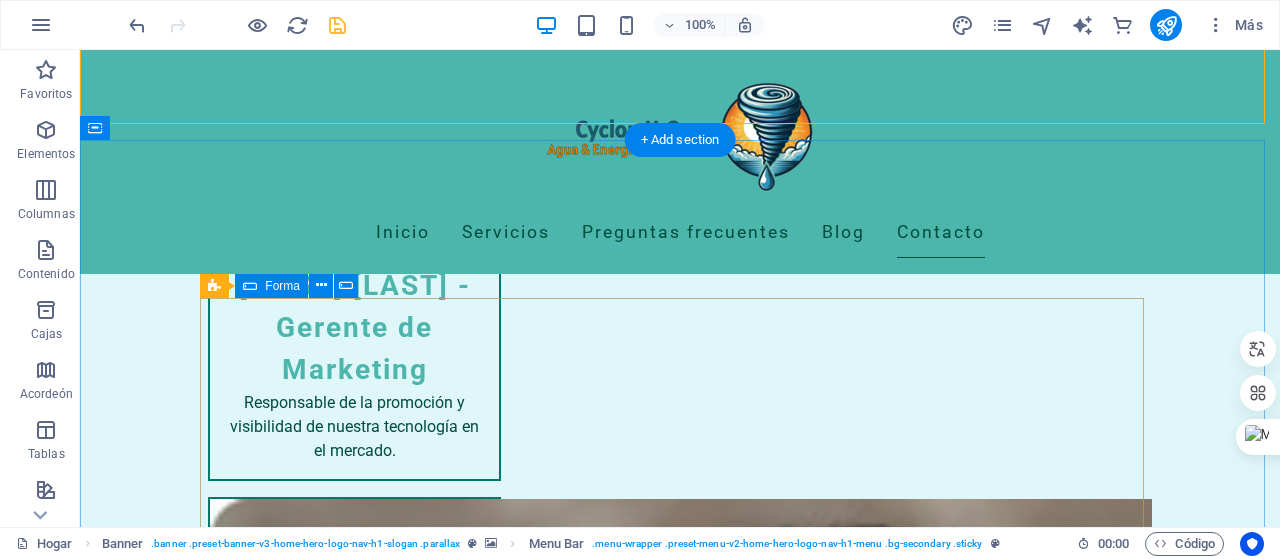 scroll, scrollTop: 5798, scrollLeft: 0, axis: vertical 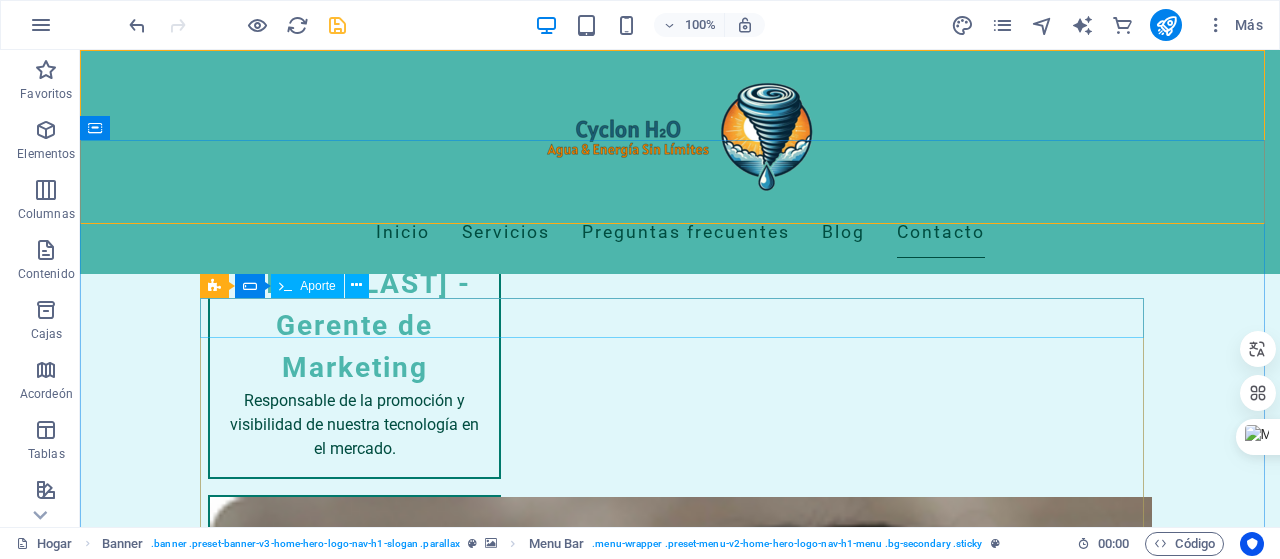 click on "Aporte" at bounding box center [317, 286] 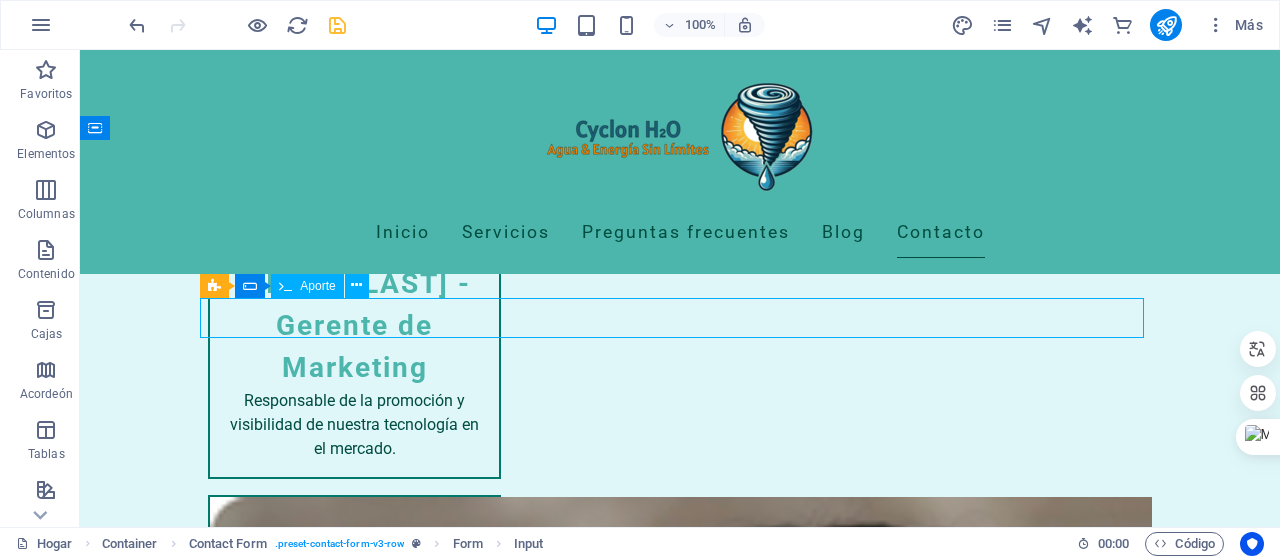 click on "Aporte" at bounding box center (317, 286) 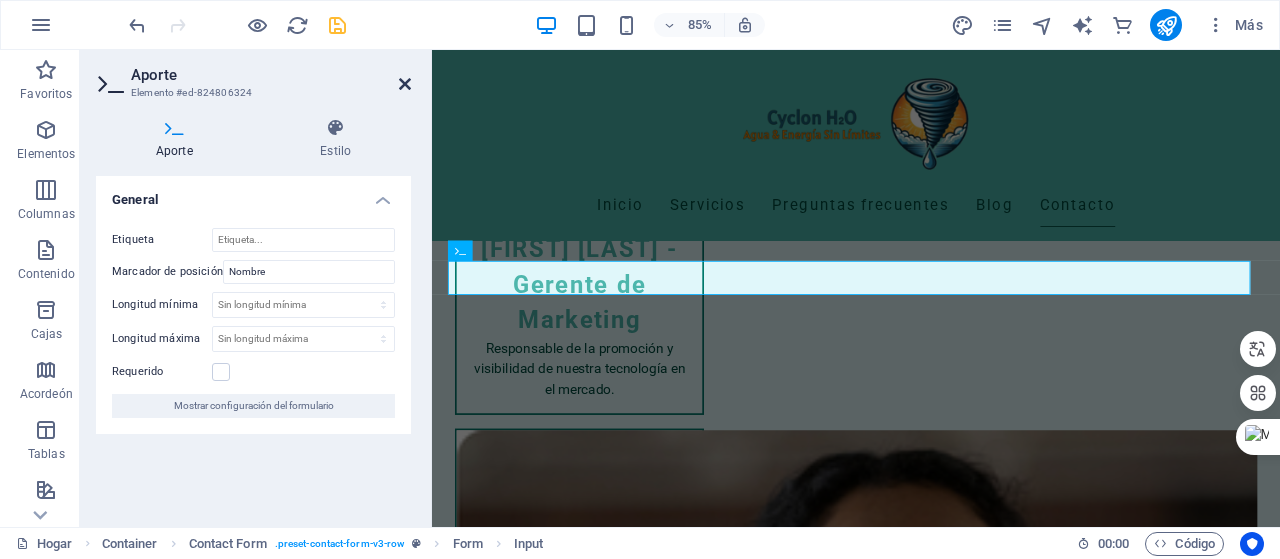 click at bounding box center [405, 84] 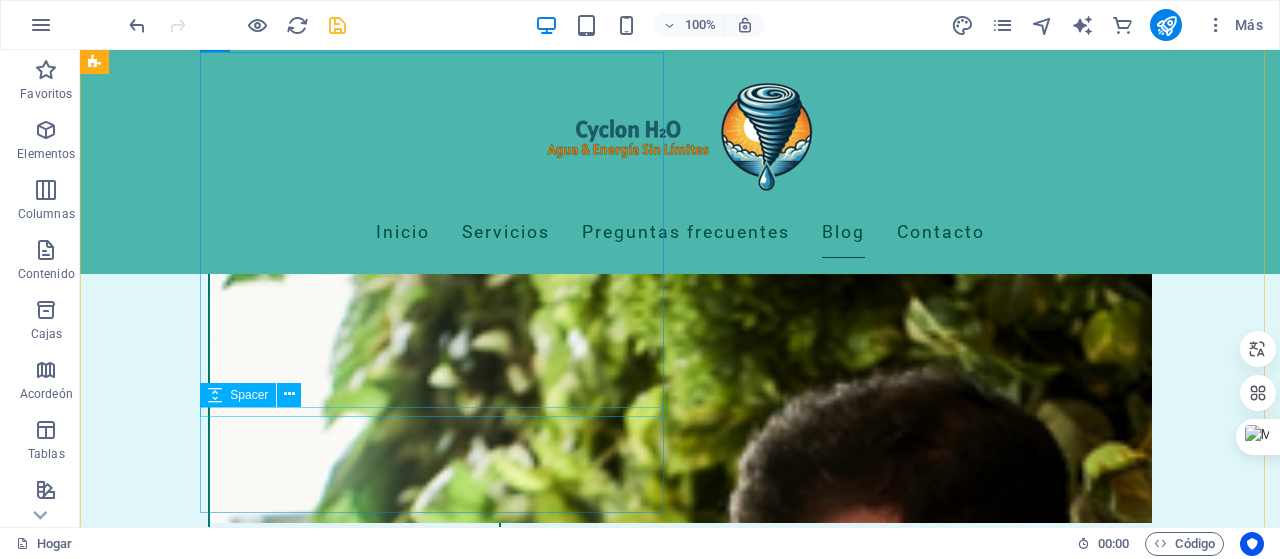 scroll, scrollTop: 4698, scrollLeft: 0, axis: vertical 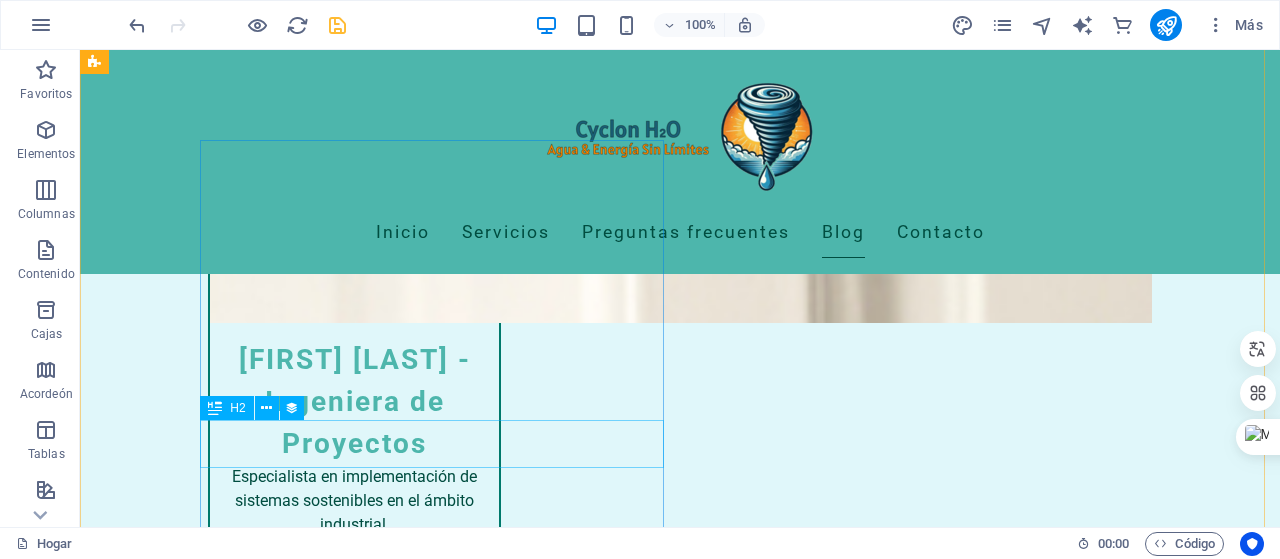 click at bounding box center (215, 408) 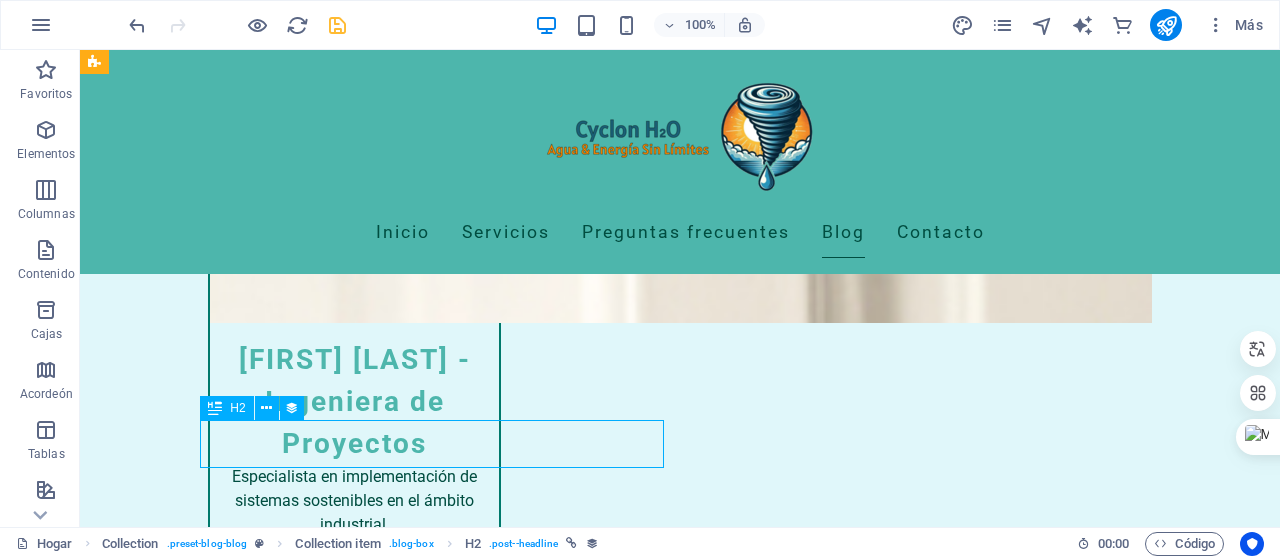 click at bounding box center [215, 408] 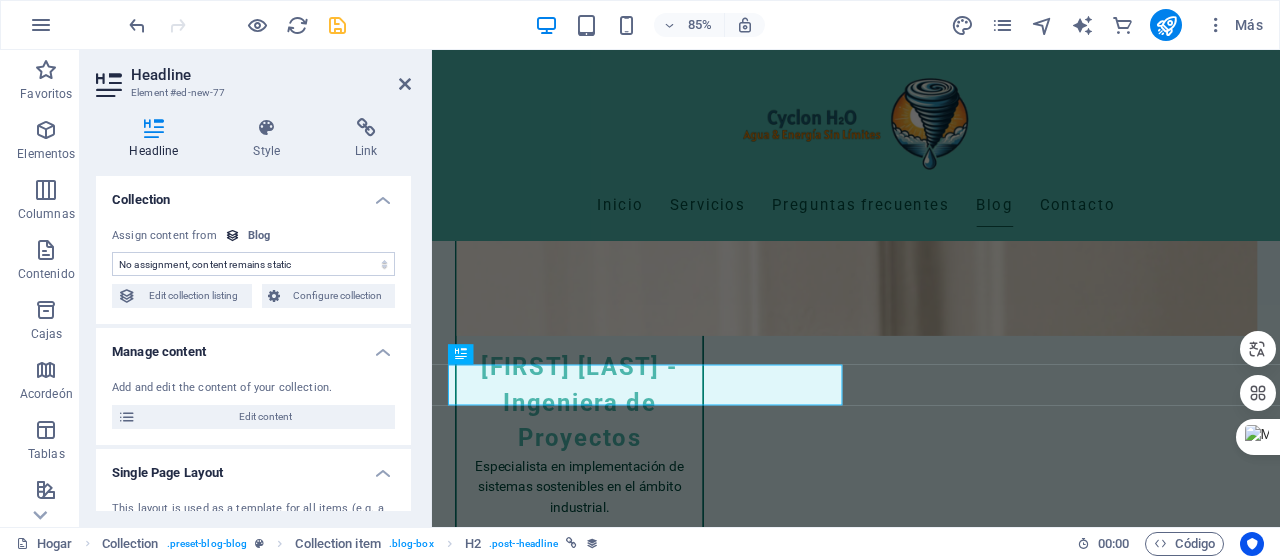 select on "name" 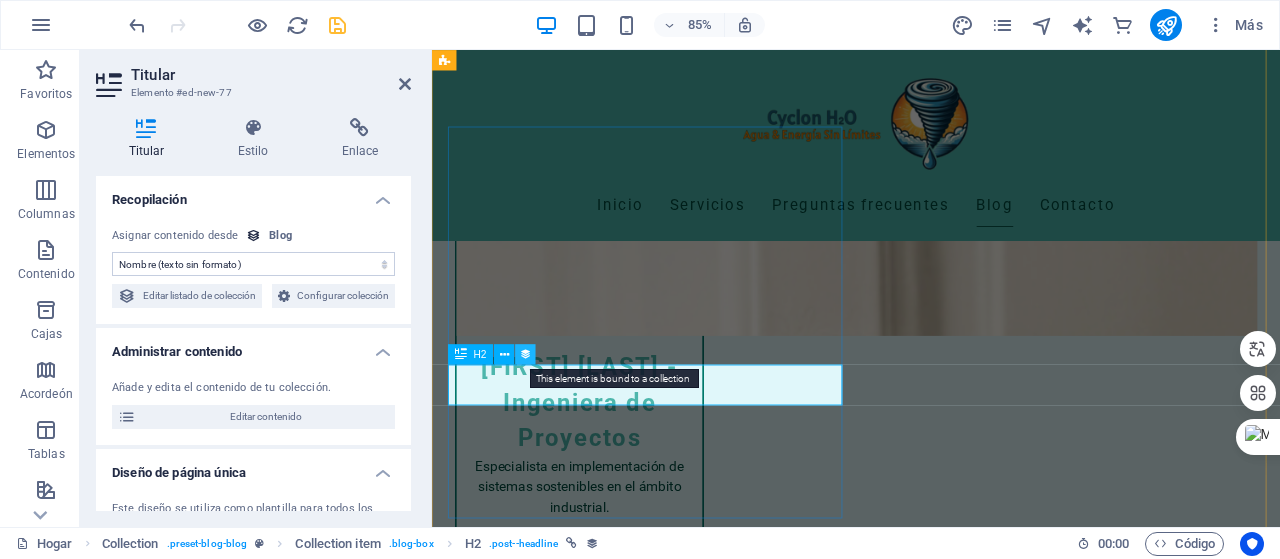 click at bounding box center (526, 355) 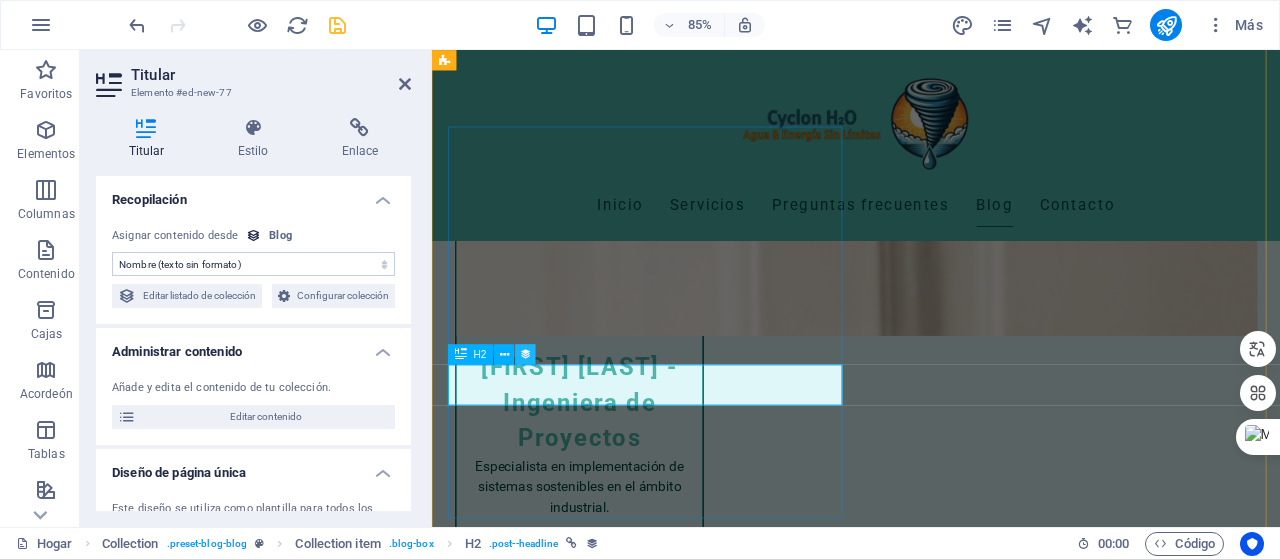 click at bounding box center [526, 355] 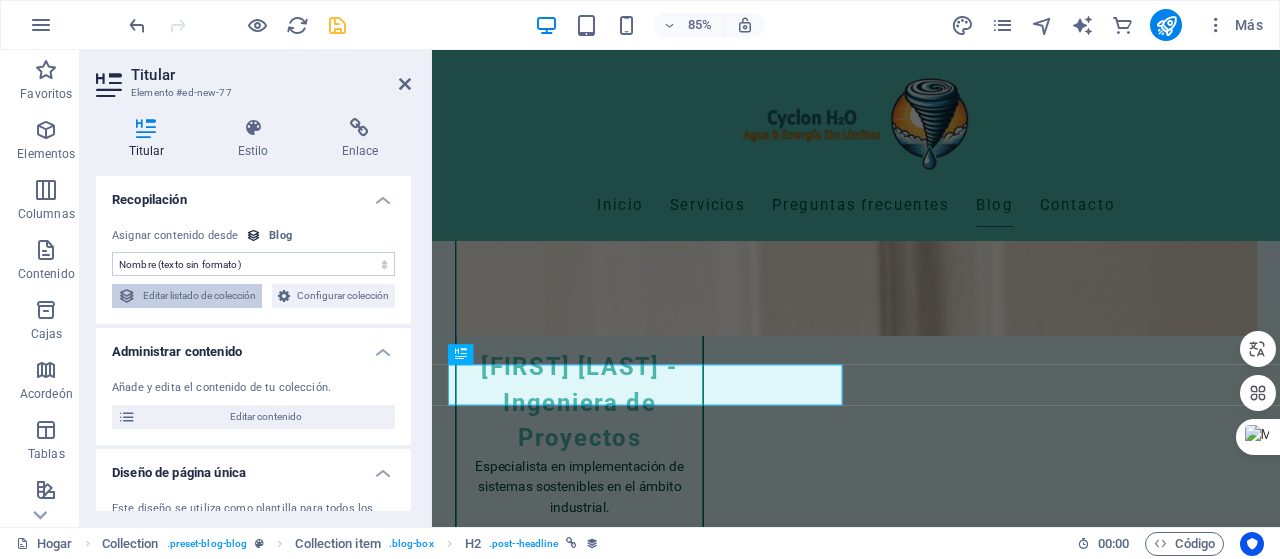 click on "Editar listado de colección" at bounding box center [199, 295] 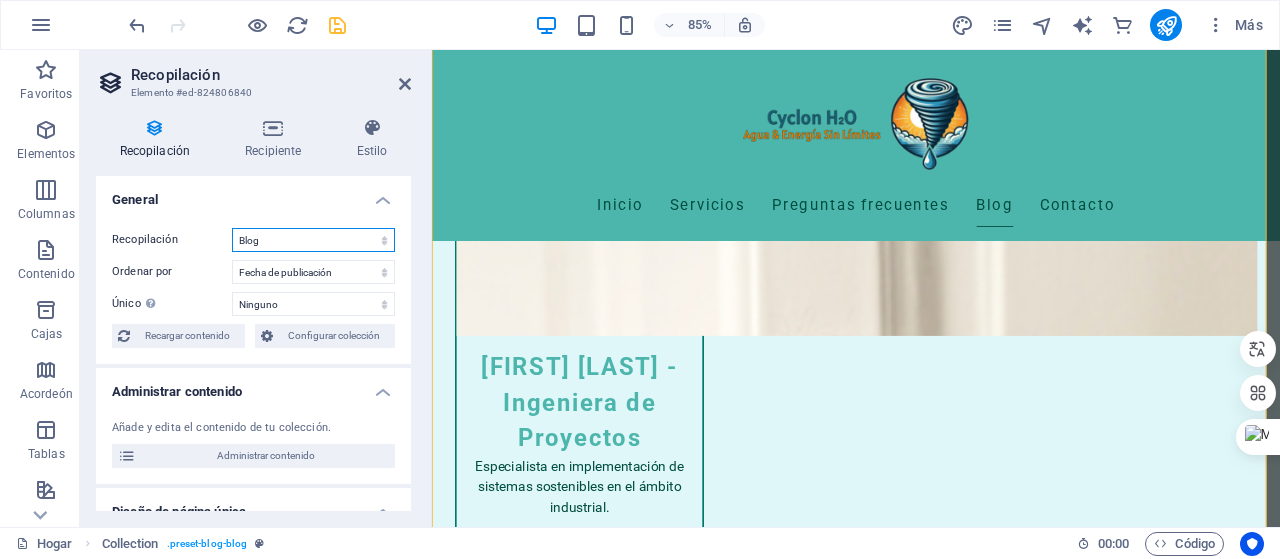 click on "Blog Nueva colección Bienes raíces" at bounding box center [313, 240] 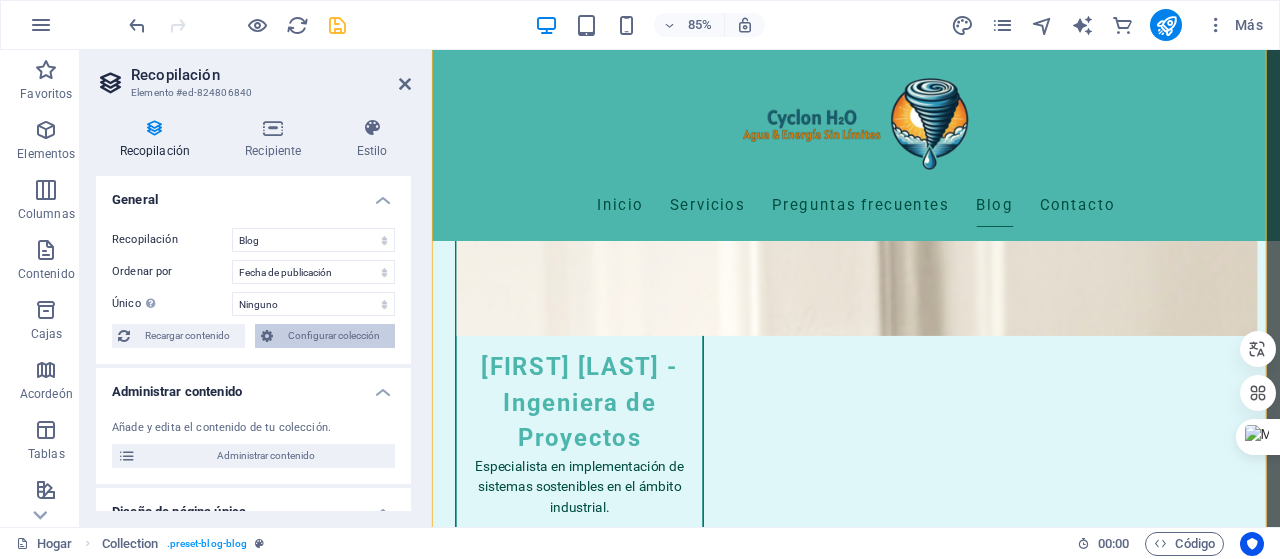 click on "Configurar colección" at bounding box center (334, 335) 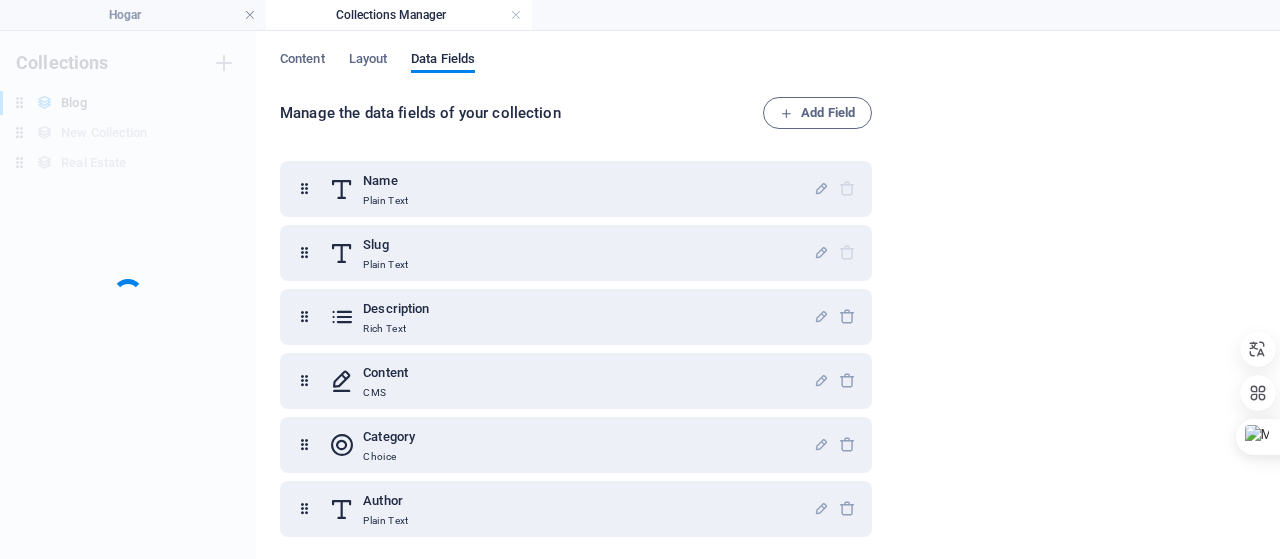 scroll, scrollTop: 0, scrollLeft: 0, axis: both 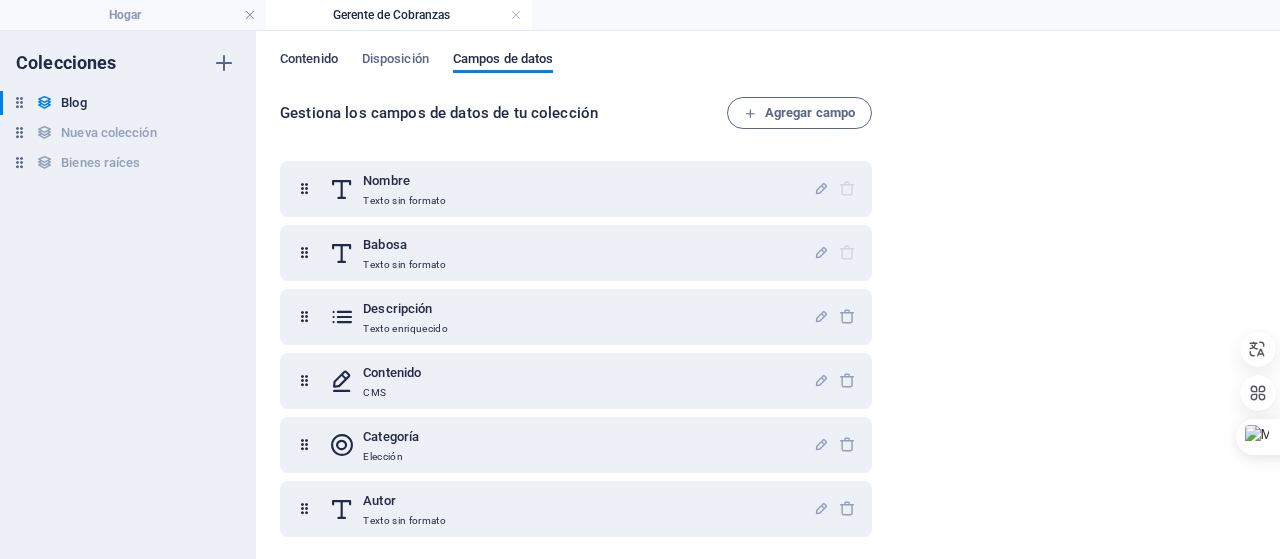 click on "Contenido" at bounding box center [309, 58] 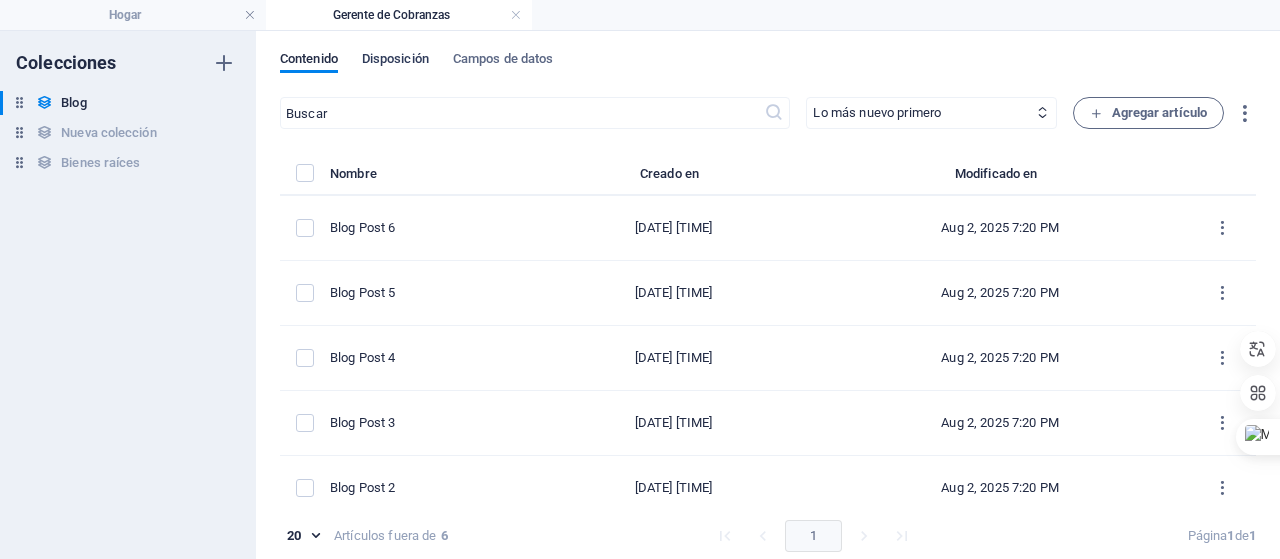 click on "Disposición" at bounding box center [395, 58] 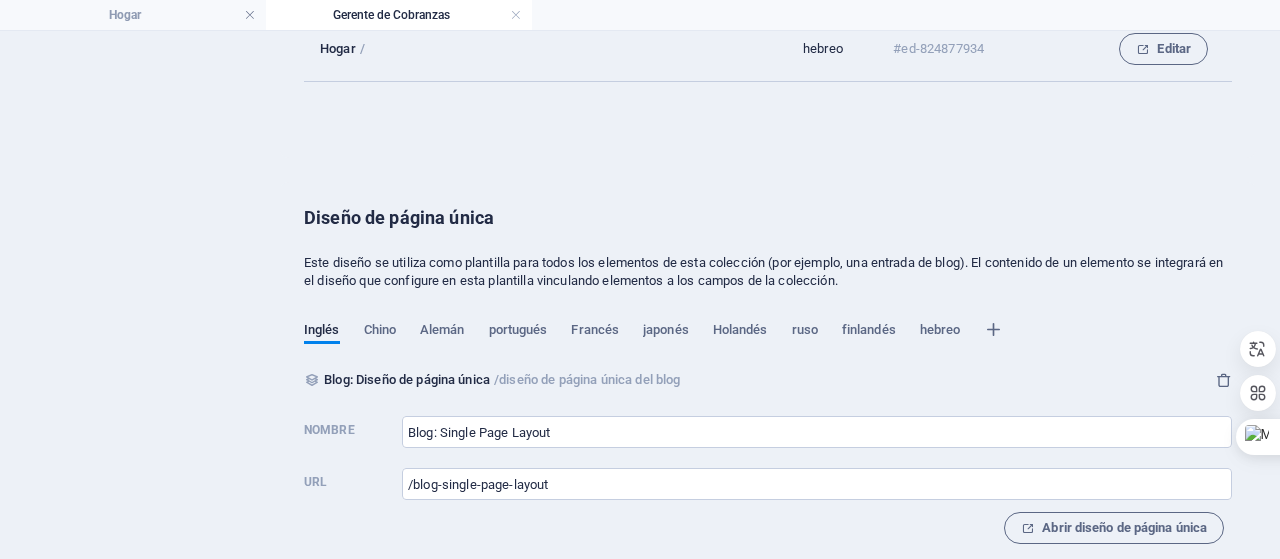 scroll, scrollTop: 859, scrollLeft: 0, axis: vertical 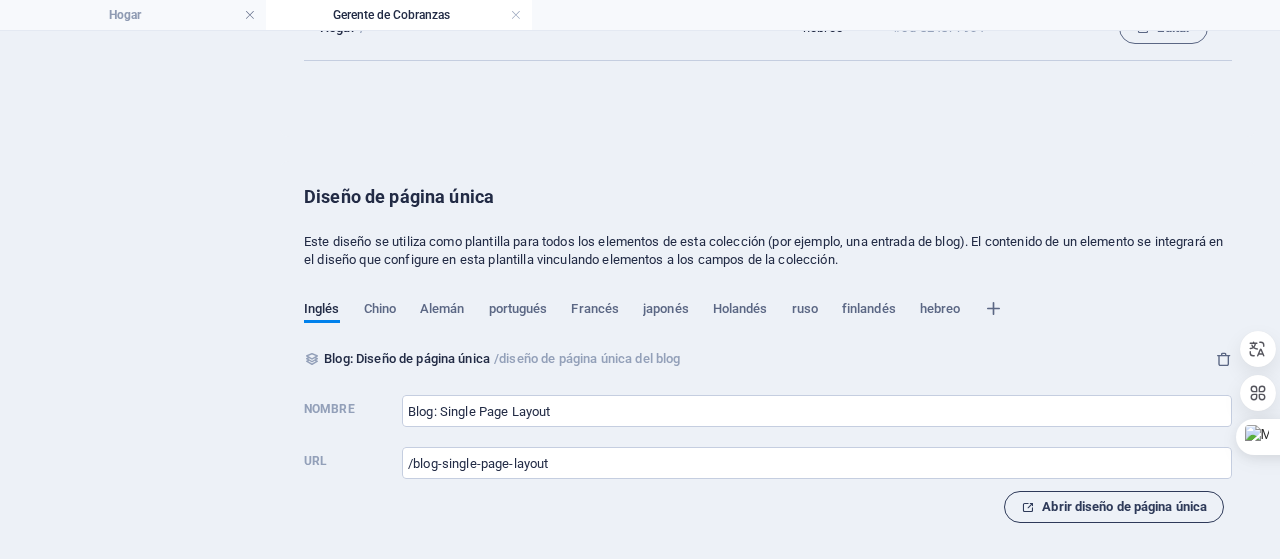 click on "Abrir diseño de página única" at bounding box center [1124, 507] 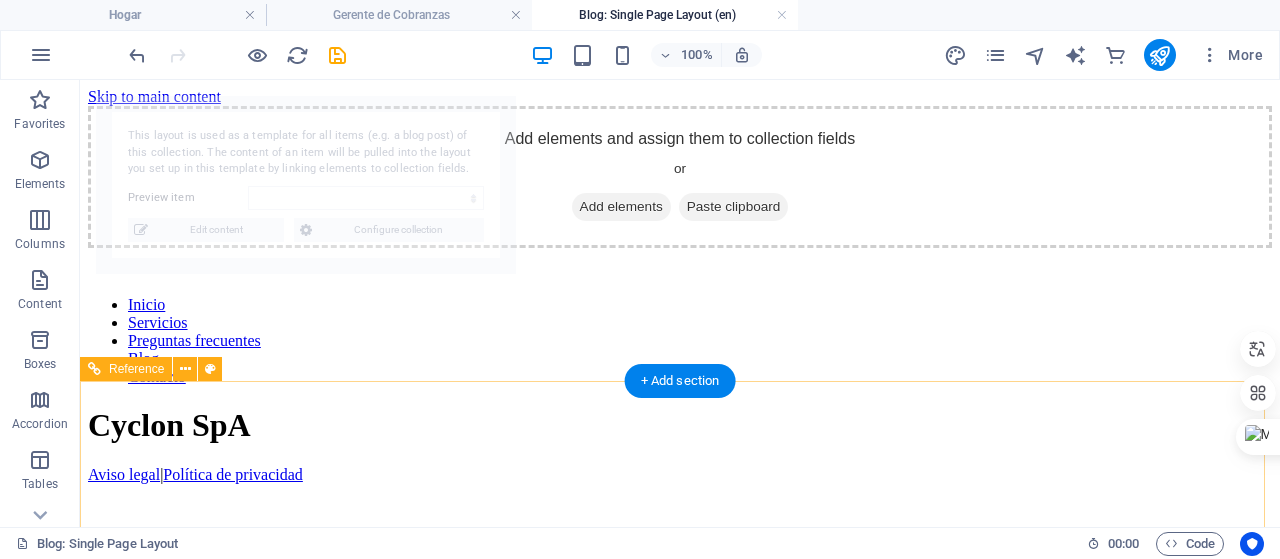 select on "688e9d4e202b7e06380df006" 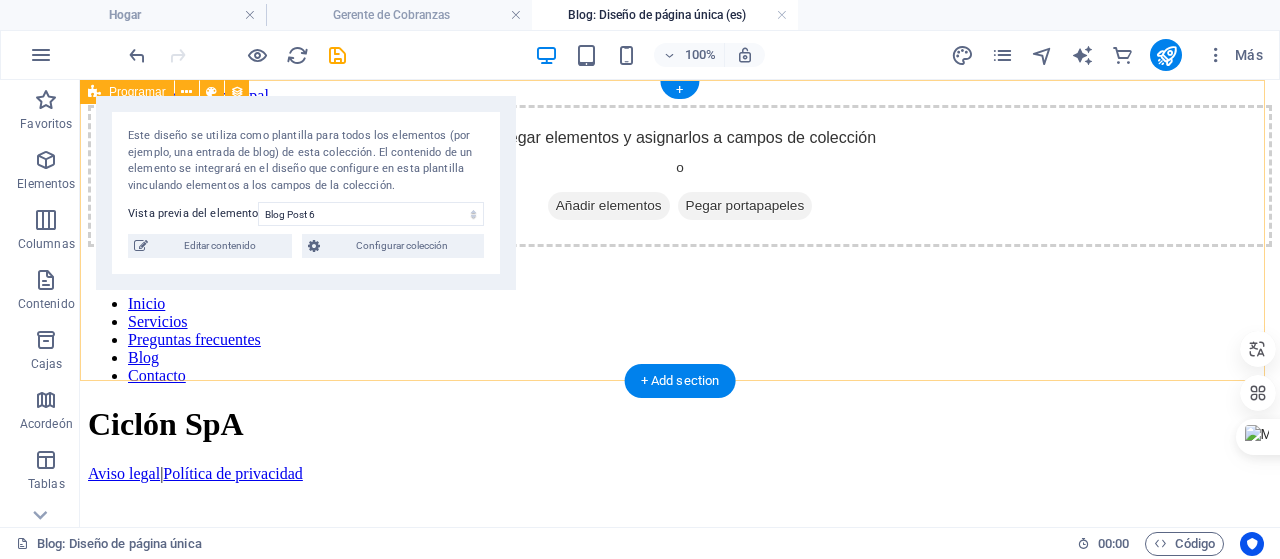 scroll, scrollTop: 0, scrollLeft: 0, axis: both 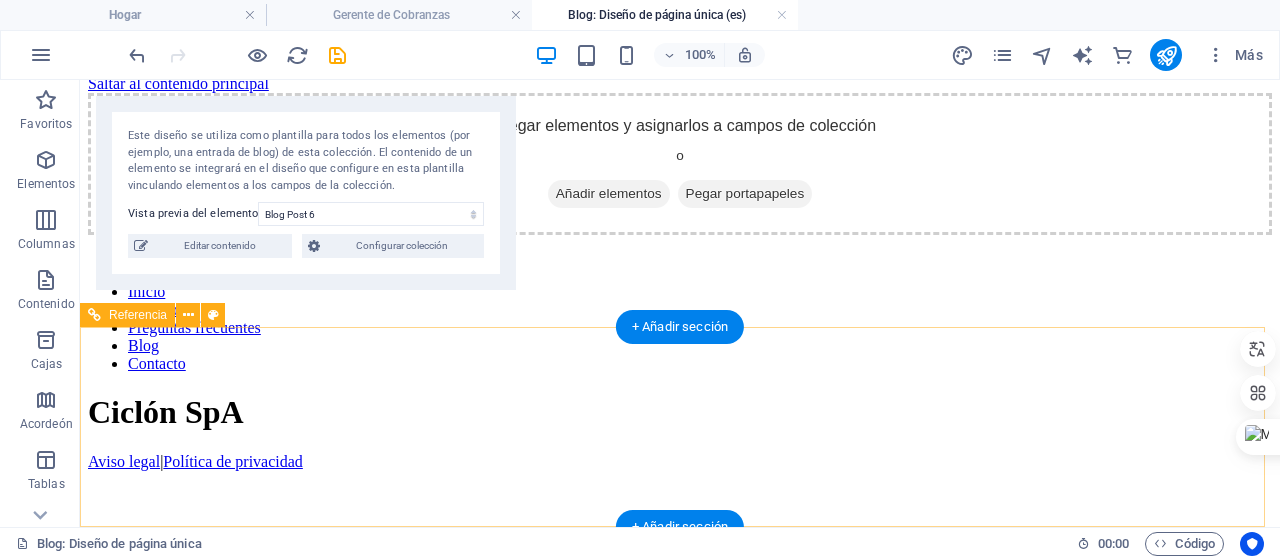 click on "Ciclón SpA" at bounding box center [680, 412] 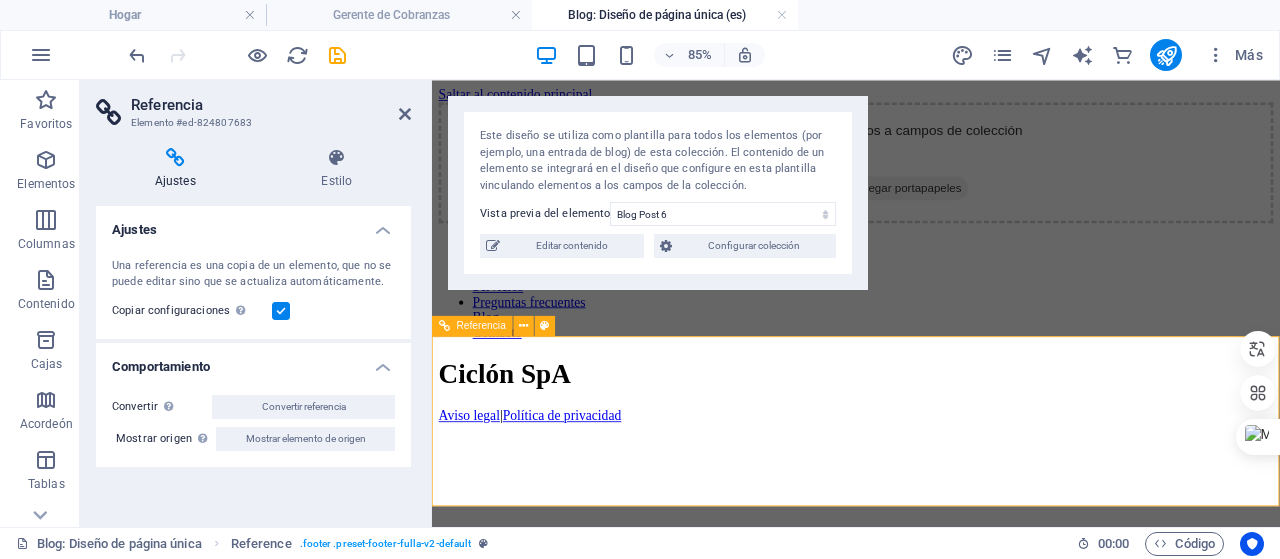 click on "Ciclón SpA" at bounding box center (931, 425) 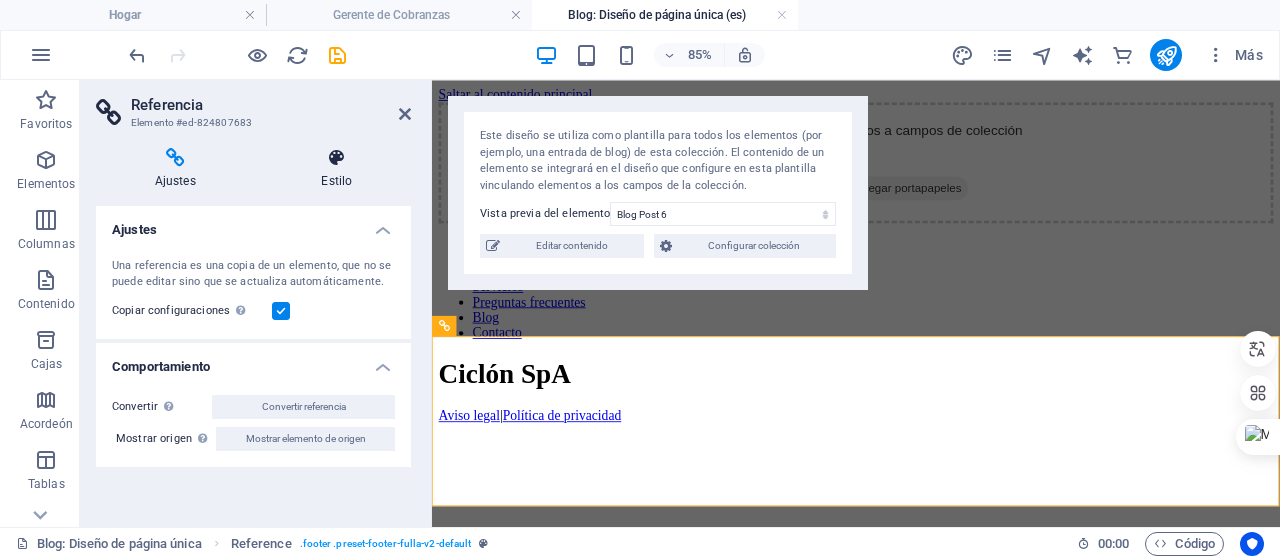 click on "Estilo" at bounding box center [337, 169] 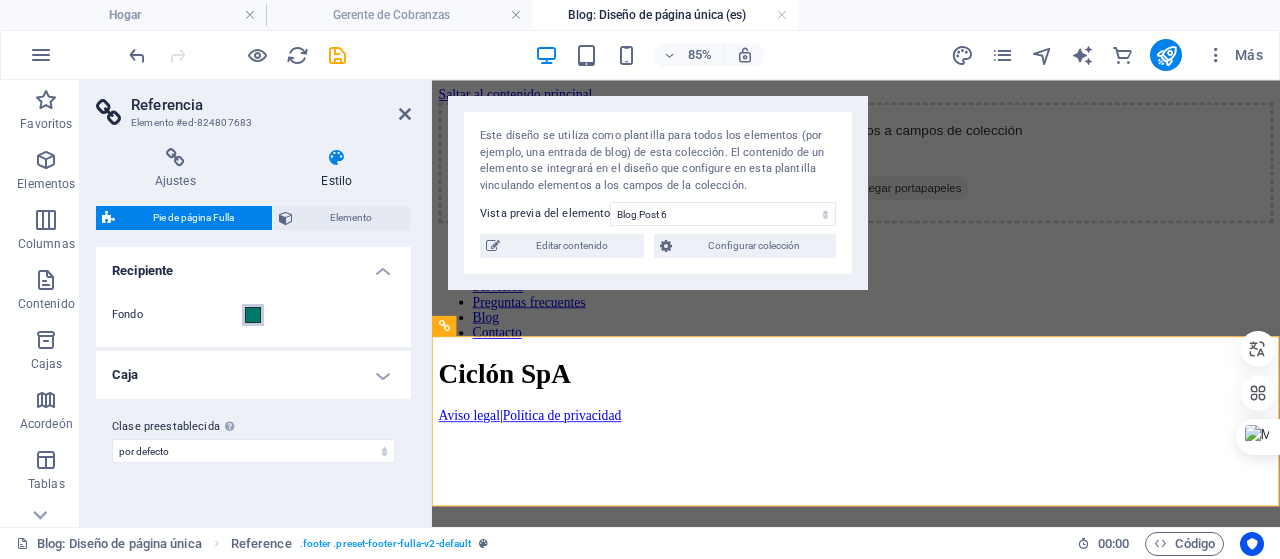 click at bounding box center [253, 315] 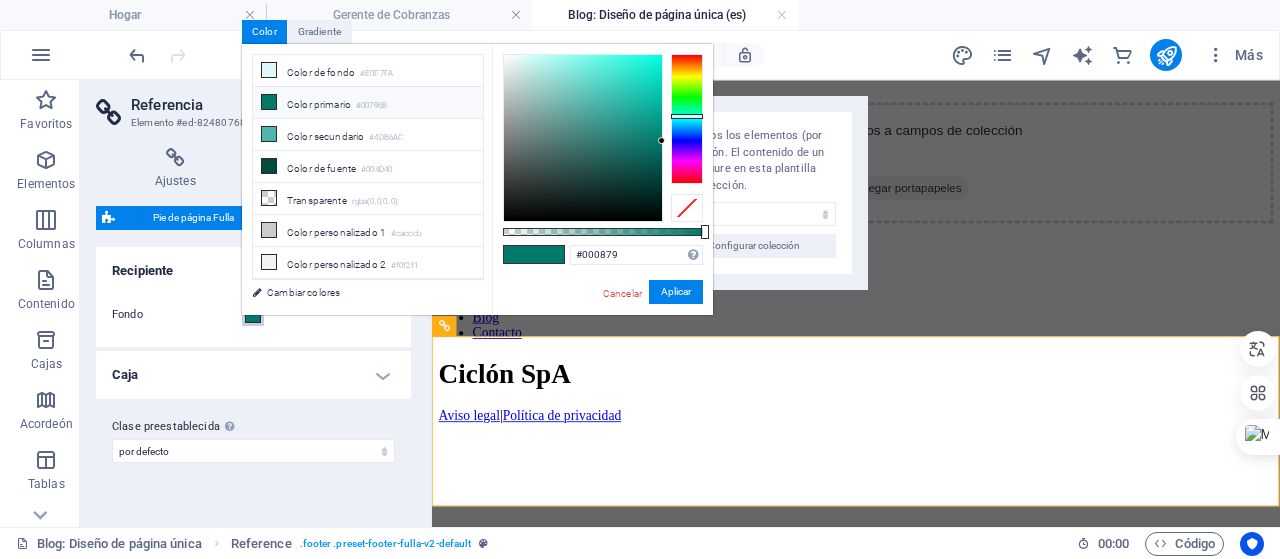 click at bounding box center (687, 119) 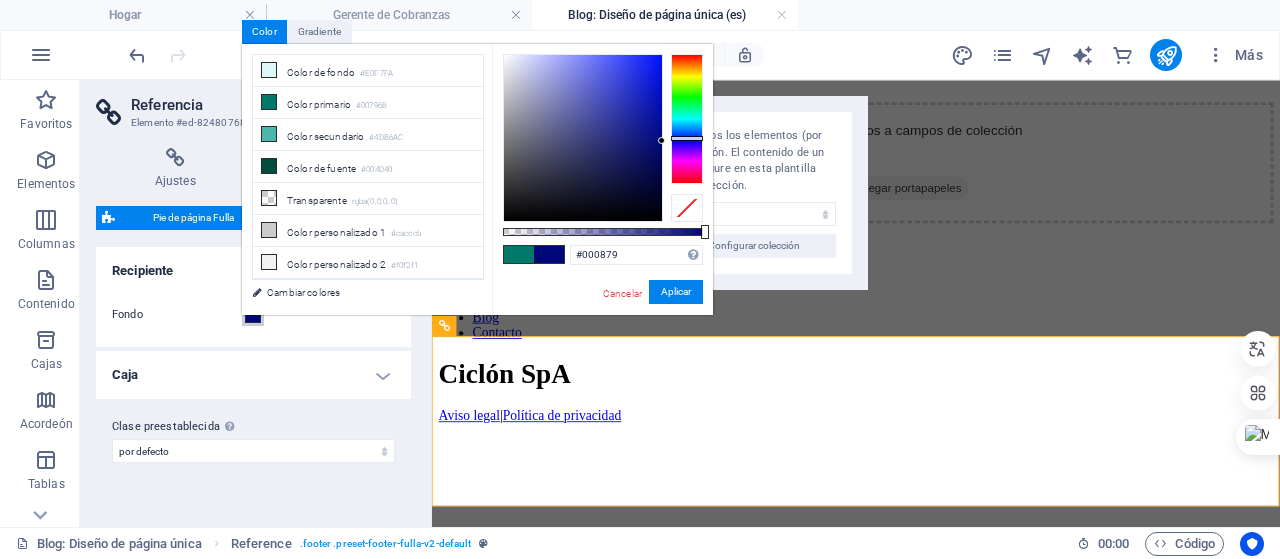 type on "#0d1036" 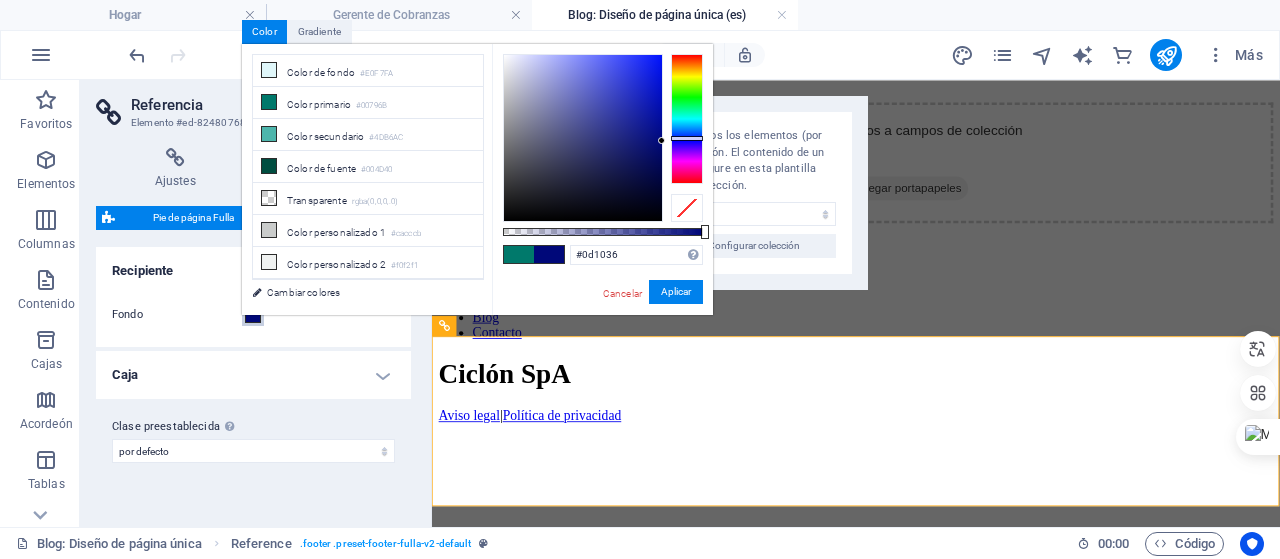 click at bounding box center (583, 138) 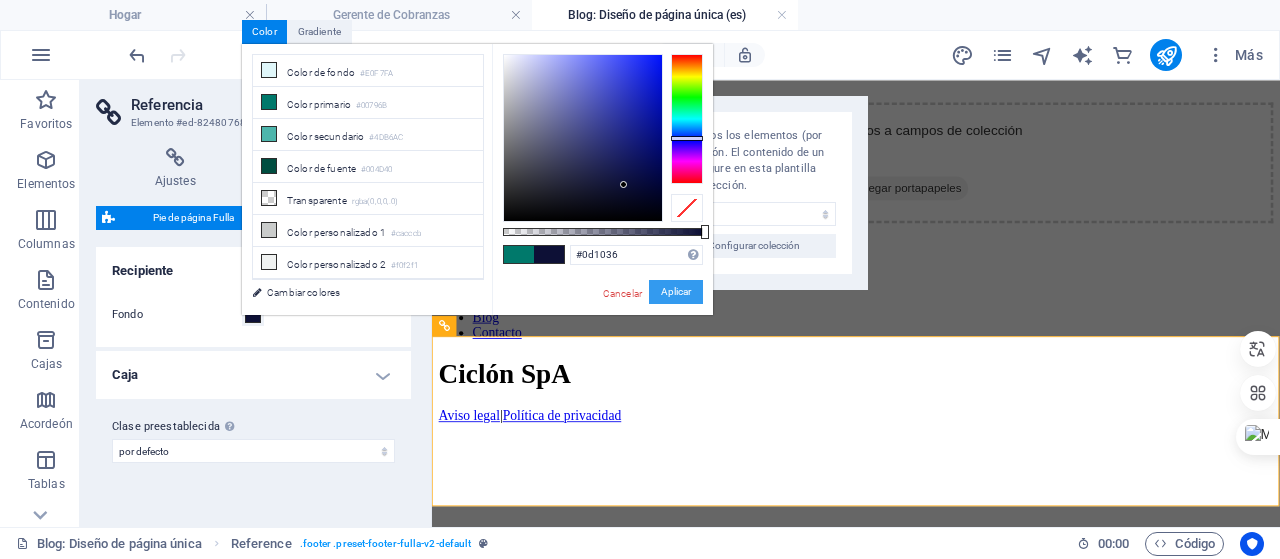 click on "Aplicar" at bounding box center [676, 291] 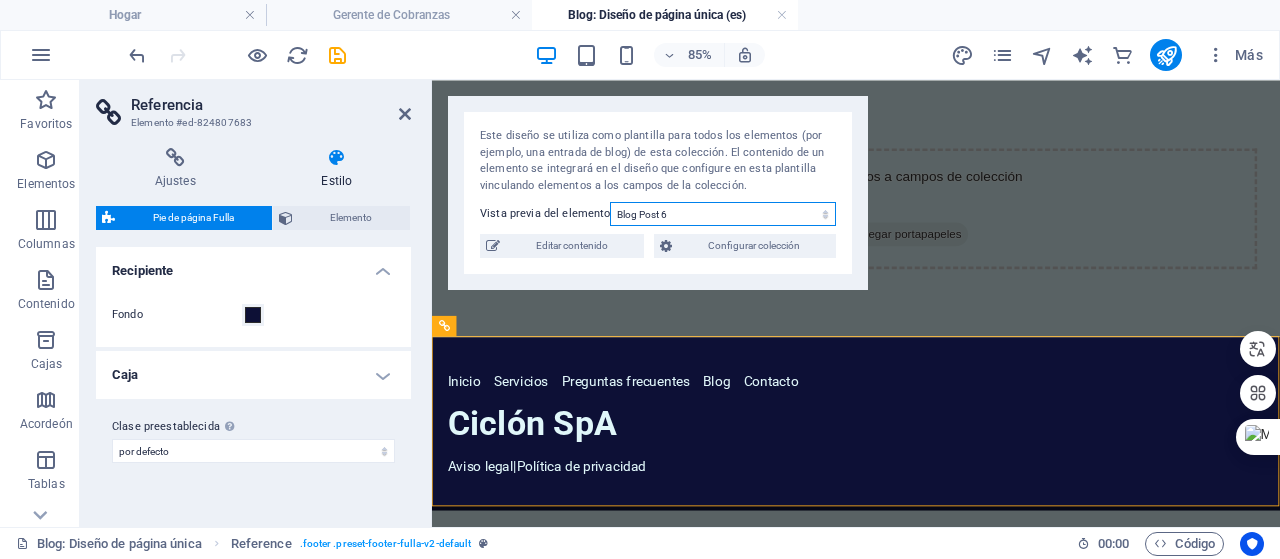 click on "Blog Post 6 Blog Post 5 Blog Post 4 Blog Post 3 Blog Post 2 Blog Post 1" at bounding box center (723, 214) 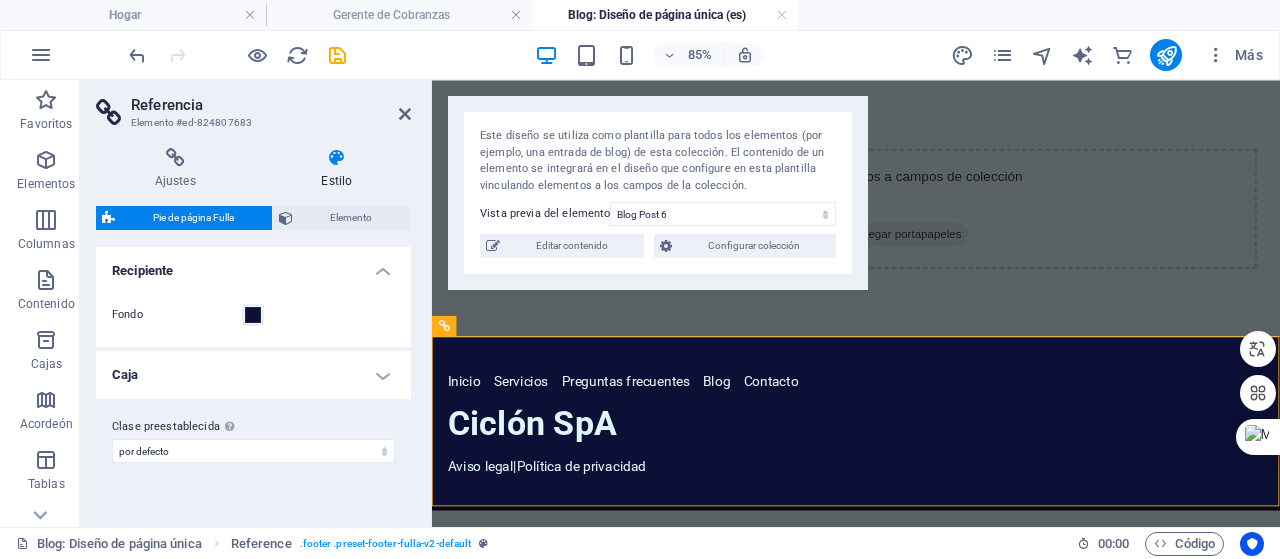 click on "Este diseño se utiliza como plantilla para todos los elementos (por ejemplo, una entrada de blog) de esta colección. El contenido de un elemento se integrará en el diseño que configure en esta plantilla vinculando elementos a los campos de la colección. Vista previa del elemento Blog Post 6 Blog Post 5 Blog Post 4 Blog Post 3 Blog Post 2 Blog Post 1 Aún no has creado ningún artículo. Editar contenido Configurar colección" at bounding box center [658, 193] 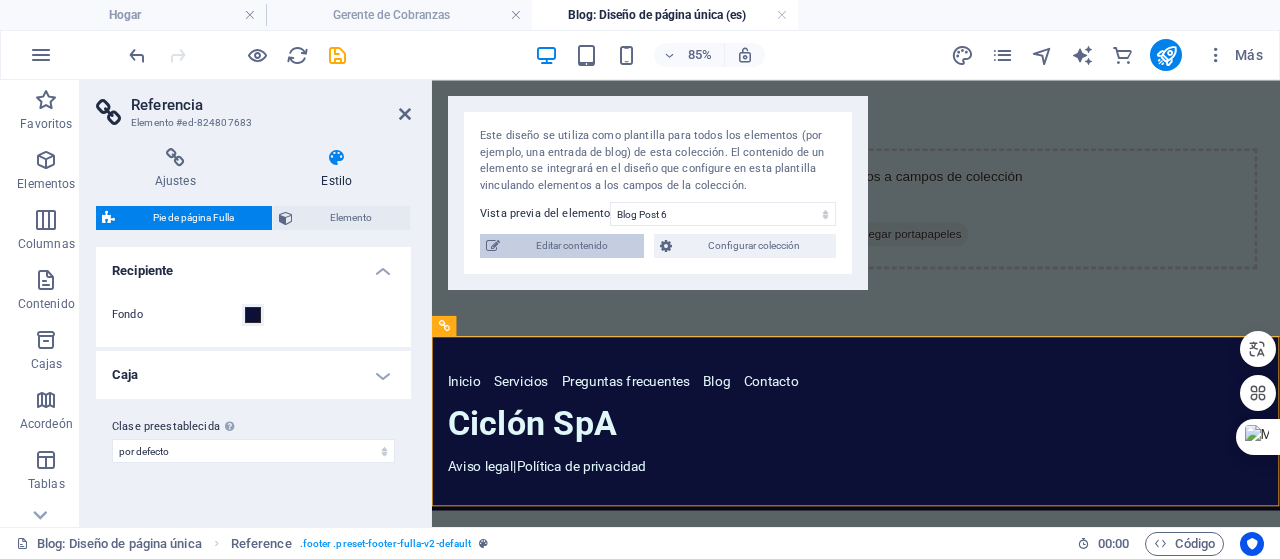 click on "Editar contenido" at bounding box center (572, 246) 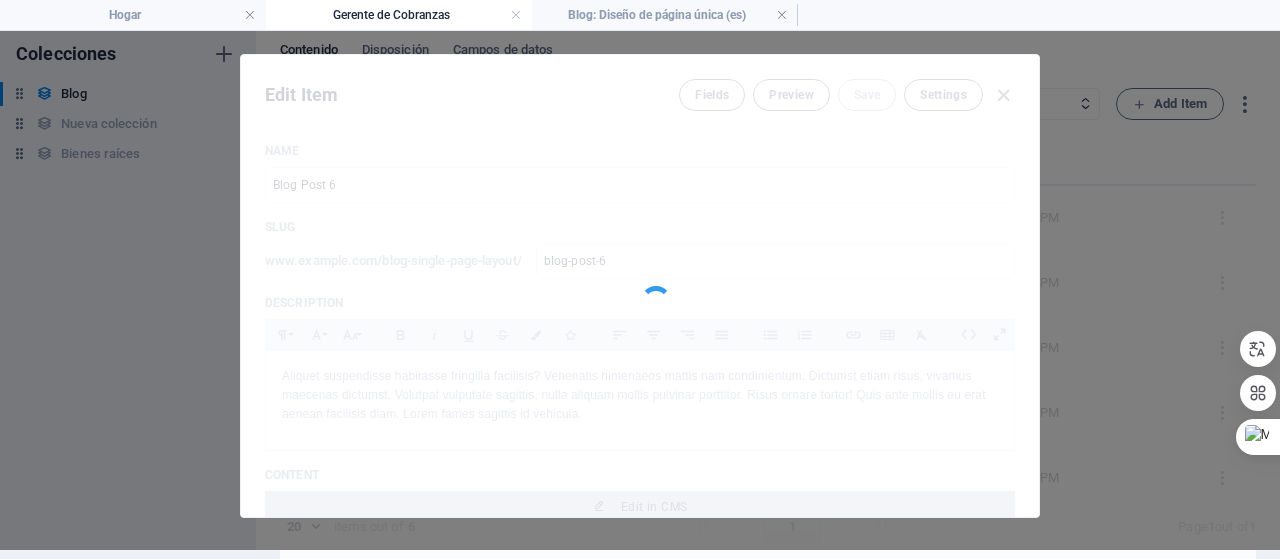 scroll, scrollTop: 0, scrollLeft: 0, axis: both 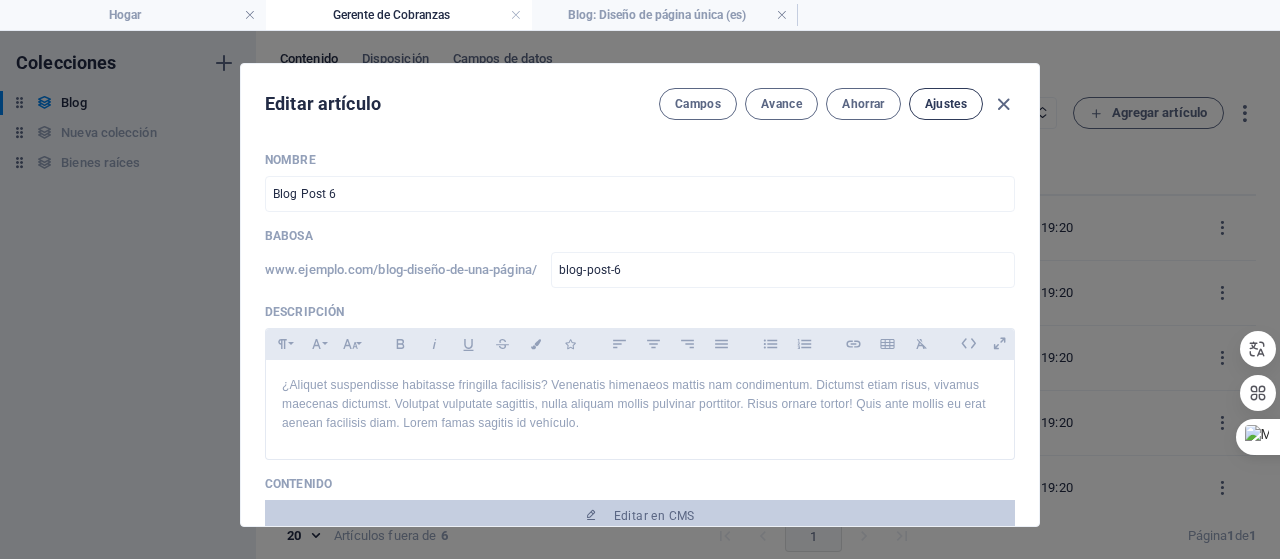 click on "Ajustes" at bounding box center [946, 104] 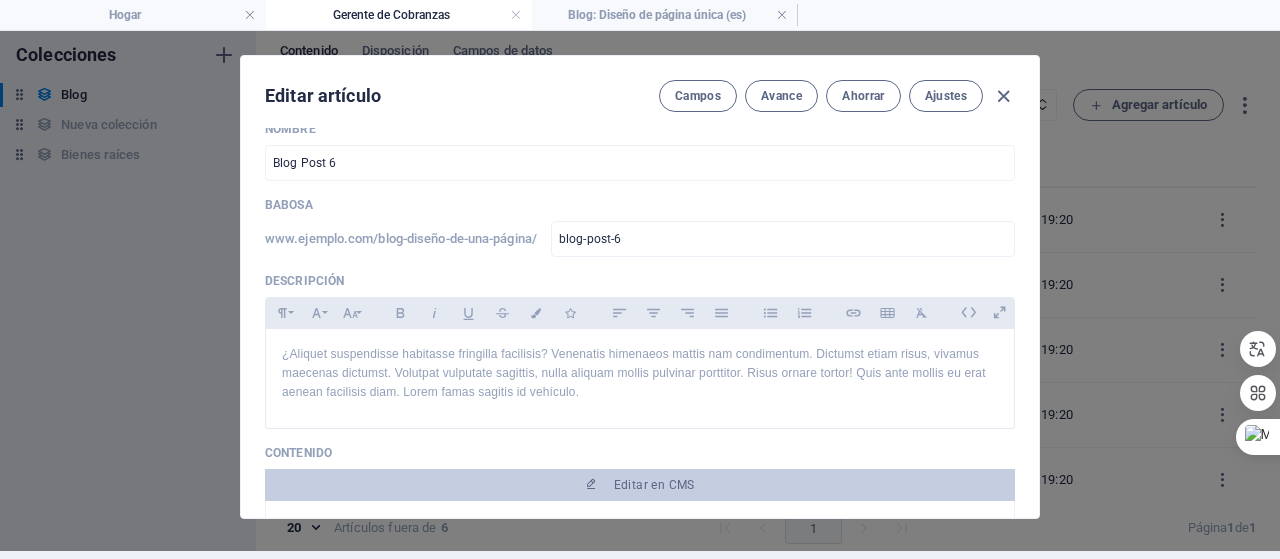 scroll, scrollTop: 0, scrollLeft: 0, axis: both 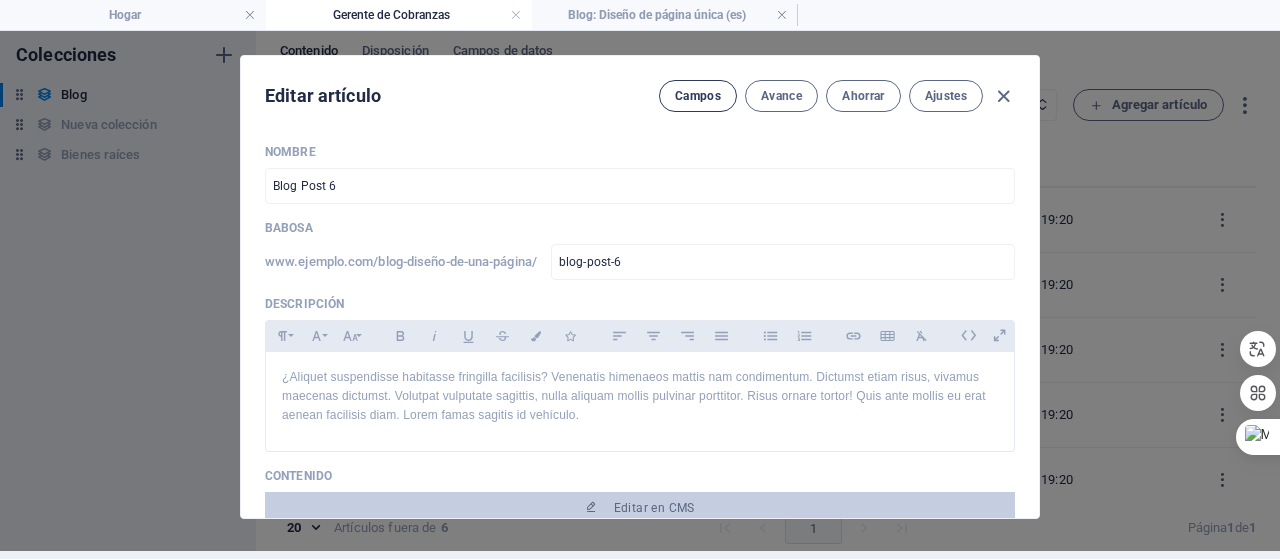 click on "Campos" at bounding box center (698, 96) 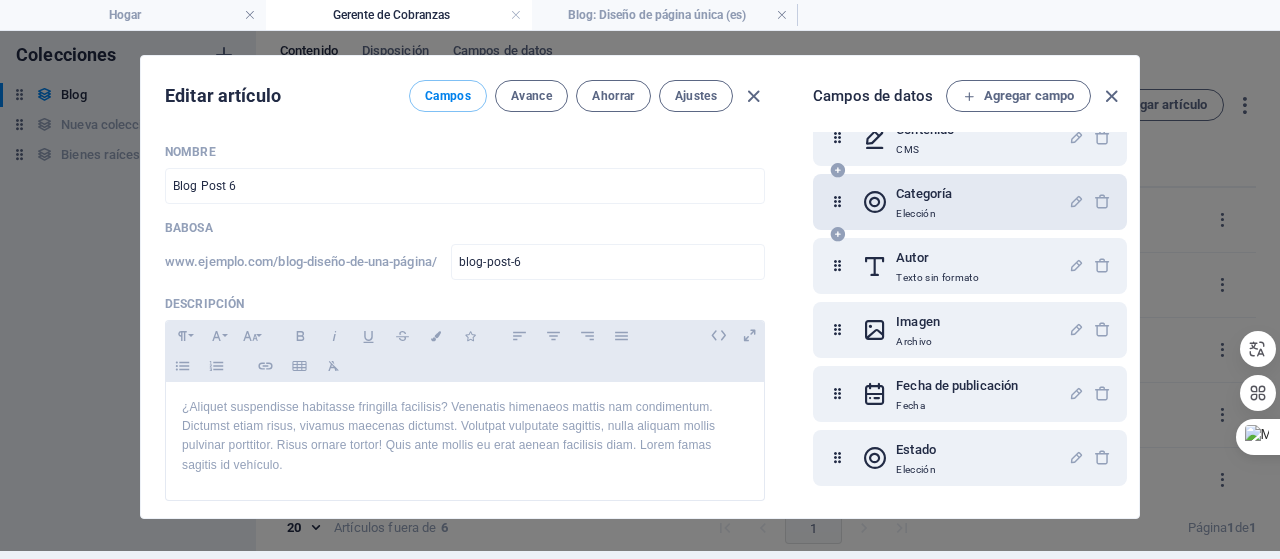 scroll, scrollTop: 227, scrollLeft: 0, axis: vertical 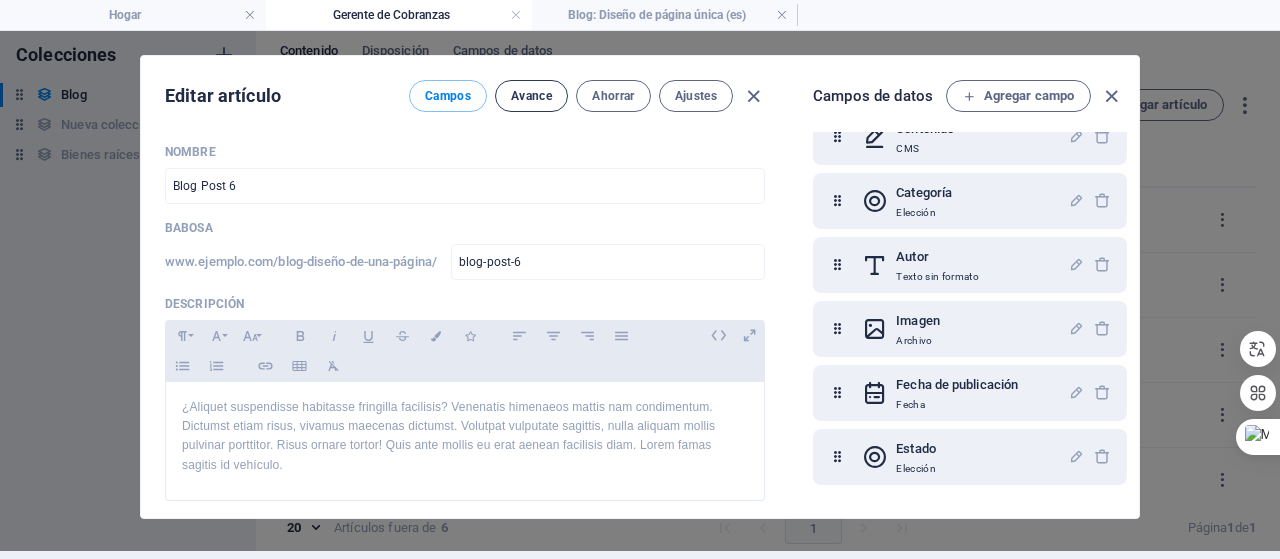 click on "Avance" at bounding box center (531, 96) 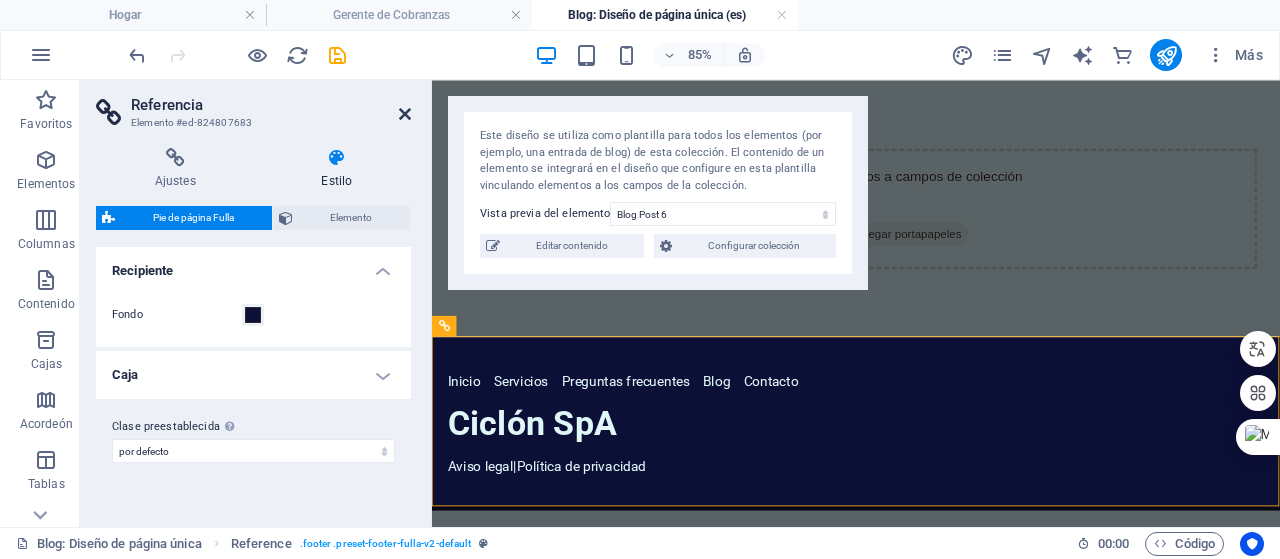 click at bounding box center [405, 114] 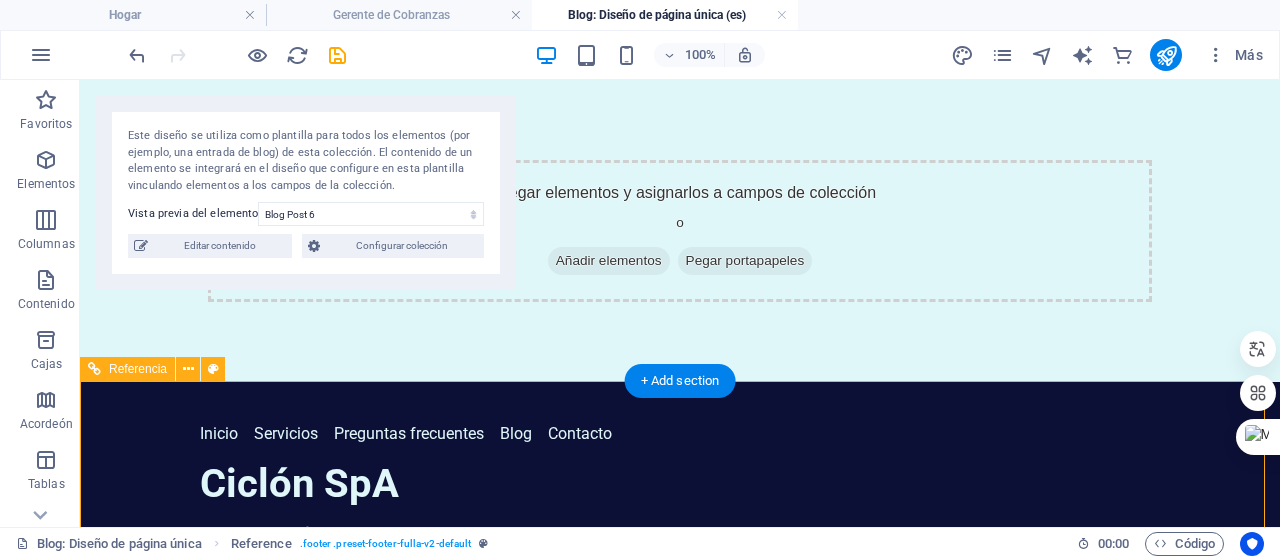 click on "Ciclón SpA" at bounding box center [680, 484] 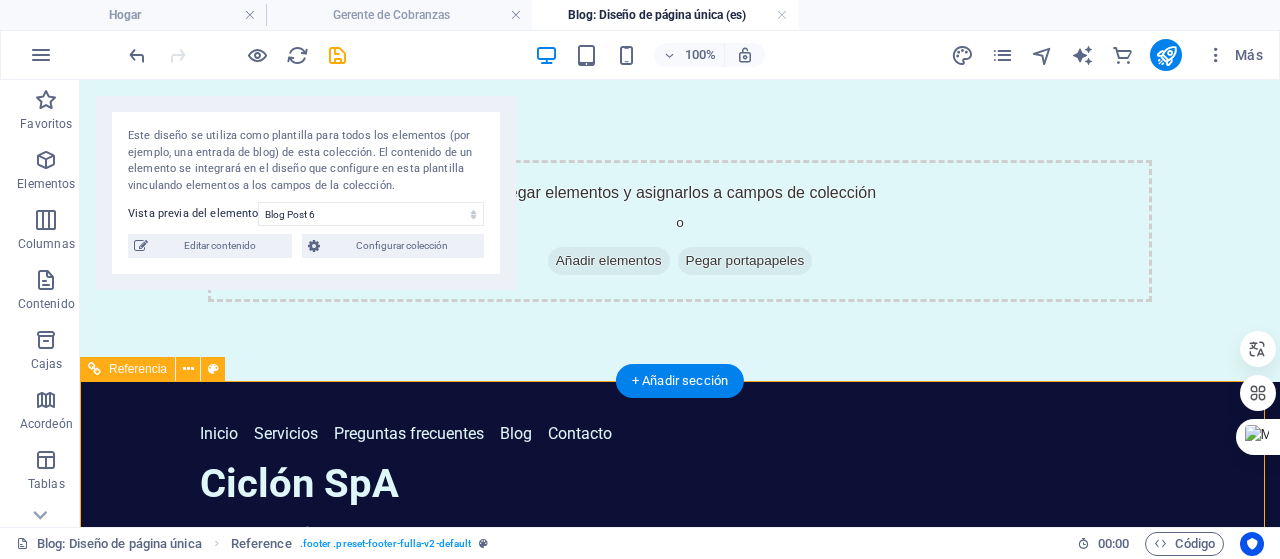 click on "Ciclón SpA" at bounding box center (680, 484) 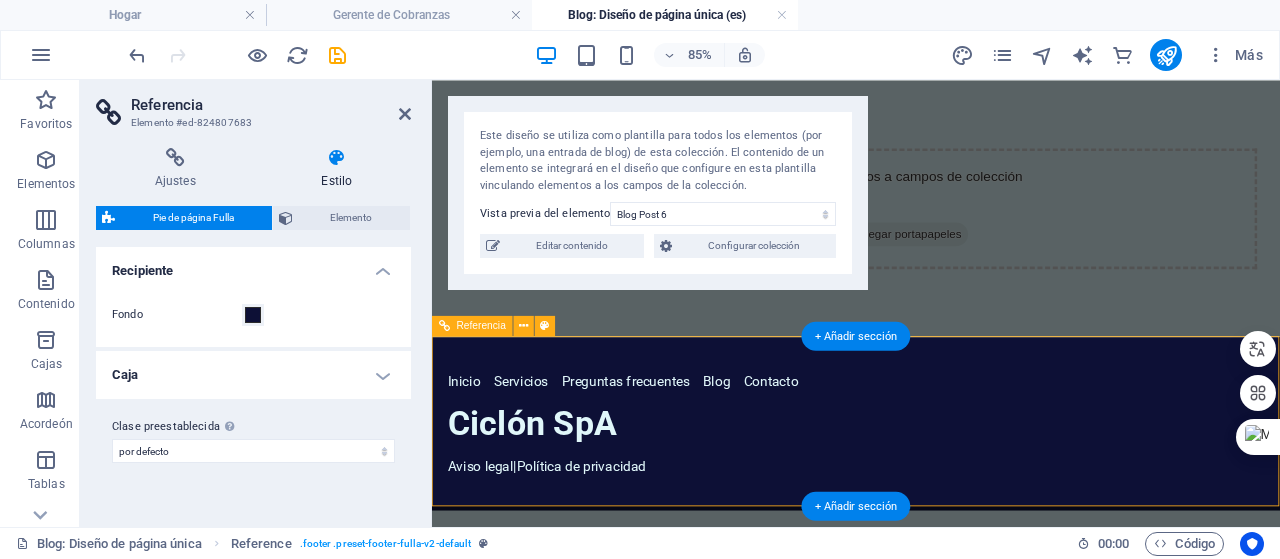 click on "Ciclón SpA" at bounding box center (931, 484) 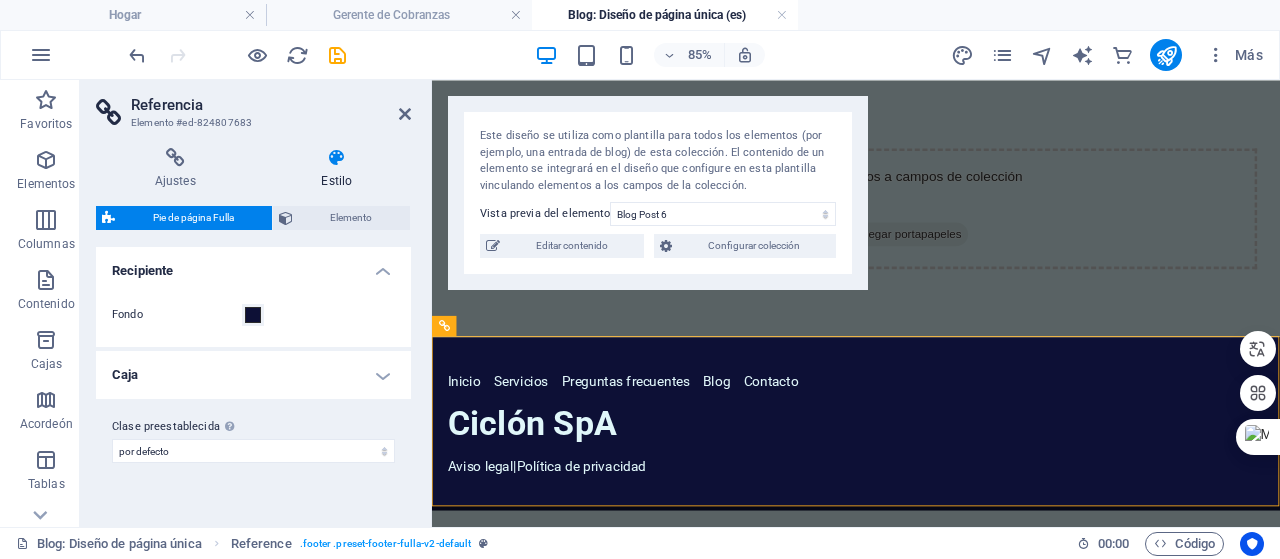 click on "Pie de página Fulla" at bounding box center [193, 217] 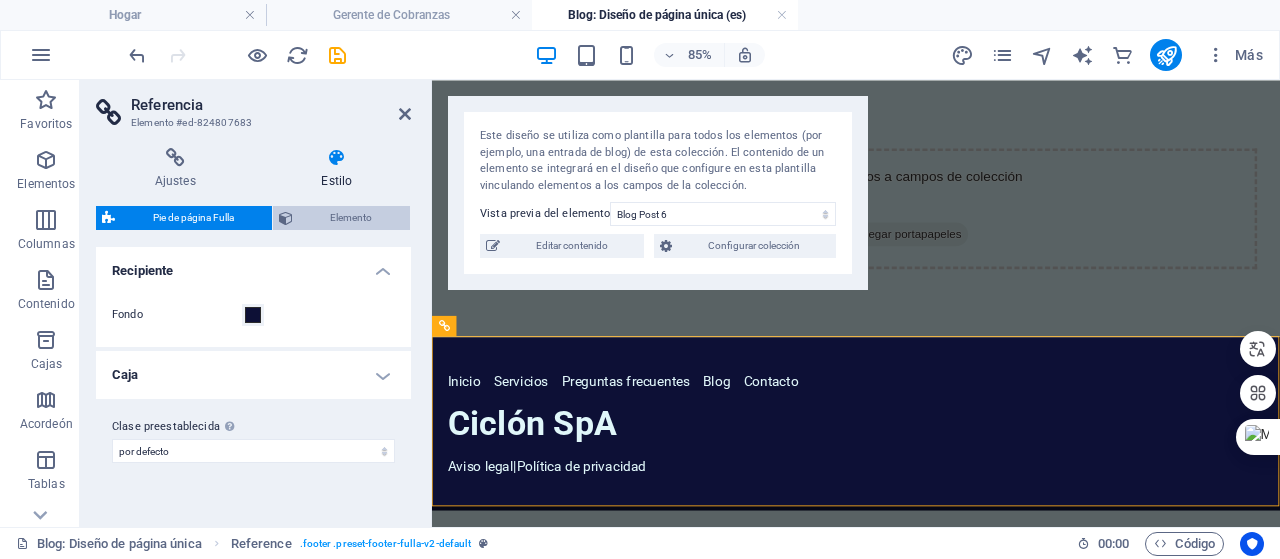 click on "Elemento" at bounding box center (352, 218) 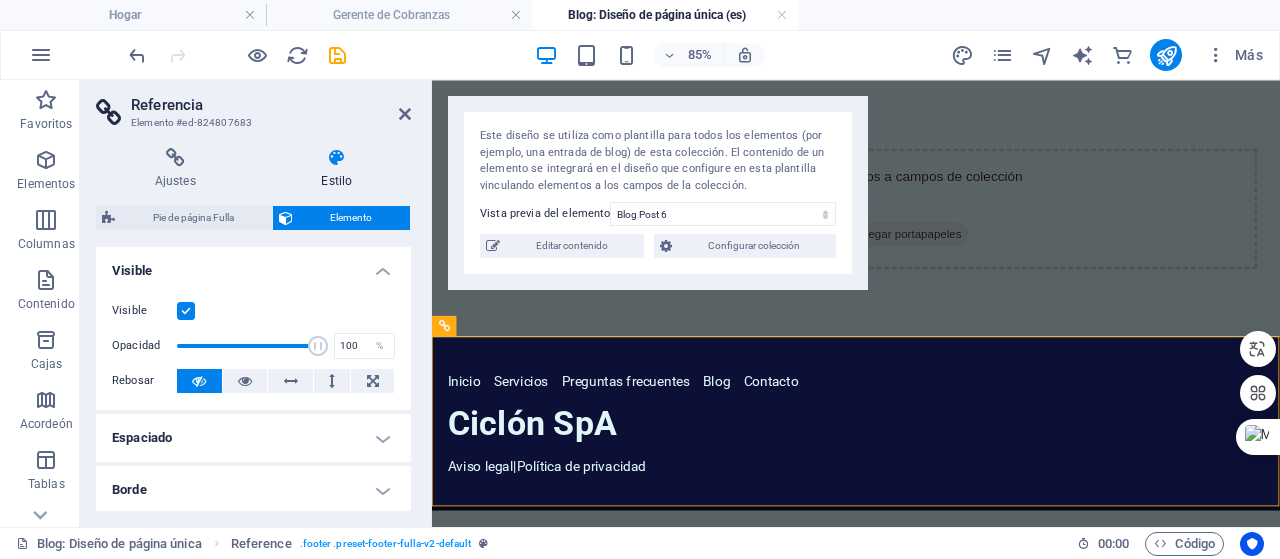 scroll, scrollTop: 0, scrollLeft: 0, axis: both 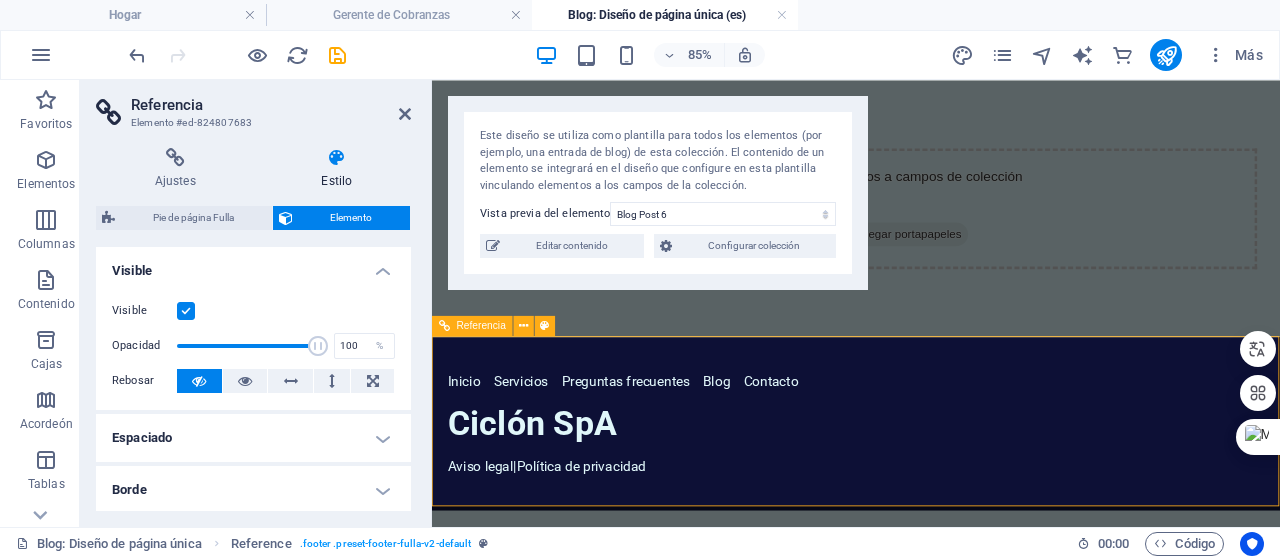 click on "Ciclón SpA" at bounding box center (931, 484) 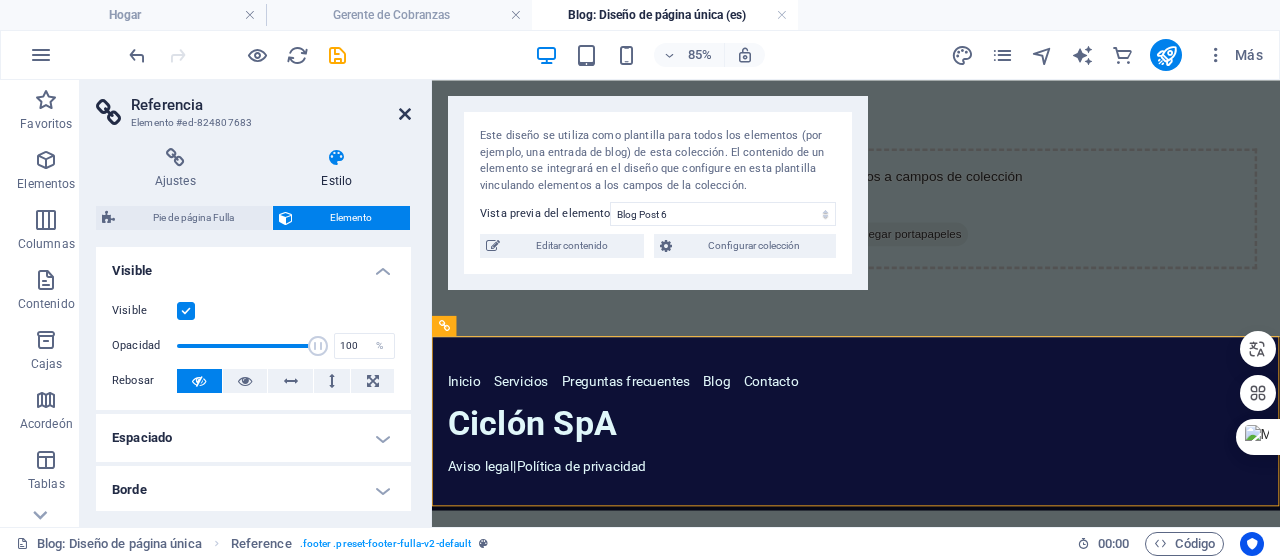 click at bounding box center [405, 114] 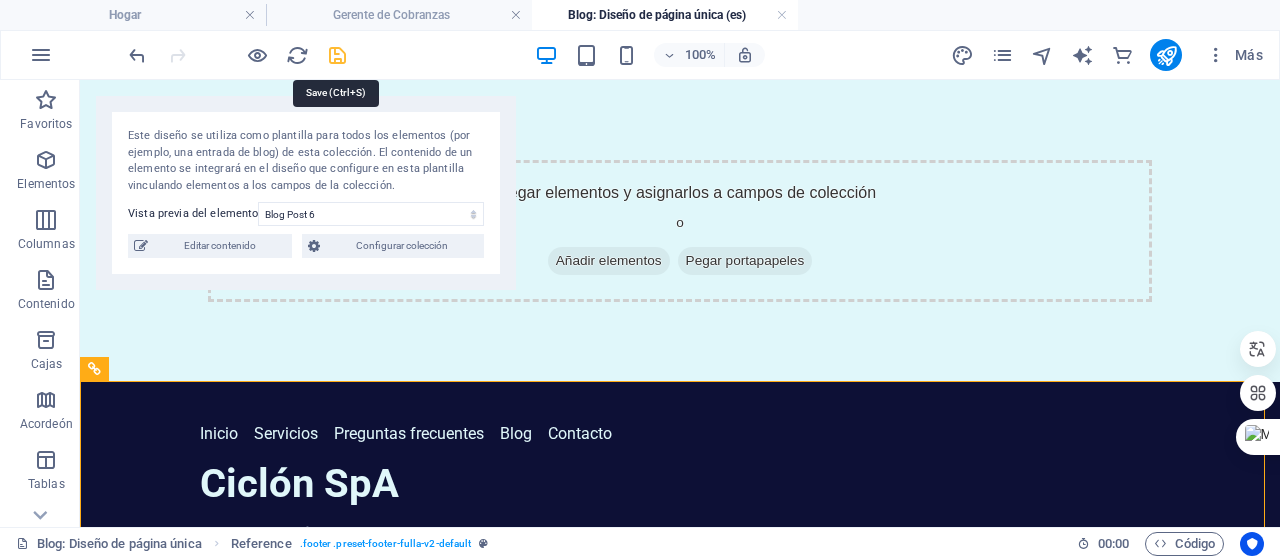 click at bounding box center [337, 55] 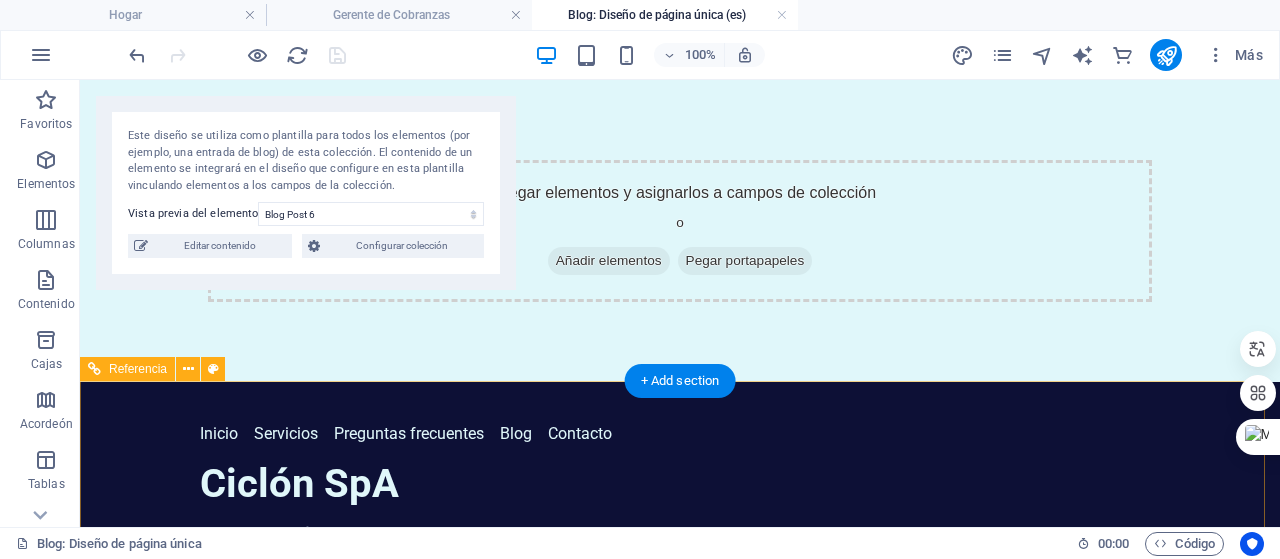 click on "Ciclón SpA" at bounding box center [680, 484] 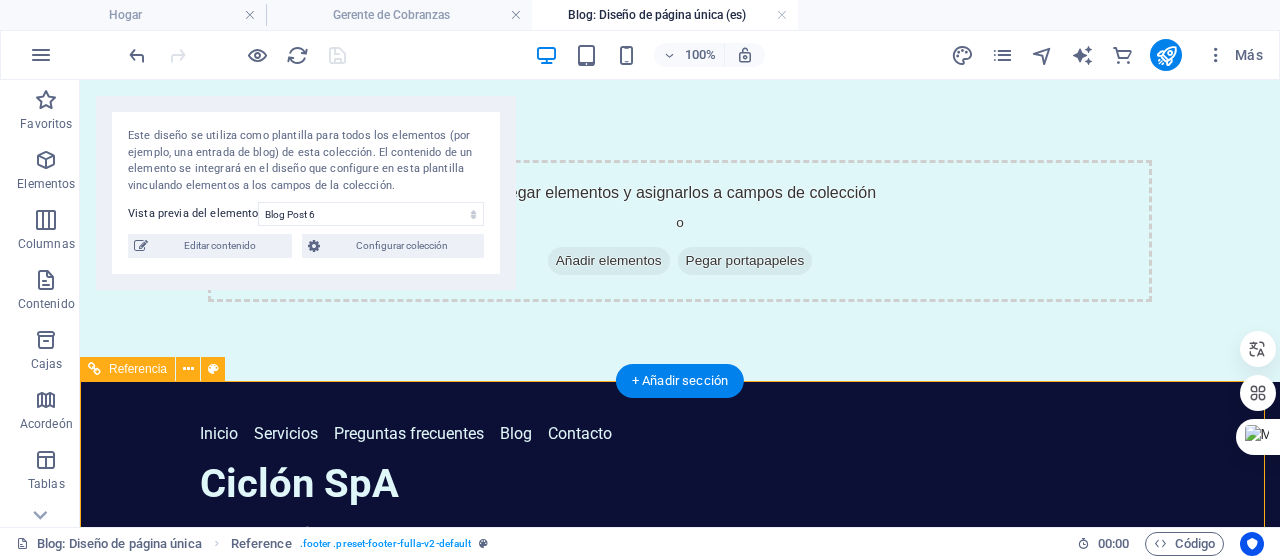 click on "Ciclón SpA" at bounding box center (680, 484) 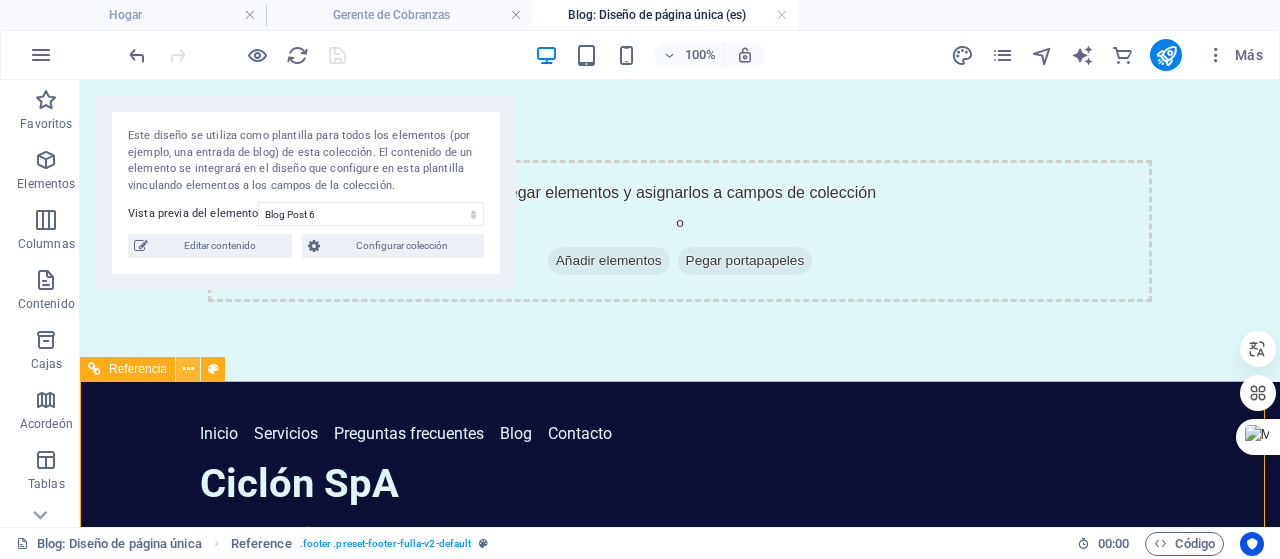 click at bounding box center [188, 369] 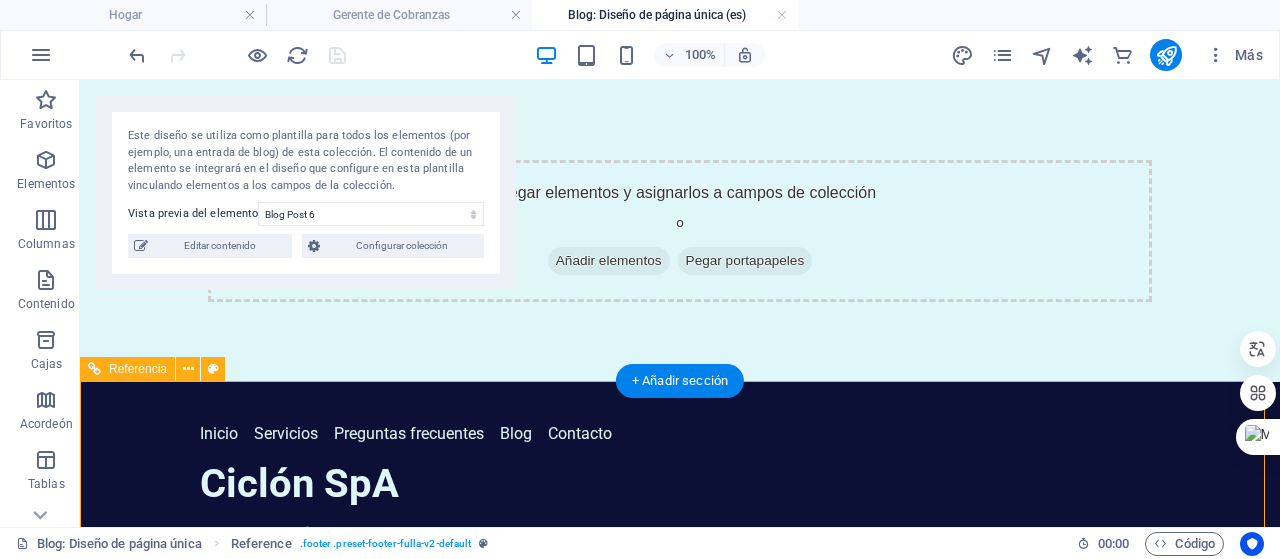 click on "Ciclón SpA" at bounding box center [680, 484] 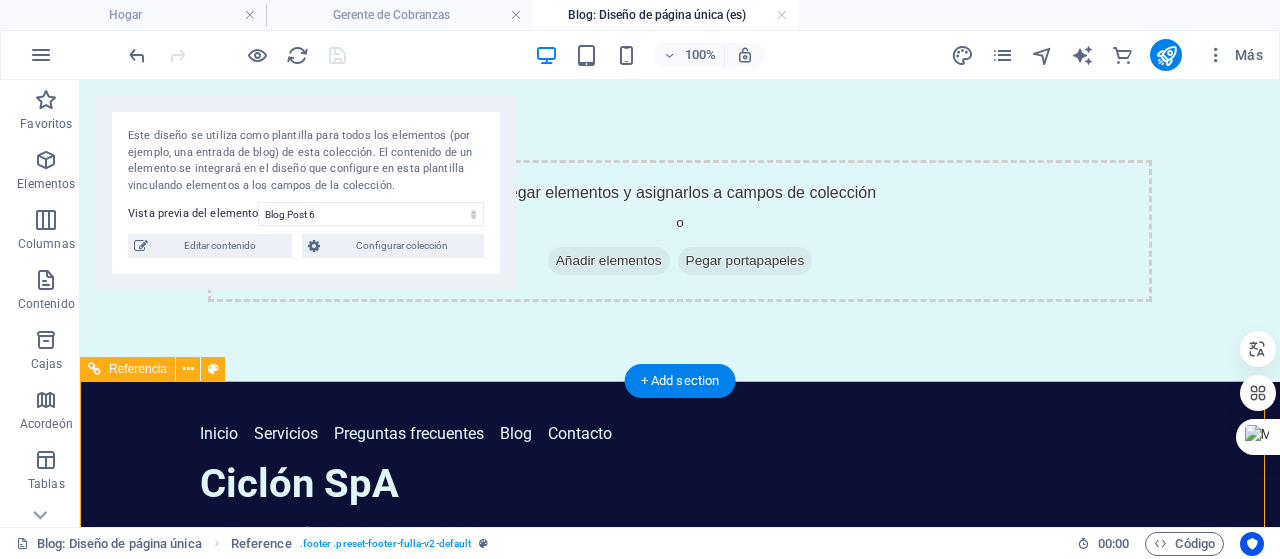 click on "Inicio Servicios Preguntas frecuentes Blog Contacto Ciclón SpA Aviso legal  |  Política de privacidad" at bounding box center [680, 484] 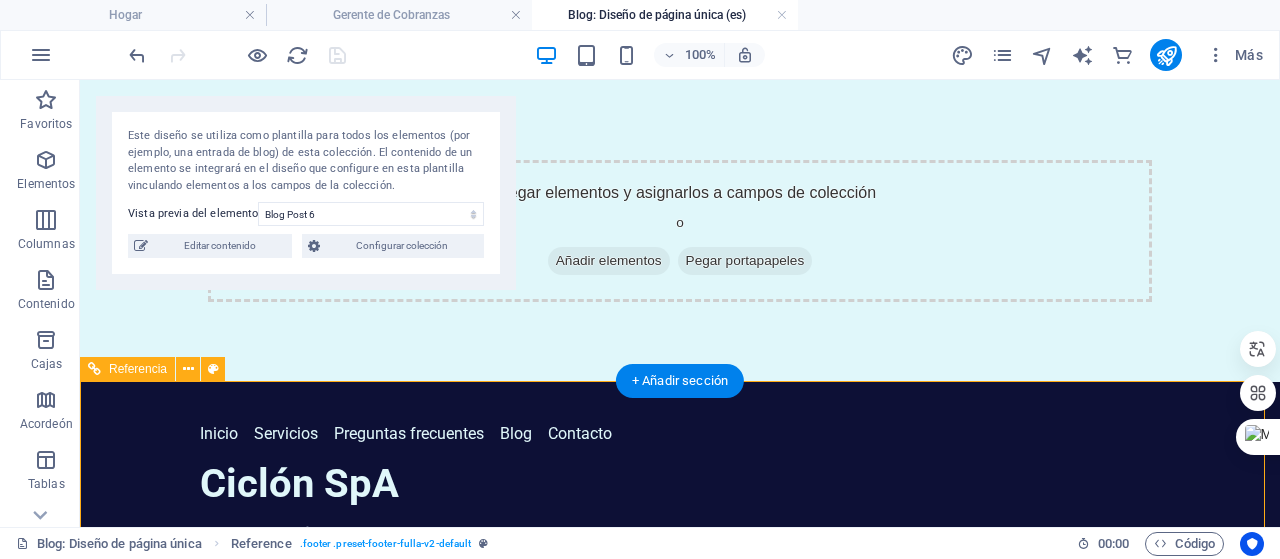 click on "Aviso legal  |  Política de privacidad" at bounding box center (680, 534) 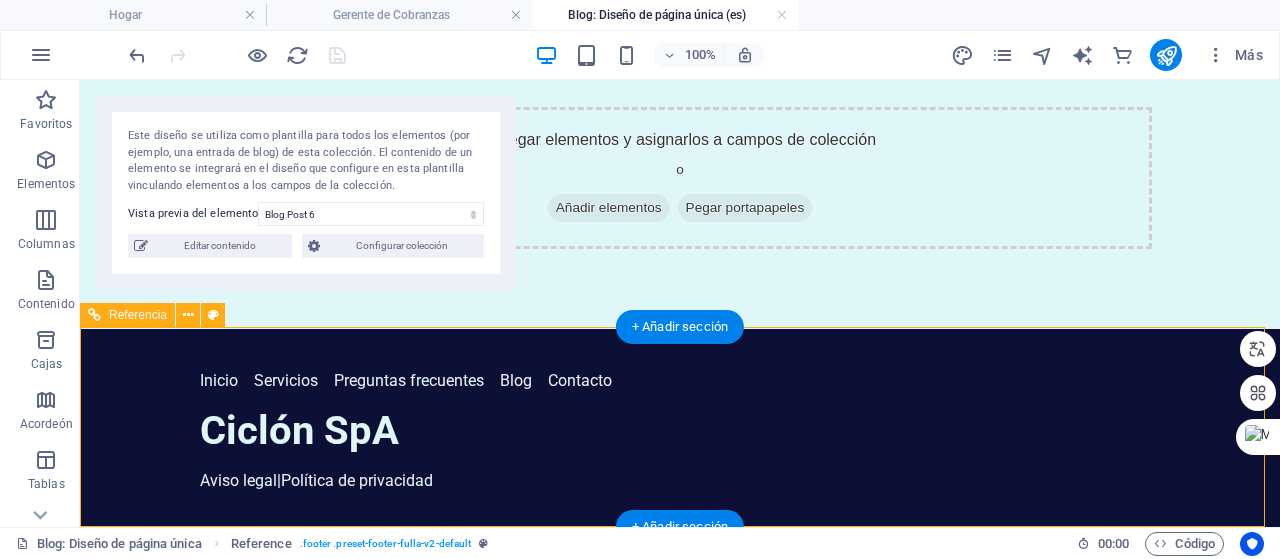 scroll, scrollTop: 54, scrollLeft: 0, axis: vertical 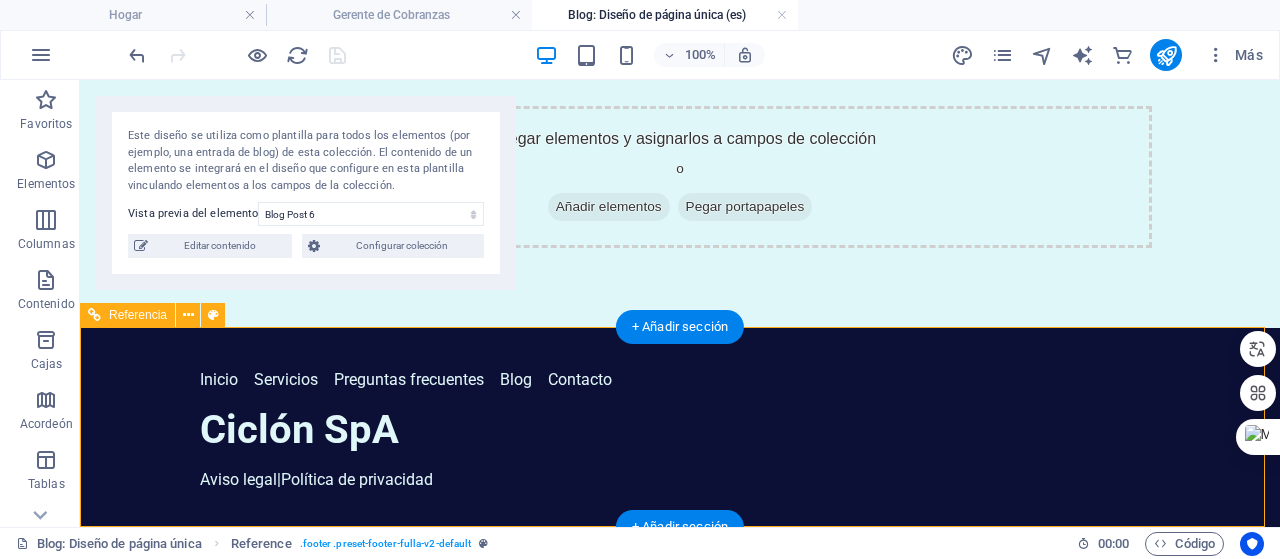 click on "Ciclón SpA" at bounding box center (680, 430) 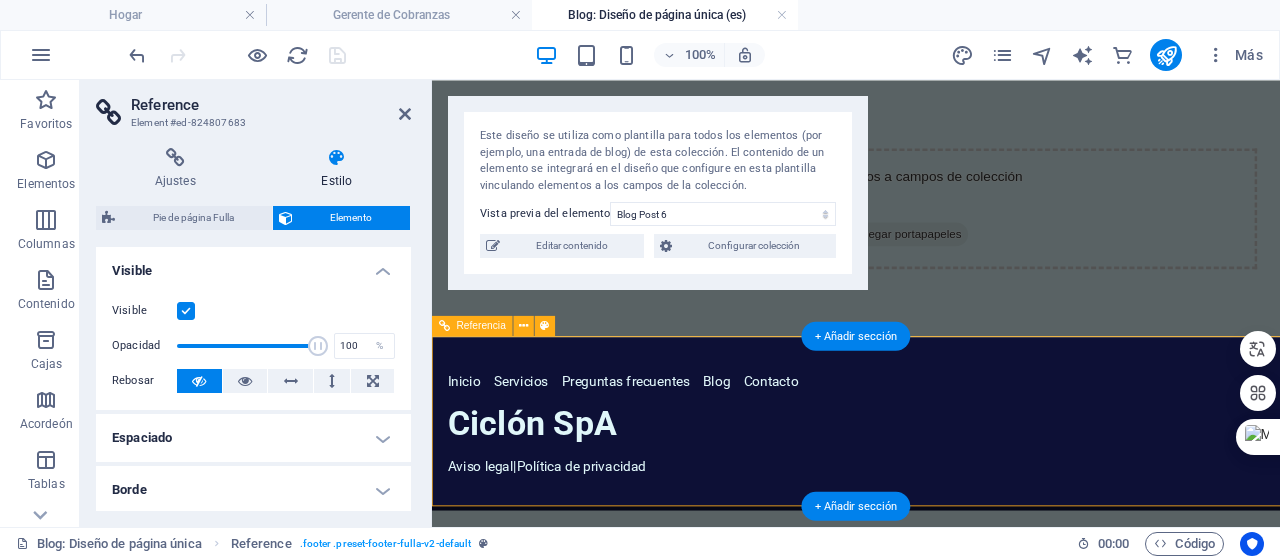 click on "Inicio Servicios Preguntas frecuentes Blog Contacto Ciclón SpA Aviso legal  |  Política de privacidad" at bounding box center [931, 484] 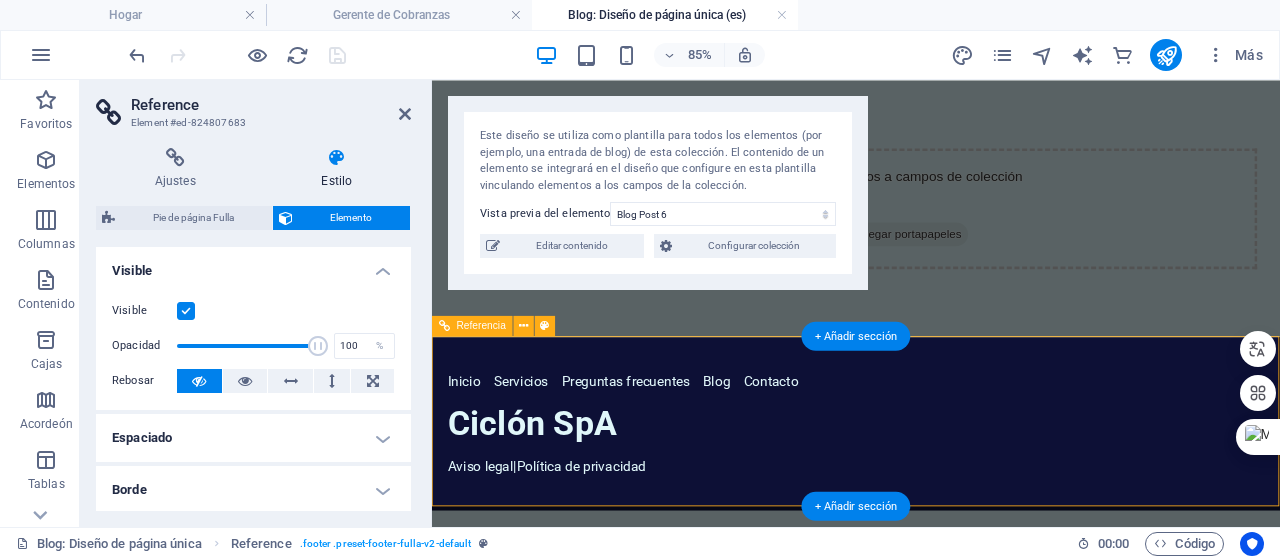 scroll, scrollTop: 0, scrollLeft: 0, axis: both 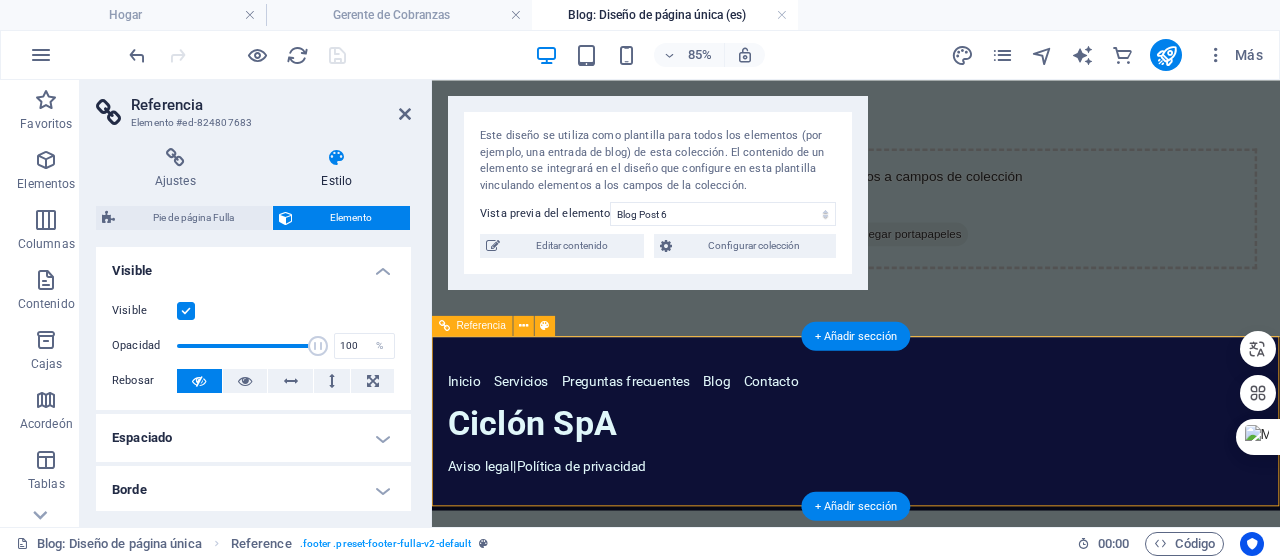 click on "Ciclón SpA" at bounding box center [931, 484] 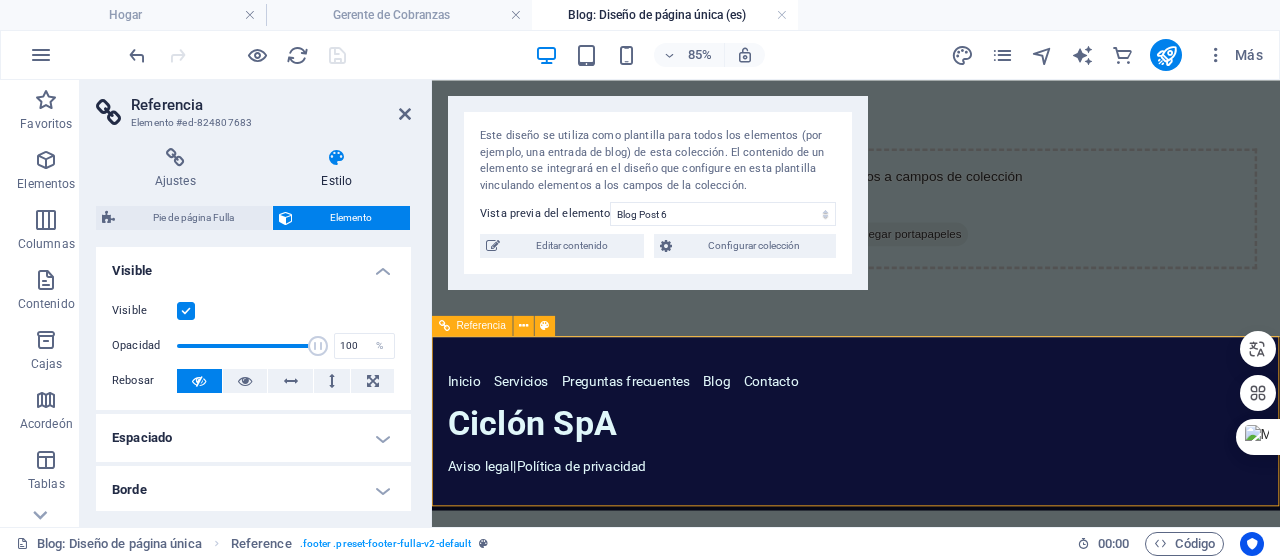 click on "Ciclón SpA" at bounding box center (931, 484) 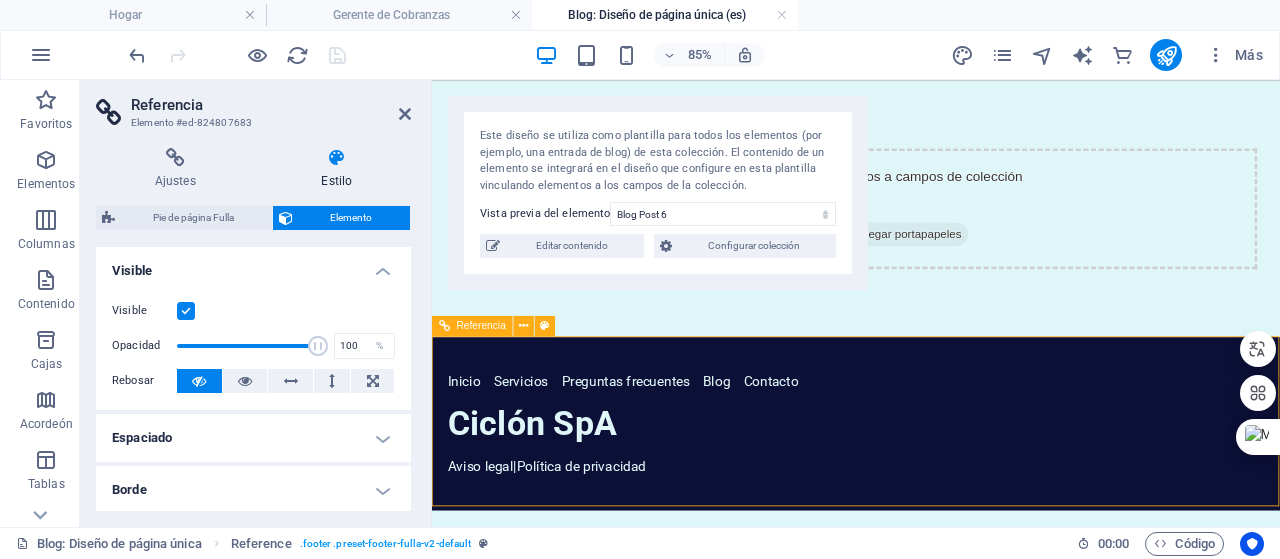 drag, startPoint x: 846, startPoint y: 449, endPoint x: 924, endPoint y: 540, distance: 119.85408 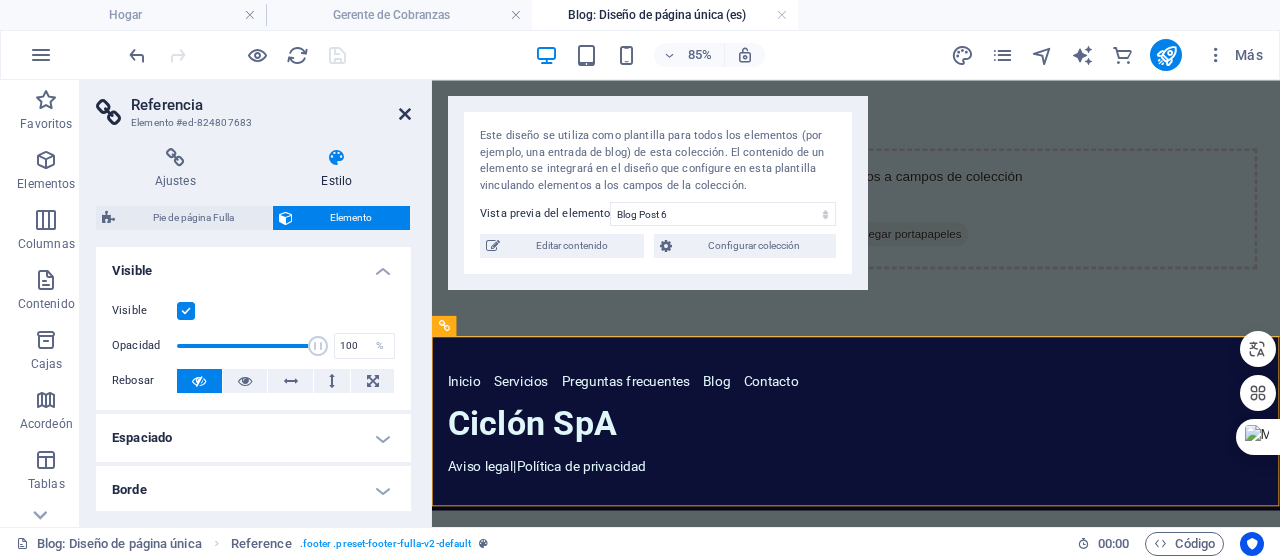 click at bounding box center [405, 114] 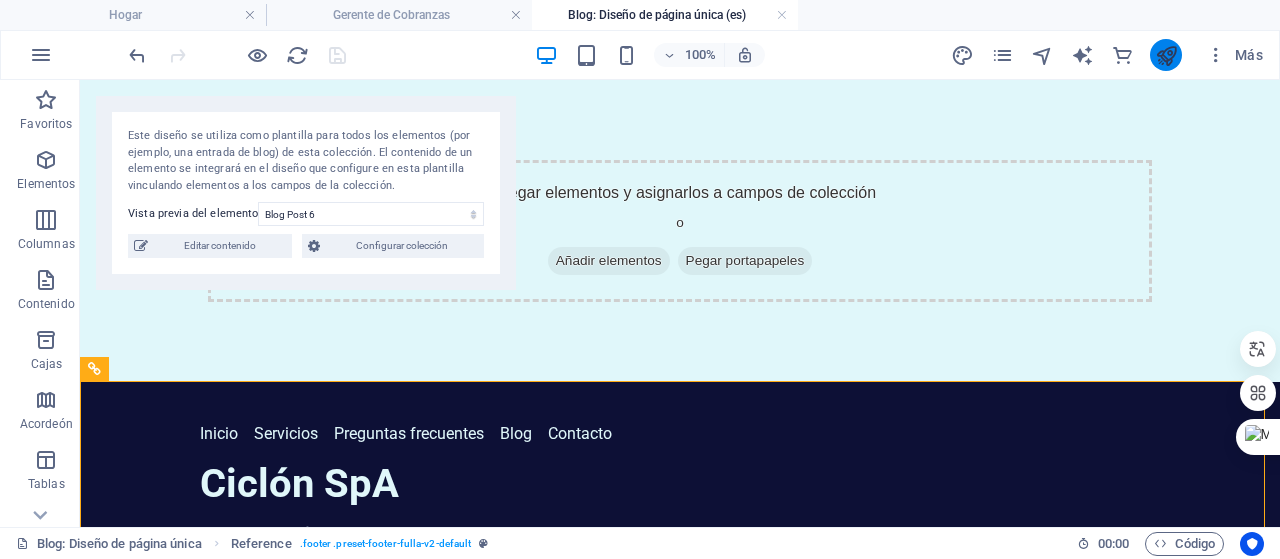 click at bounding box center [1166, 55] 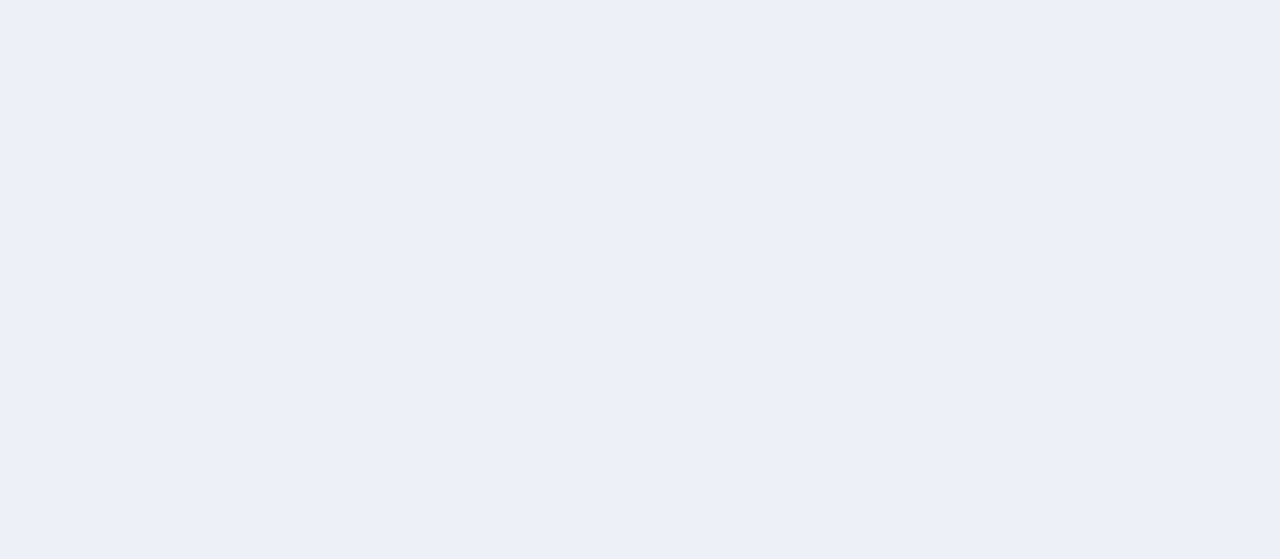 scroll, scrollTop: 0, scrollLeft: 0, axis: both 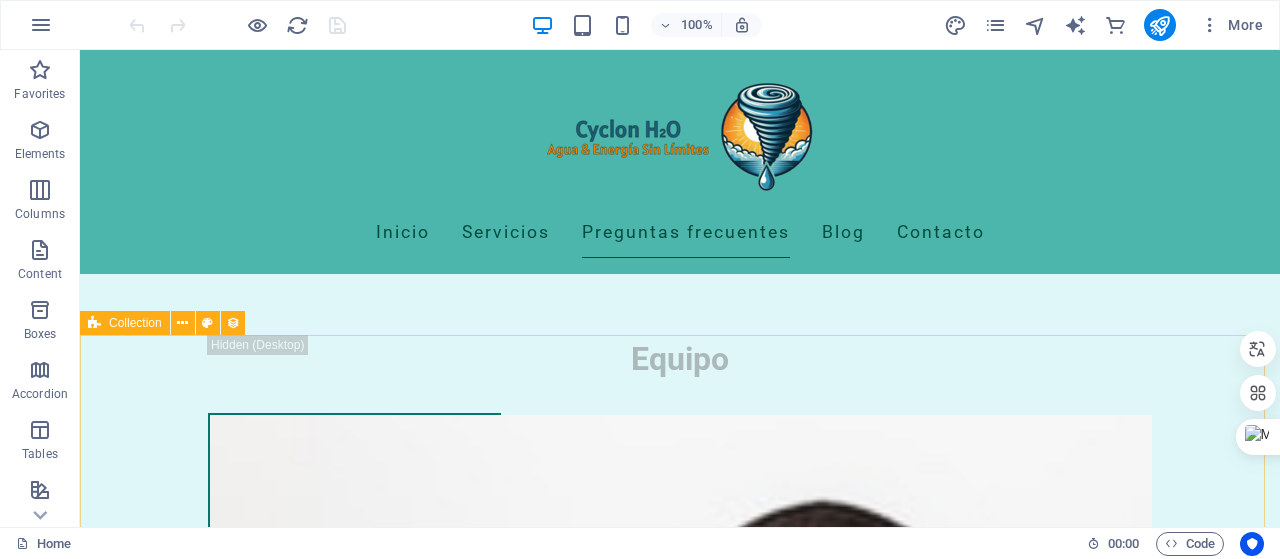 click on "Collection" at bounding box center [135, 323] 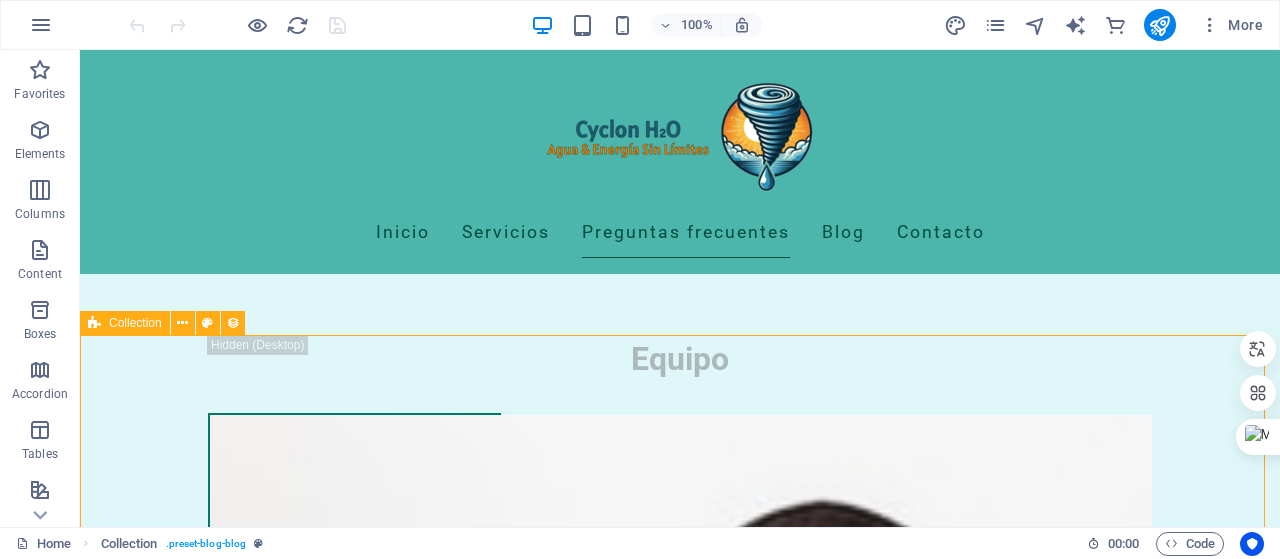 click on "Collection" at bounding box center [135, 323] 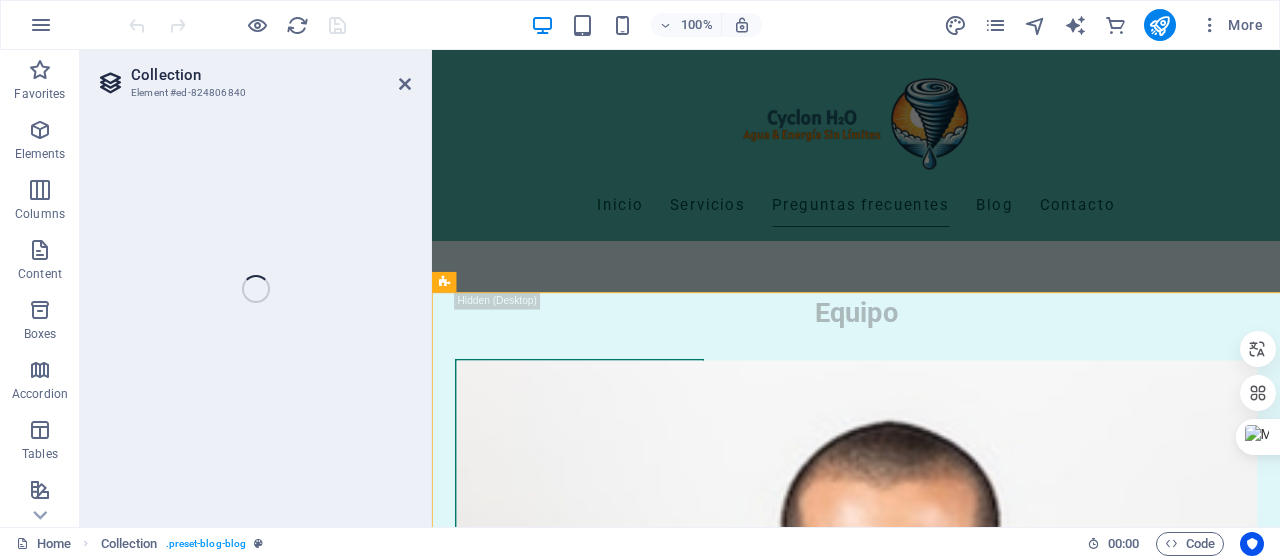 select on "columns.publishing_date_DESC" 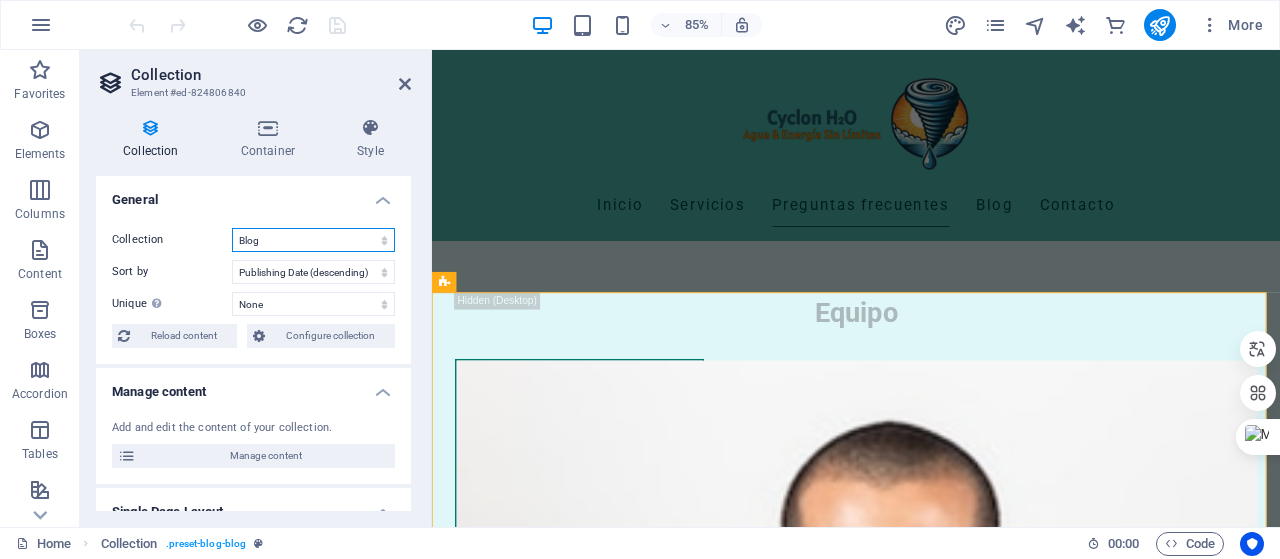 click on "Blog New Collection Real Estate" at bounding box center (313, 240) 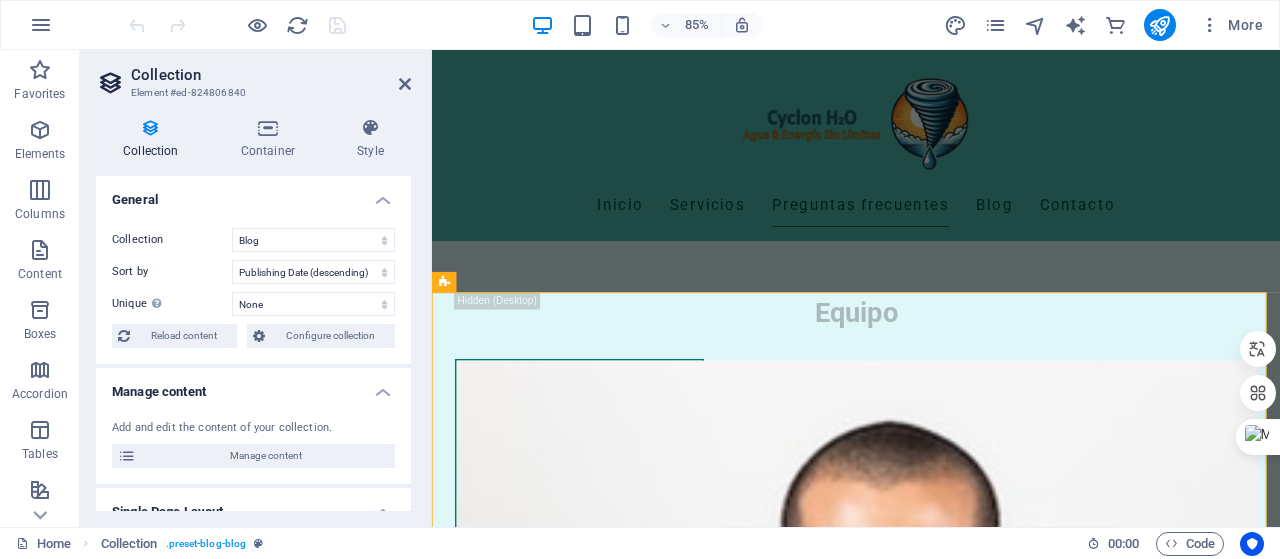 click on "Collection Blog New Collection Real Estate Sort by Created at (ascending) Created at (descending) Updated at (ascending) Updated at (descending) Name (ascending) Name (descending) Slug (ascending) Slug (descending) Category (ascending) Category (descending) Author (ascending) Author (descending) Publishing Date (ascending) Publishing Date (descending) Status (ascending) Status (descending) Random Unique Display only unique values. Leave disabled if unclear. None Name Slug Description Content Category Author Image Publishing Date Status Reload content Configure collection Please add a collection first Collections" at bounding box center [253, 288] 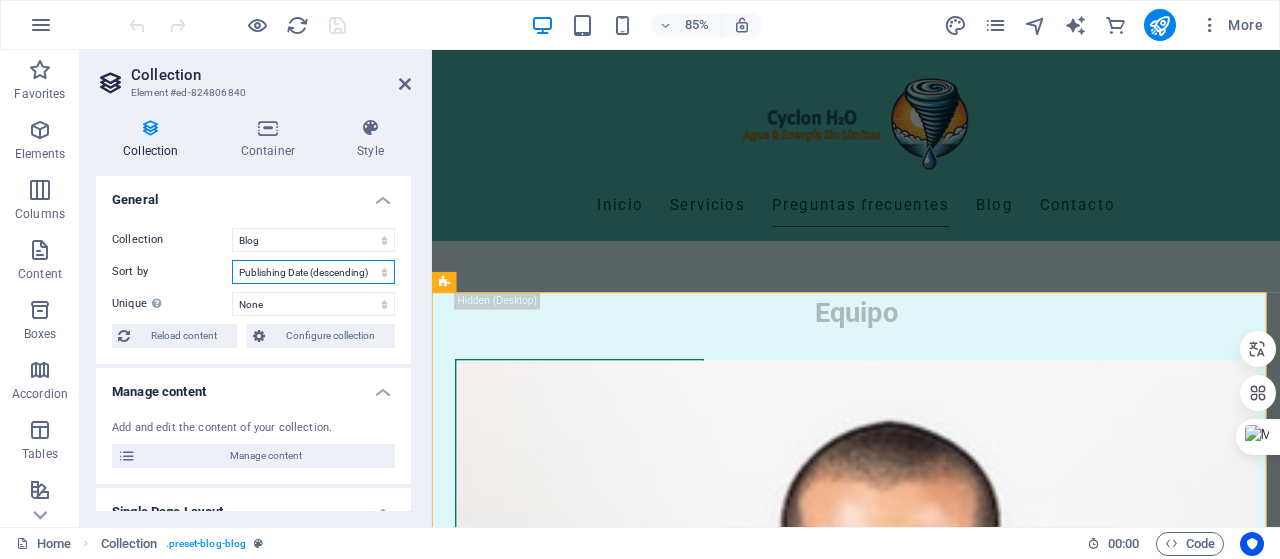 click on "Created at (ascending) Created at (descending) Updated at (ascending) Updated at (descending) Name (ascending) Name (descending) Slug (ascending) Slug (descending) Category (ascending) Category (descending) Author (ascending) Author (descending) Publishing Date (ascending) Publishing Date (descending) Status (ascending) Status (descending) Random" at bounding box center (313, 272) 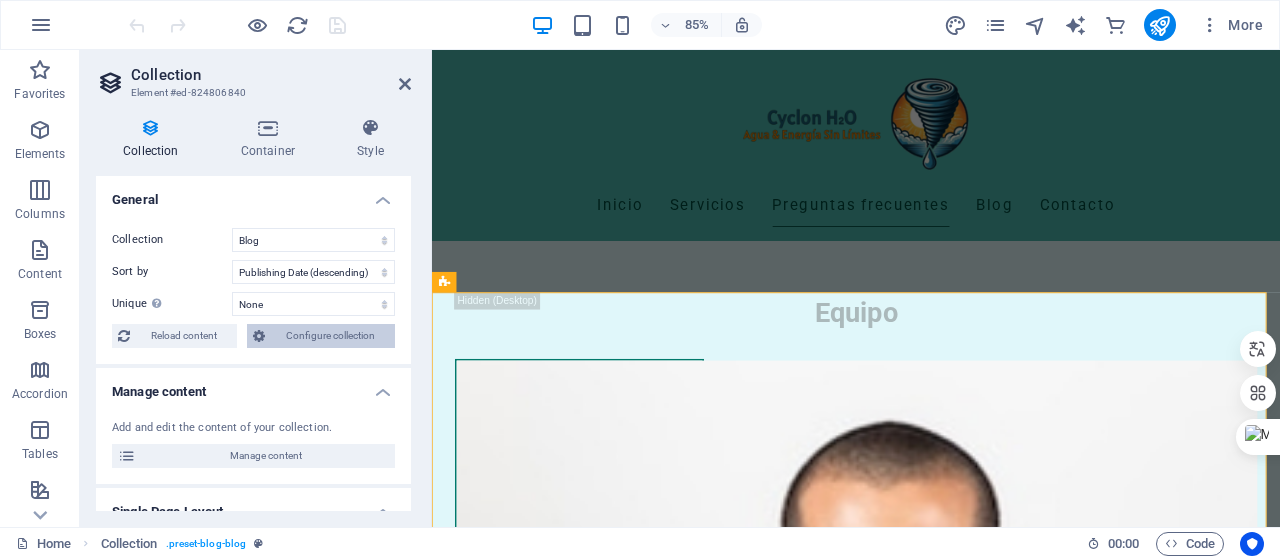 click on "Configure collection" at bounding box center (330, 336) 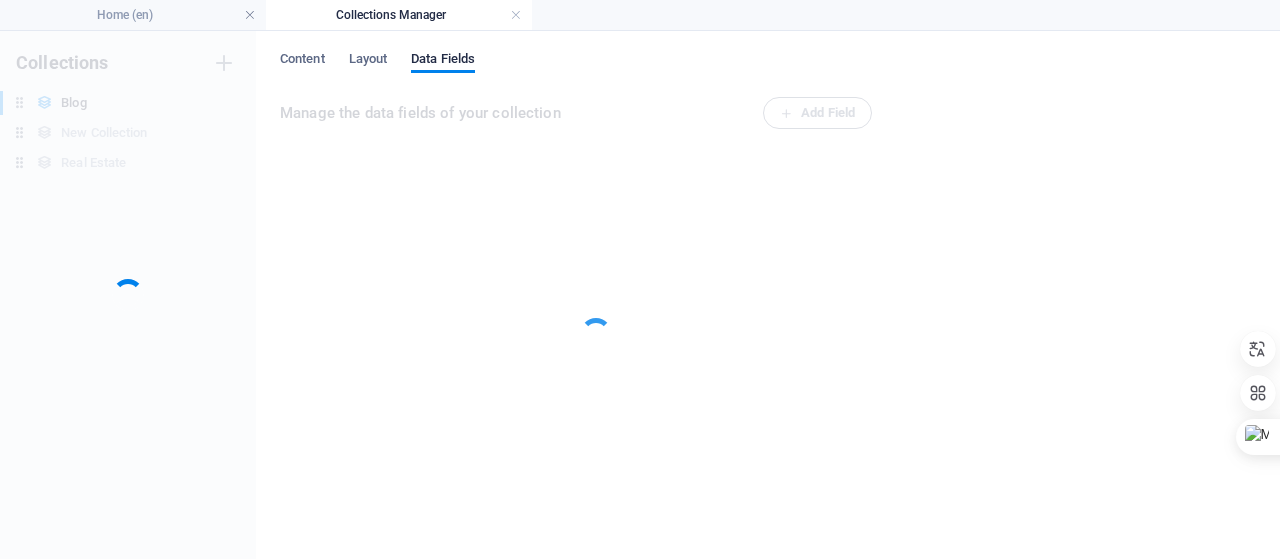 scroll, scrollTop: 0, scrollLeft: 0, axis: both 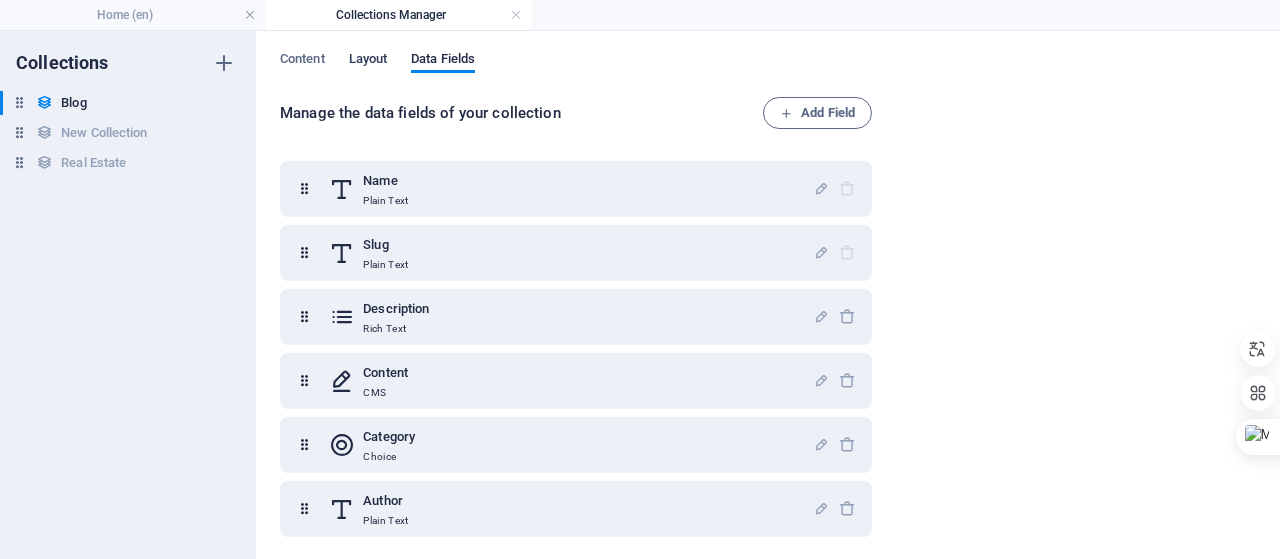 click on "Layout" at bounding box center (368, 61) 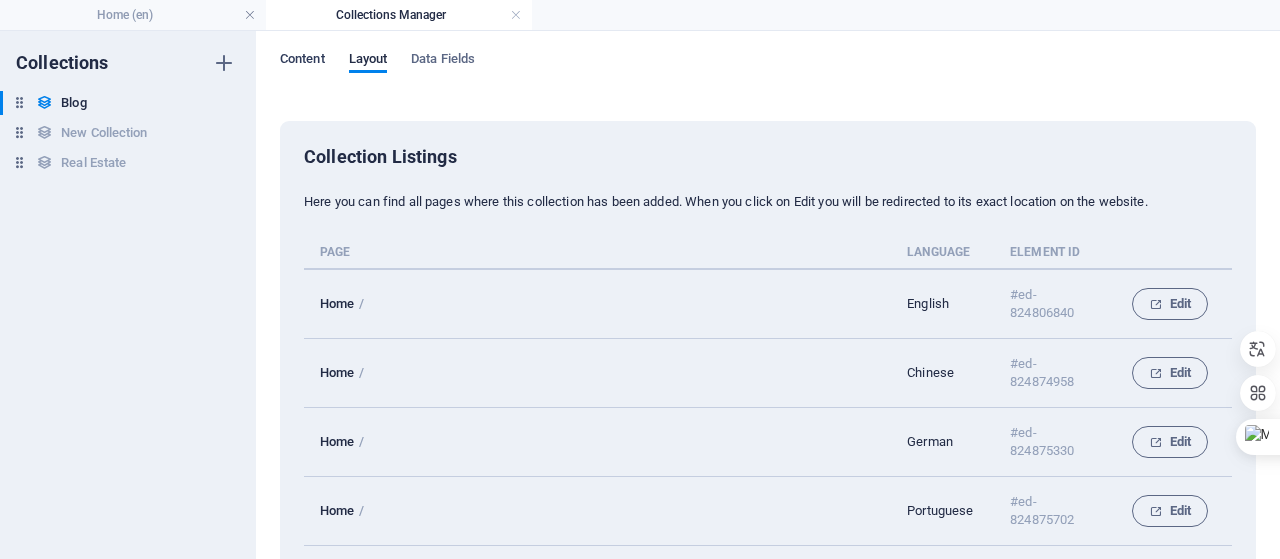 click on "Content" at bounding box center (302, 61) 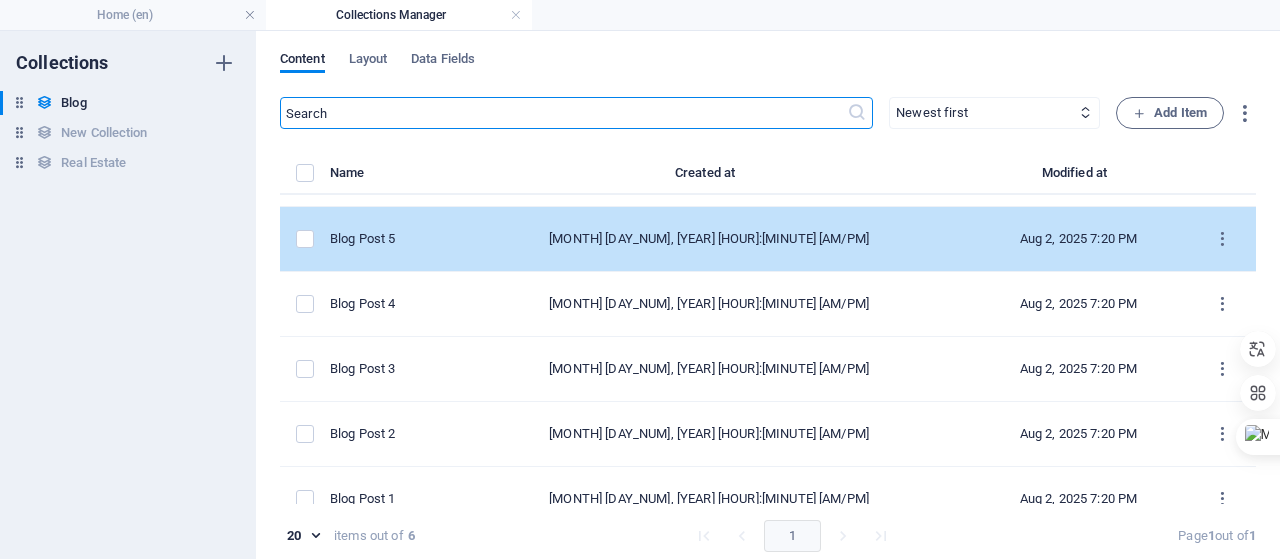 scroll, scrollTop: 78, scrollLeft: 0, axis: vertical 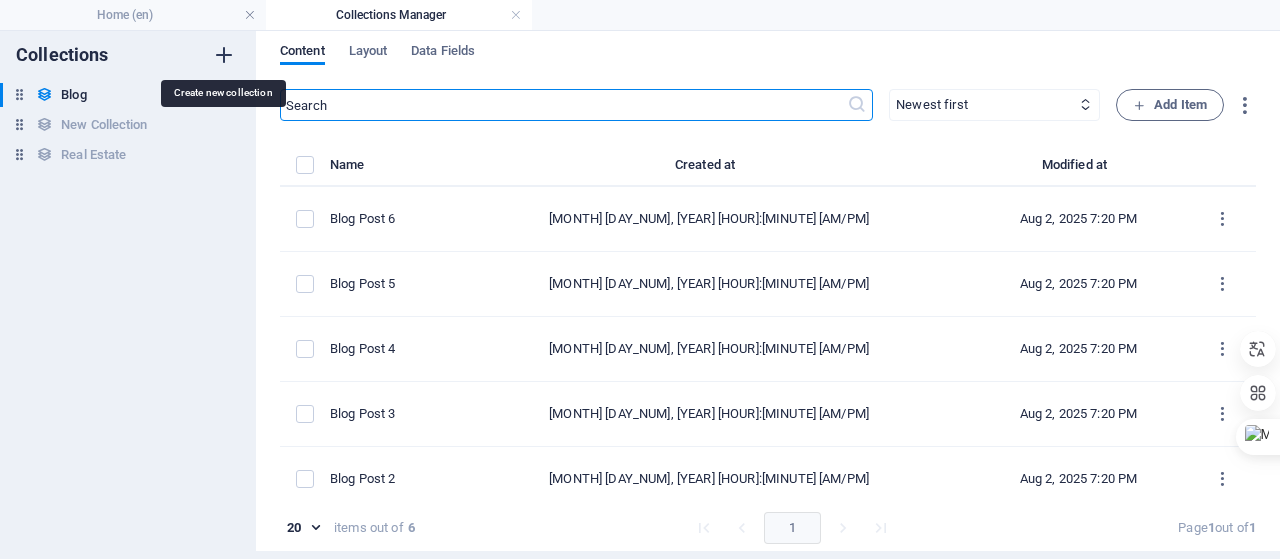click at bounding box center (224, 55) 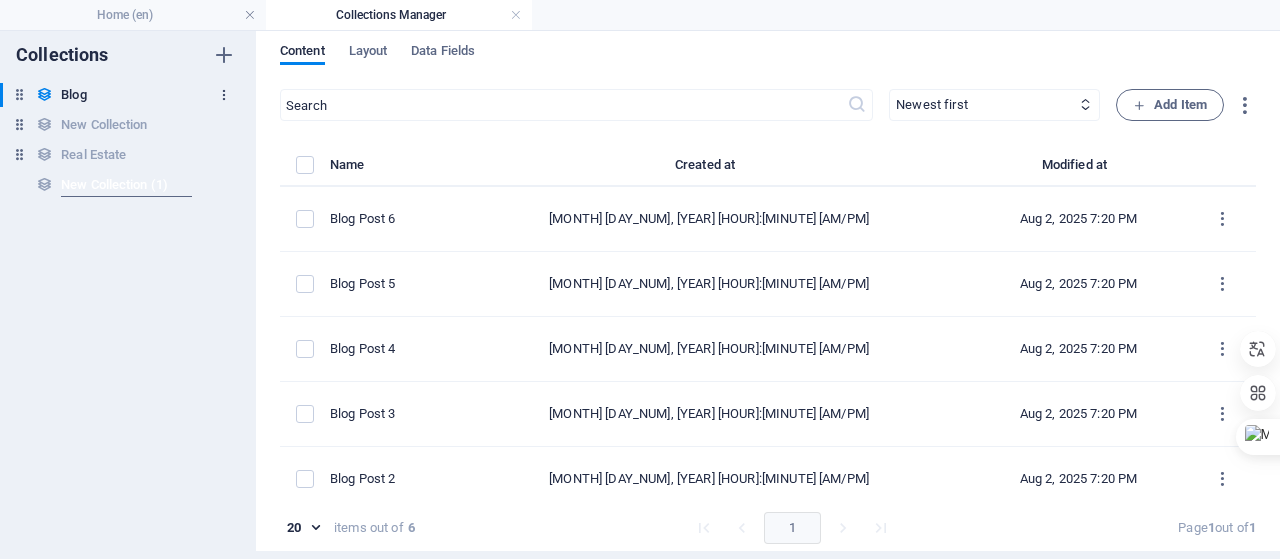 click on "Collections Blog Blog New Collection New Collection Real Estate Real Estate New Collection (1) New Collection (1)" at bounding box center (128, 287) 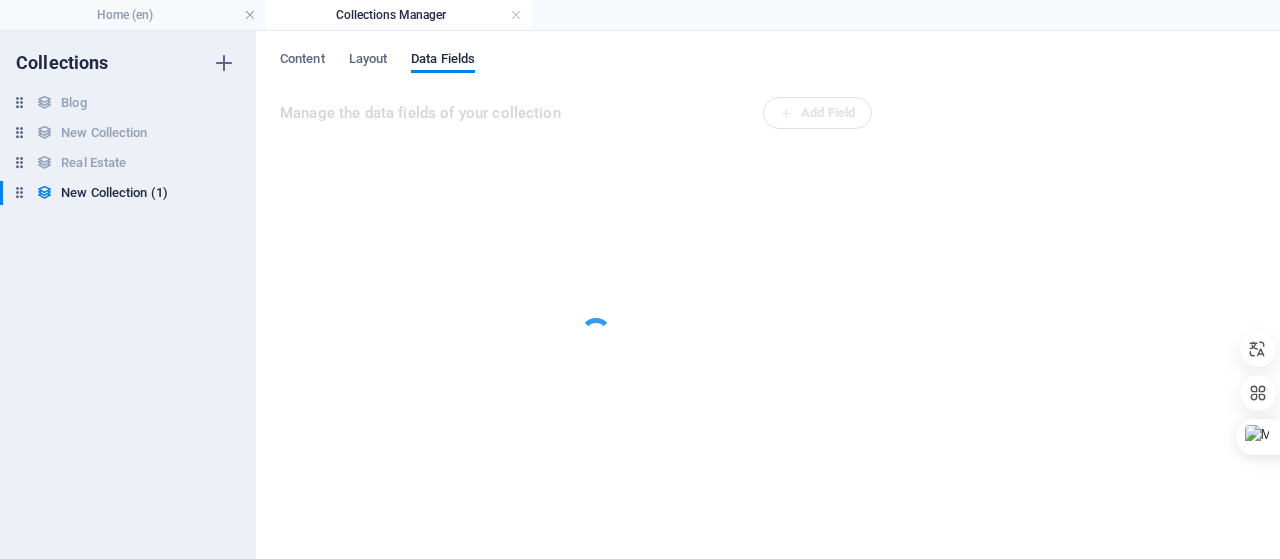 scroll, scrollTop: 0, scrollLeft: 0, axis: both 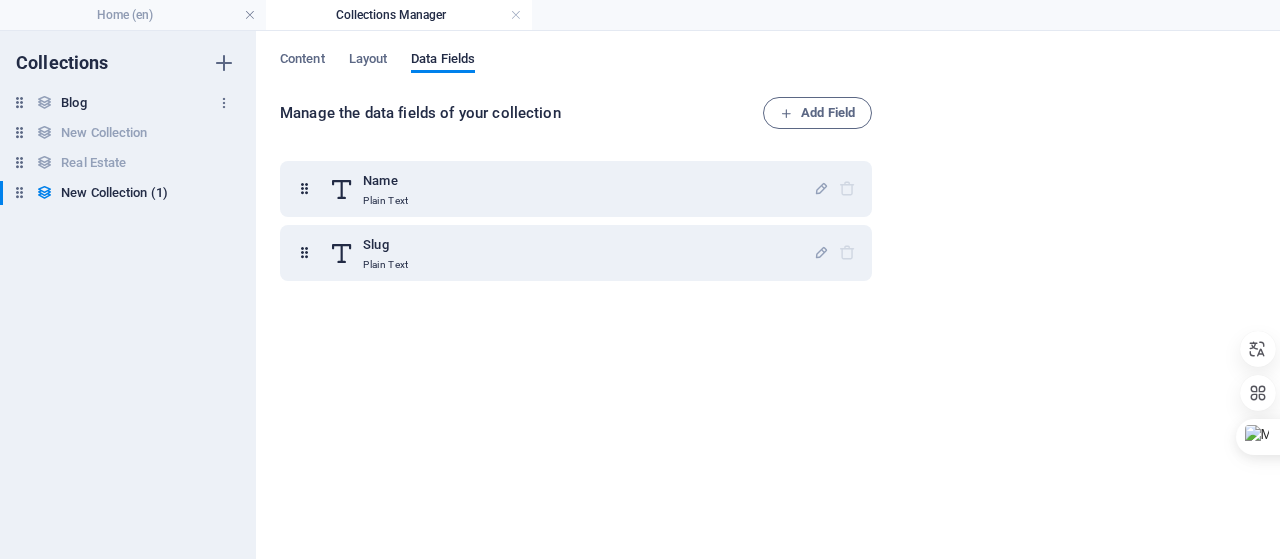 click at bounding box center [19, 102] 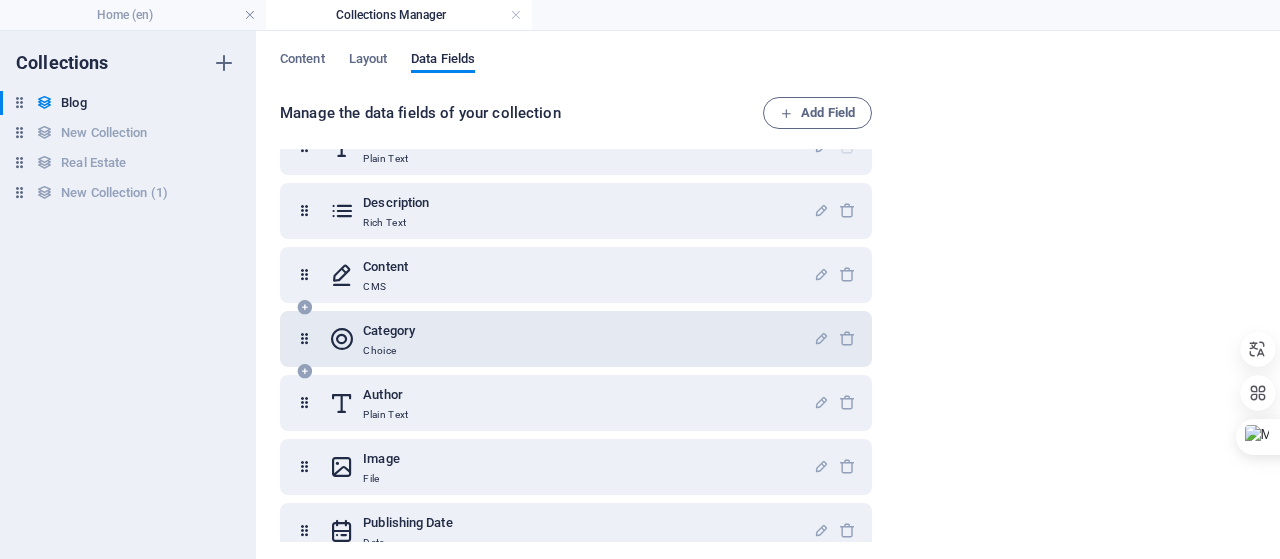 scroll, scrollTop: 194, scrollLeft: 0, axis: vertical 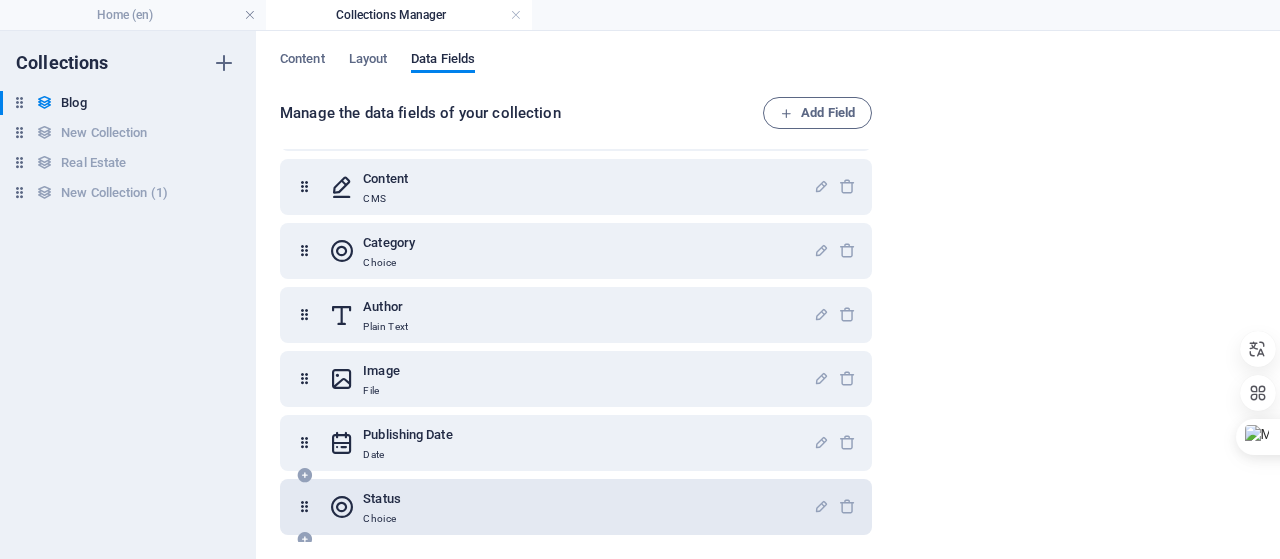 click on "Status Choice" at bounding box center (571, 507) 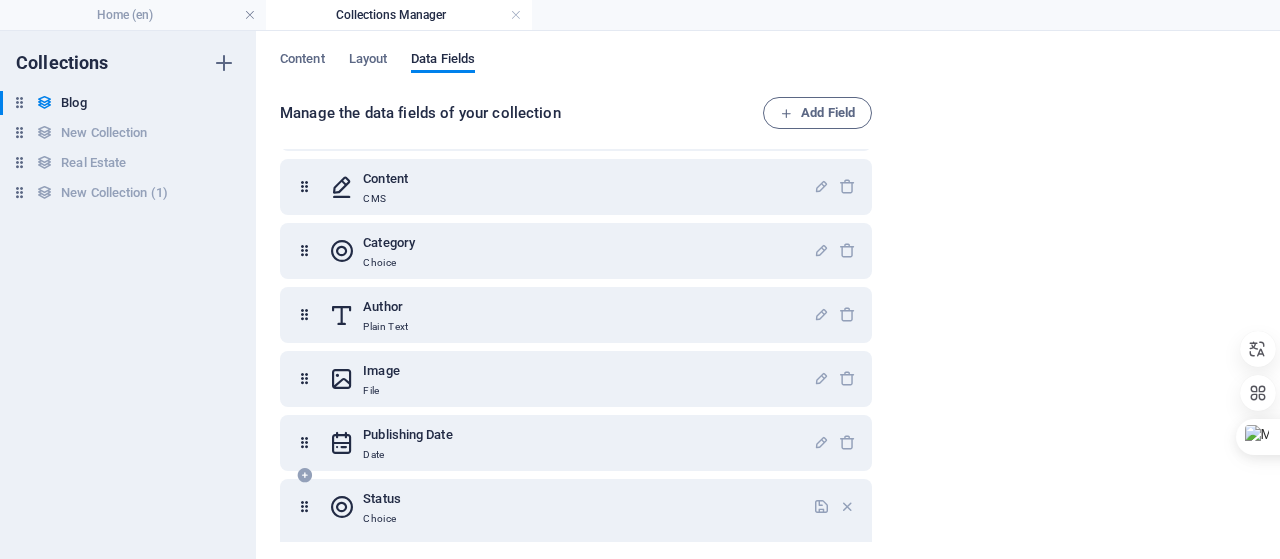 click at bounding box center (304, 507) 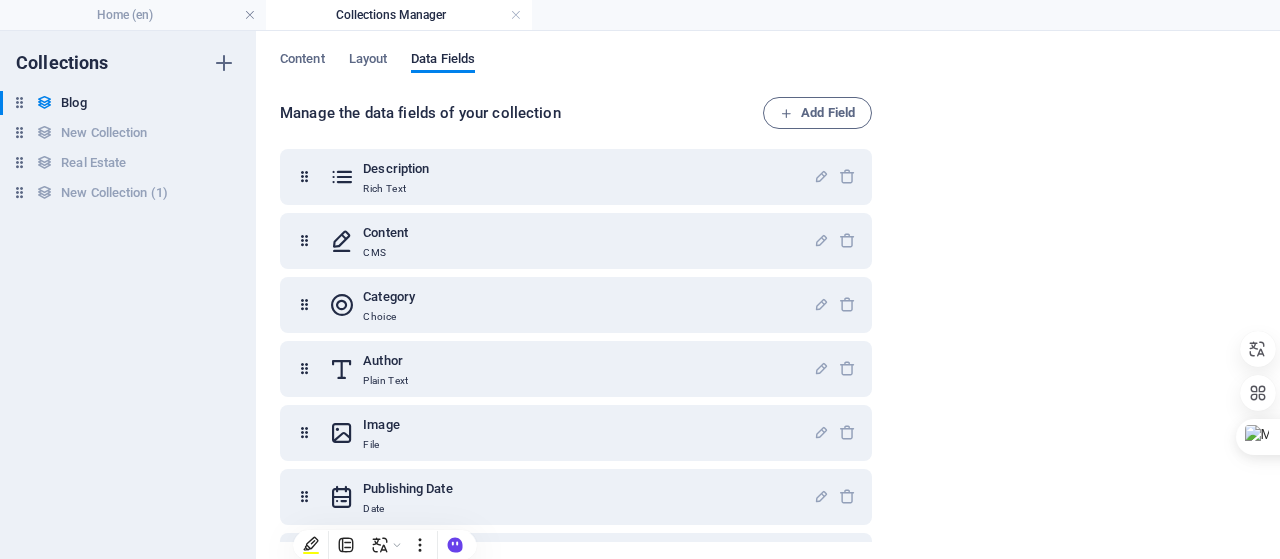 scroll, scrollTop: 58, scrollLeft: 0, axis: vertical 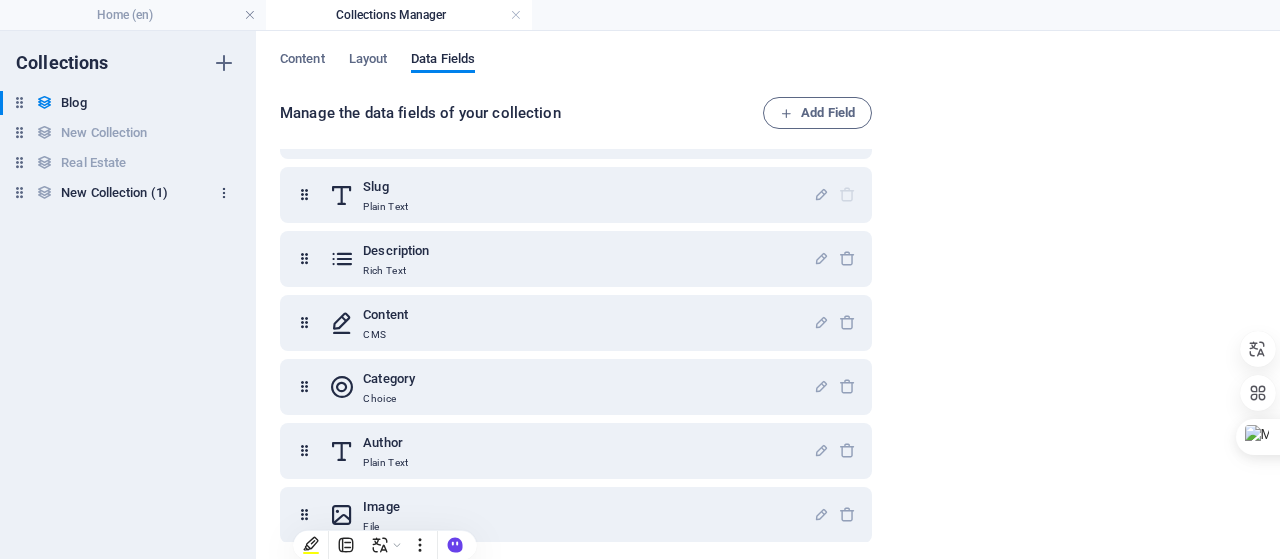 click at bounding box center [224, 193] 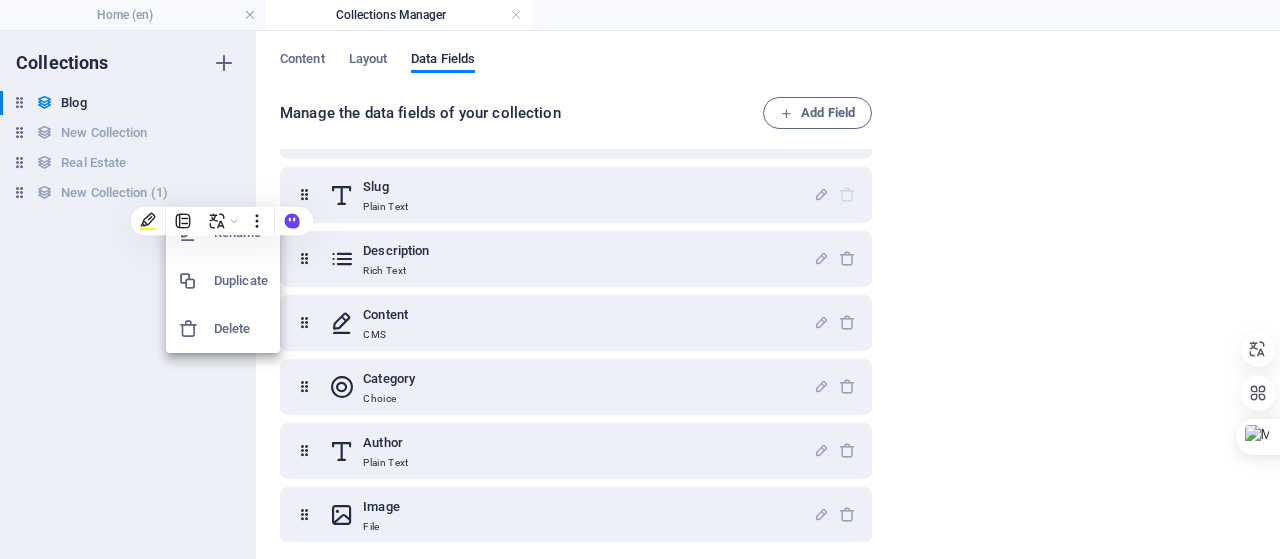 click on "Delete" at bounding box center [241, 329] 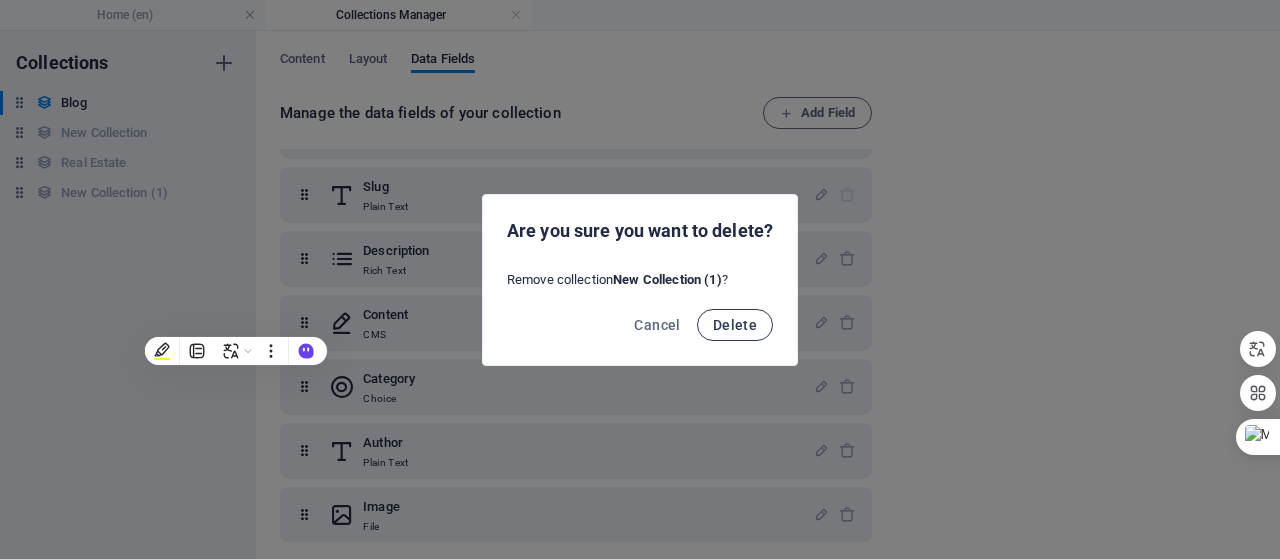 click on "Delete" at bounding box center (735, 325) 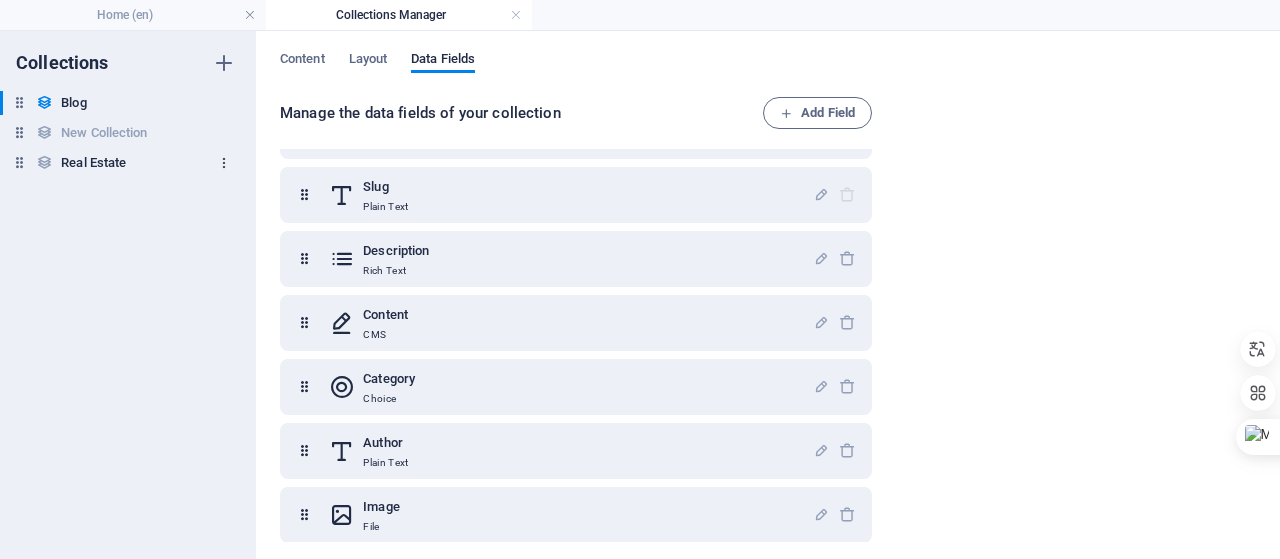 click at bounding box center (224, 163) 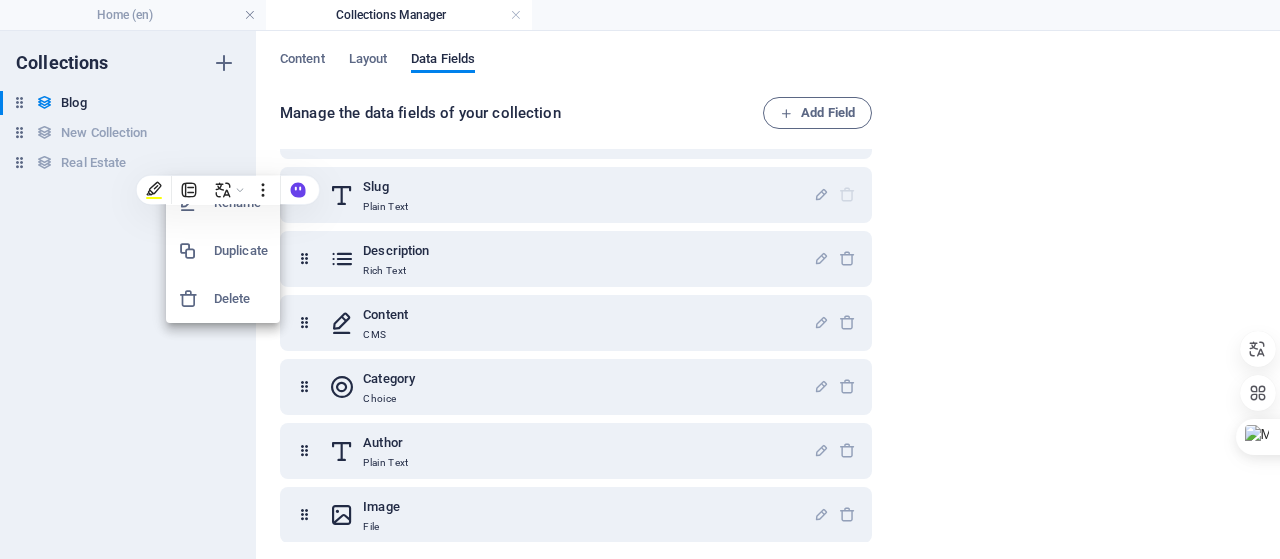 click on "Delete" at bounding box center [241, 299] 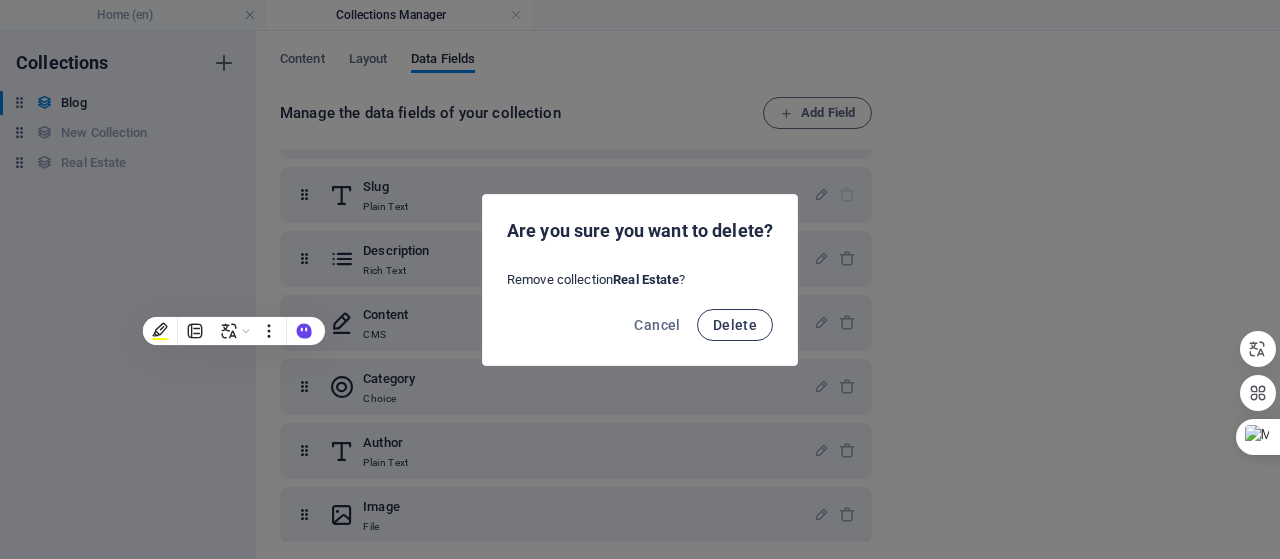 click on "Delete" at bounding box center (735, 325) 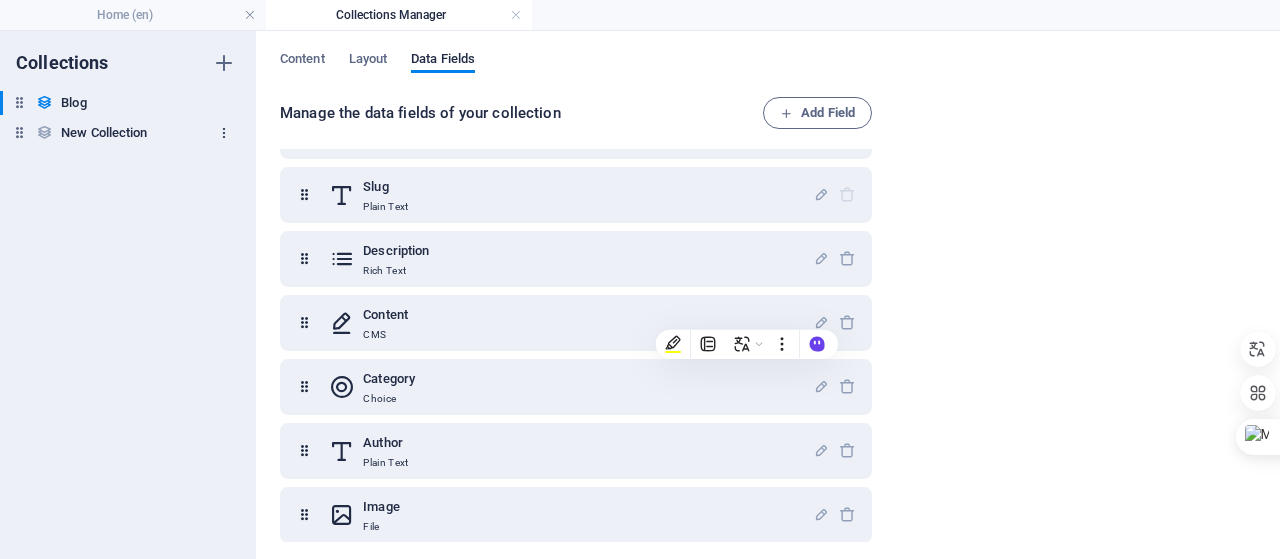 click at bounding box center [224, 133] 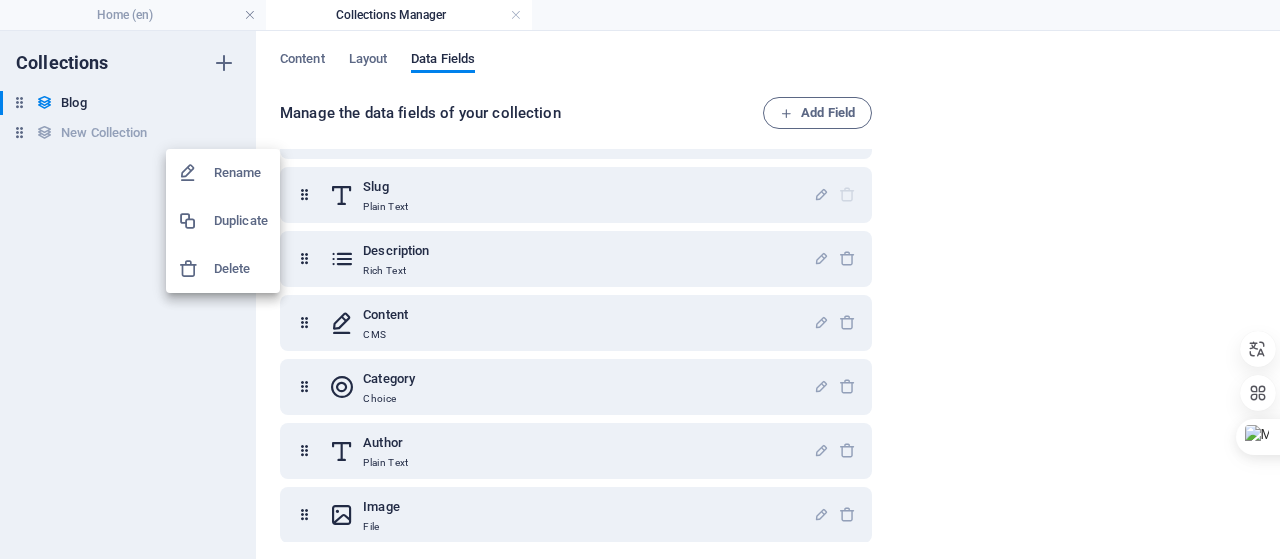 click on "Delete" at bounding box center (241, 269) 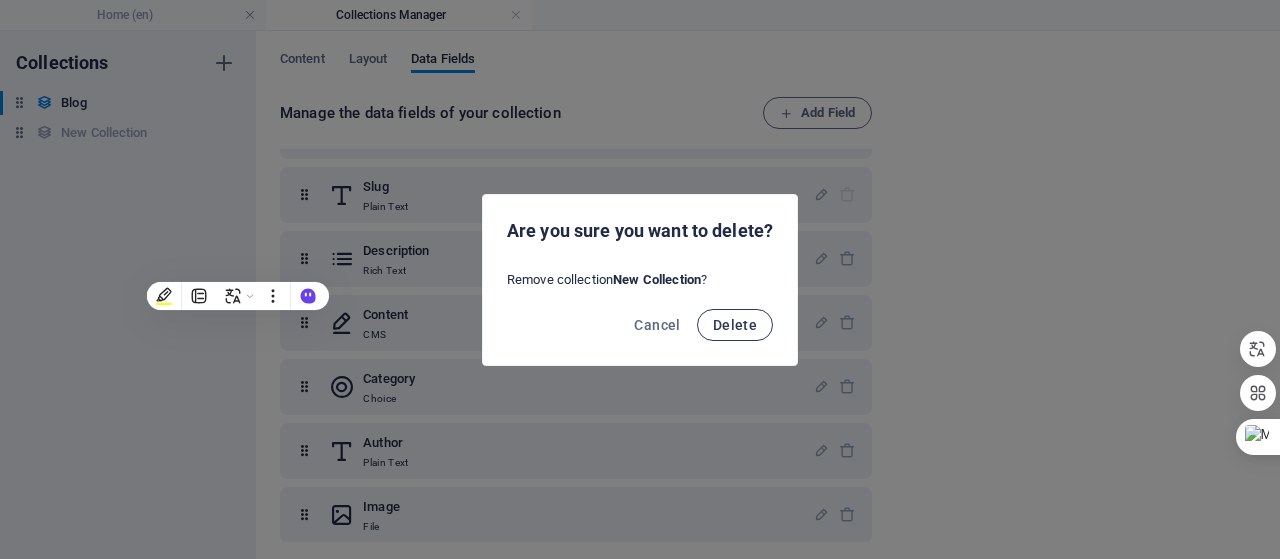 click on "Delete" at bounding box center [735, 325] 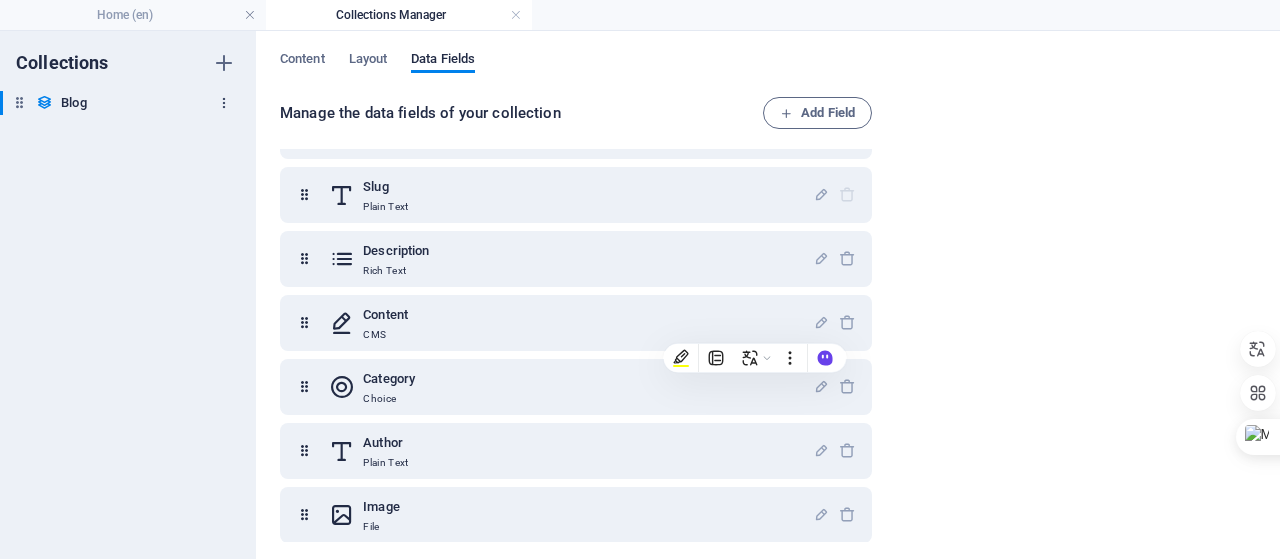 click at bounding box center (224, 103) 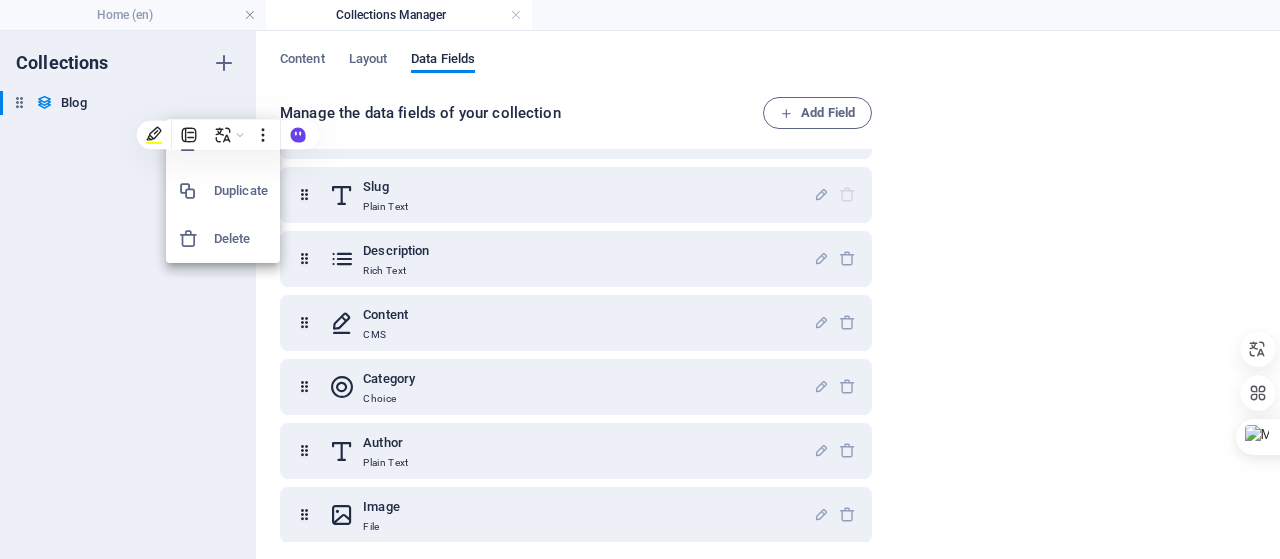 click on "Delete" at bounding box center [241, 239] 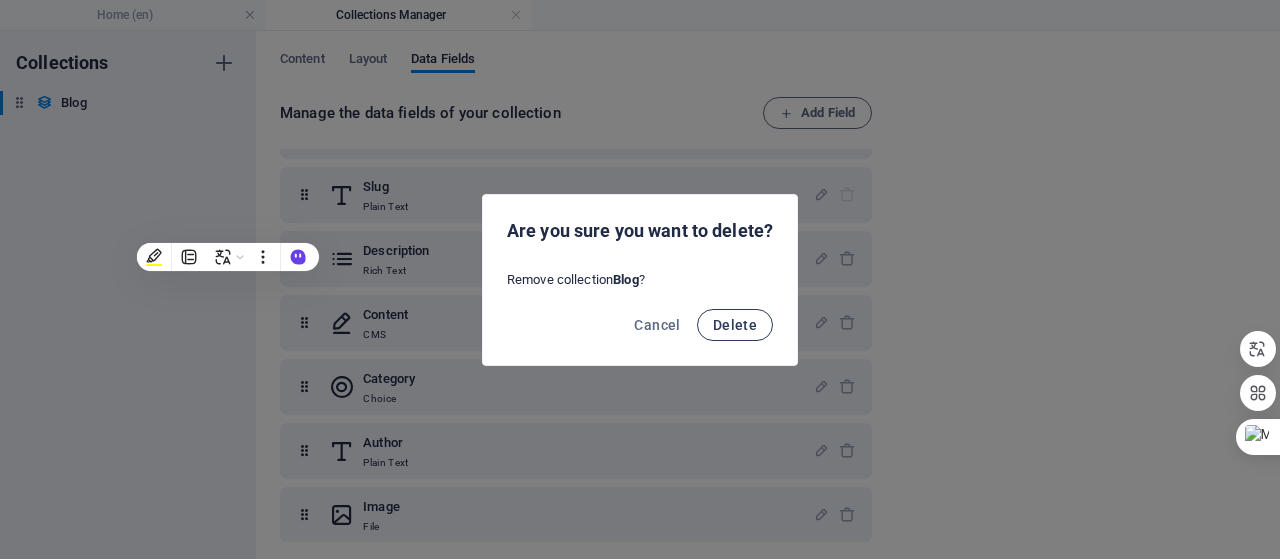 click on "Delete" at bounding box center (735, 325) 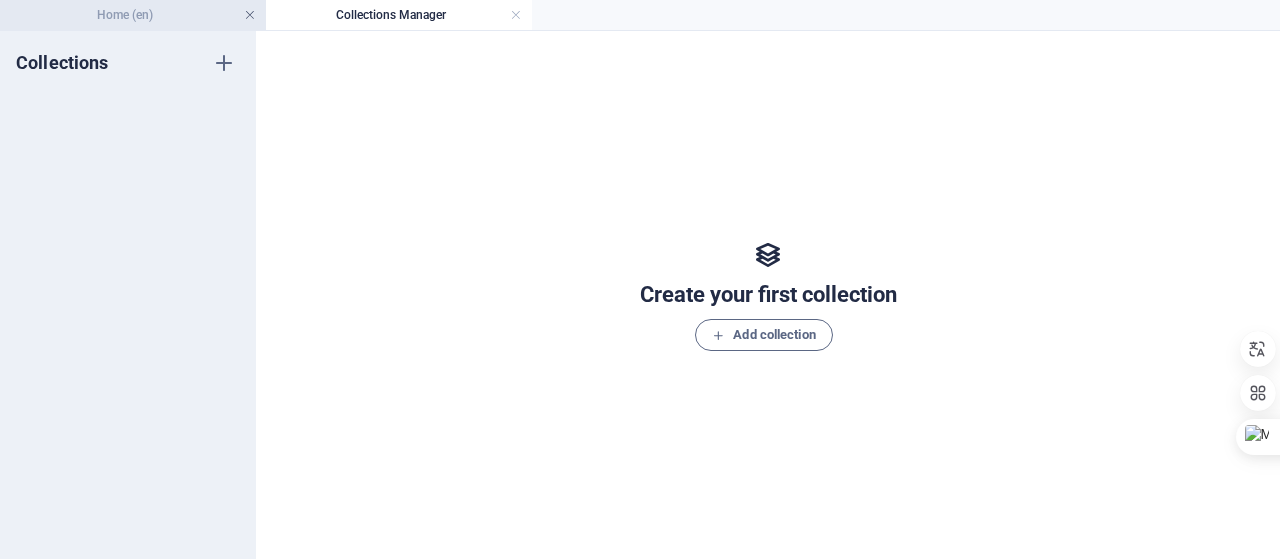 click at bounding box center (250, 15) 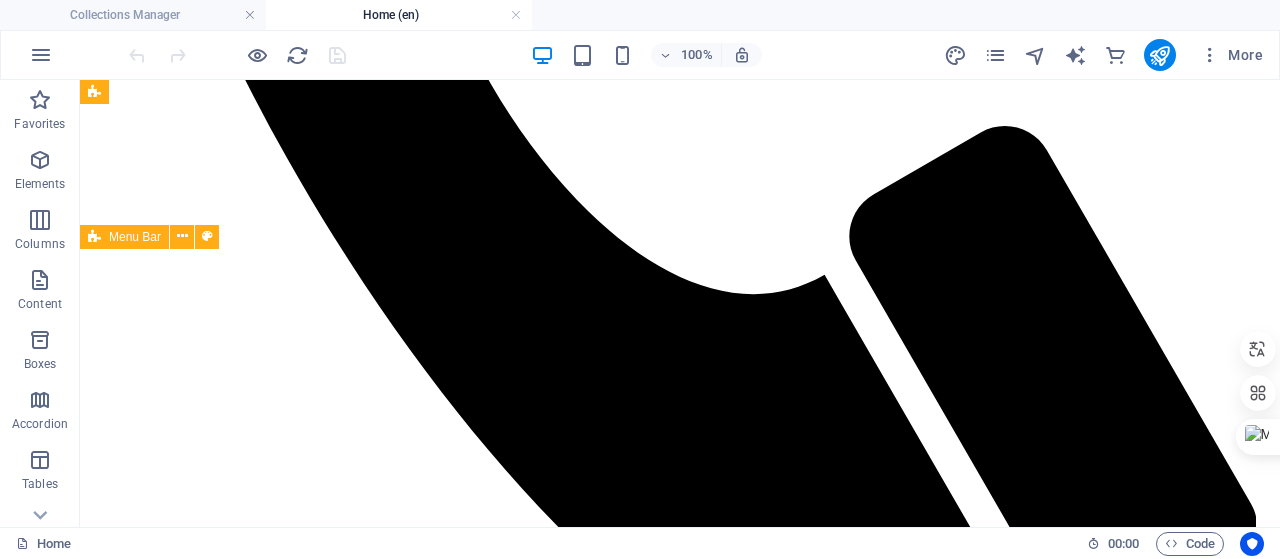 scroll, scrollTop: 1700, scrollLeft: 0, axis: vertical 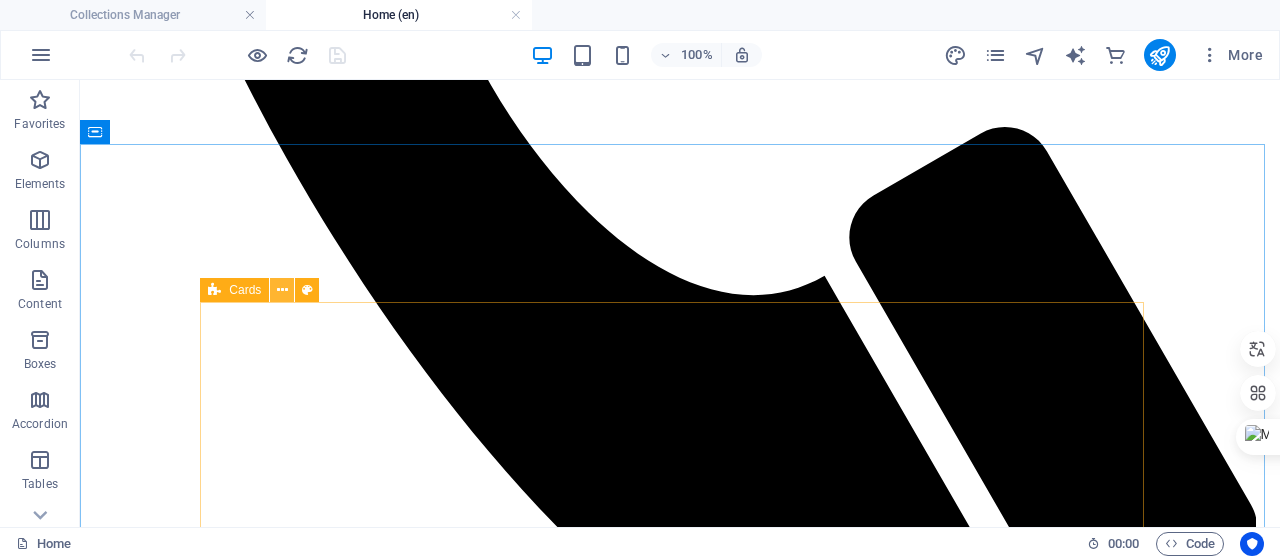 click at bounding box center (282, 290) 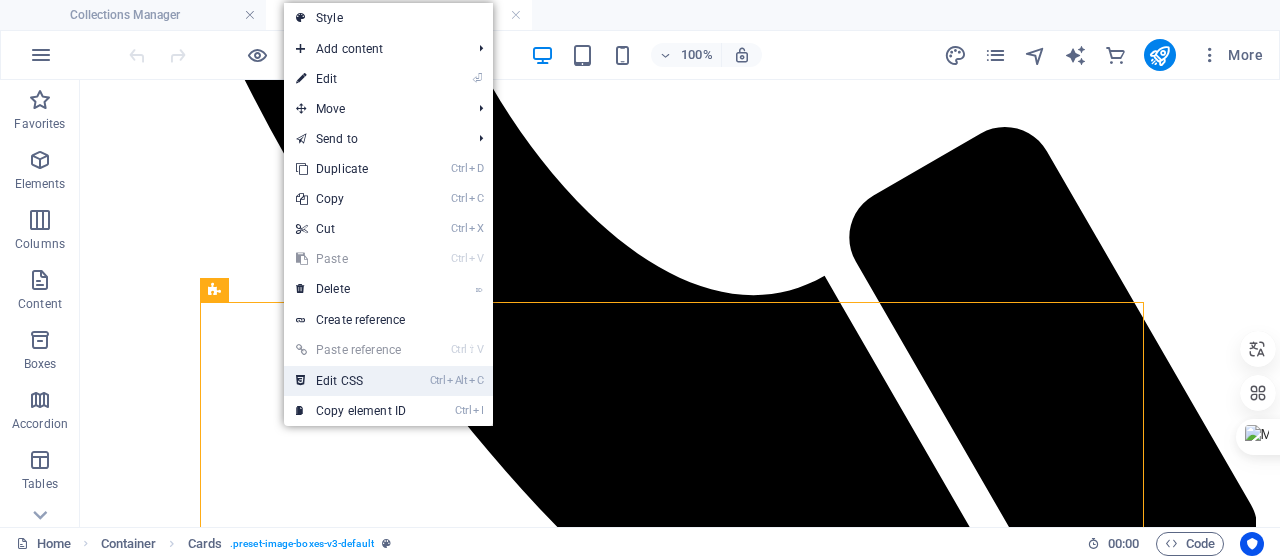 click on "Ctrl Alt C  Edit CSS" at bounding box center [351, 381] 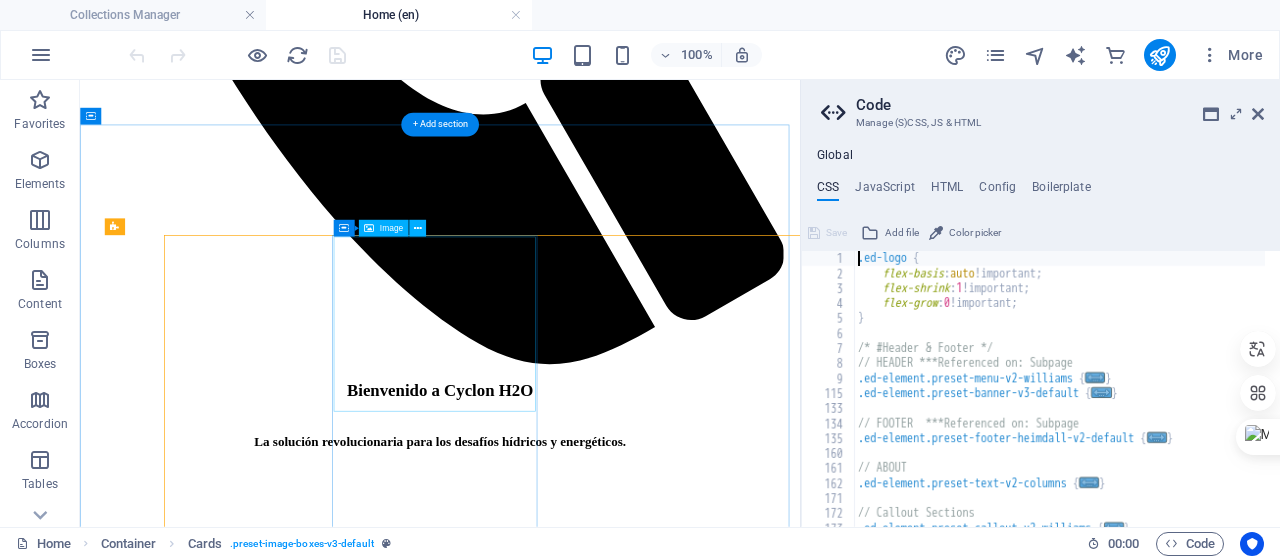 type on "@include image-boxes-v3(" 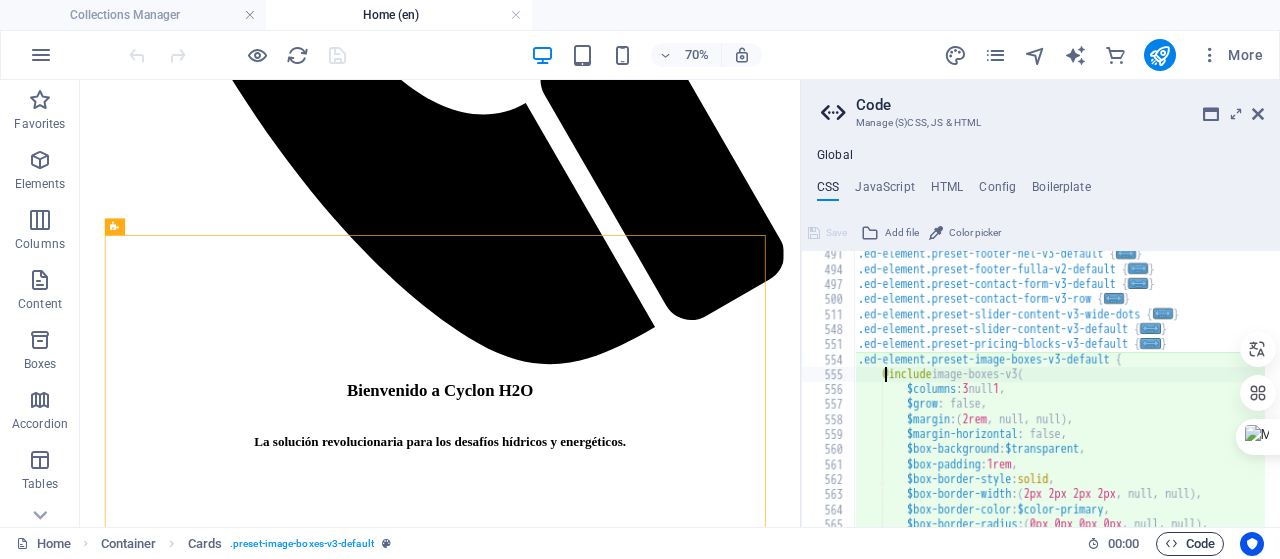 click on "Code" at bounding box center [1190, 544] 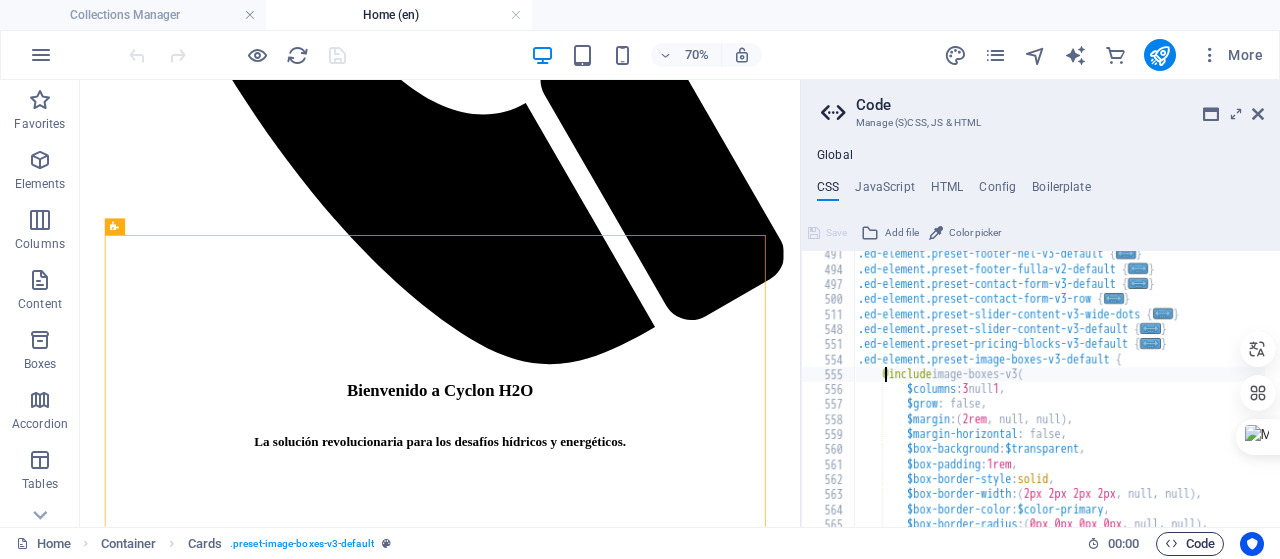 click on "Code" at bounding box center [1190, 544] 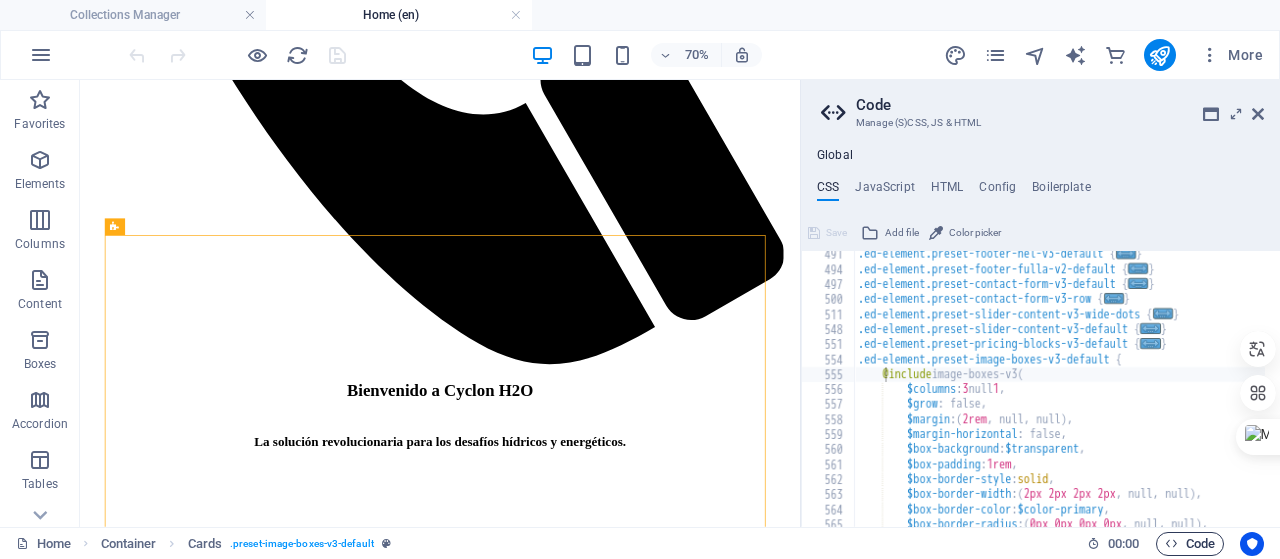 click on "Code" at bounding box center (1190, 544) 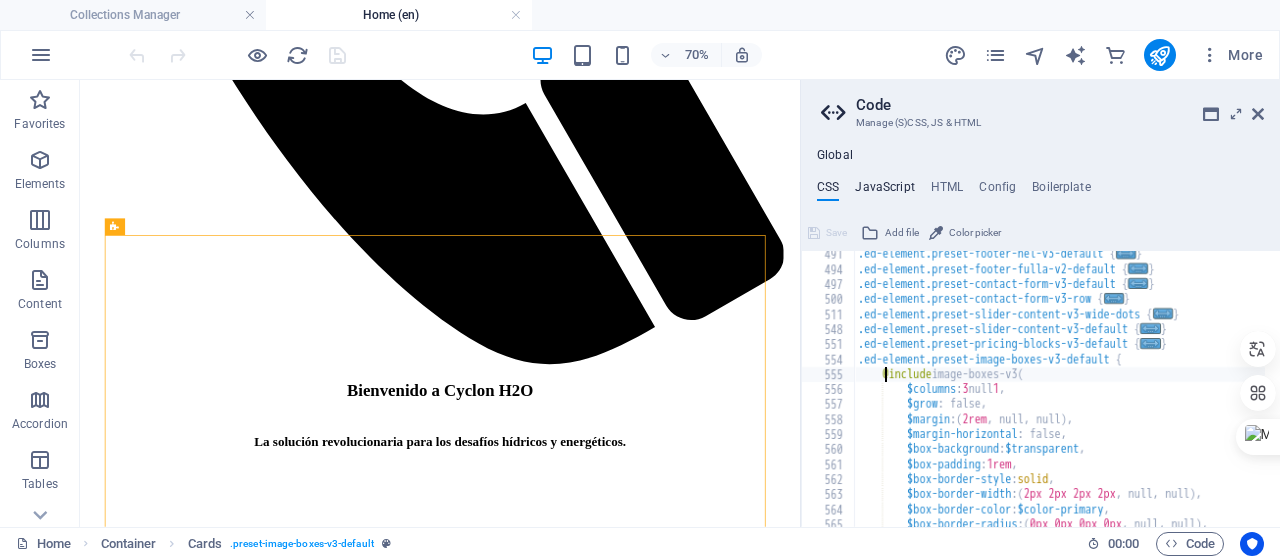 click on "JavaScript" at bounding box center (884, 191) 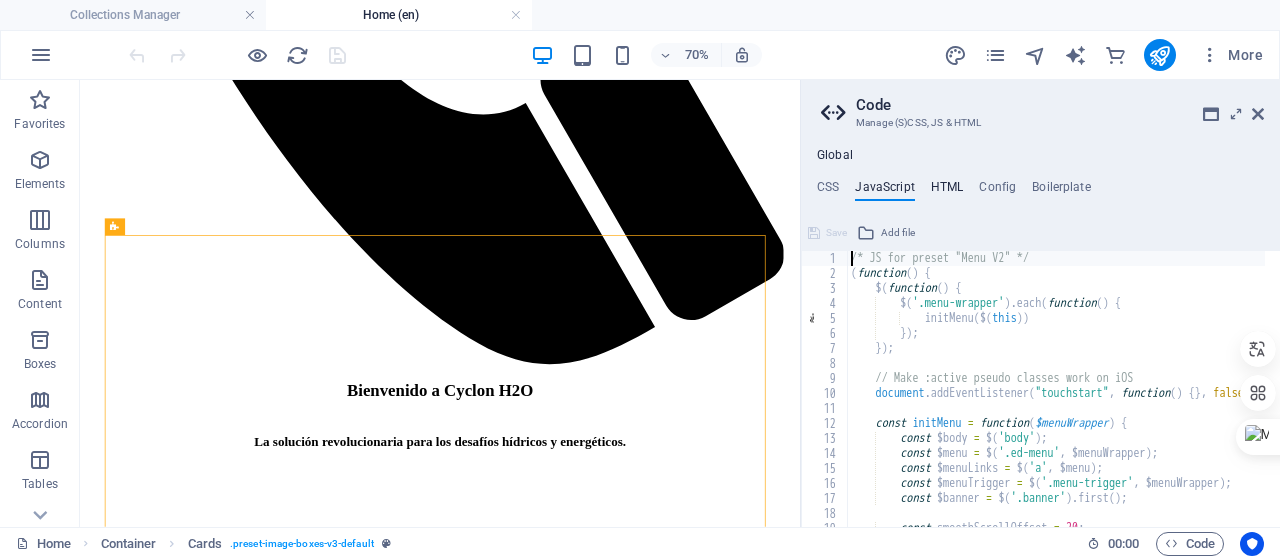 click on "HTML" at bounding box center [947, 191] 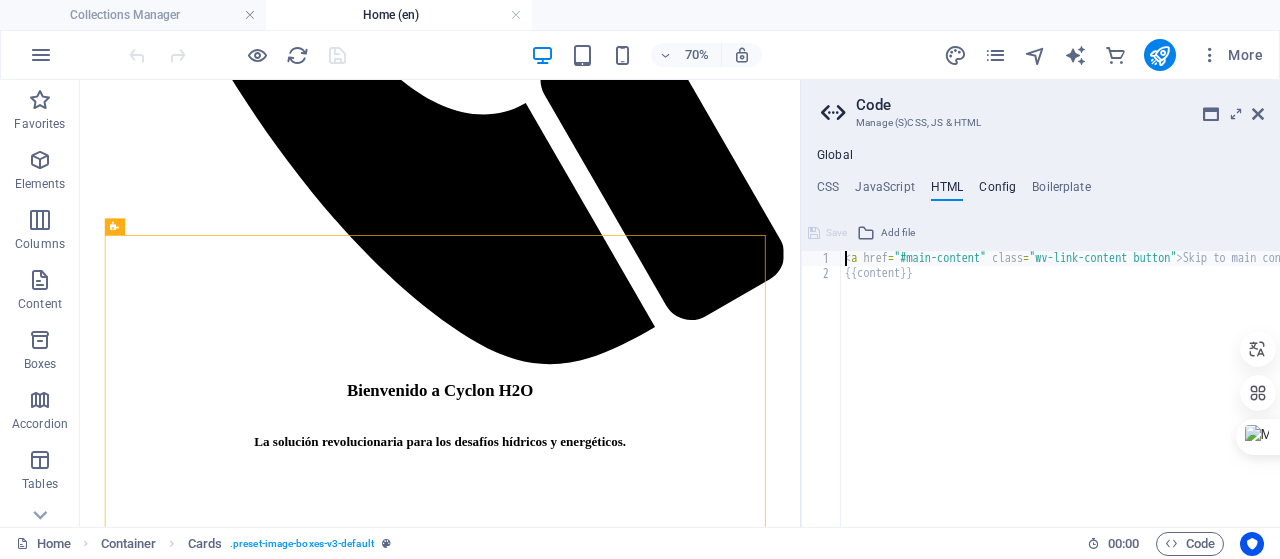 click on "Config" at bounding box center [997, 191] 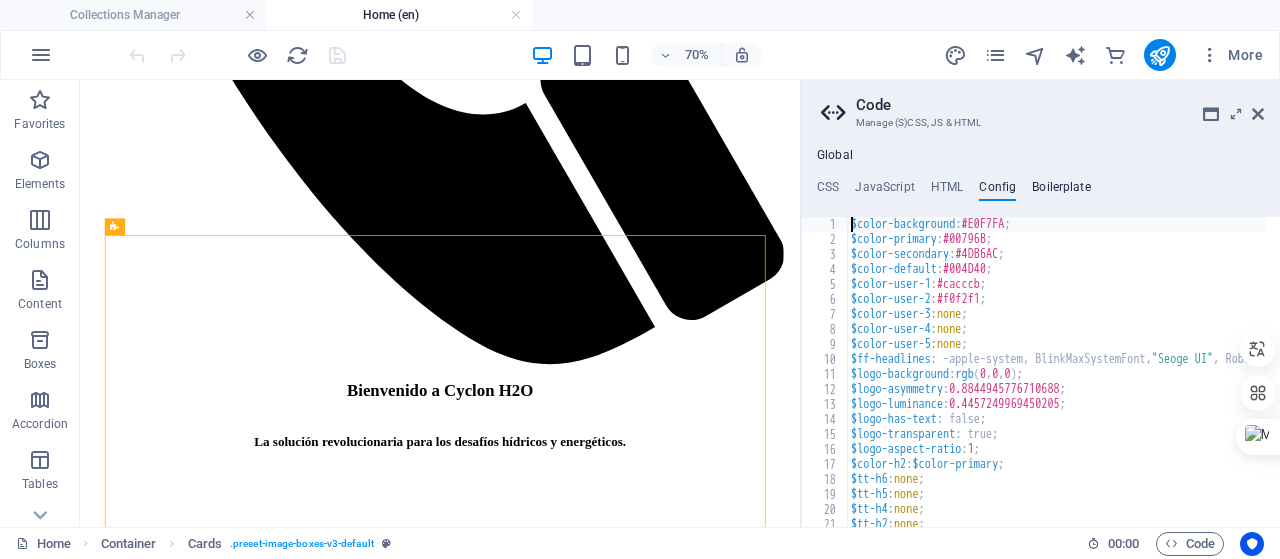click on "Boilerplate" at bounding box center (1061, 191) 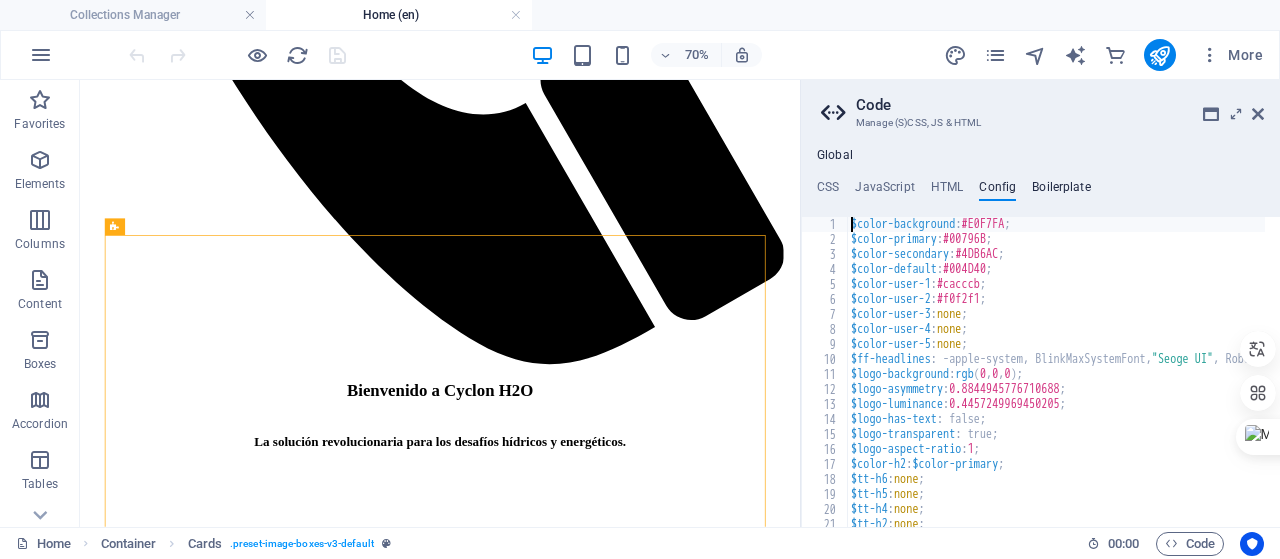 type 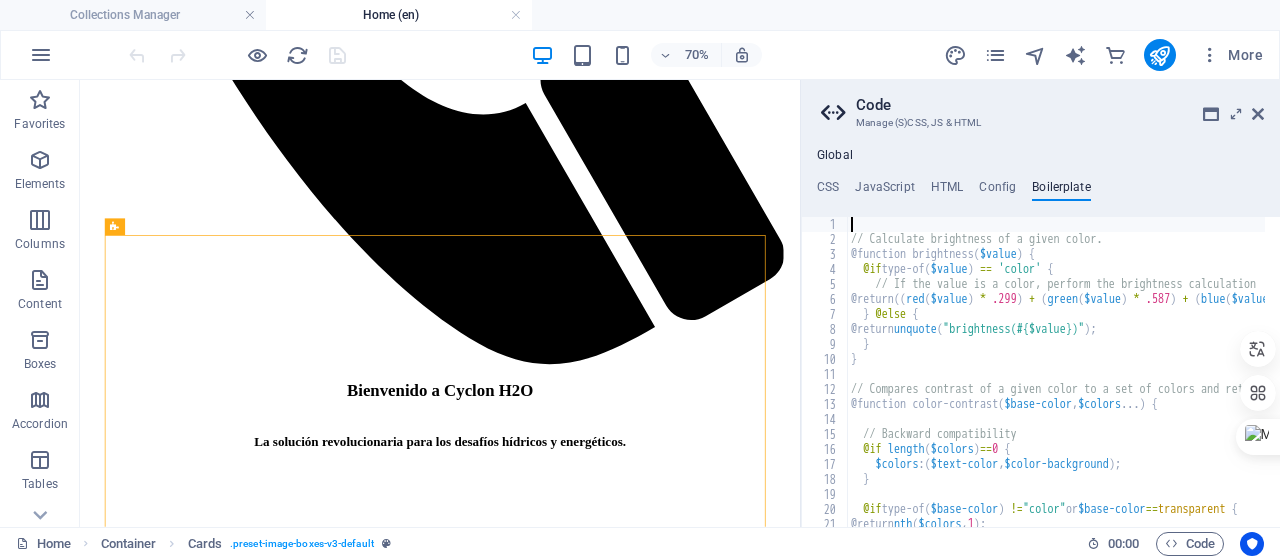 click on "Global" at bounding box center [835, 156] 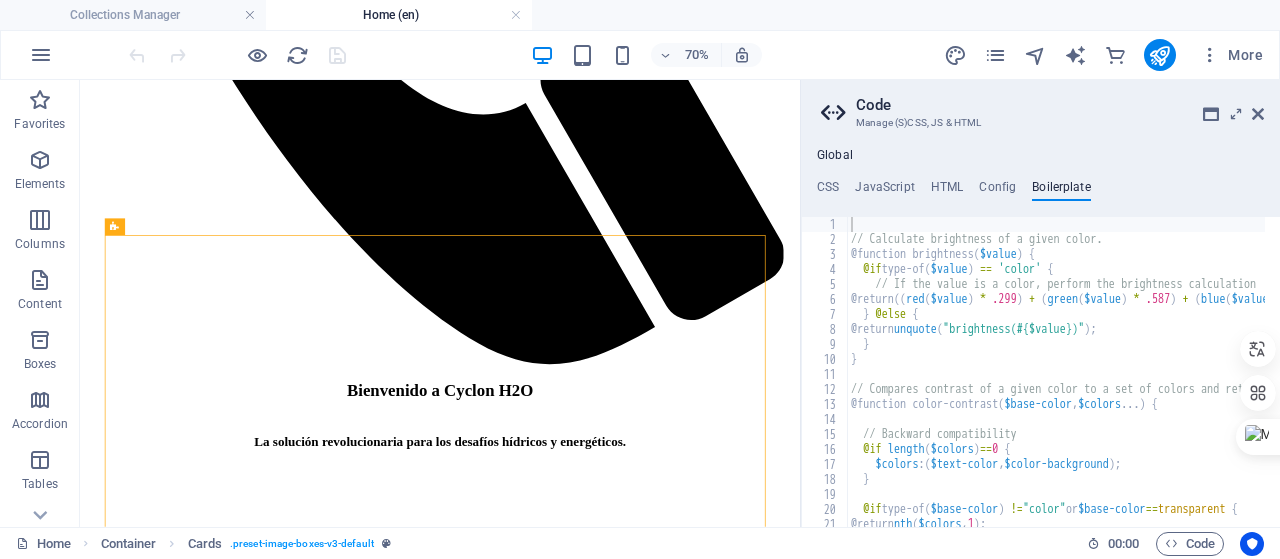click at bounding box center [836, 113] 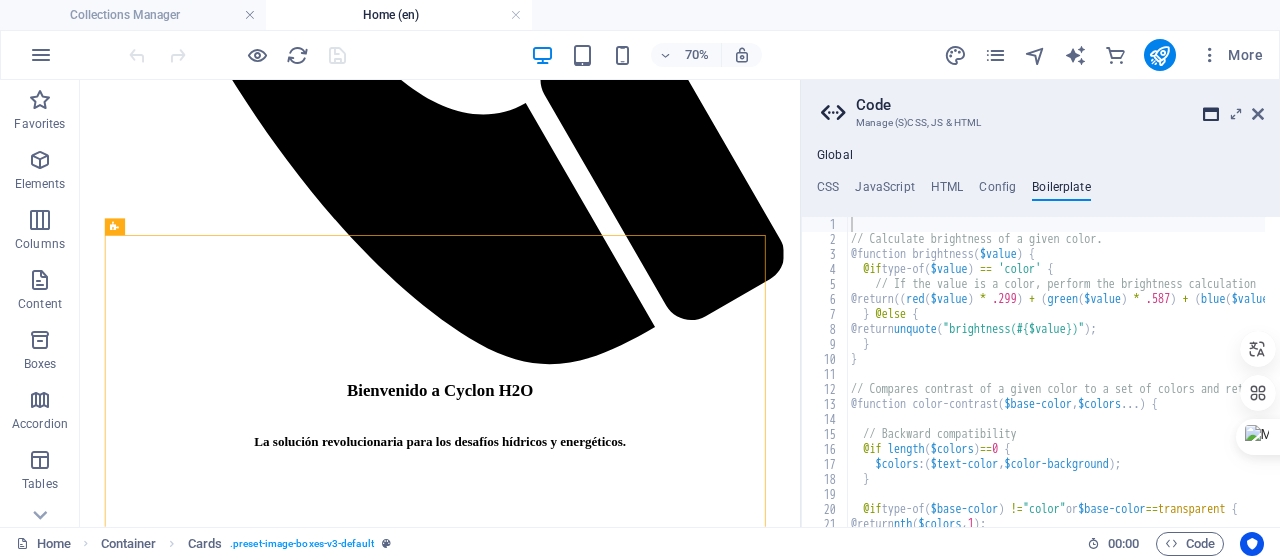 click at bounding box center (1211, 114) 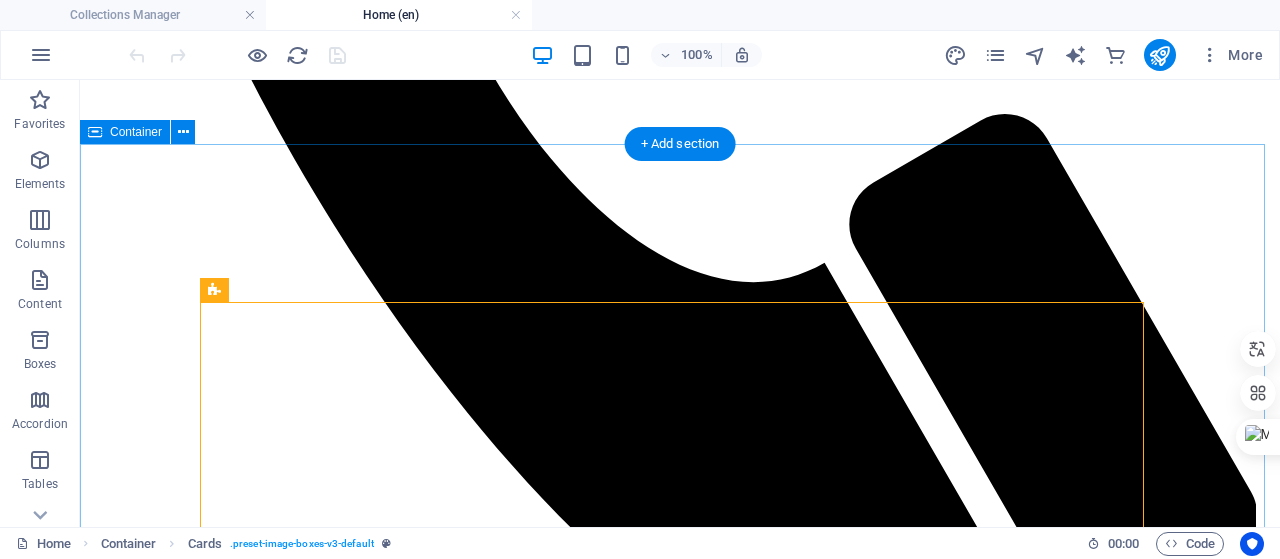 scroll, scrollTop: 1600, scrollLeft: 0, axis: vertical 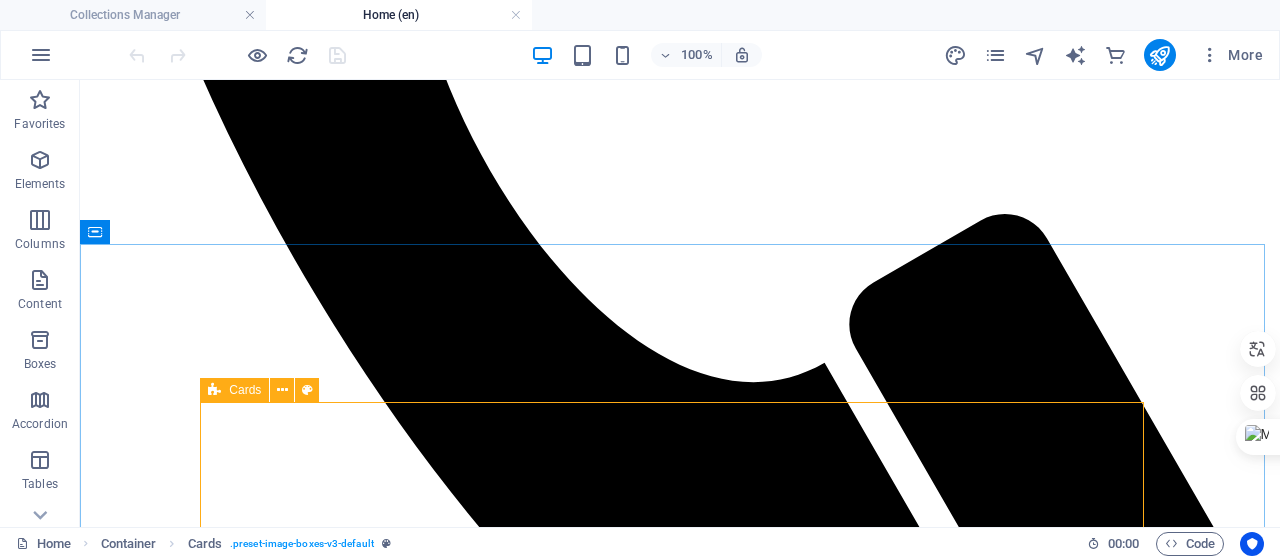 click on "Cards" at bounding box center (245, 390) 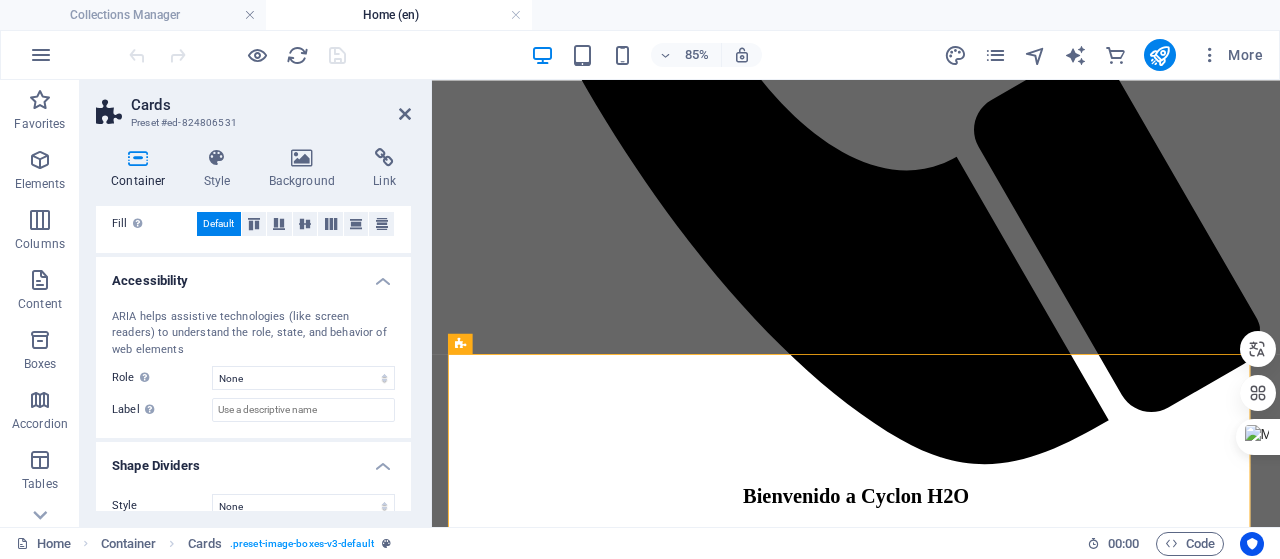scroll, scrollTop: 468, scrollLeft: 0, axis: vertical 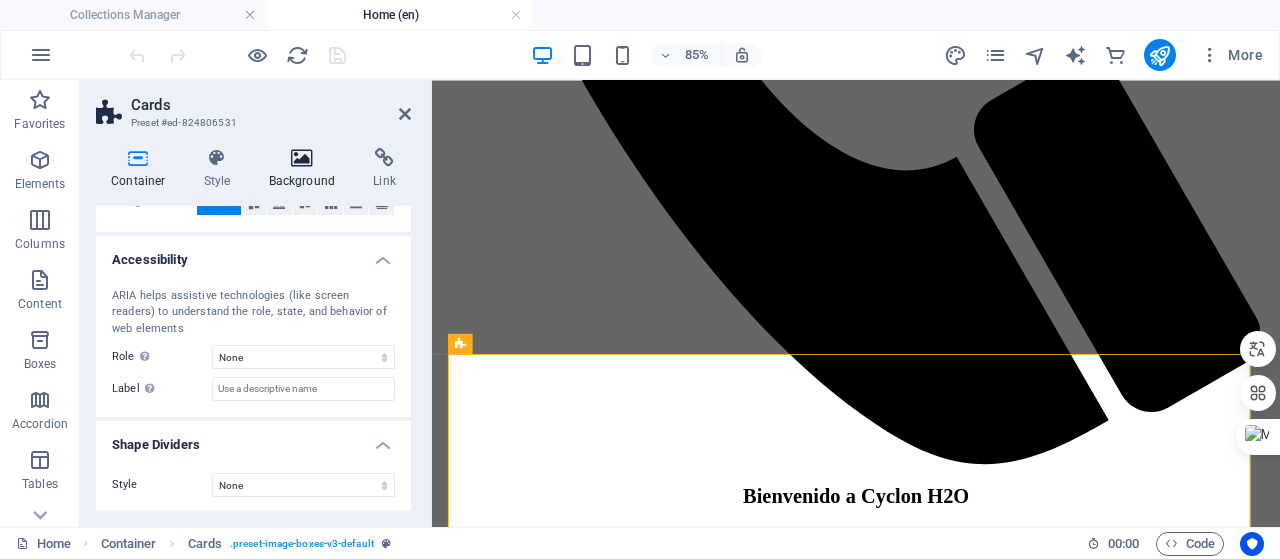 click at bounding box center (302, 158) 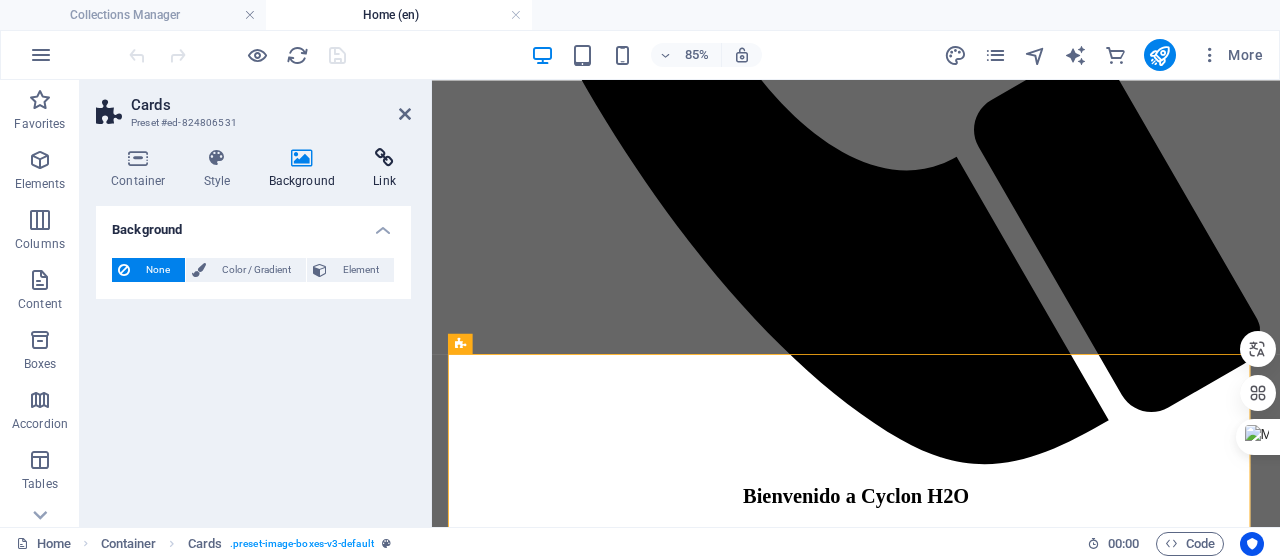 click at bounding box center (384, 158) 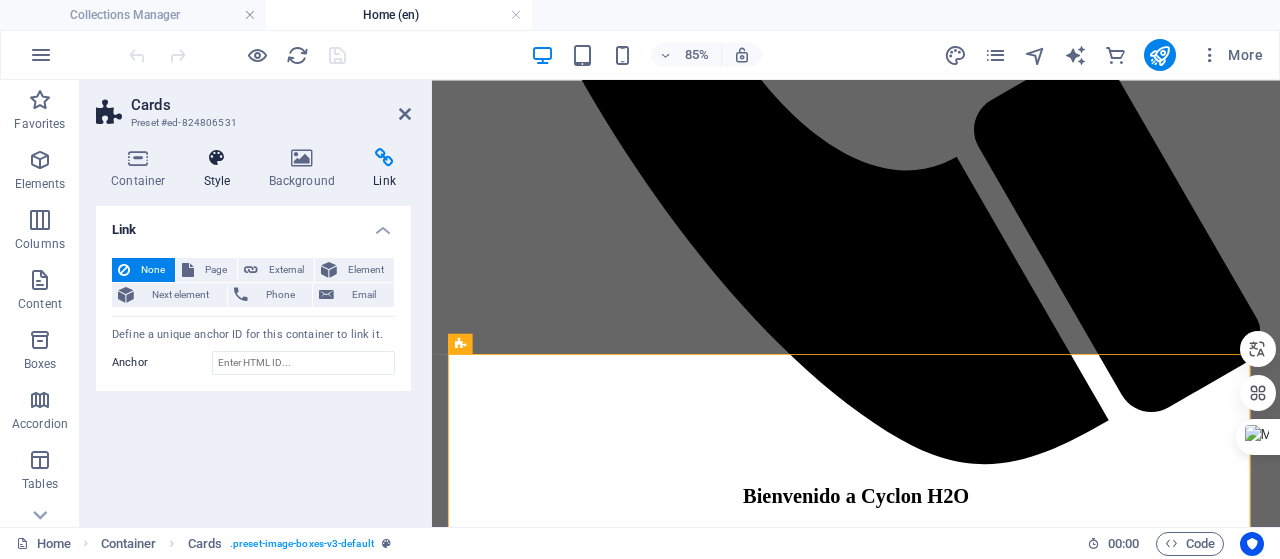click at bounding box center (217, 158) 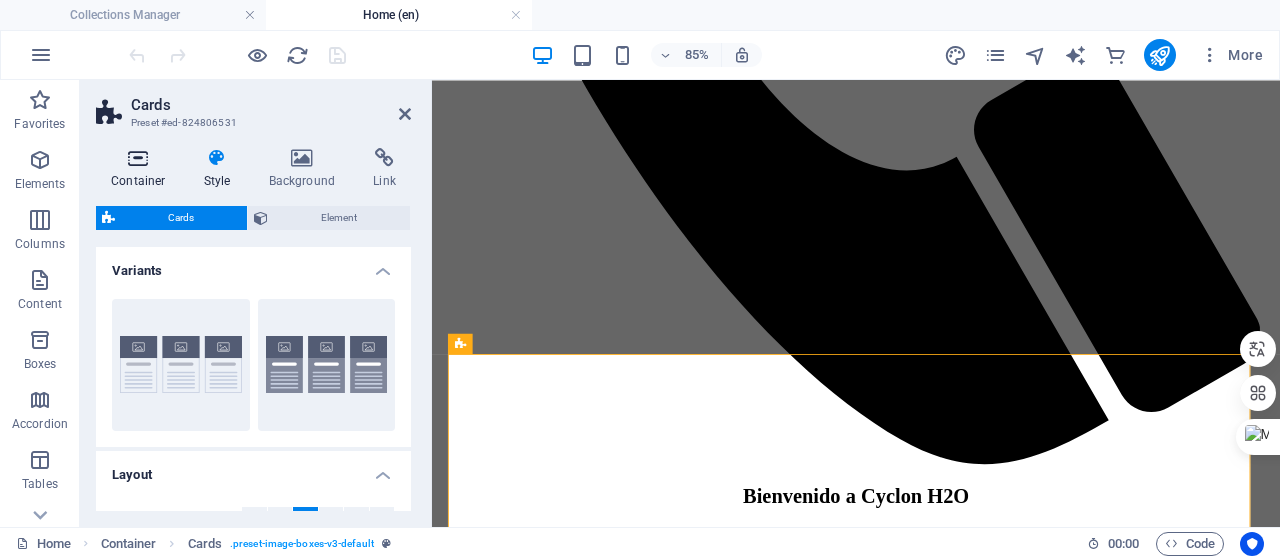 click at bounding box center (138, 158) 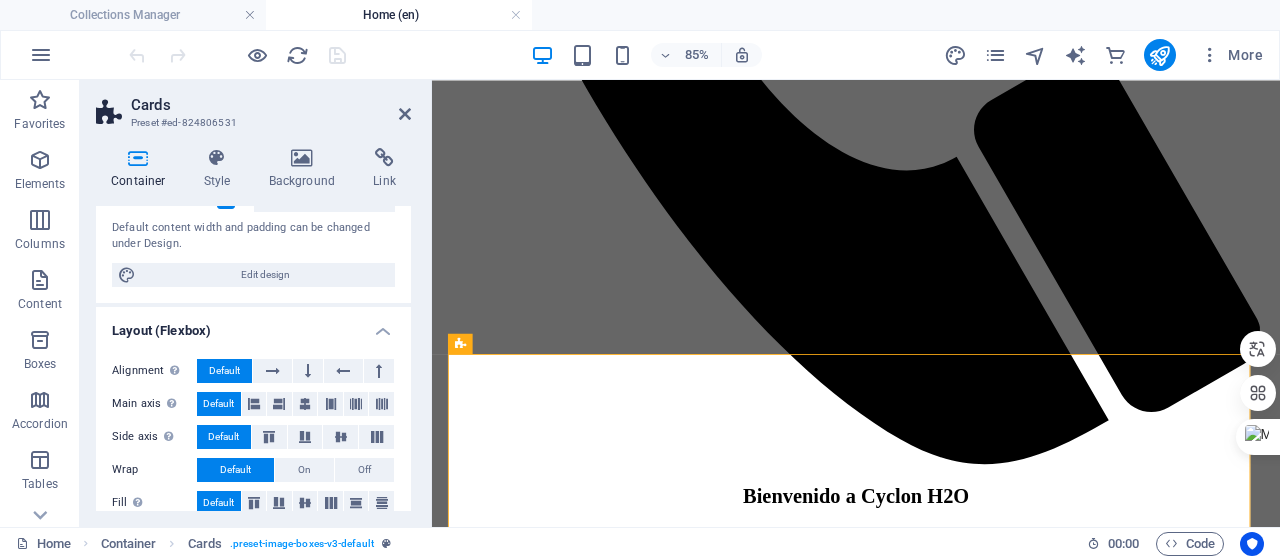 scroll, scrollTop: 0, scrollLeft: 0, axis: both 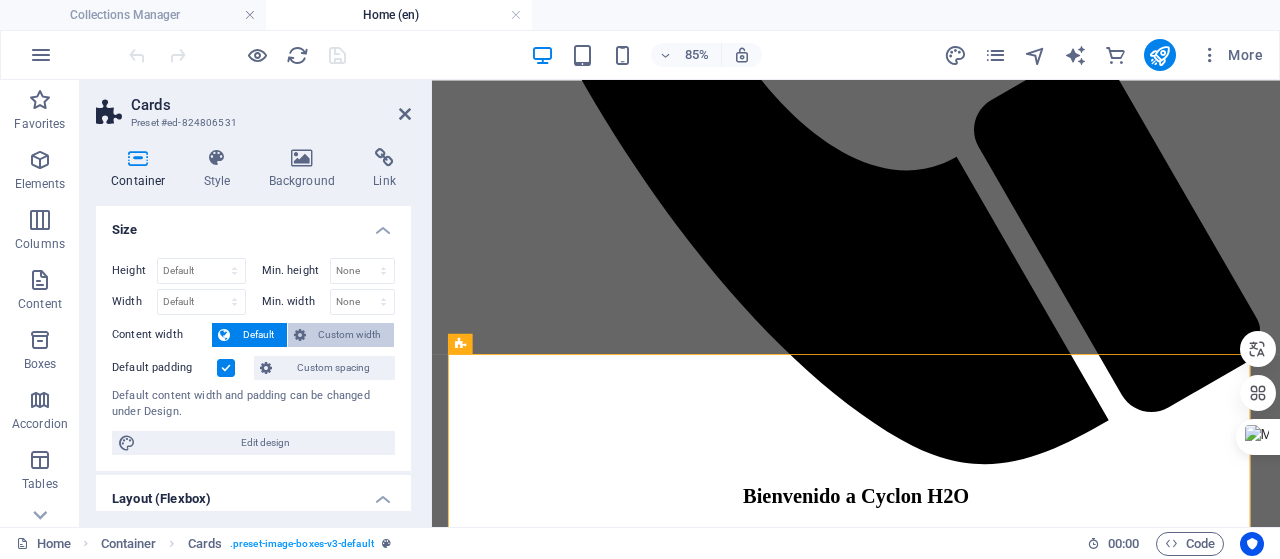 click on "Custom width" at bounding box center [350, 335] 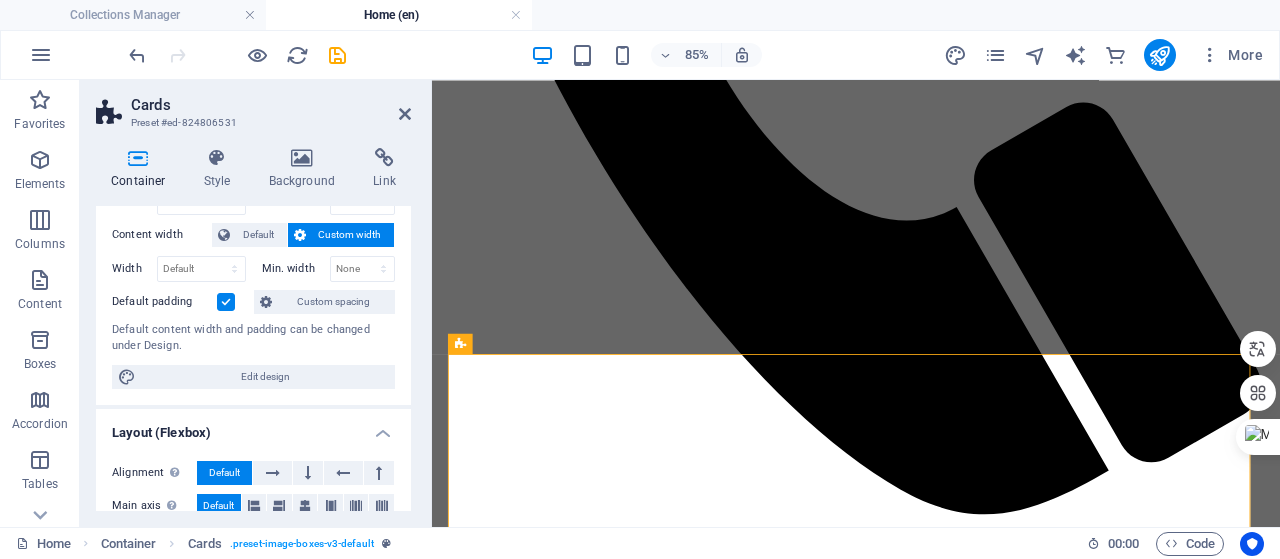 scroll, scrollTop: 0, scrollLeft: 0, axis: both 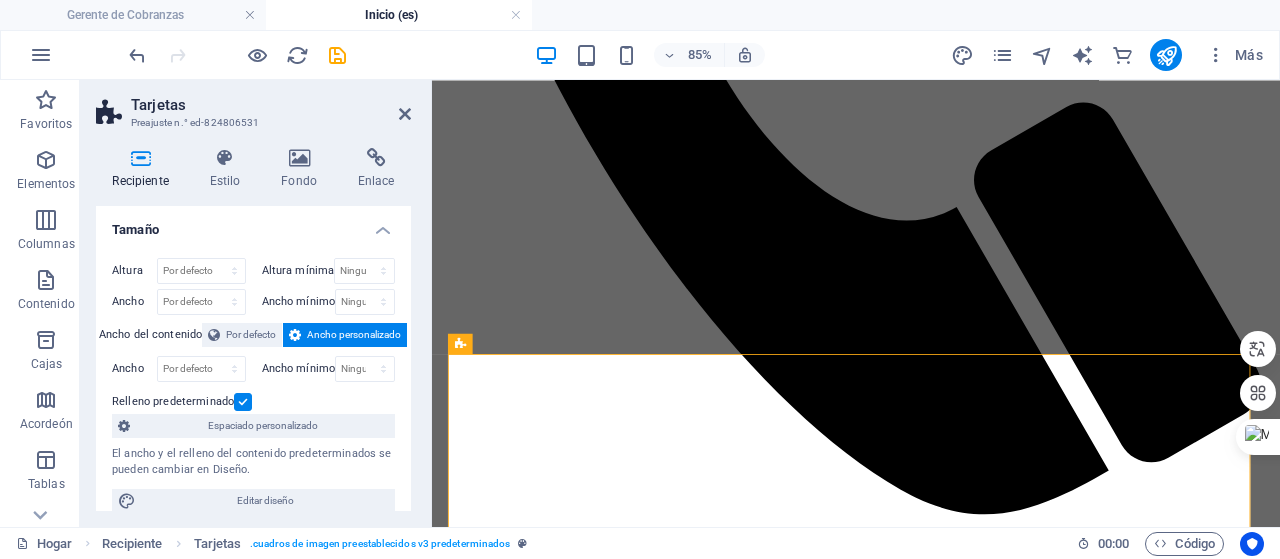 click on "Tarjetas" at bounding box center [158, 105] 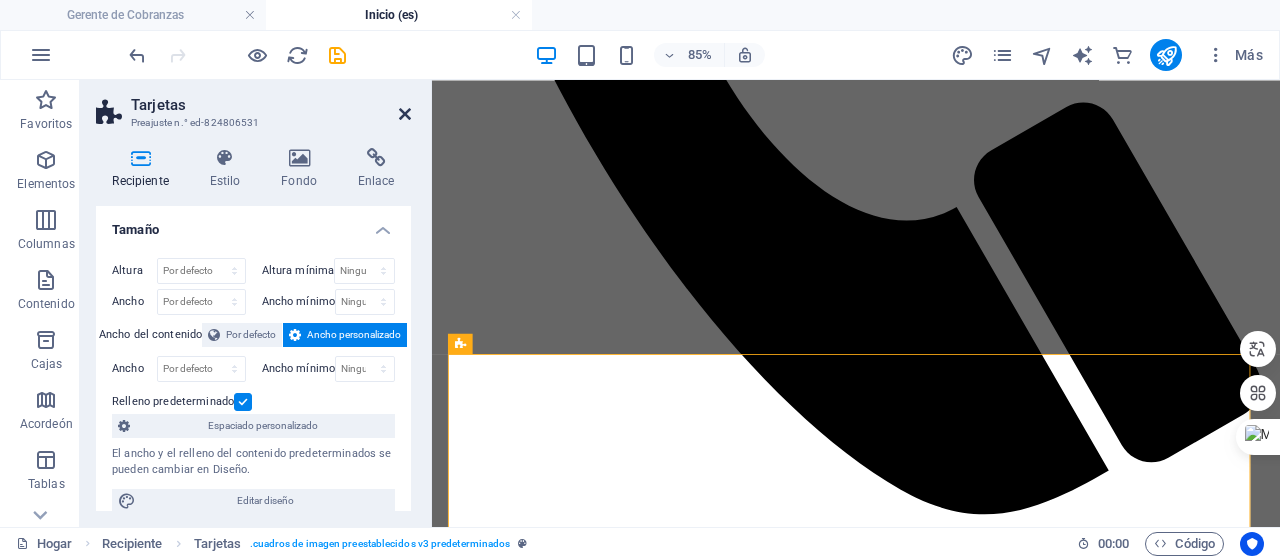 click at bounding box center [405, 114] 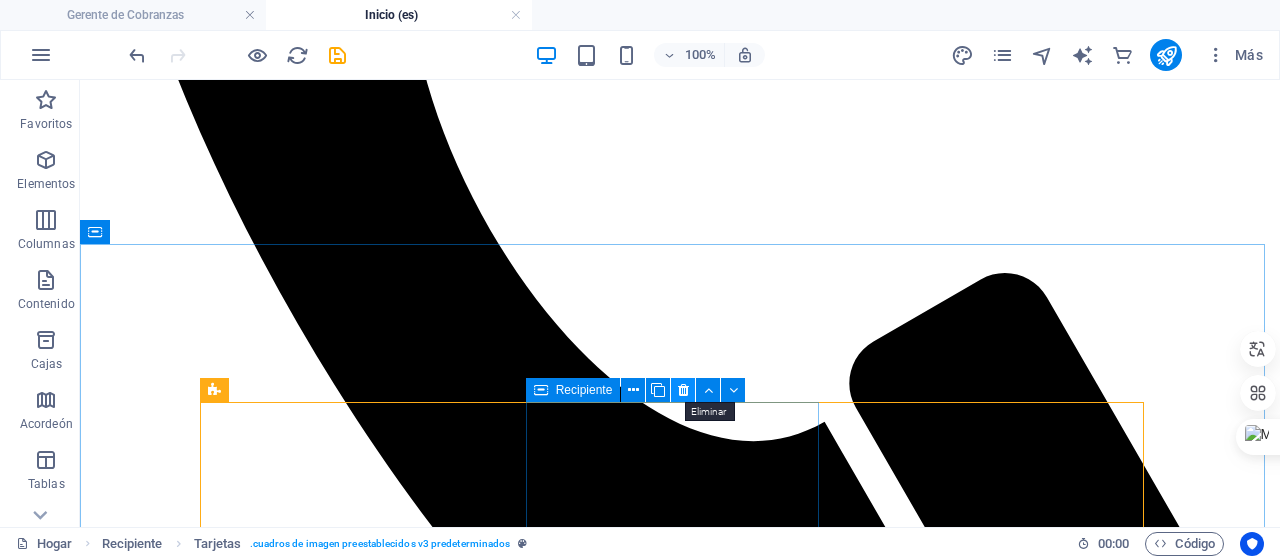 click at bounding box center (683, 390) 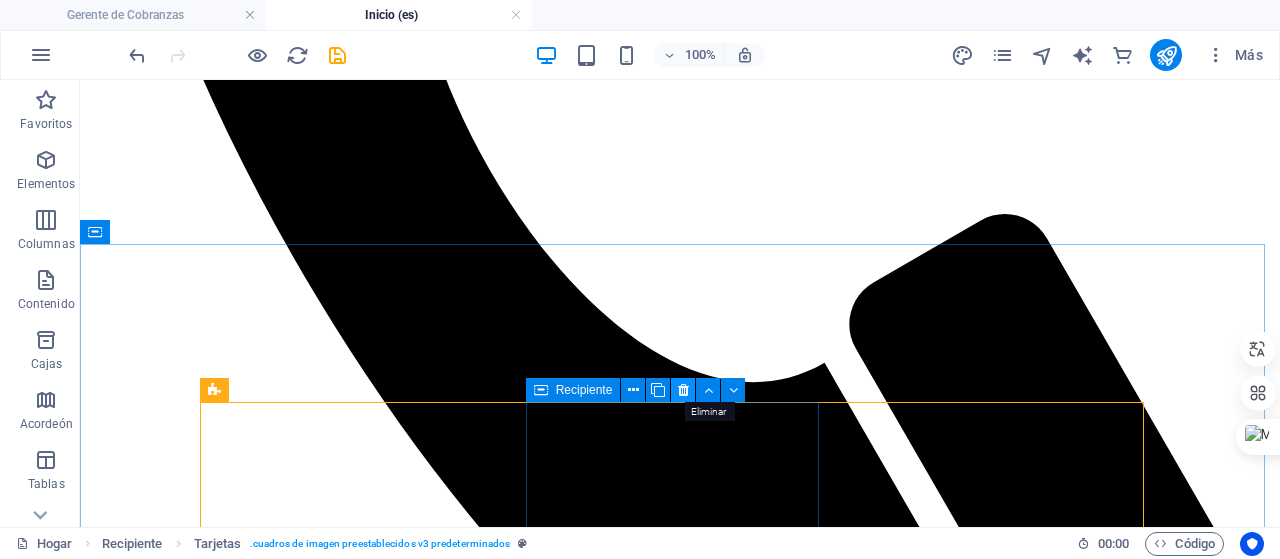 click at bounding box center [683, 390] 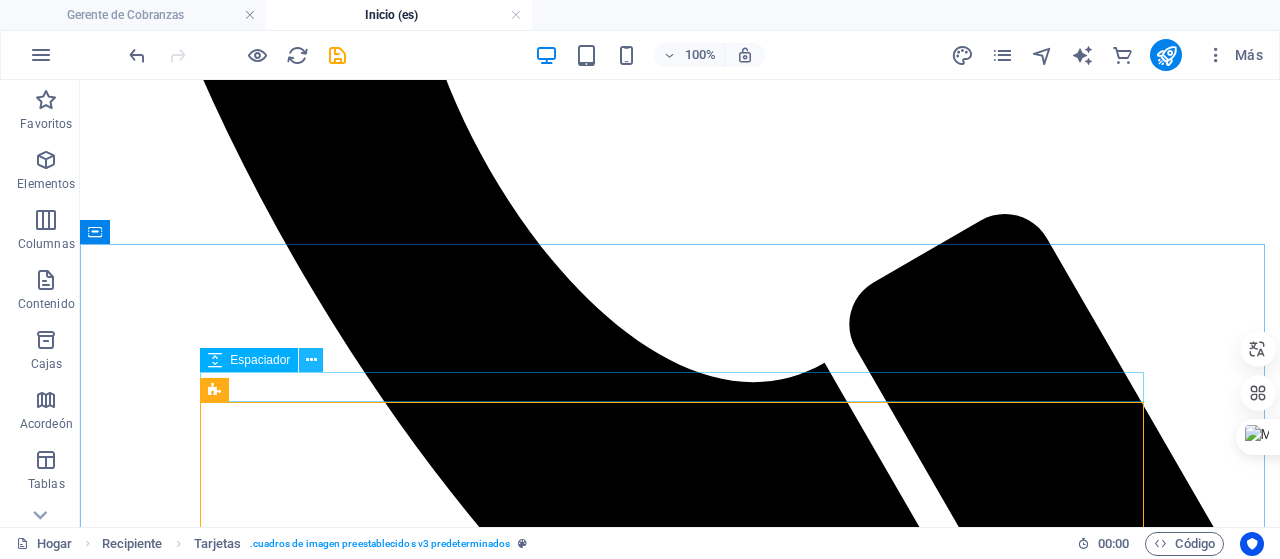 click at bounding box center (311, 360) 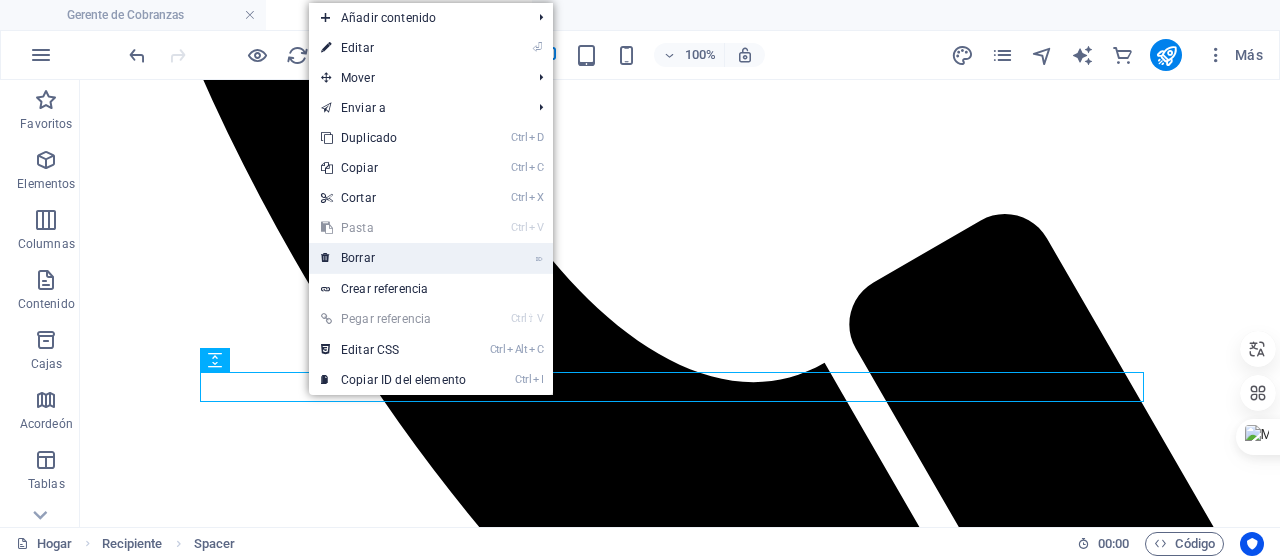 click on "Borrar" at bounding box center [358, 258] 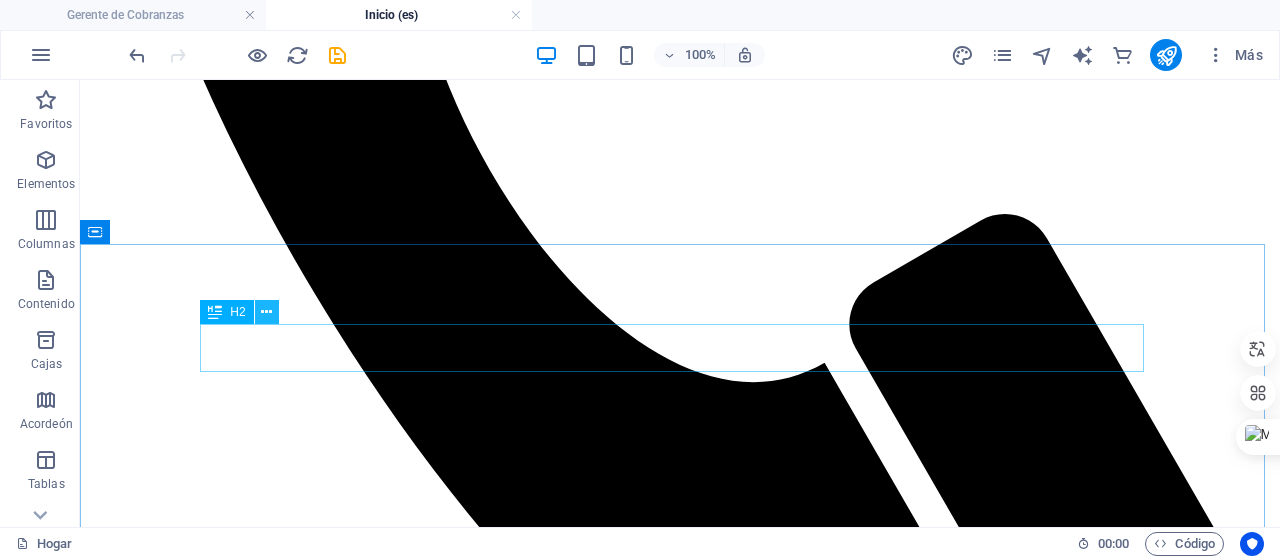 click at bounding box center (266, 312) 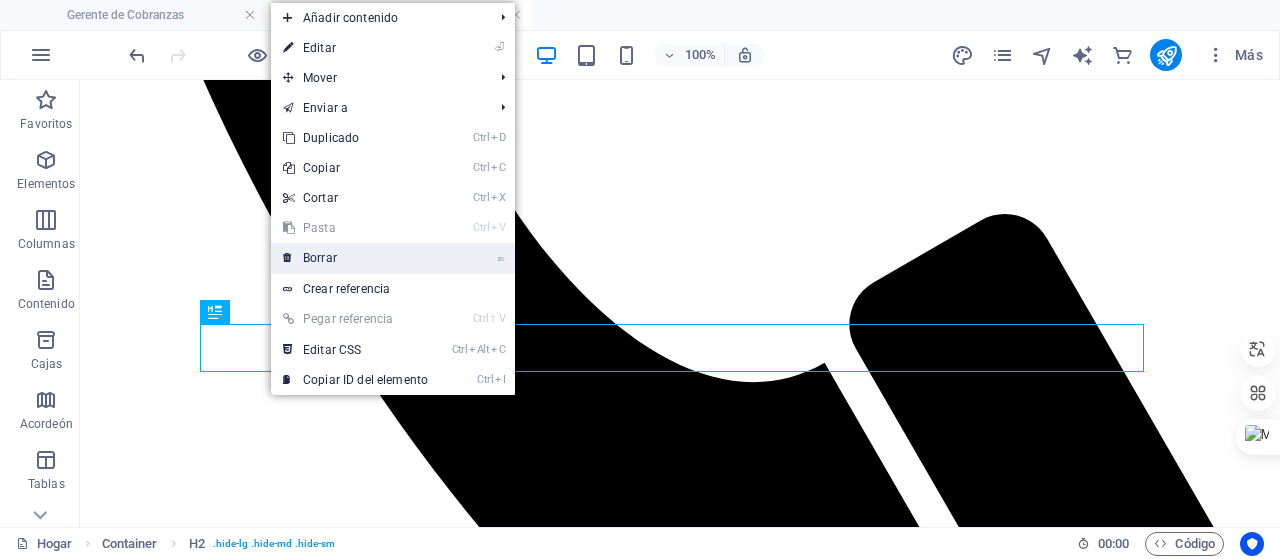 click on "Borrar" at bounding box center (320, 258) 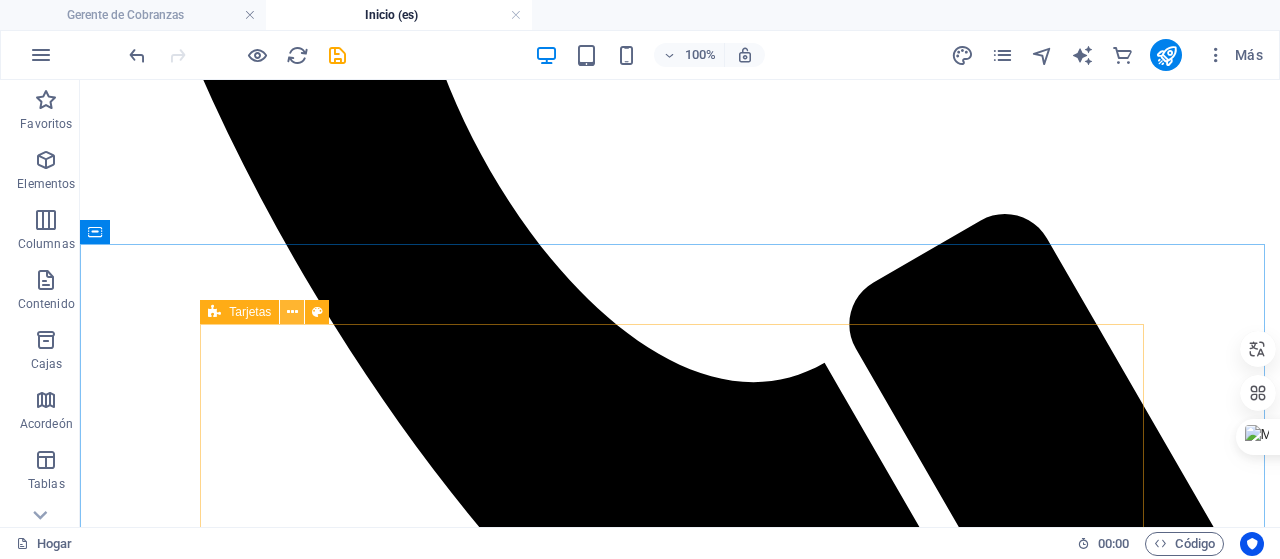 click at bounding box center (292, 312) 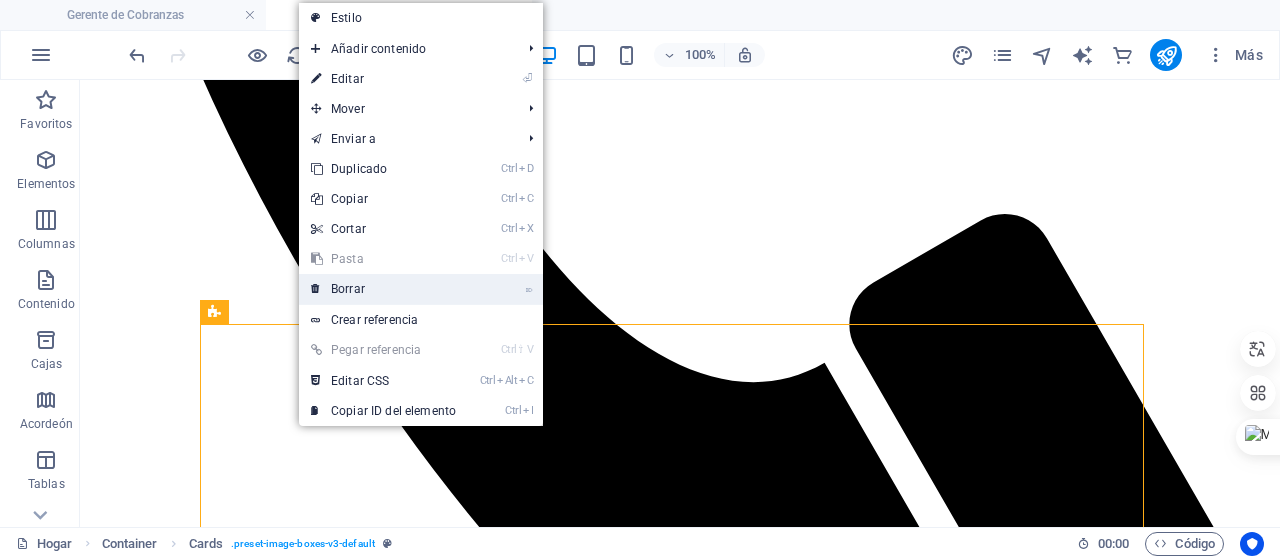 click on "Borrar" at bounding box center [348, 289] 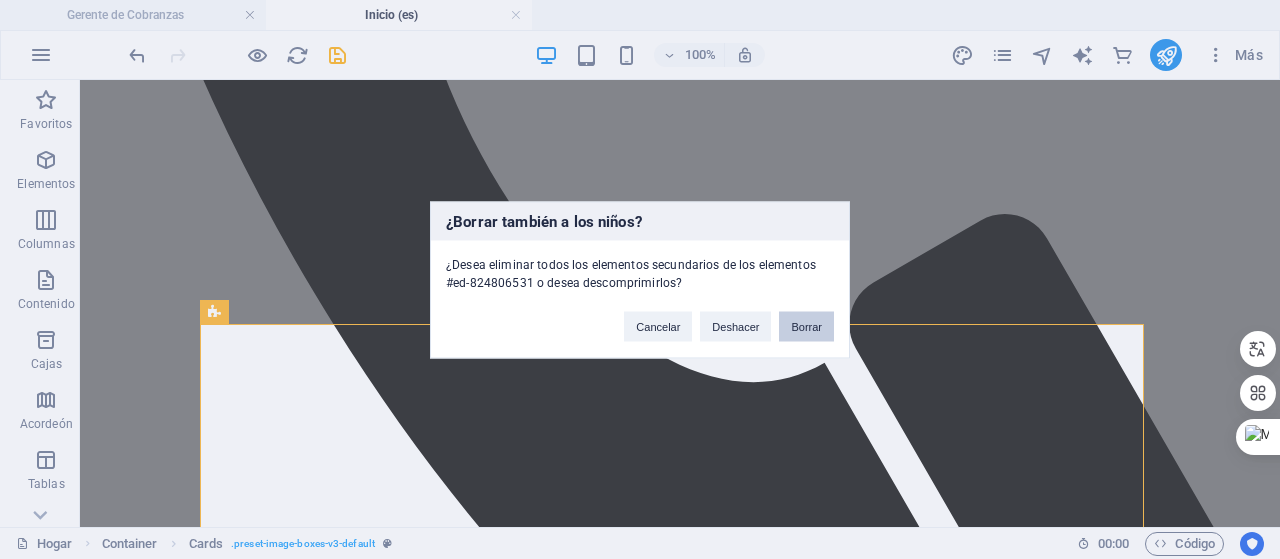 click on "Borrar" at bounding box center [806, 326] 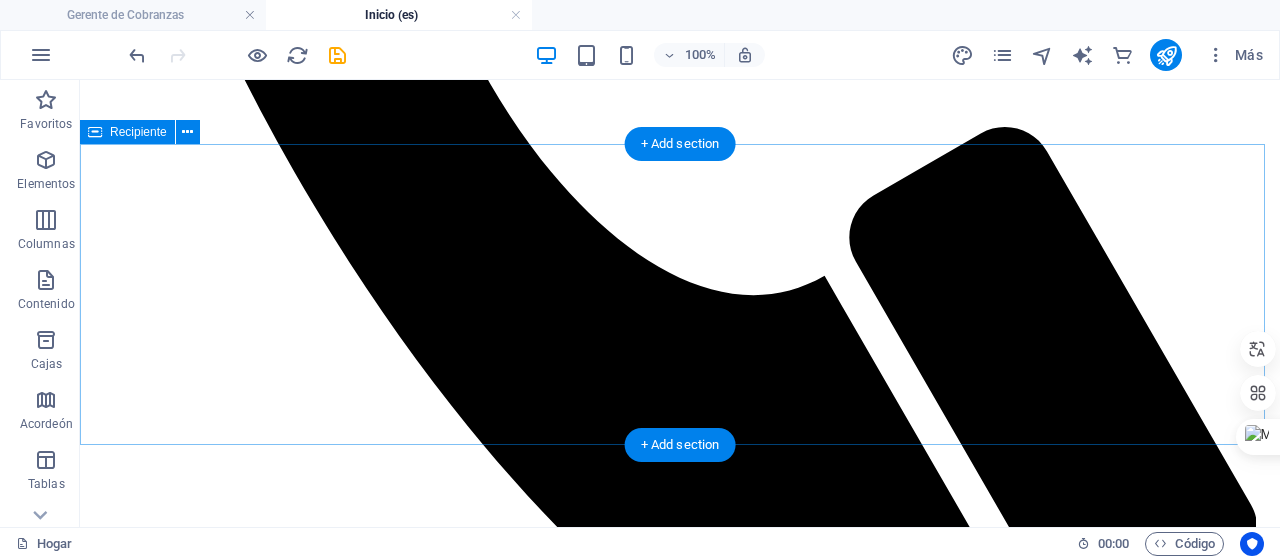 scroll, scrollTop: 1700, scrollLeft: 0, axis: vertical 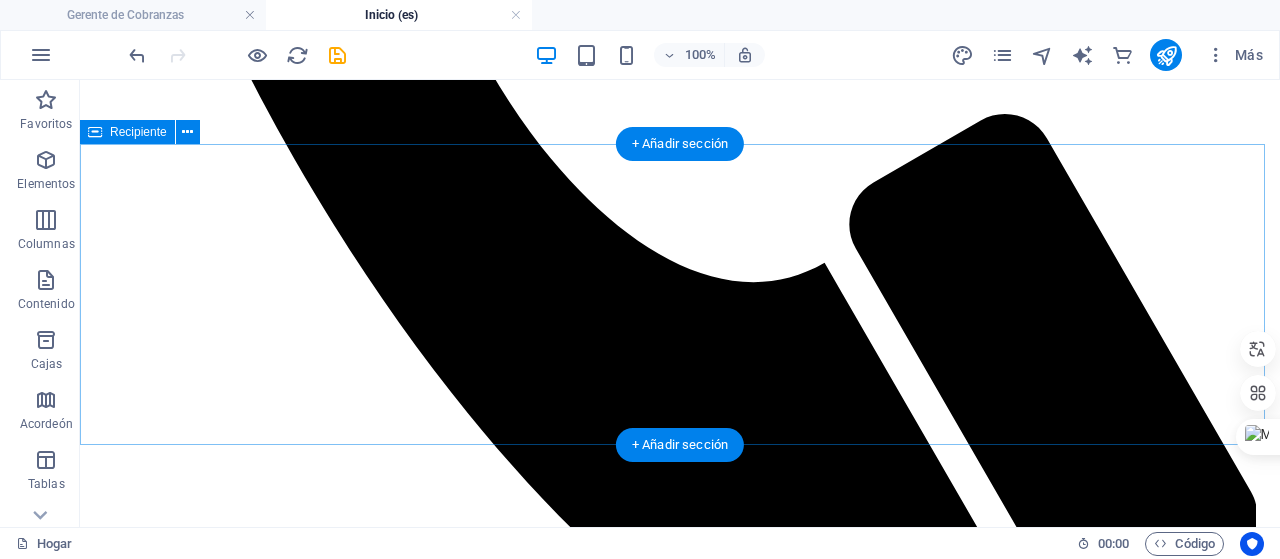 click on "Añadir elementos" at bounding box center [609, 3209] 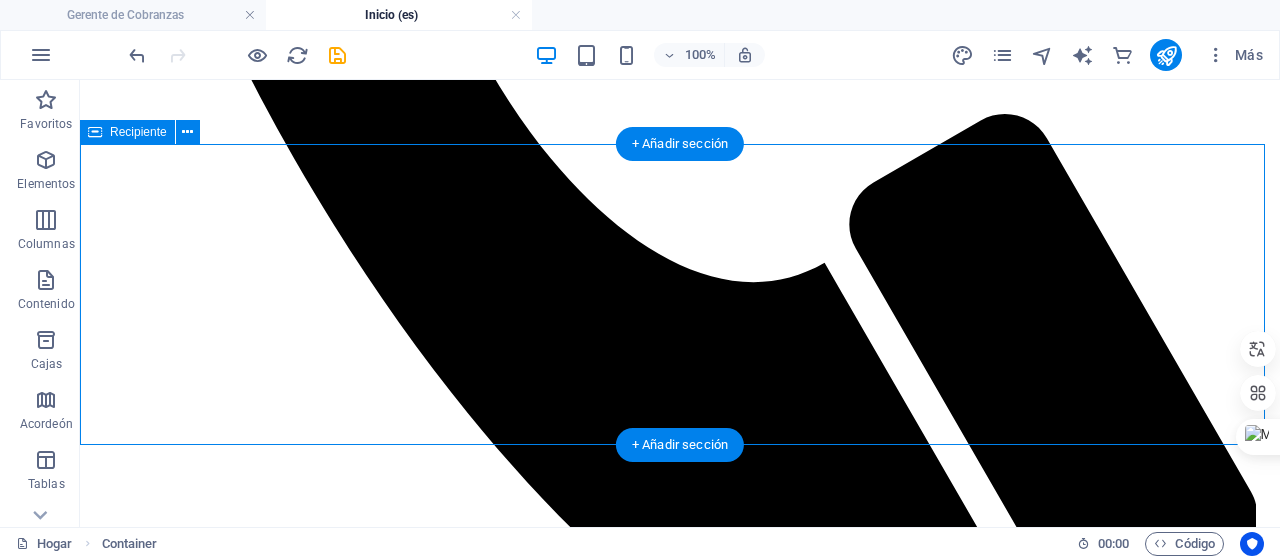 click at bounding box center [556, 3210] 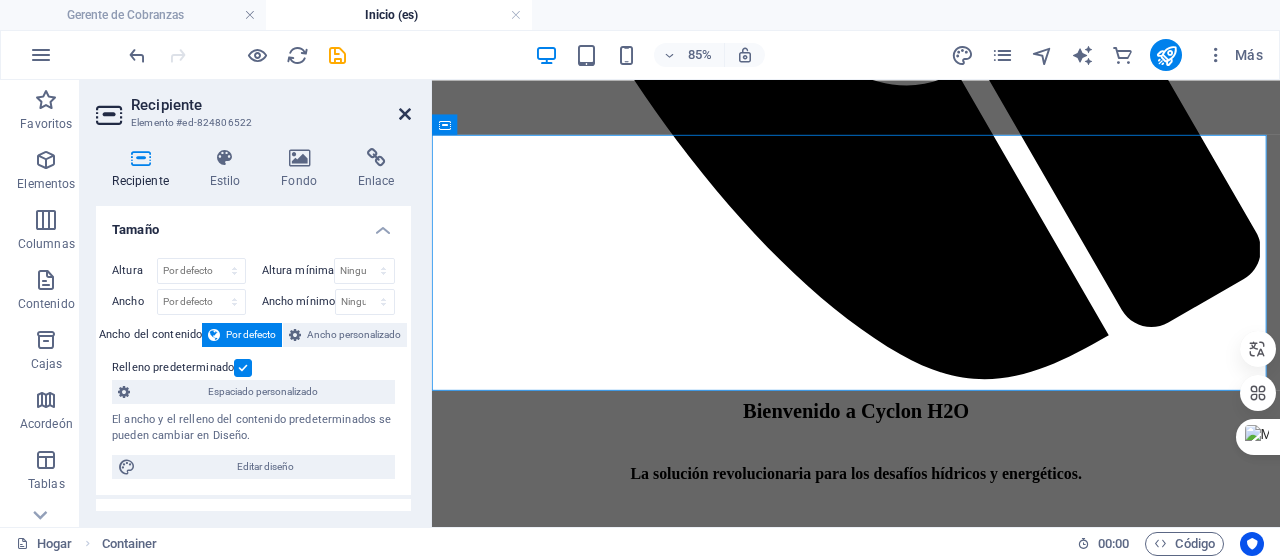 click at bounding box center [405, 114] 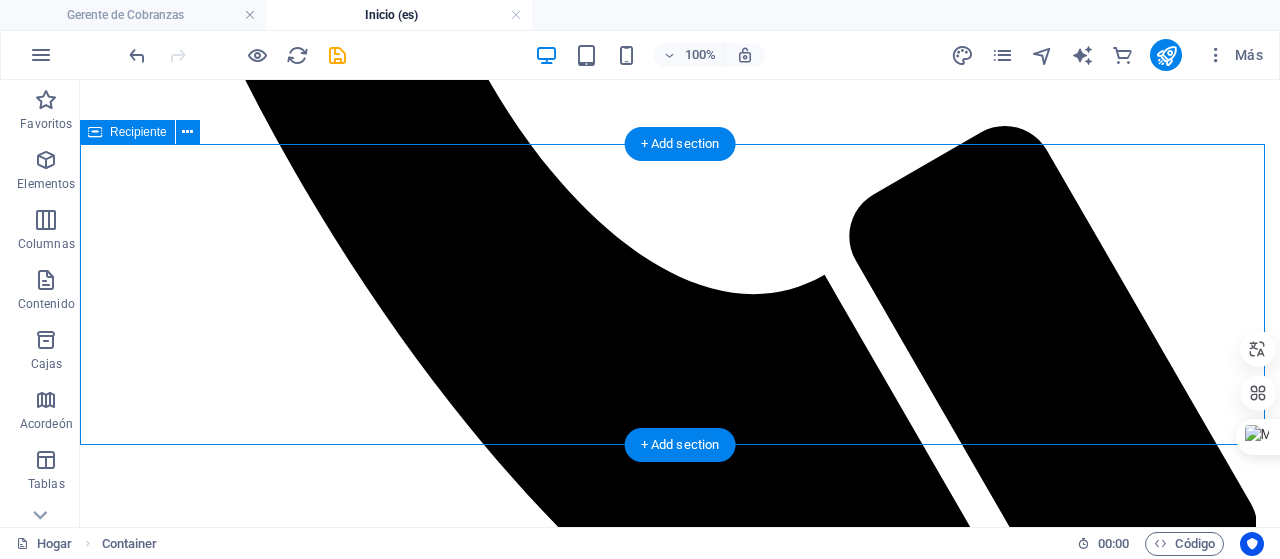 scroll, scrollTop: 1700, scrollLeft: 0, axis: vertical 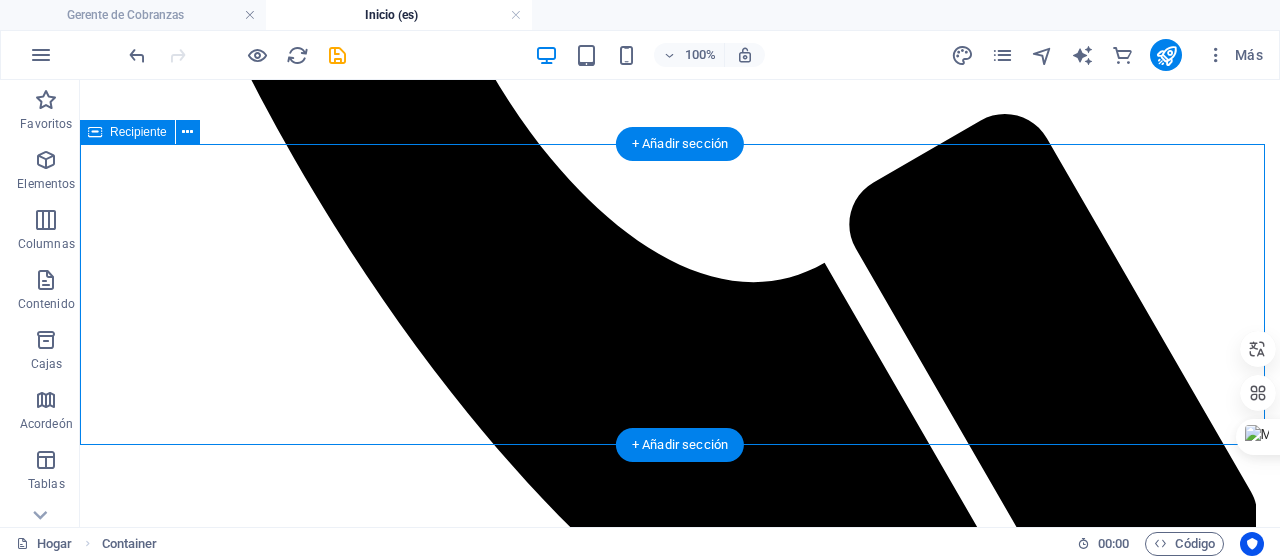 click on "Suelta el contenido aquí o  Añadir elementos  Pegar portapapeles" at bounding box center [680, 3180] 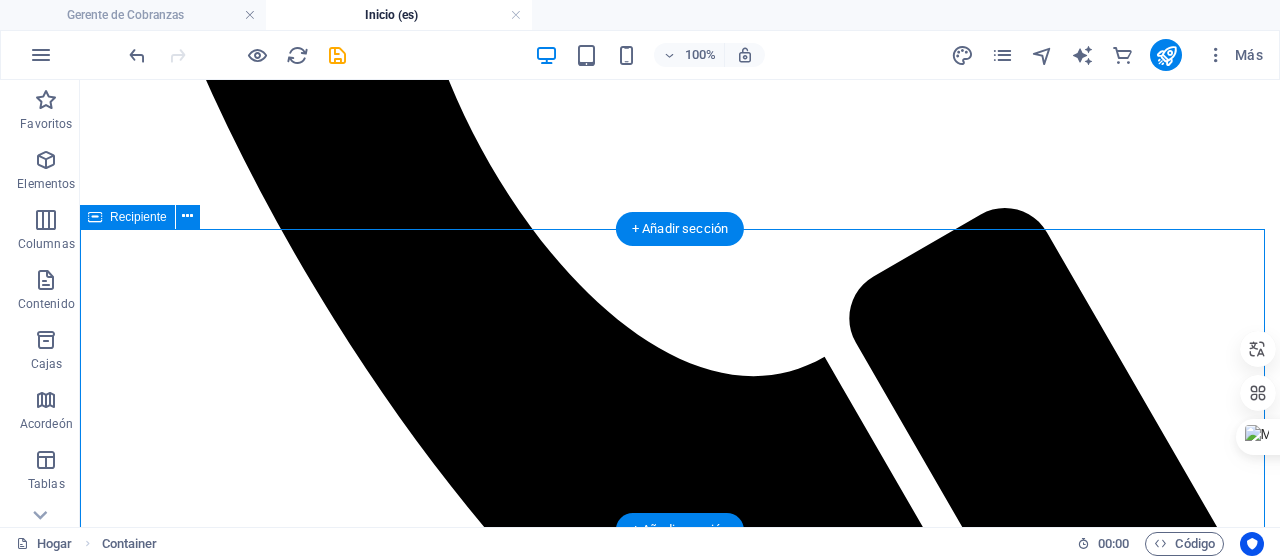 scroll, scrollTop: 1600, scrollLeft: 0, axis: vertical 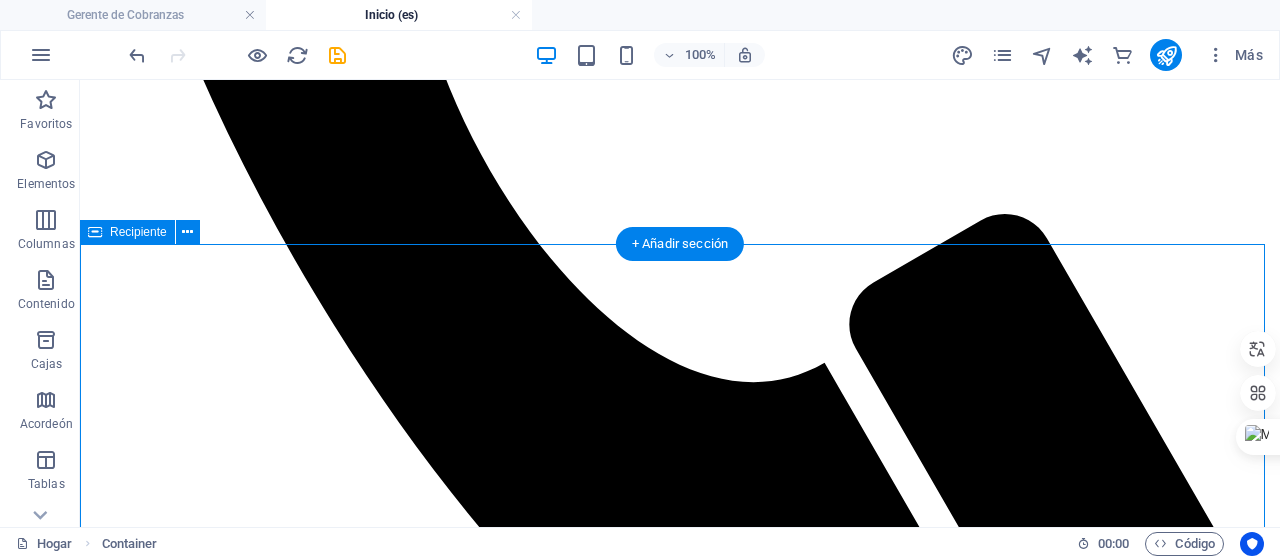click on "Suelta el contenido aquí o  Añadir elementos  Pegar portapapeles" at bounding box center [680, 3280] 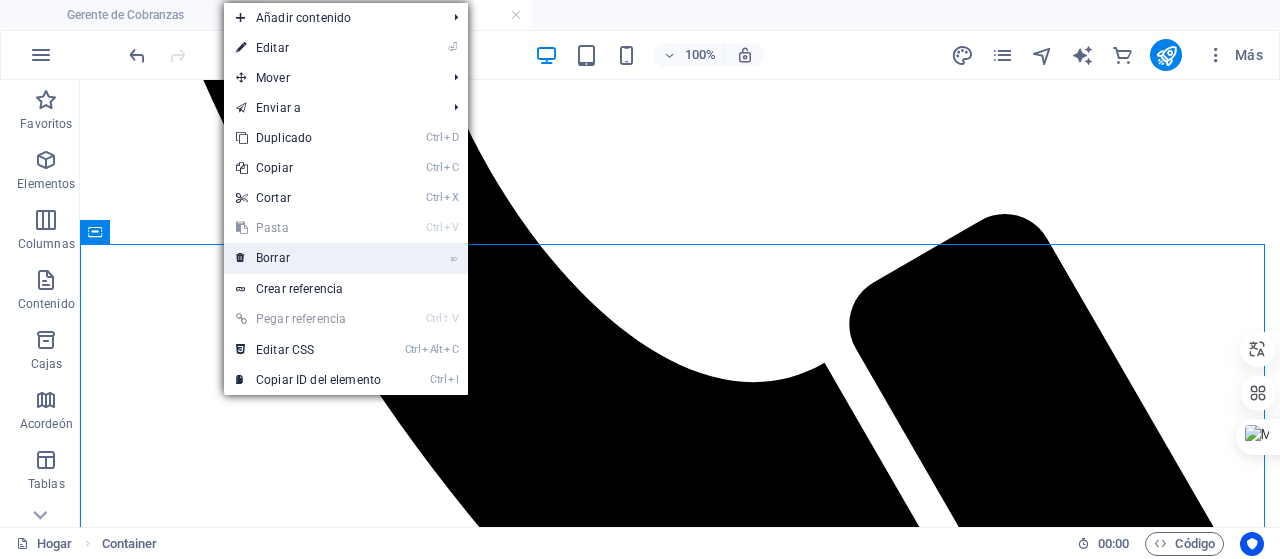 click on "Borrar" at bounding box center (273, 258) 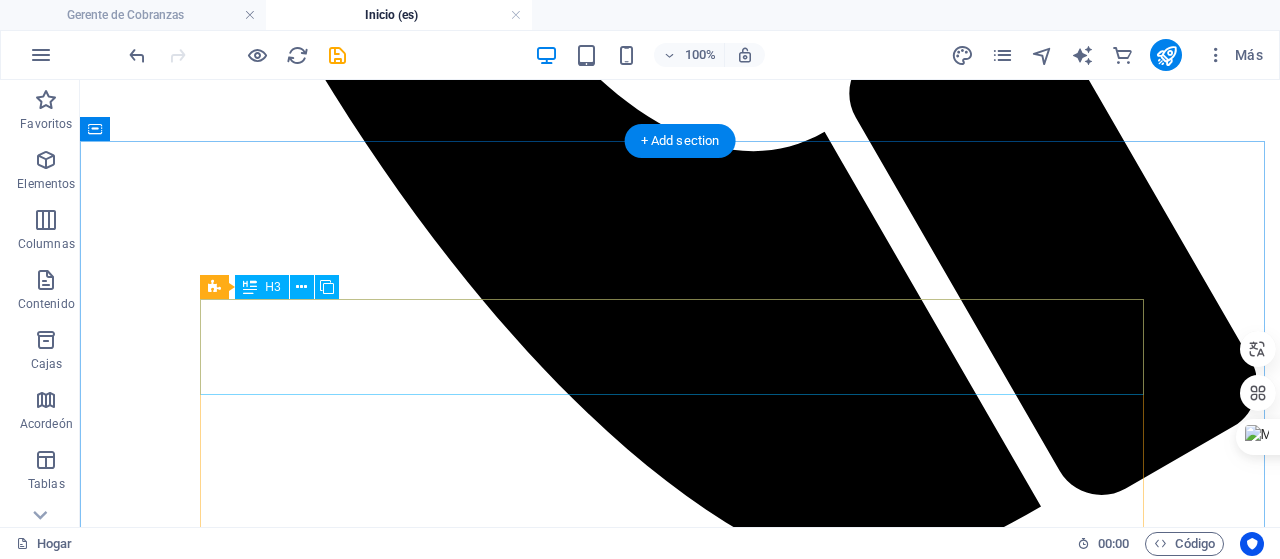 scroll, scrollTop: 1700, scrollLeft: 0, axis: vertical 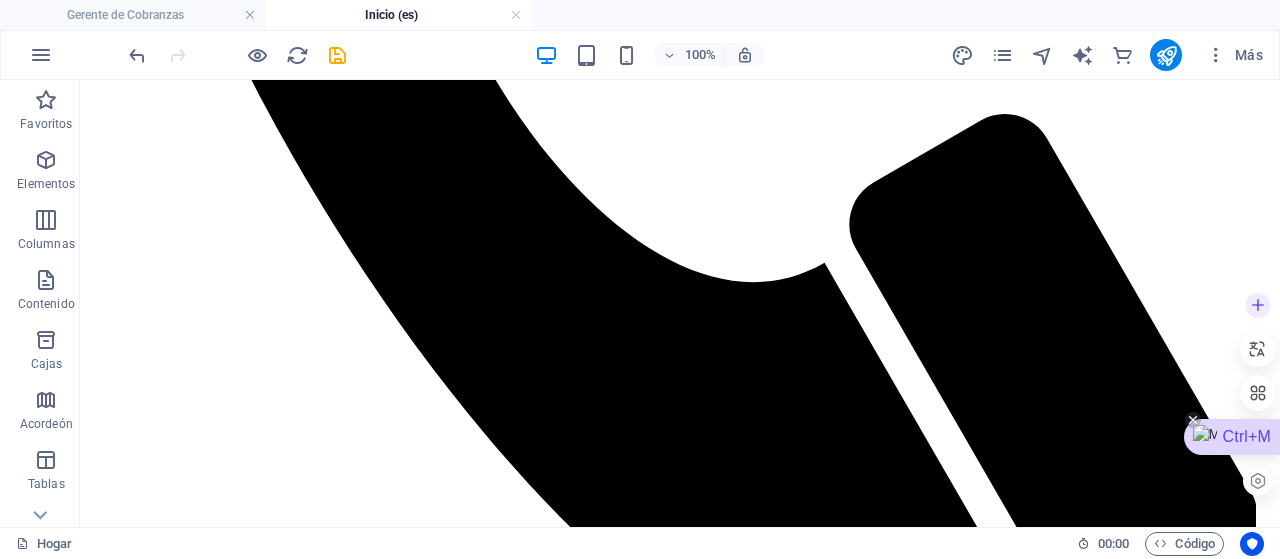 click on "Ctrl+M" at bounding box center (1232, 437) 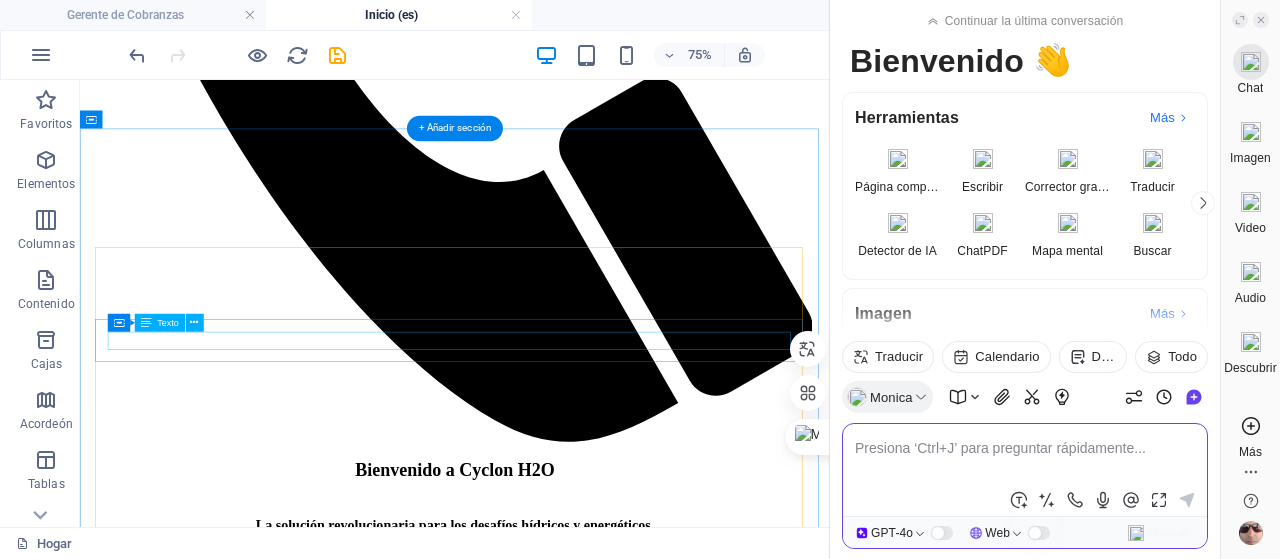 click on "Utilizamos procesos termodinámicos para extraer humedad del aire y convertirla en agua potable." at bounding box center [580, 3120] 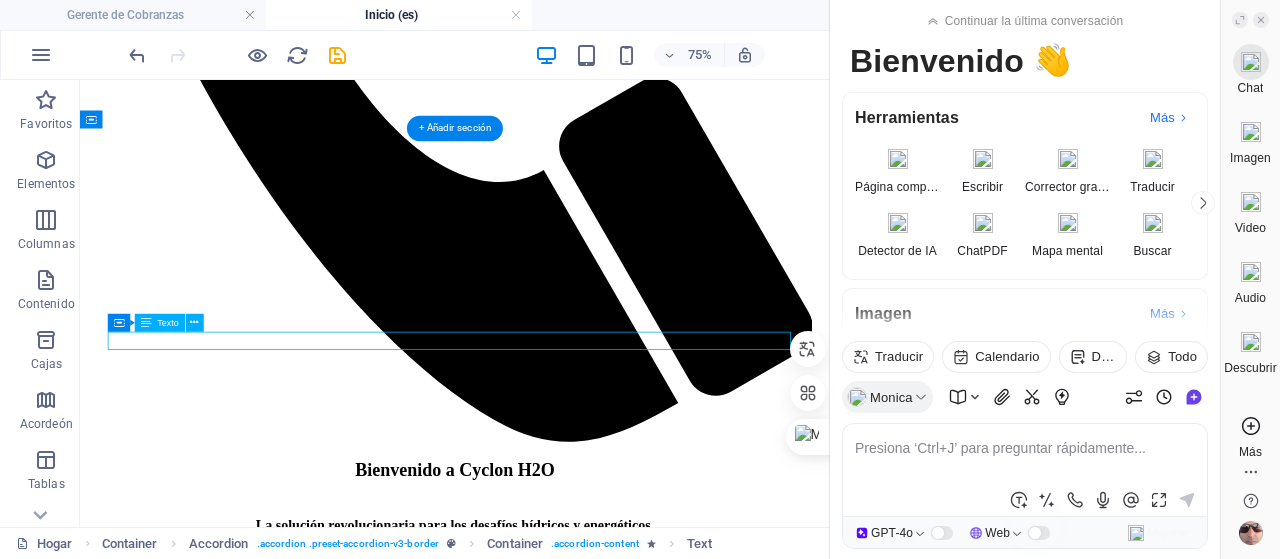 drag, startPoint x: 825, startPoint y: 422, endPoint x: 669, endPoint y: 432, distance: 156.32019 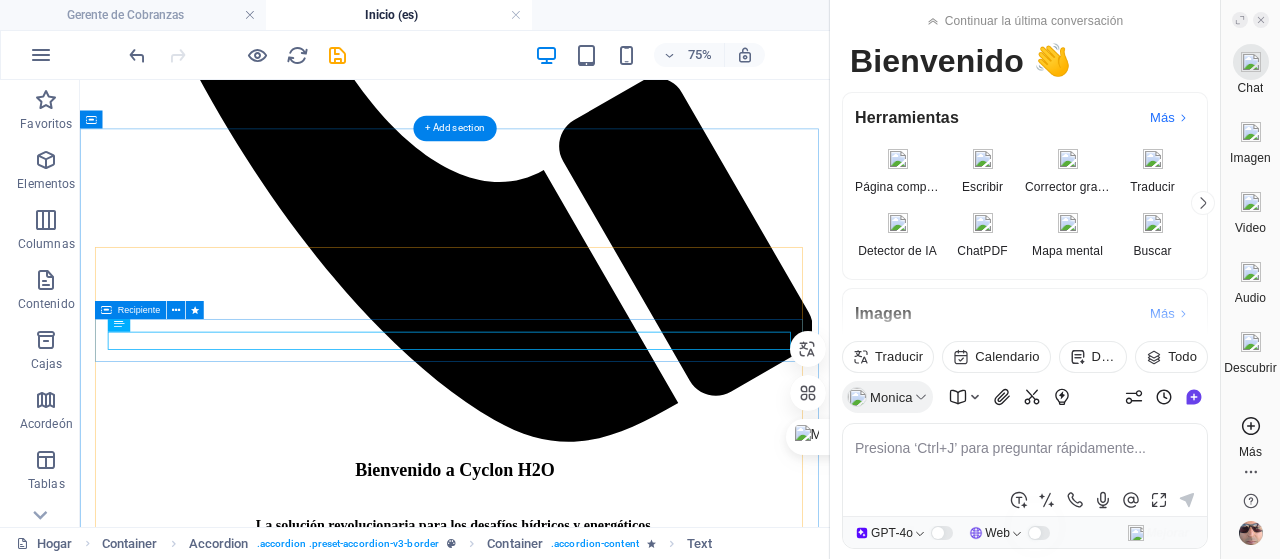 click on "Utilizamos procesos termodinámicos para extraer humedad del aire y convertirla en agua potable." at bounding box center [580, 3120] 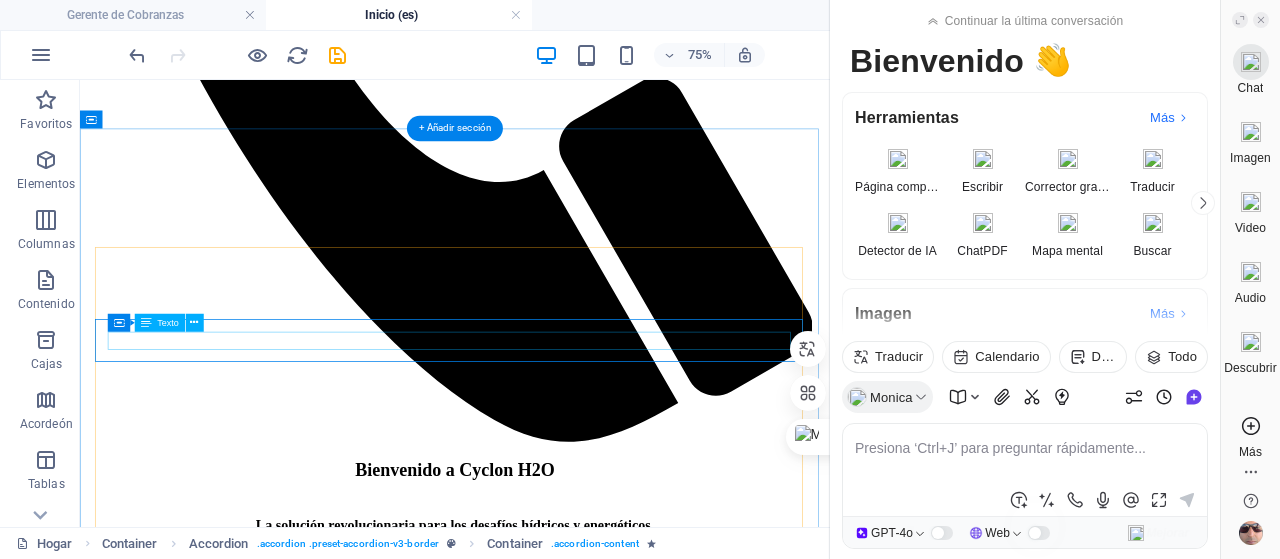 click on "Utilizamos procesos termodinámicos para extraer humedad del aire y convertirla en agua potable." at bounding box center [580, 3120] 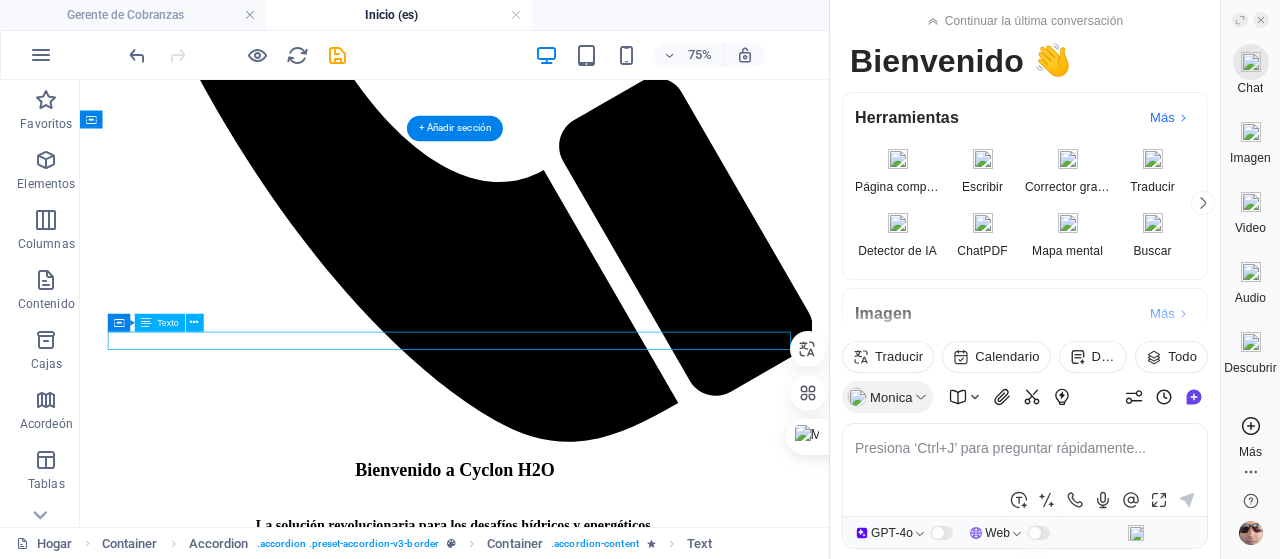 click on "Utilizamos procesos termodinámicos para extraer humedad del aire y convertirla en agua potable." at bounding box center [580, 3120] 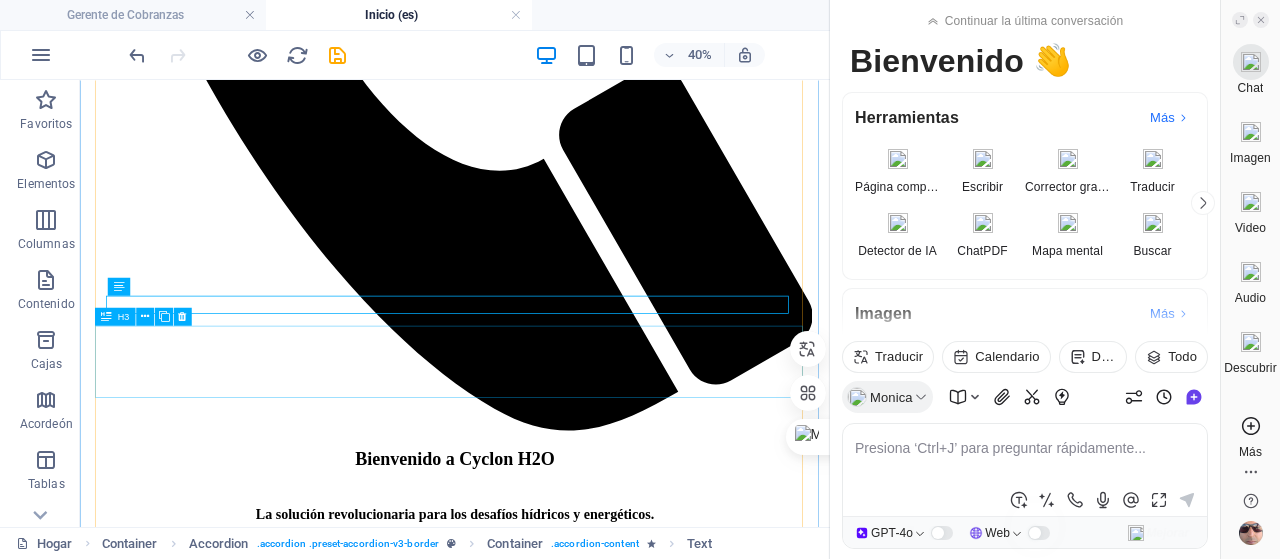 scroll, scrollTop: 2054, scrollLeft: 0, axis: vertical 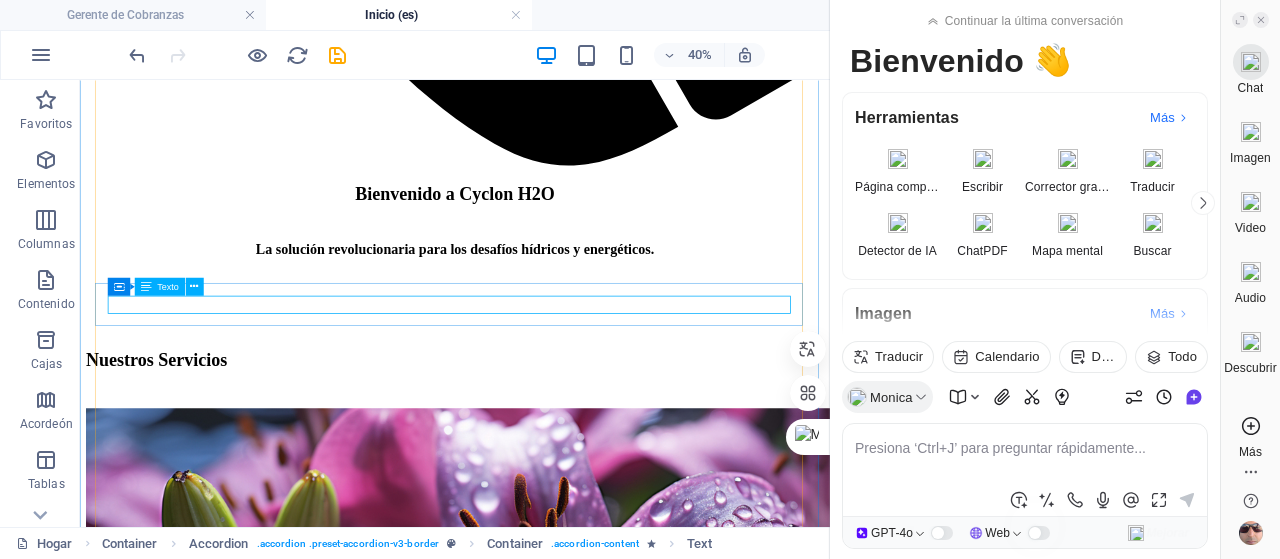 click on "Generamos energía eléctrica a partir de corrientes de aire, utilizando tecnología limpia y renovable." at bounding box center (580, 2906) 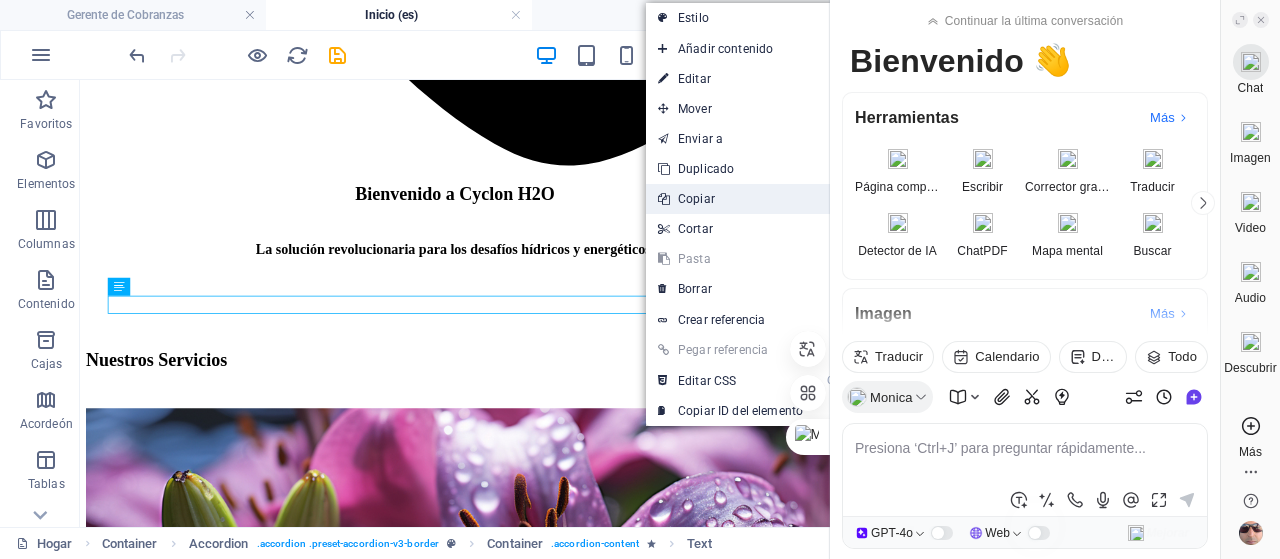 click on "Ctrl  C Copiar" at bounding box center [730, 199] 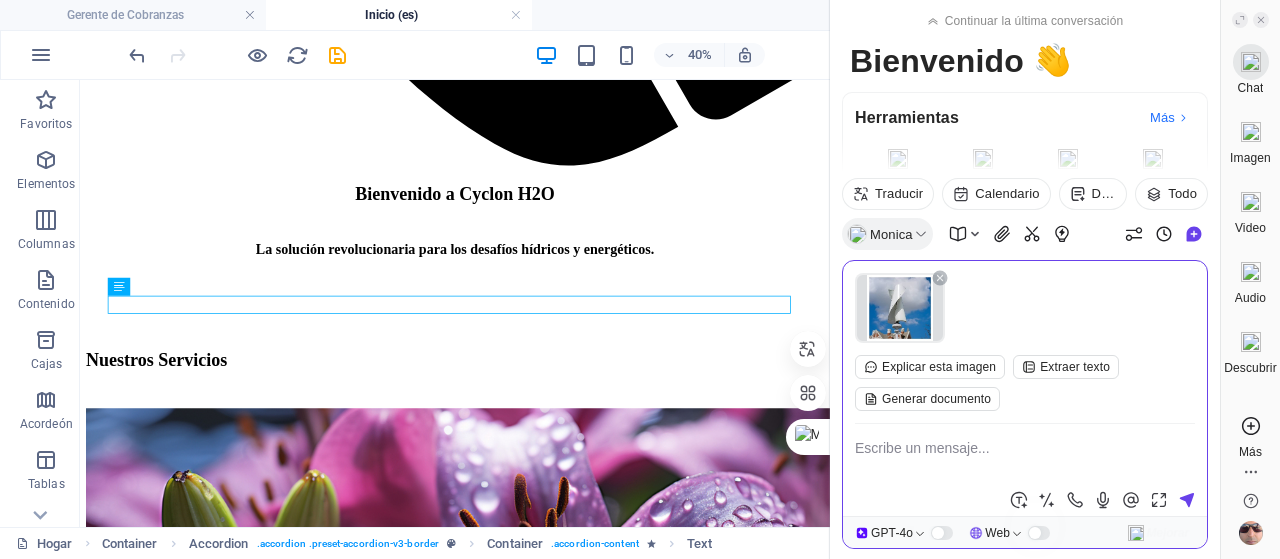 click 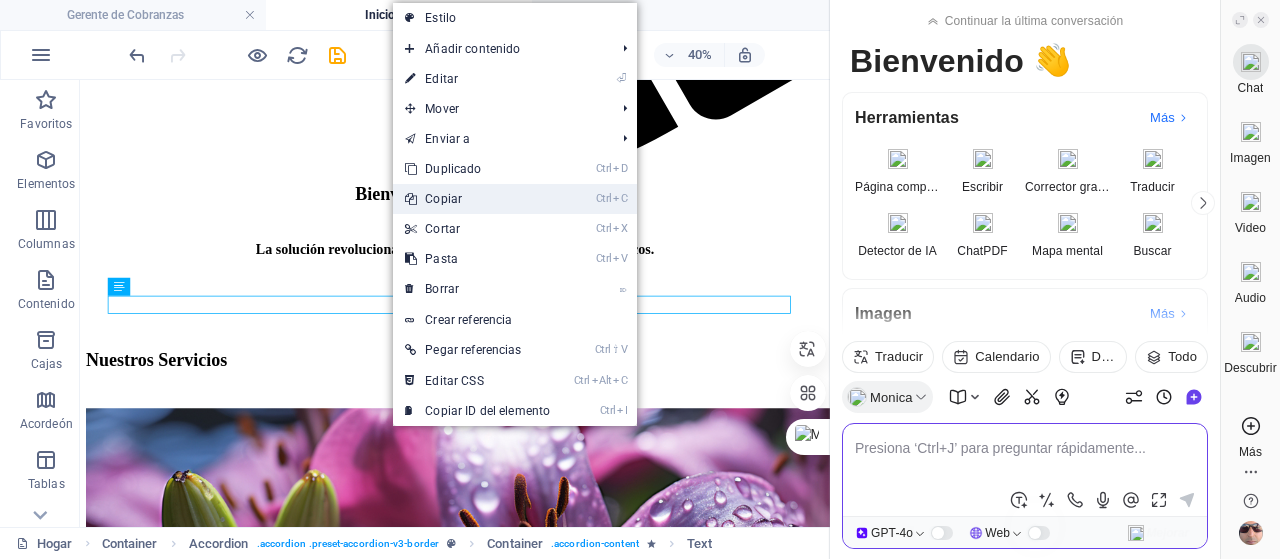 click on "Copiar" at bounding box center (443, 199) 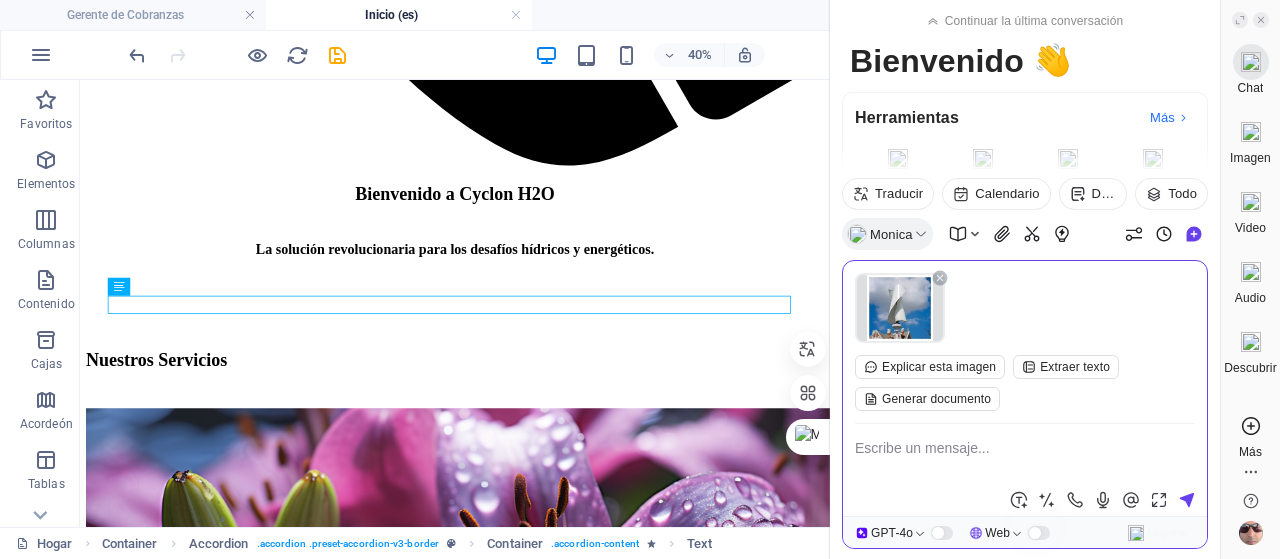click 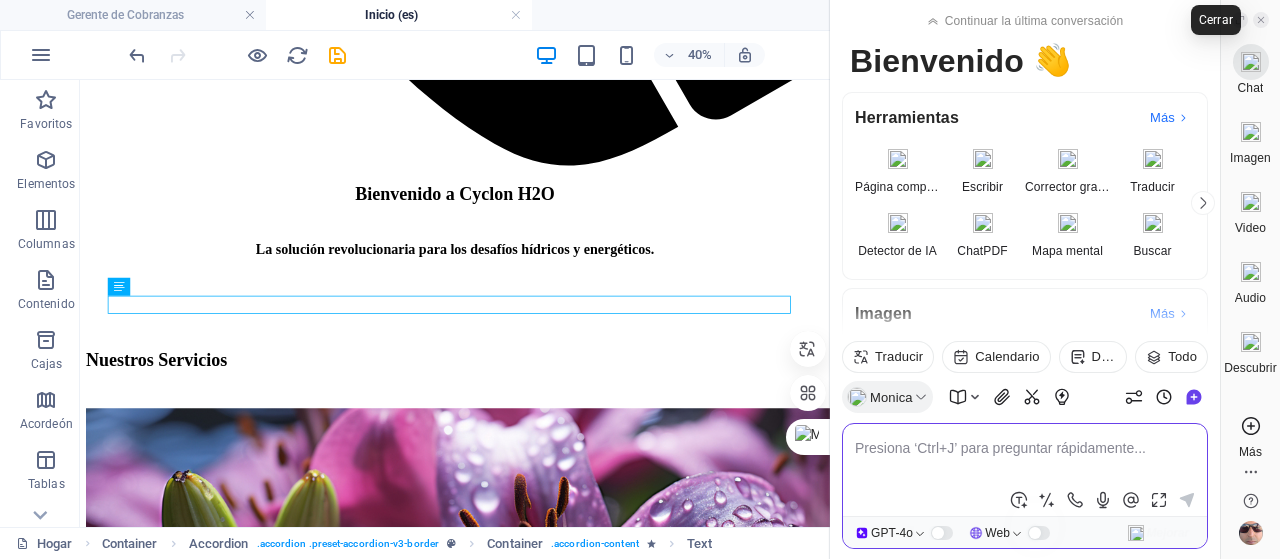 click at bounding box center (1261, 20) 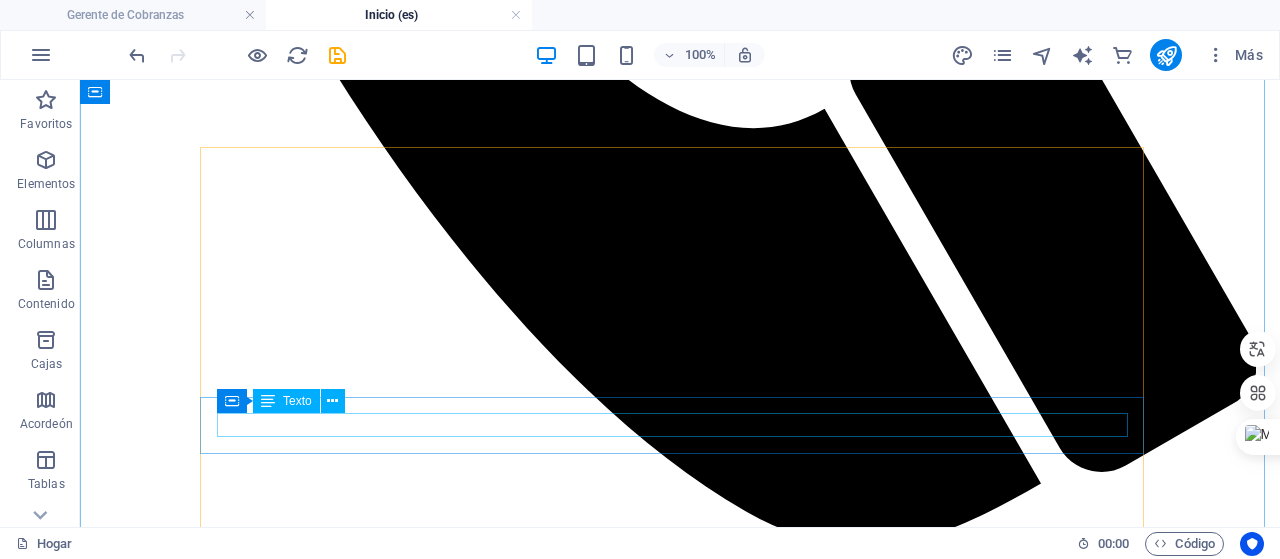 scroll, scrollTop: 1754, scrollLeft: 0, axis: vertical 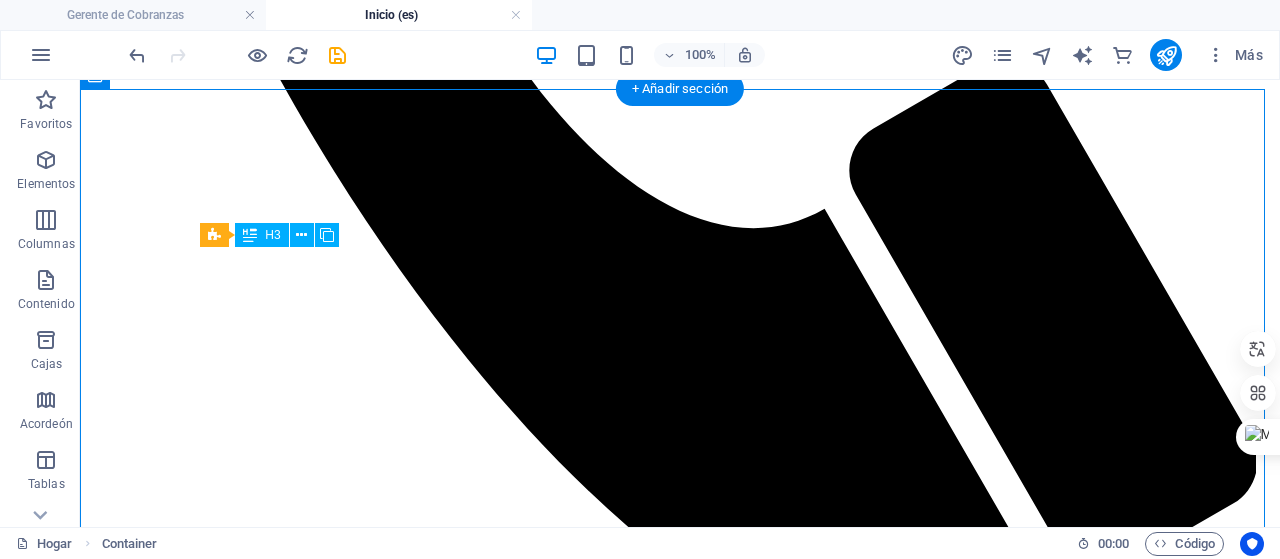 drag, startPoint x: 224, startPoint y: 285, endPoint x: 376, endPoint y: 287, distance: 152.01315 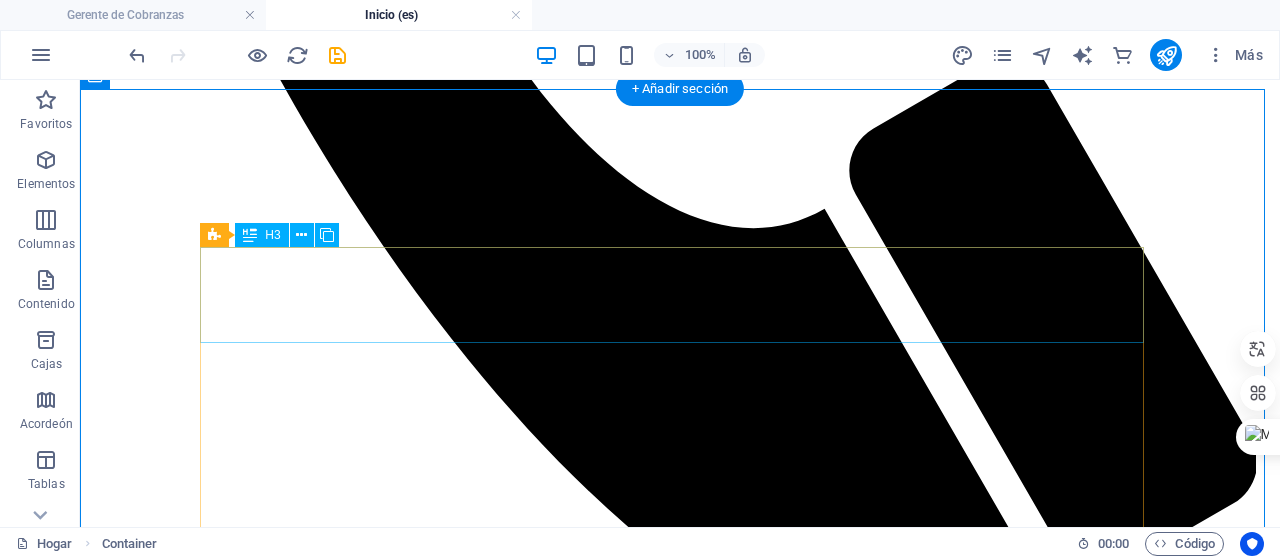 click on "¿Cómo funciona la tecnología Cyclon H2O?" at bounding box center (680, 3165) 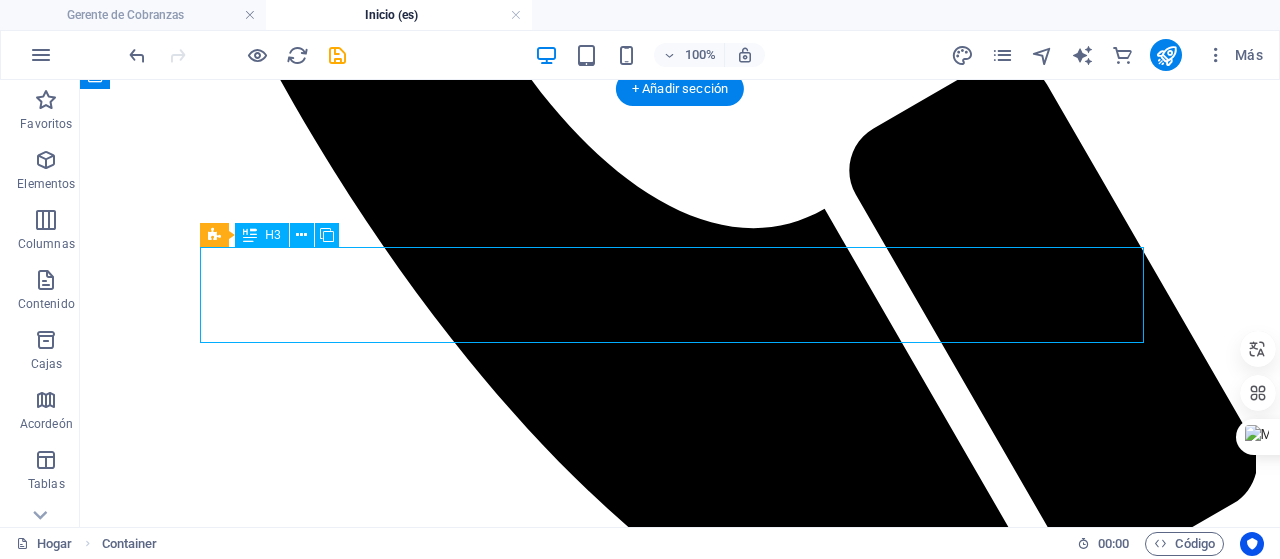 click on "¿Cómo funciona la tecnología Cyclon H2O?" at bounding box center (680, 3165) 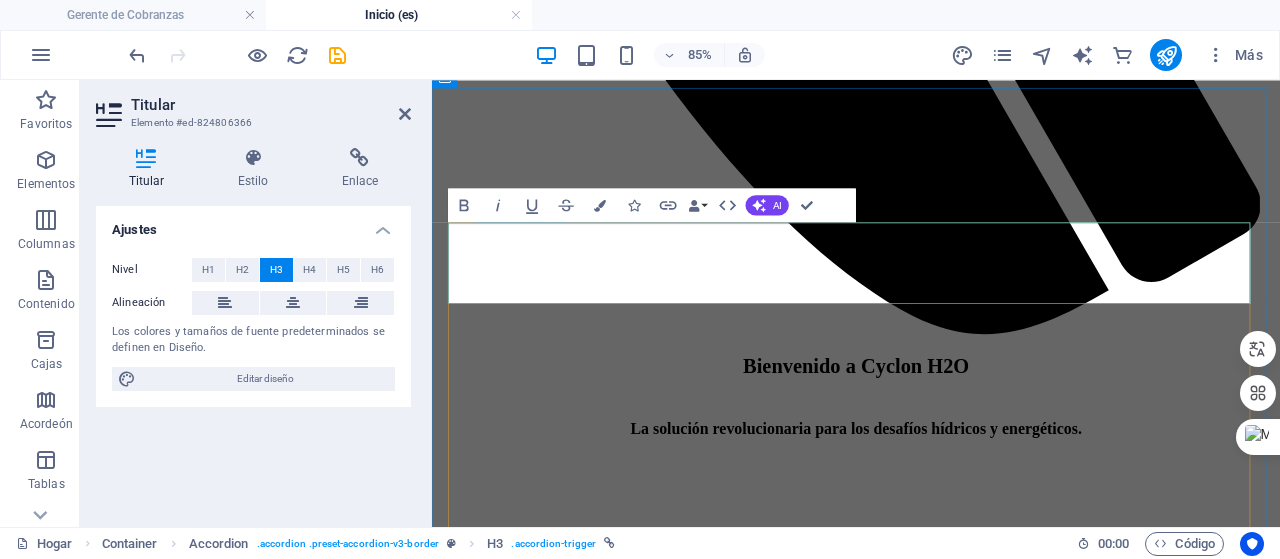 copy on "¿Cómo funciona la tecnología Cyclon H2O?" 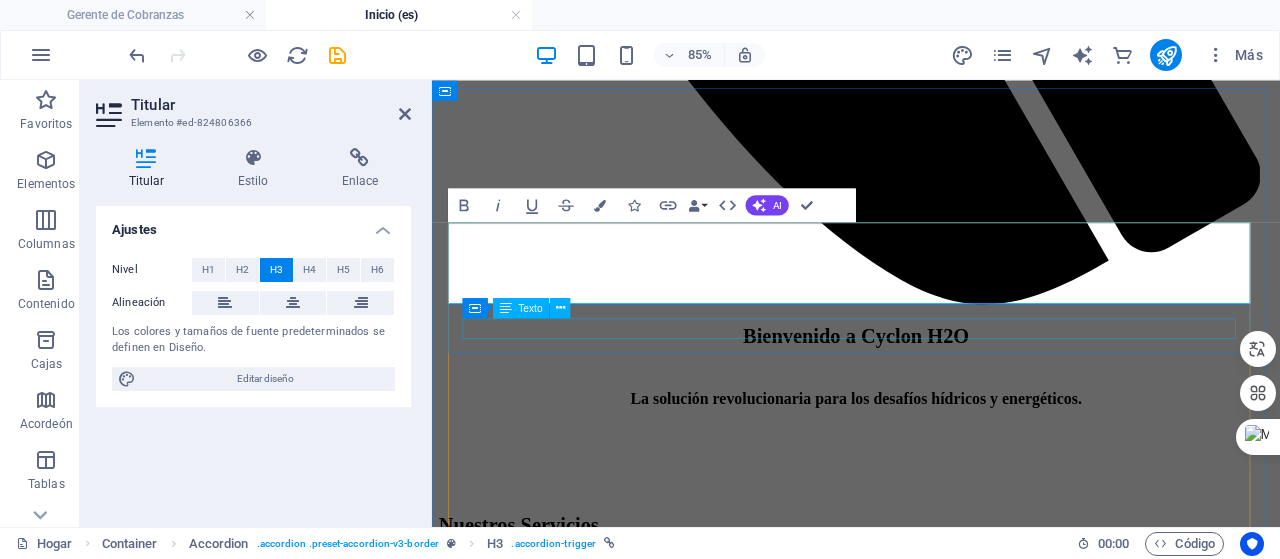 scroll, scrollTop: 1754, scrollLeft: 0, axis: vertical 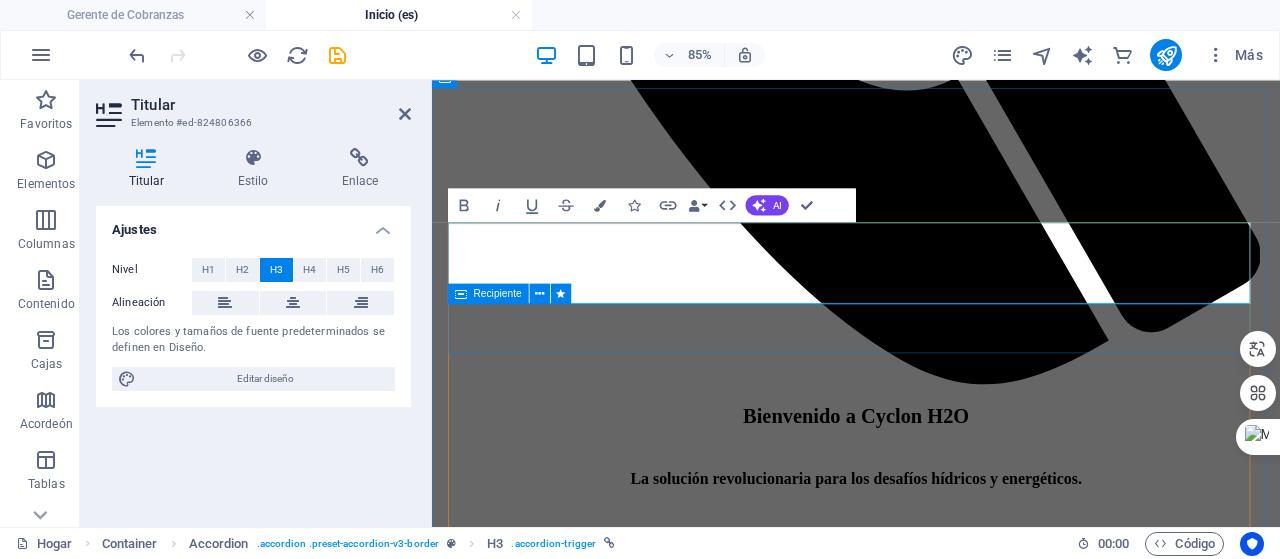 click on "Utilizamos procesos termodinámicos para extraer humedad del aire y convertirla en agua potable." at bounding box center (931, 2995) 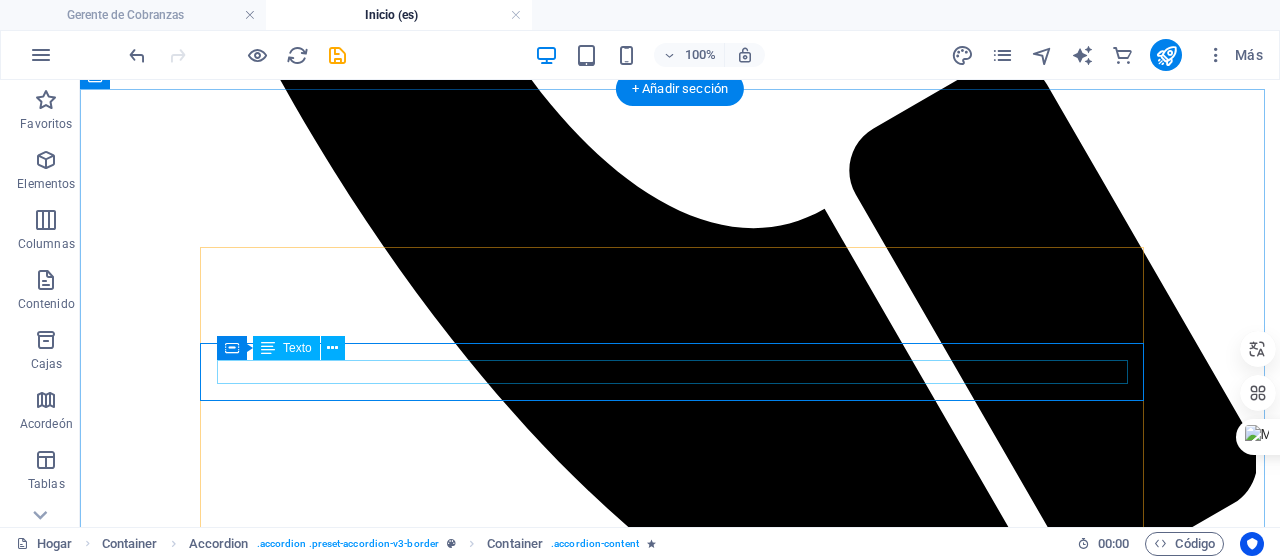 click on "Utilizamos procesos termodinámicos para extraer humedad del aire y convertirla en agua potable." at bounding box center [680, 3204] 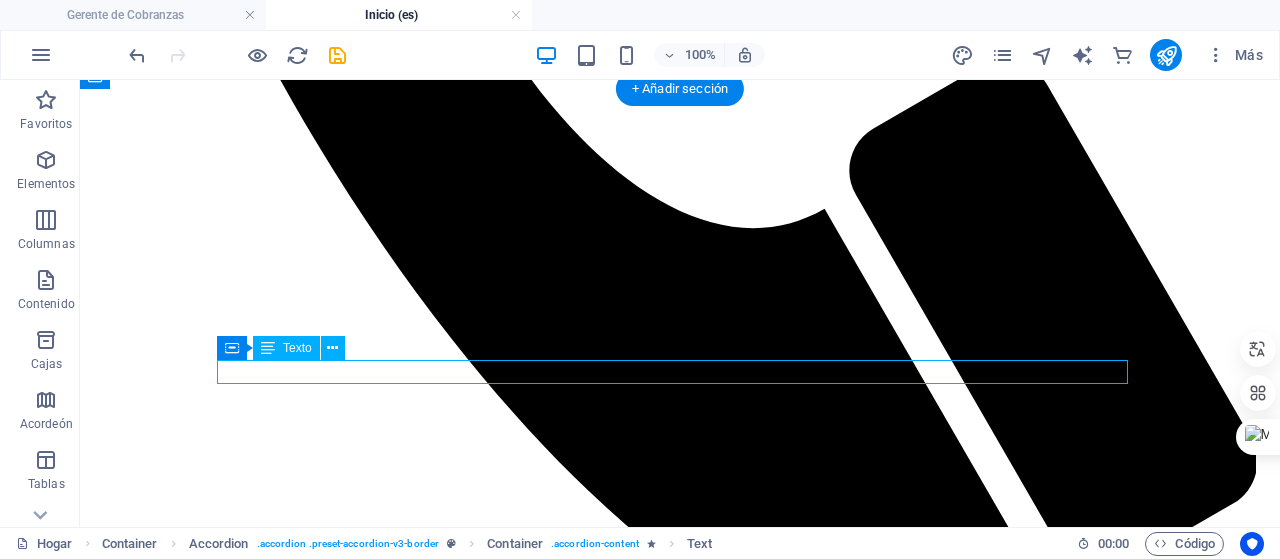 click on "Utilizamos procesos termodinámicos para extraer humedad del aire y convertirla en agua potable." at bounding box center (680, 3204) 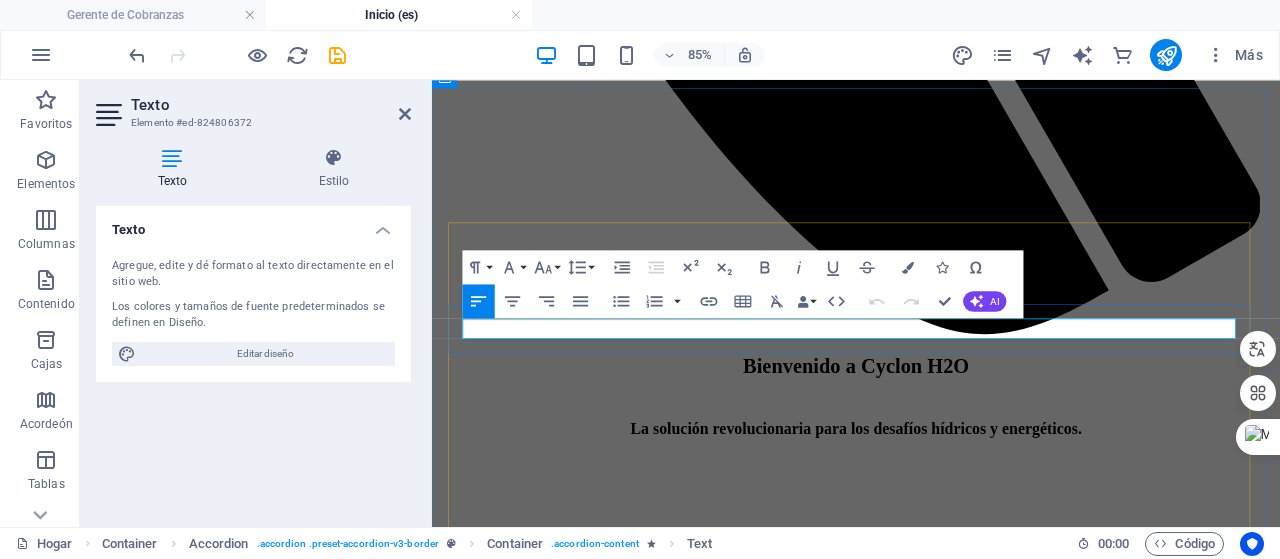 click on "Utilizamos procesos termodinámicos para extraer humedad del aire y convertirla en agua potable." at bounding box center [752, 2935] 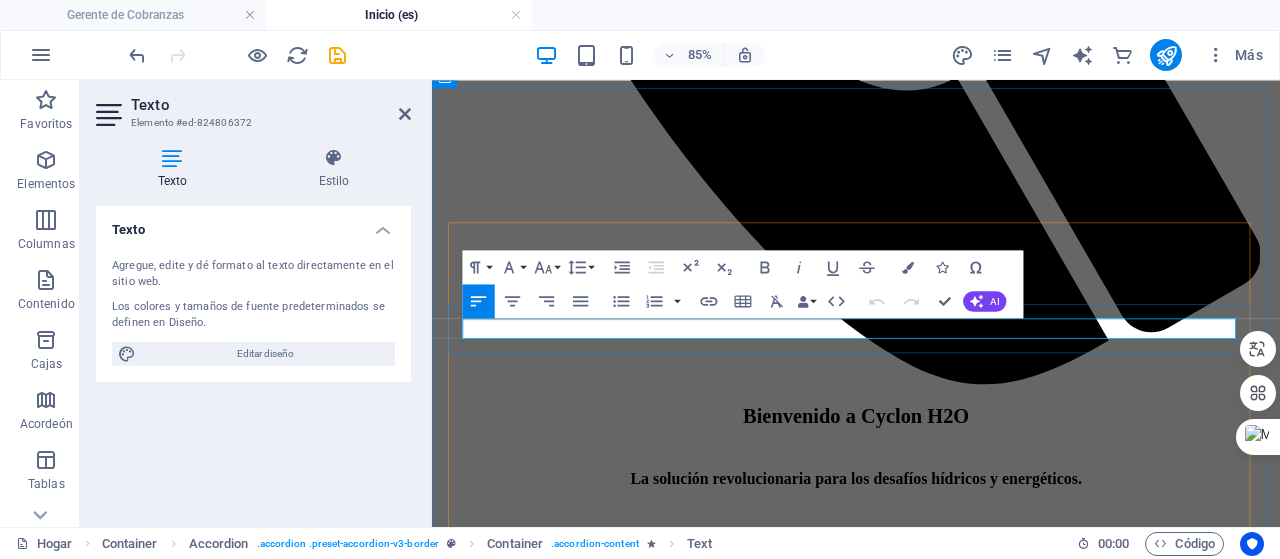 copy on "Utilizamos procesos termodinámicos para extraer humedad del aire y convertirla en agua potable." 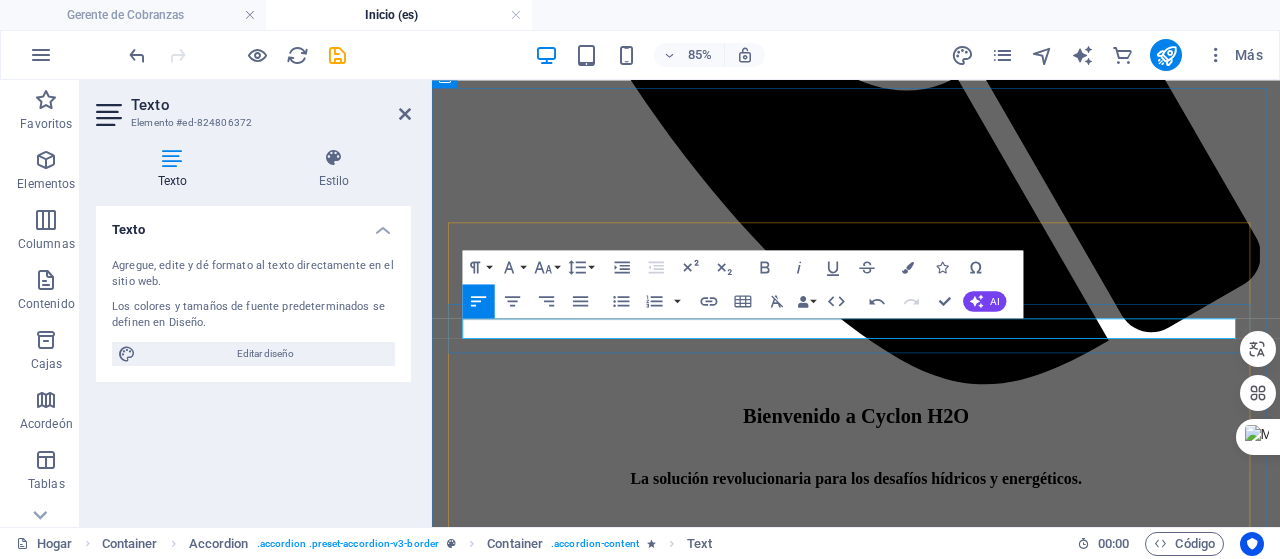 click on "Utilizamos procesos termodinámicos y eléctromecanicos para extraer humedad del aire y convertirla en agua potable." at bounding box center (816, 2994) 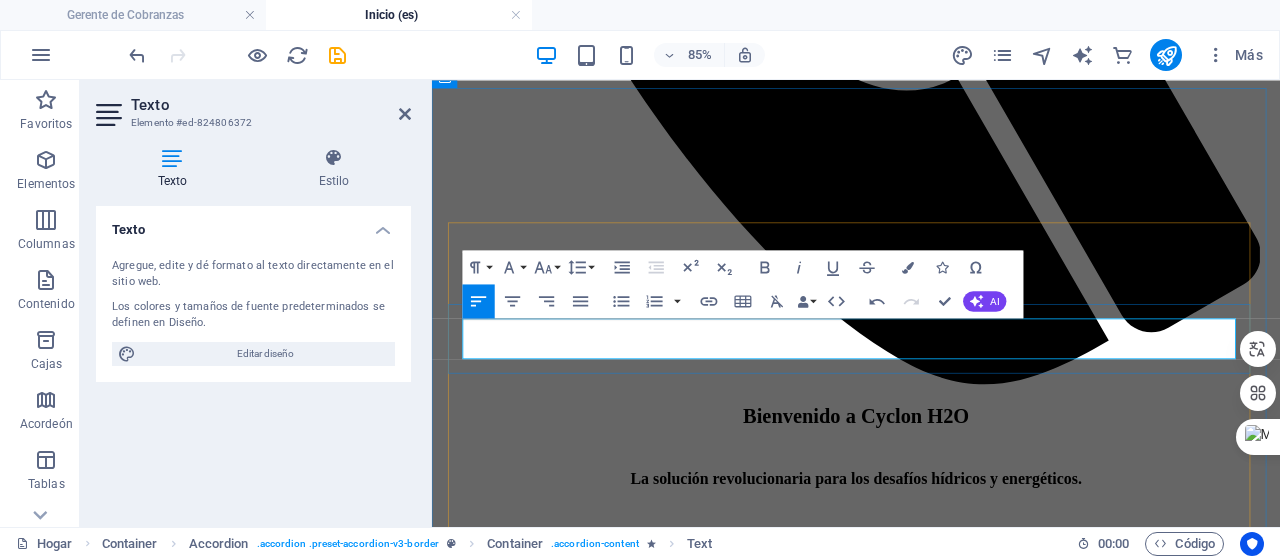 click on "Utilizamos procesos termodinámicos, dinamica de fluidos y  eléctromecanicos para extraer humedad del aire y convertirla en agua potable." at bounding box center (881, 2994) 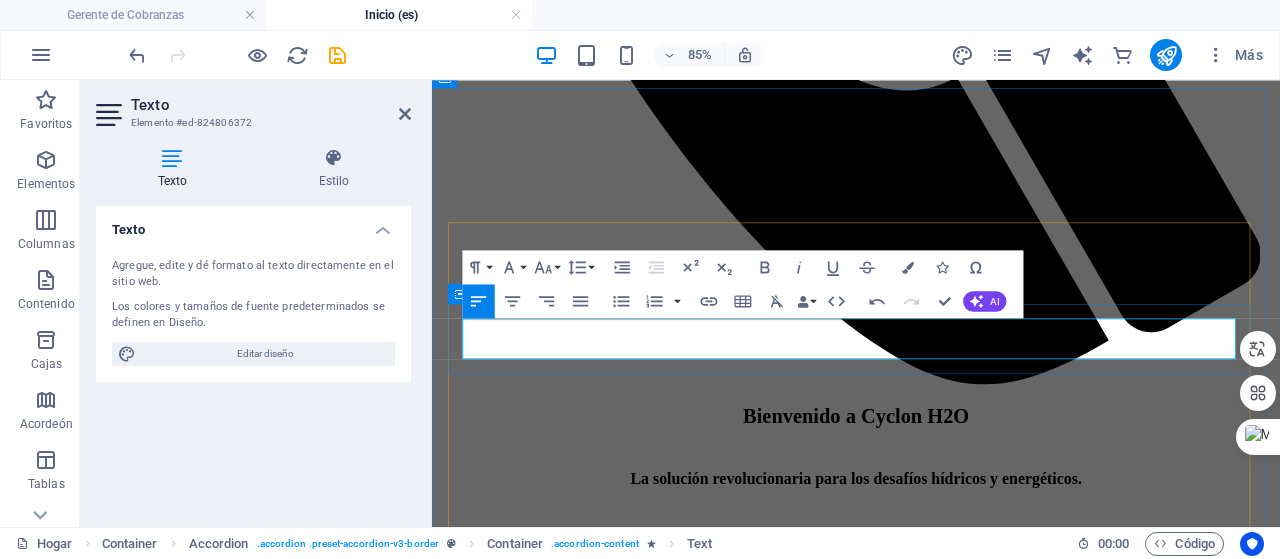 click on "Utilizamos procesos termodinámicos, dinamica de fluidos y eléctromecanicas para extraer agua de la humedad ambiental y energía eléctrica del viento y el sol." at bounding box center [931, 3004] 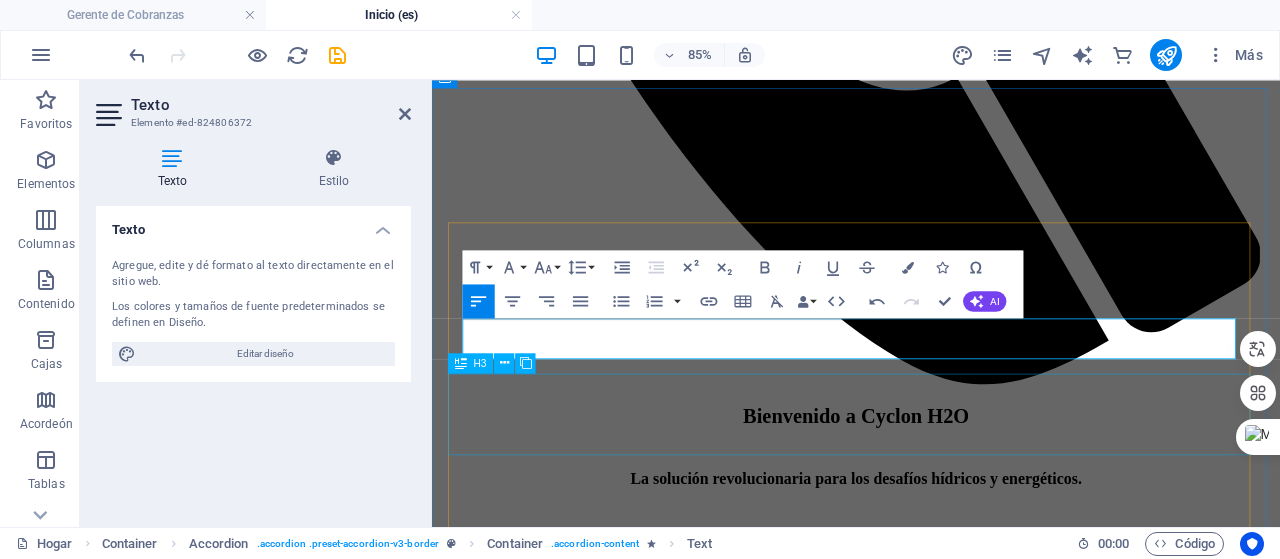 click on "¿Es segura el agua producida?" at bounding box center (931, 3051) 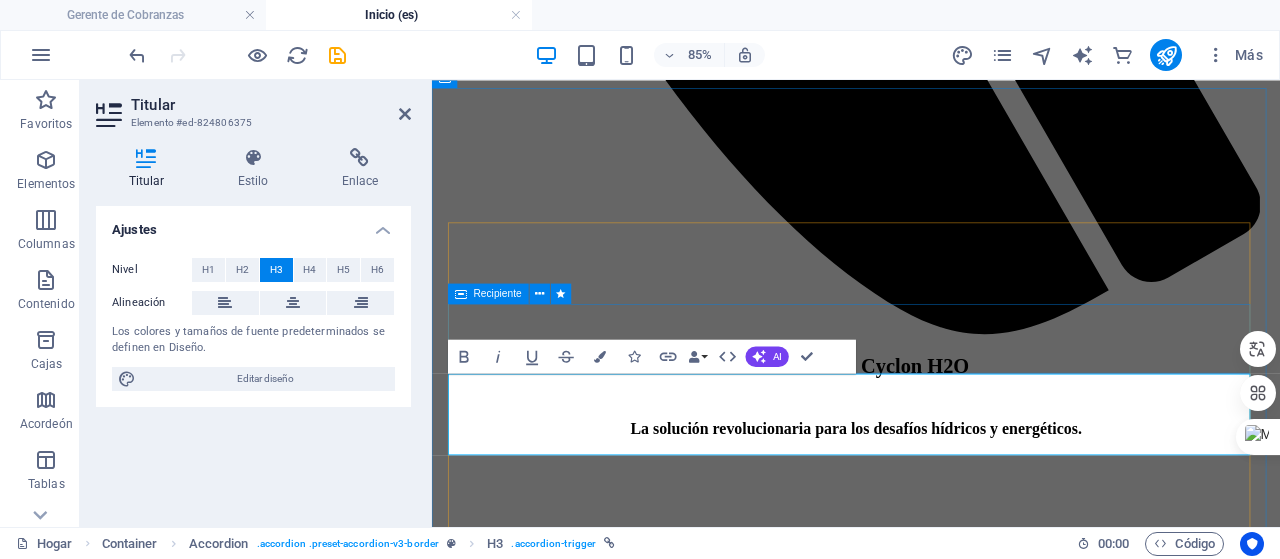 click on "Utilizamos procesos termodinámicos, dinámicos de fluidos y eléctromecanicas para extraer agua de la humedad ambiental y energía eléctrica del viento y el sol." at bounding box center [931, 2945] 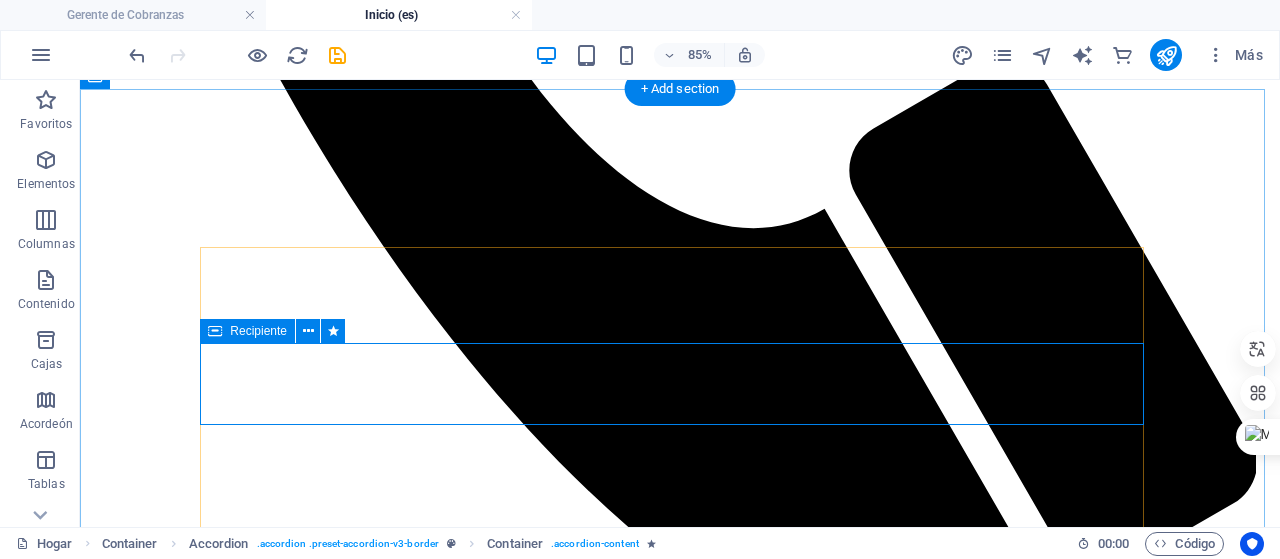 click on "Utilizamos procesos termodinámicos, dinámicos de fluidos y eléctromecanicas para extraer agua de la humedad ambiental y energía eléctrica del viento y el sol." at bounding box center (680, 3204) 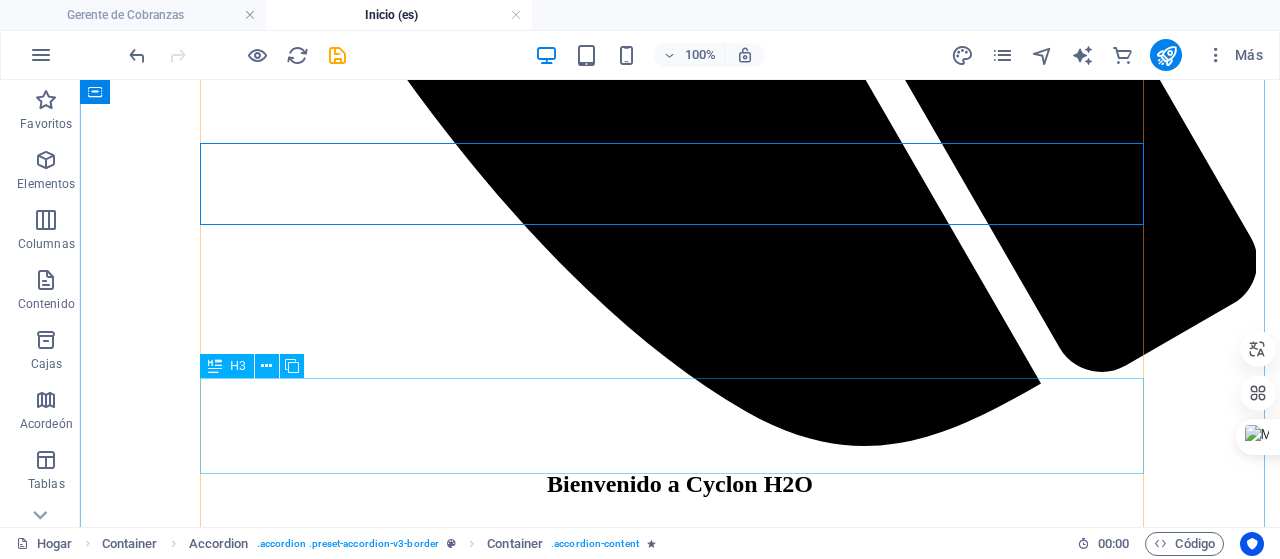 scroll, scrollTop: 1954, scrollLeft: 0, axis: vertical 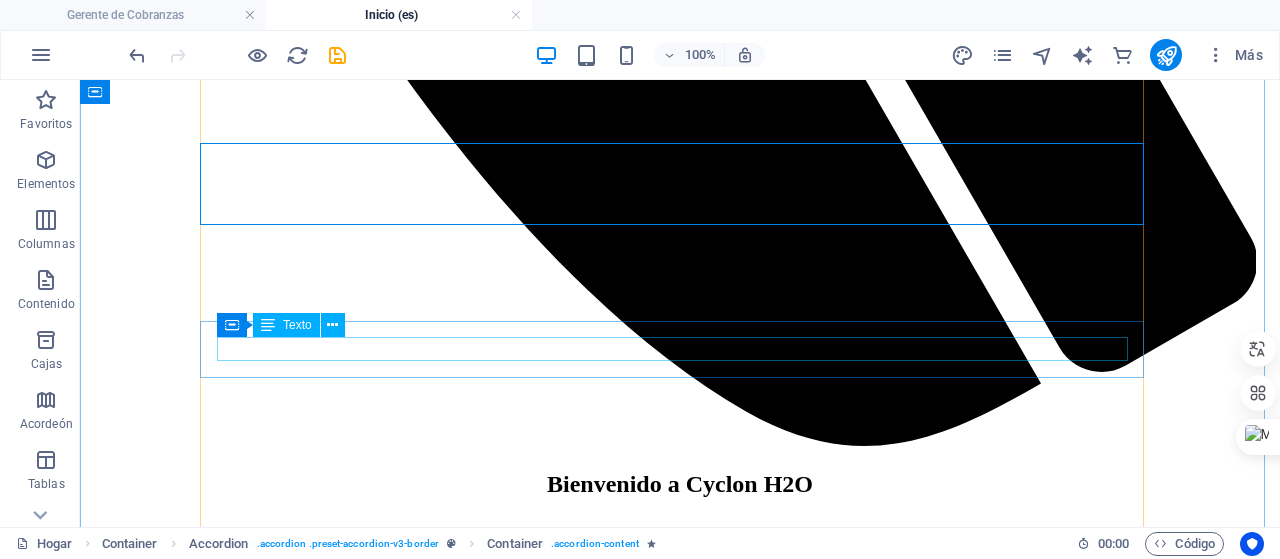 click on "Sí, nuestra tecnología asegura que el agua producida cumpla con los estándares de potabilidad más exigentes." at bounding box center [680, 3081] 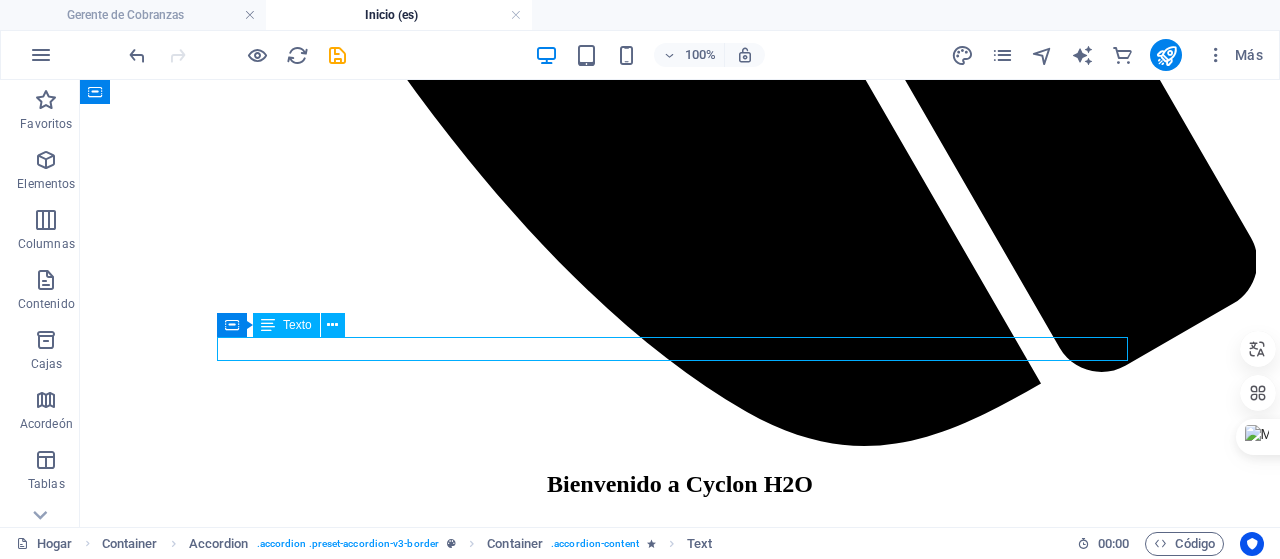 drag, startPoint x: 1016, startPoint y: 353, endPoint x: 769, endPoint y: 401, distance: 251.62074 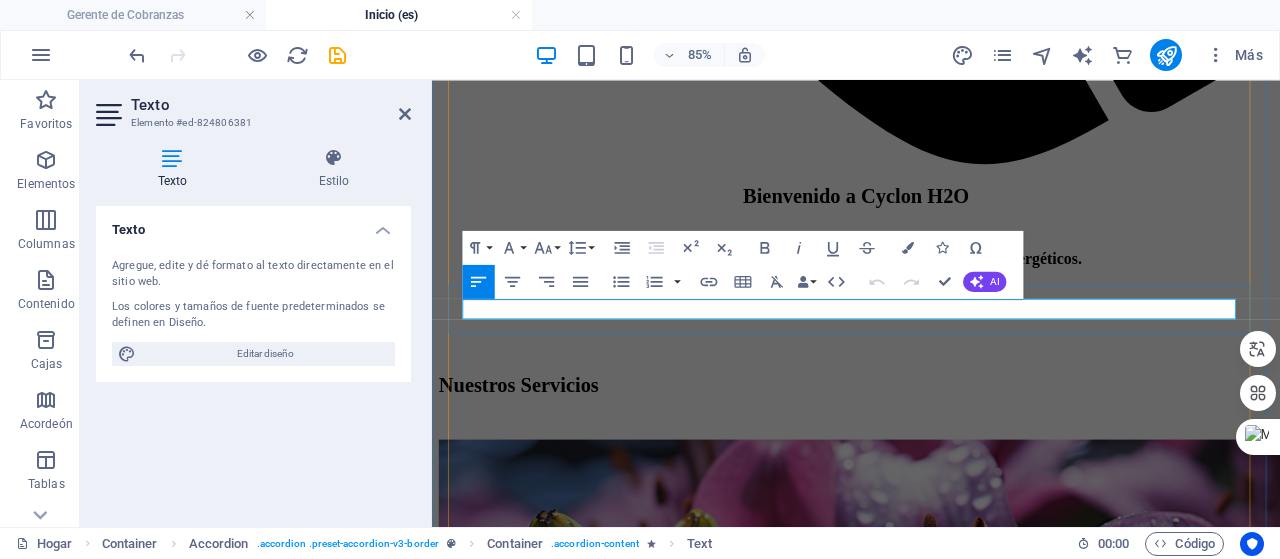 click on "Sí, nuestra tecnología asegura que el agua producida cumpla con los estándares de potabilidad más exigentes." at bounding box center [931, 2831] 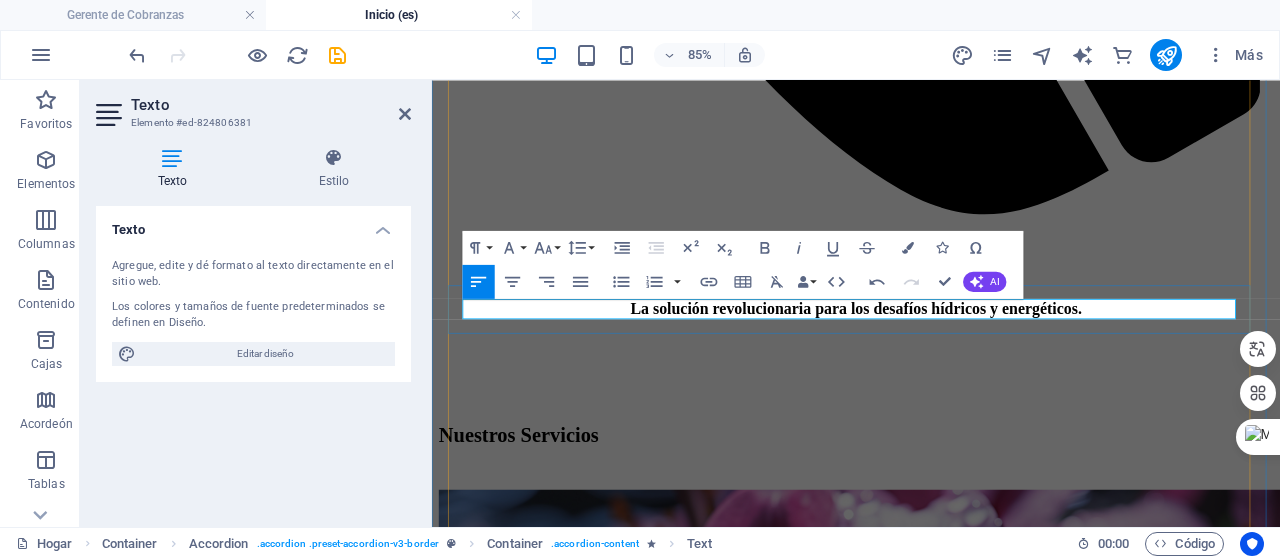type 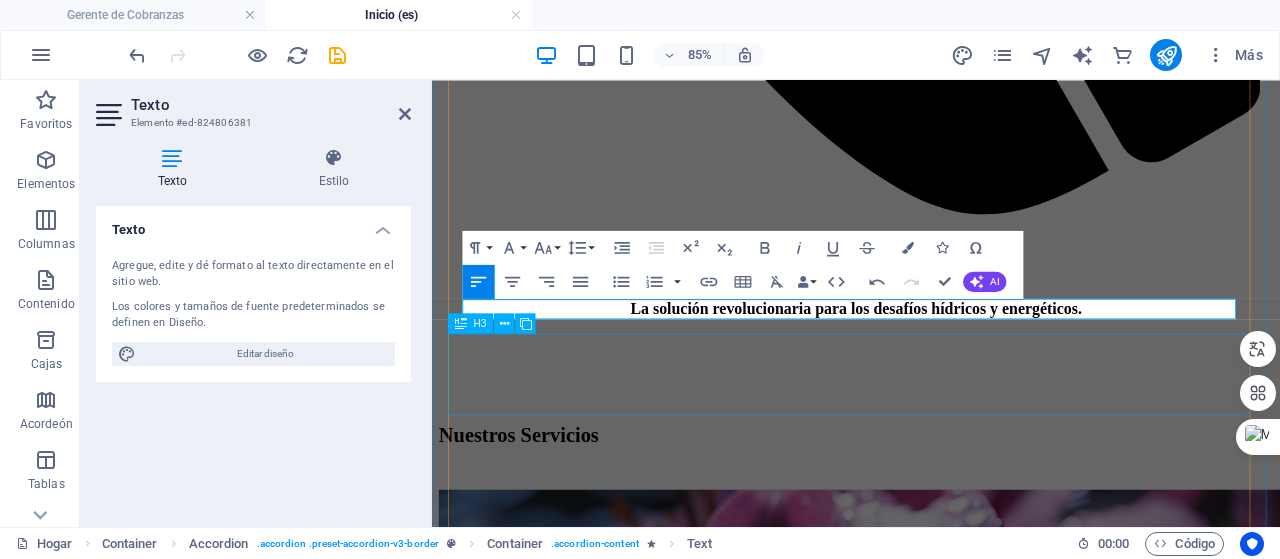 click on "¿Qué tipo de energía se genera?" at bounding box center (931, 2929) 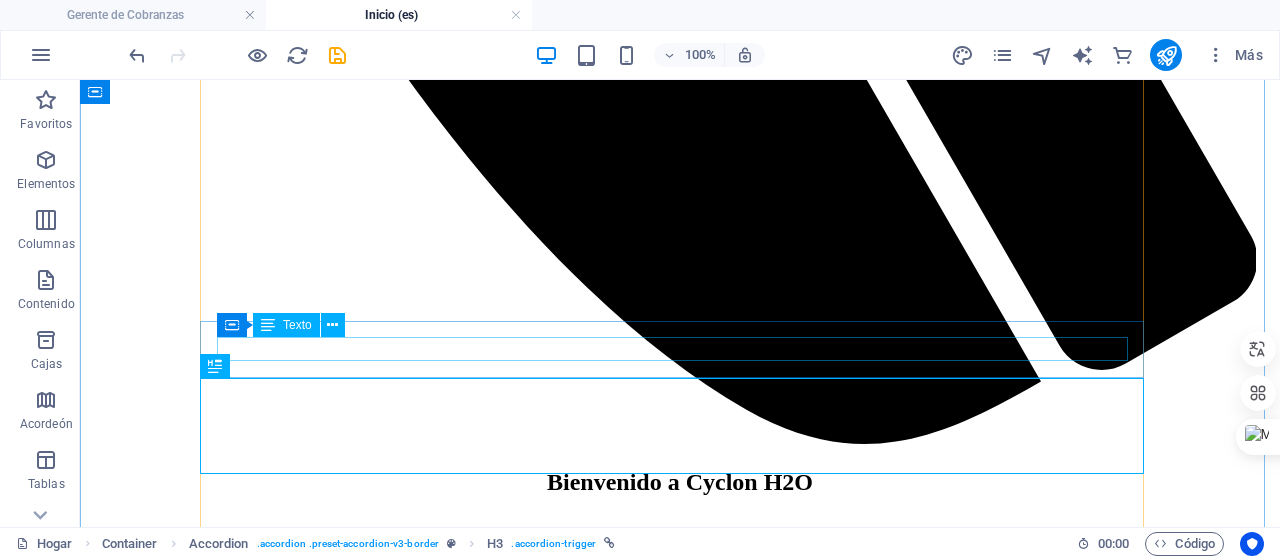 scroll, scrollTop: 1954, scrollLeft: 0, axis: vertical 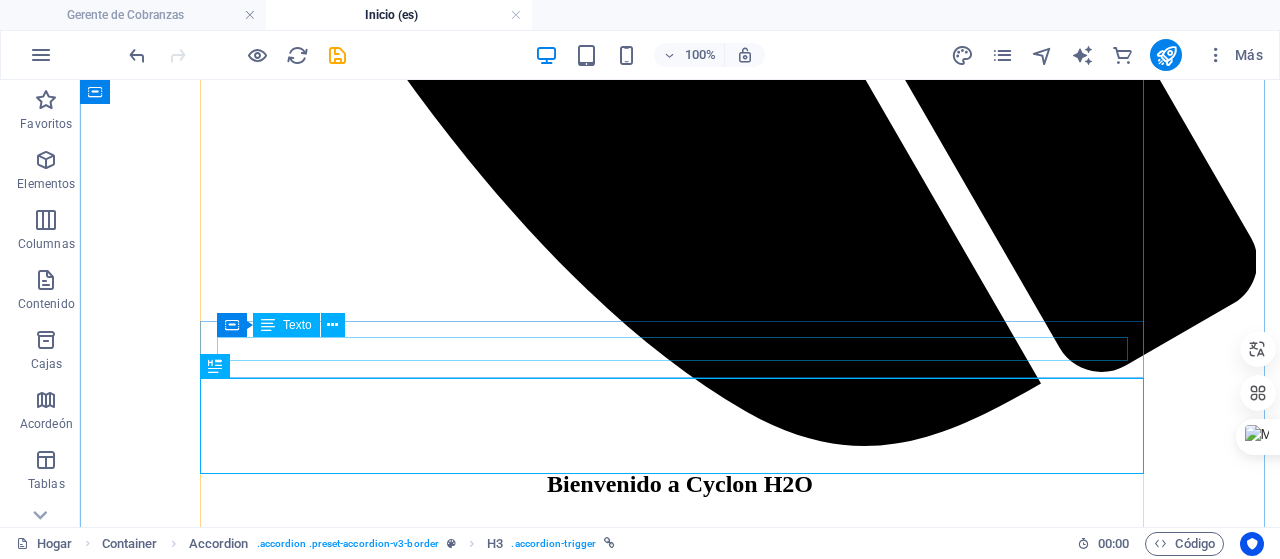 click on "Sí, nuestra tecnología asegura que el agua producida cumpla con los estándares de la NCh409." at bounding box center [680, 3081] 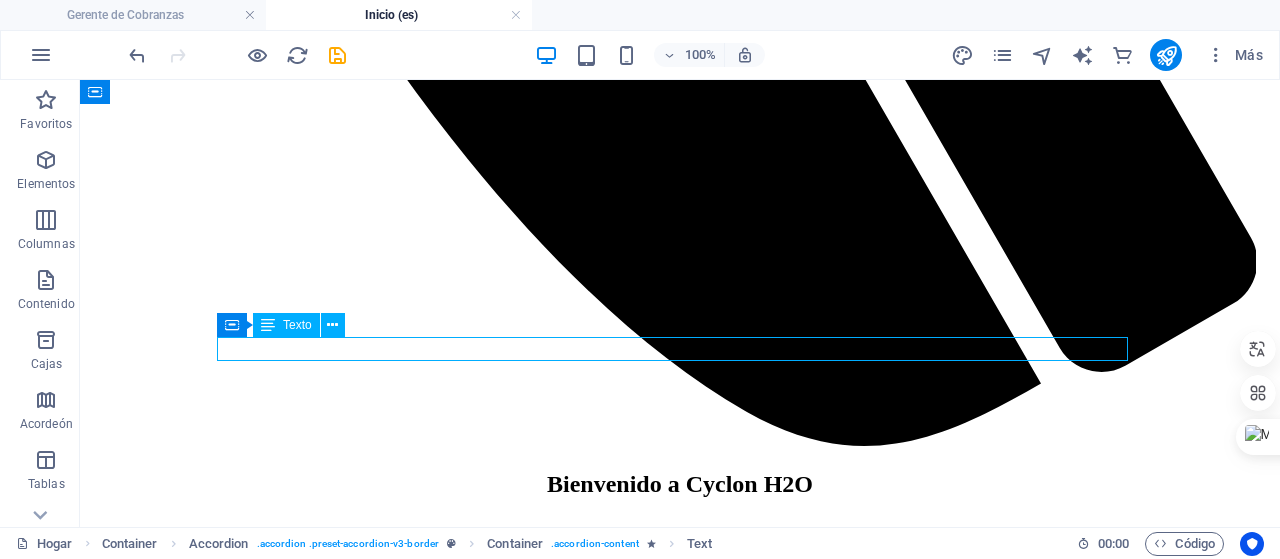 click on "Sí, nuestra tecnología asegura que el agua producida cumpla con los estándares de la NCh409." at bounding box center (680, 3081) 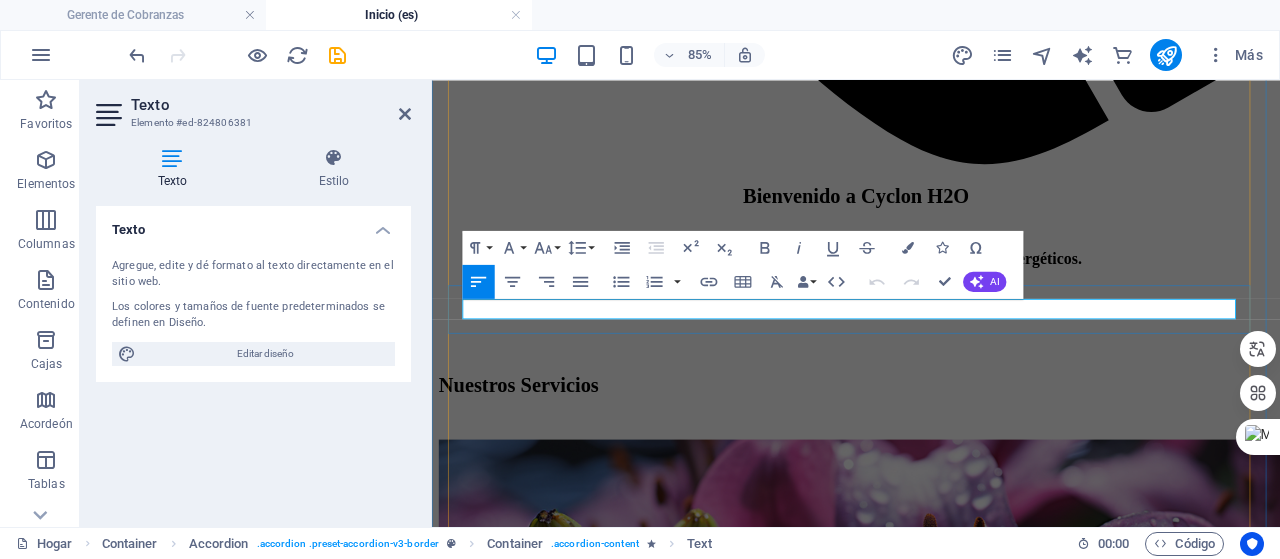 click on "Sí, nuestra tecnología asegura que el agua producida cumpla con los estándares de la NCh409." at bounding box center [931, 2831] 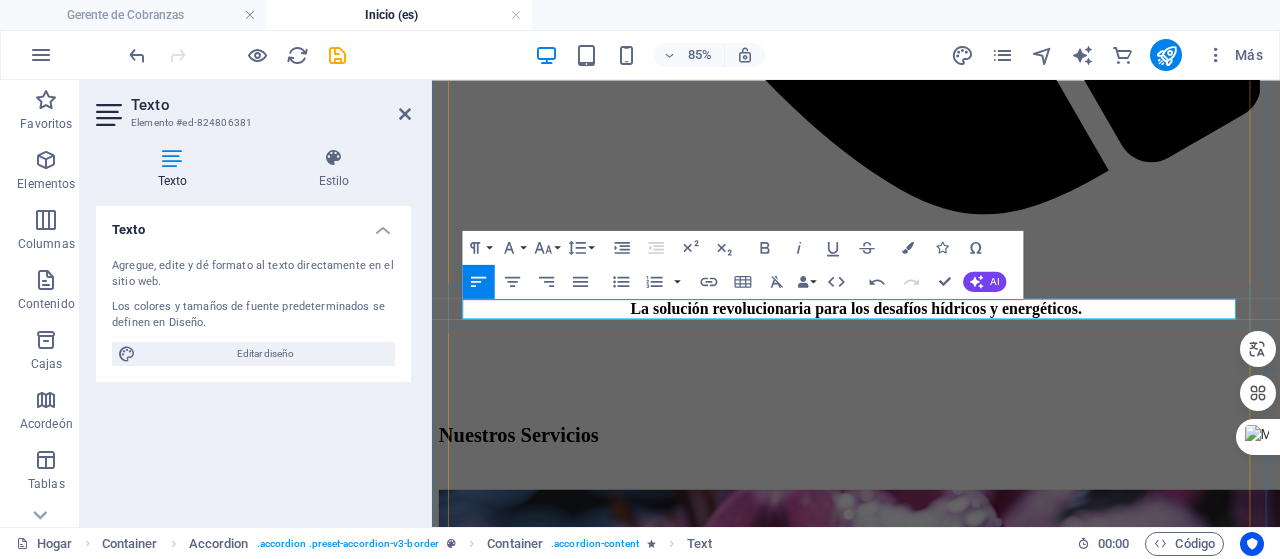 type 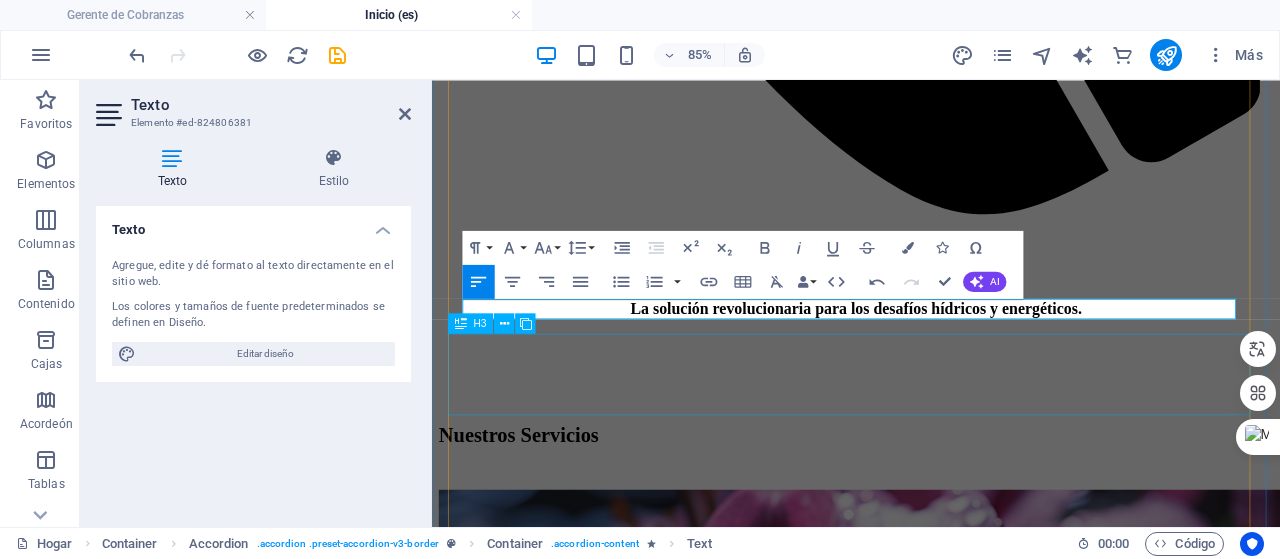 click on "¿Qué tipo de energía se genera?" at bounding box center (931, 2929) 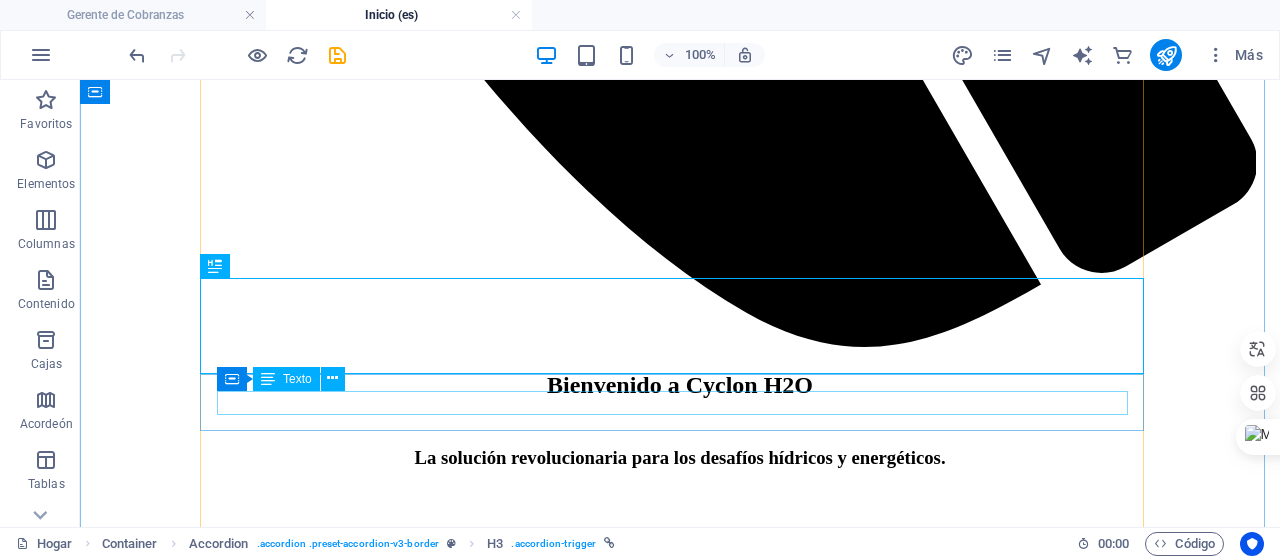 scroll, scrollTop: 2054, scrollLeft: 0, axis: vertical 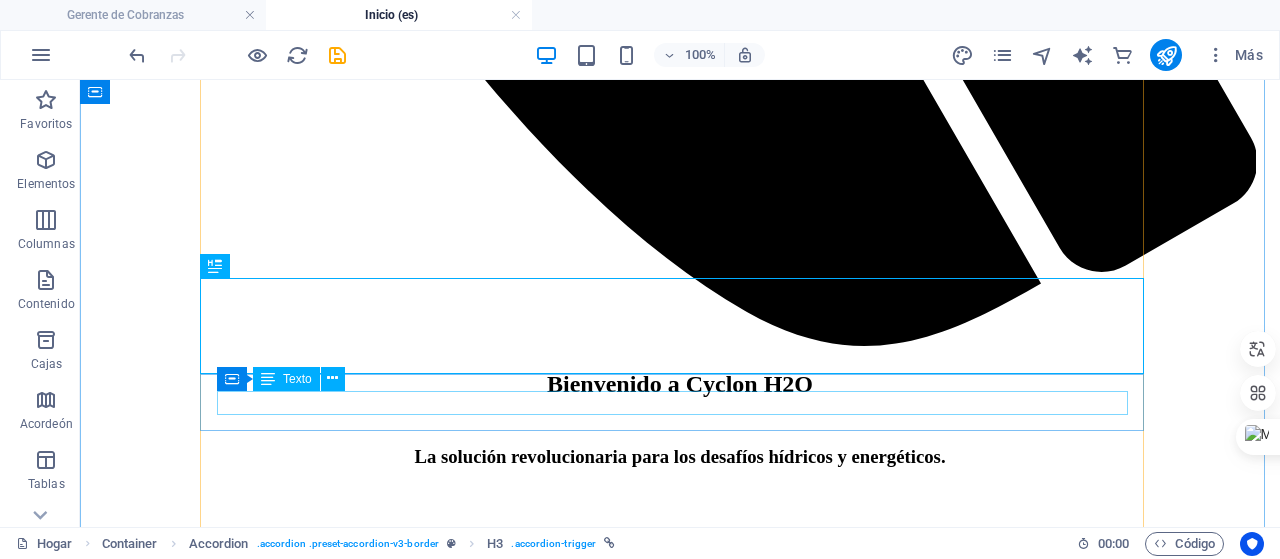 click on "Generamos energía eléctrica a partir de corrientes de aire, utilizando tecnología limpia y renovable." at bounding box center [680, 3059] 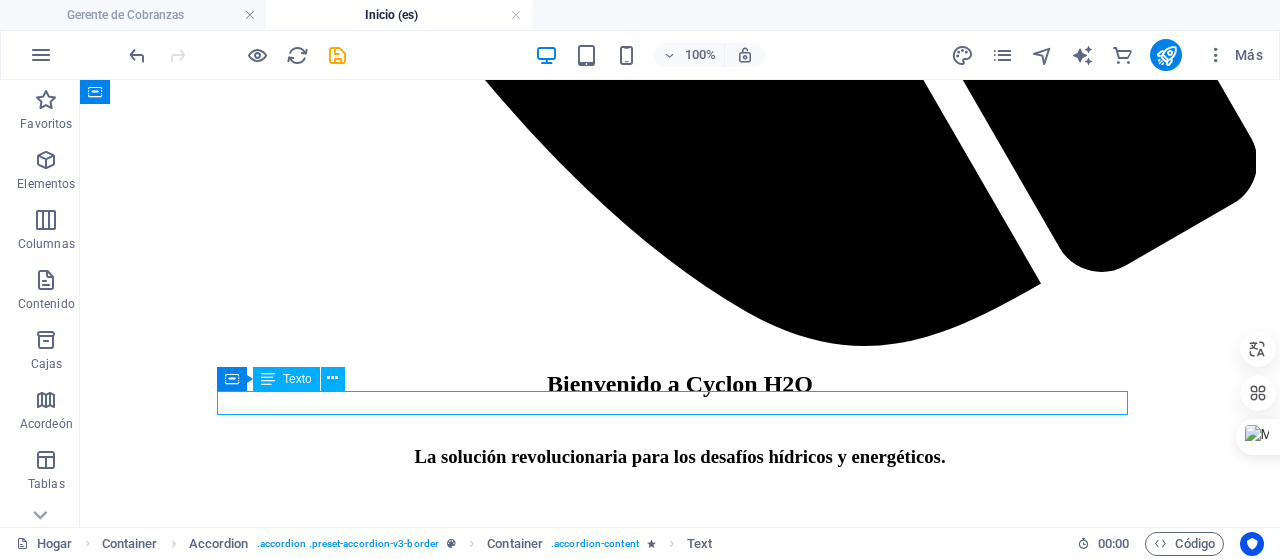 click on "Generamos energía eléctrica a partir de corrientes de aire, utilizando tecnología limpia y renovable." at bounding box center [680, 3059] 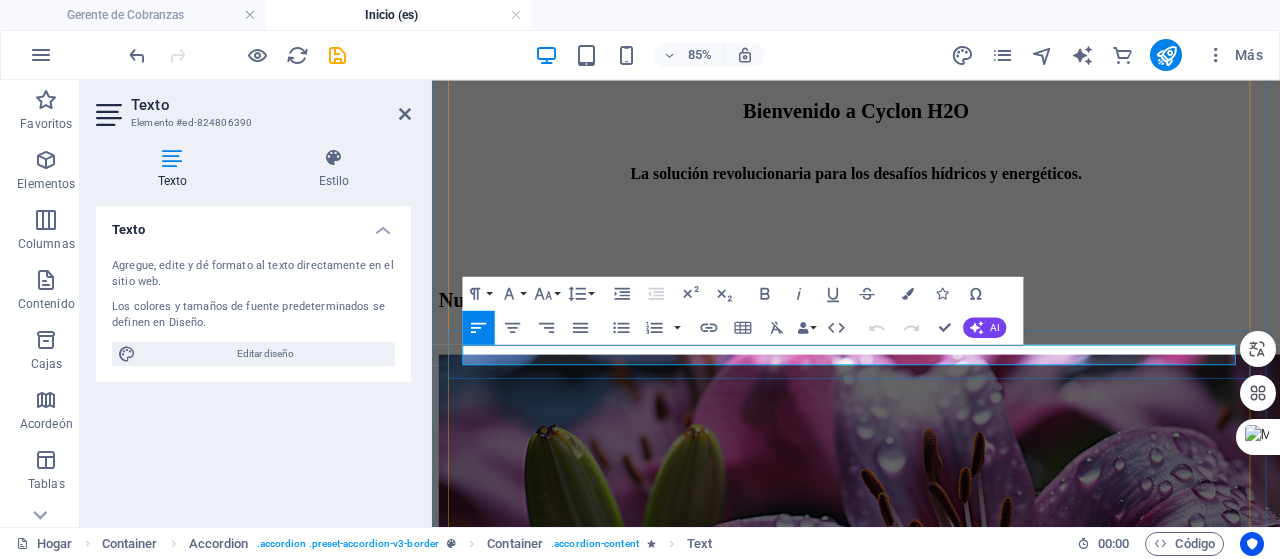 click on "Generamos energía eléctrica a partir de corrientes de aire, utilizando tecnología limpia y renovable." at bounding box center [757, 2807] 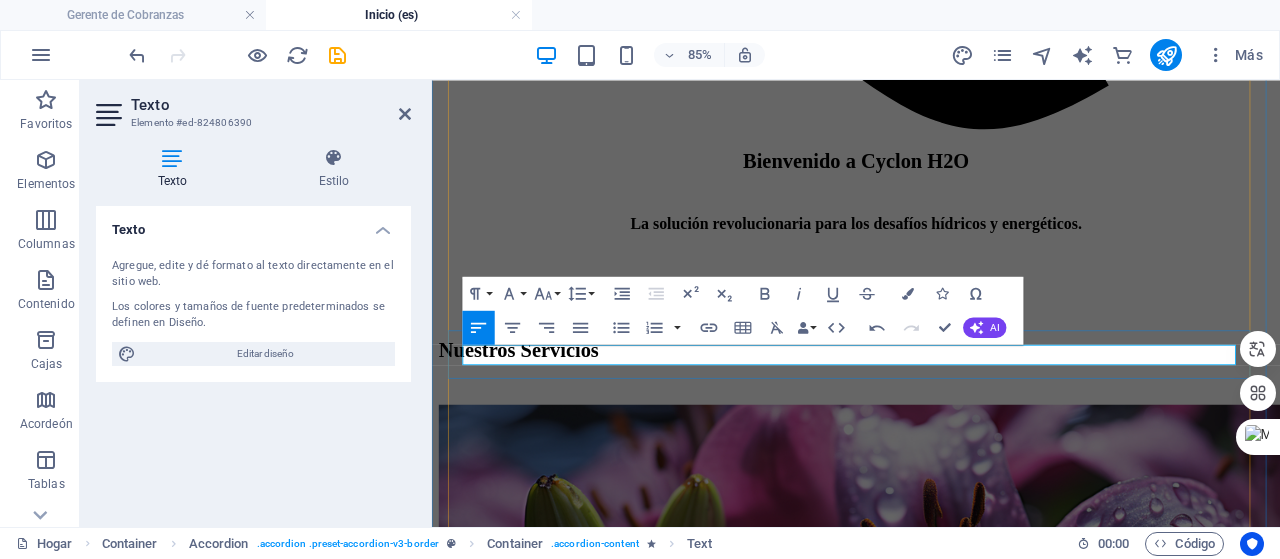 drag, startPoint x: 1000, startPoint y: 401, endPoint x: 1079, endPoint y: 412, distance: 79.762146 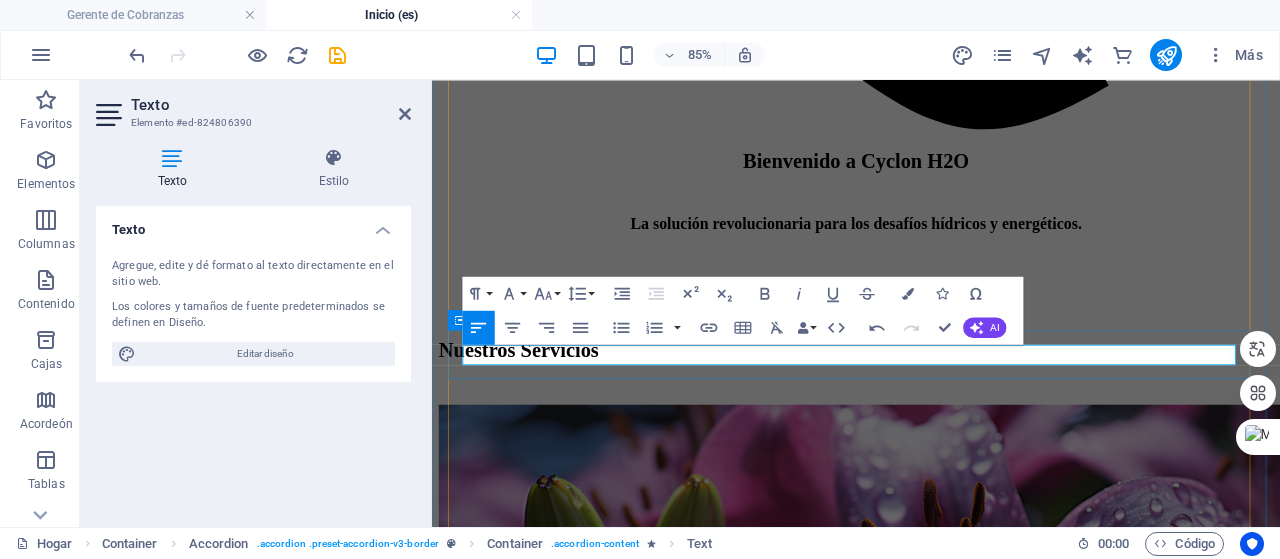 click on "Generamos energía eléctrica a partir de corrientes de aire y del la radiación solar, utilizando tecnología limpia y renovable." at bounding box center (931, 2867) 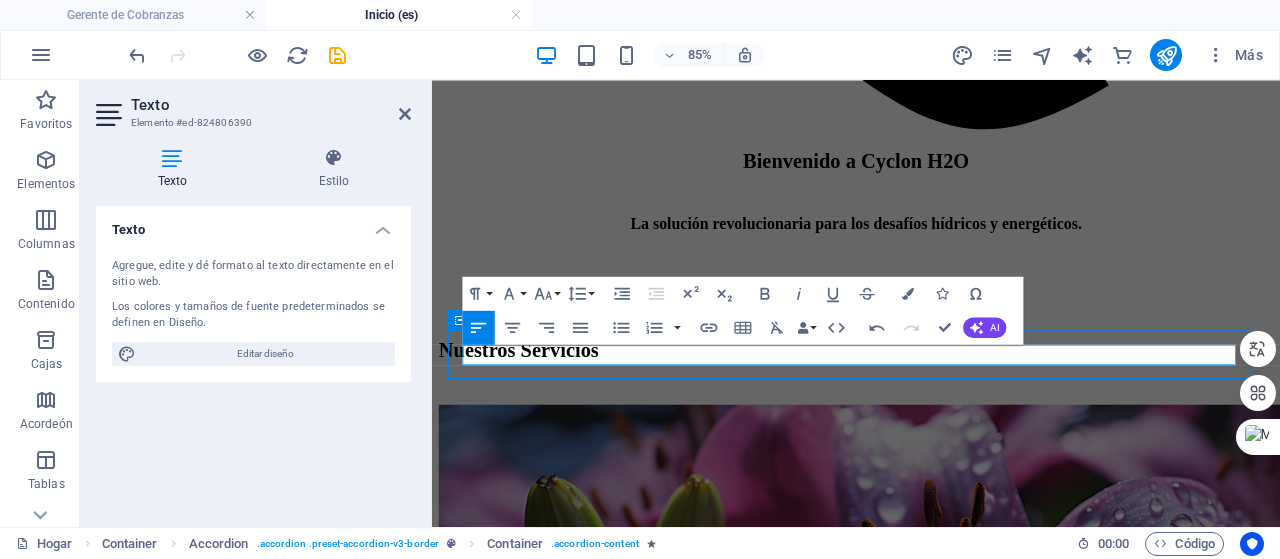 click on "¿Qué tipo de energía se genera?" at bounding box center [931, 2829] 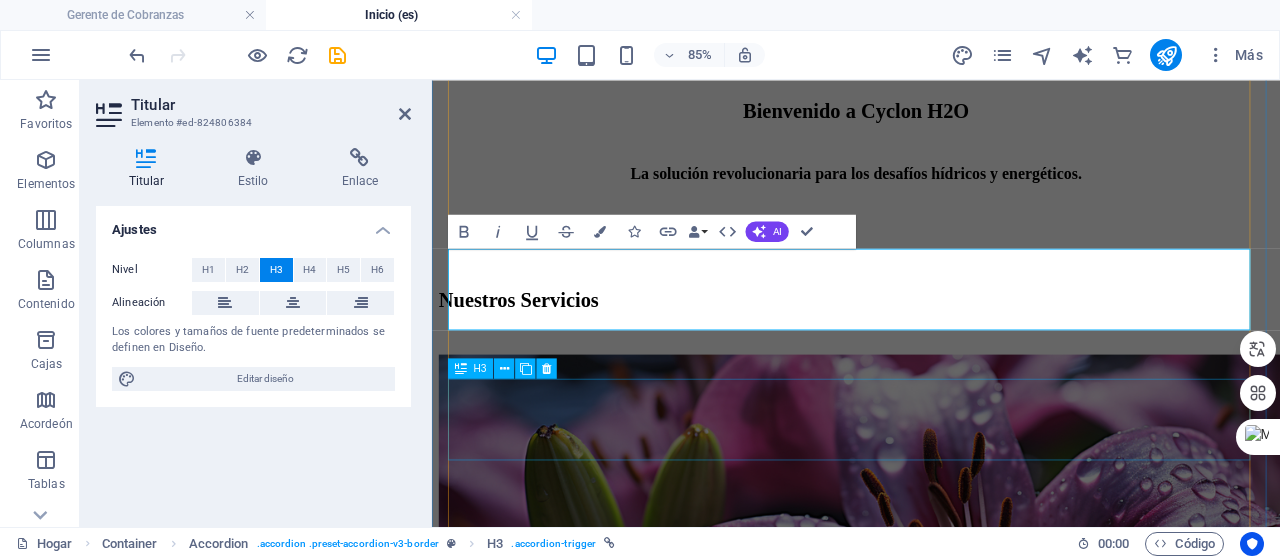 click on "¿Se puede usar en diferentes climas?" at bounding box center [931, 2847] 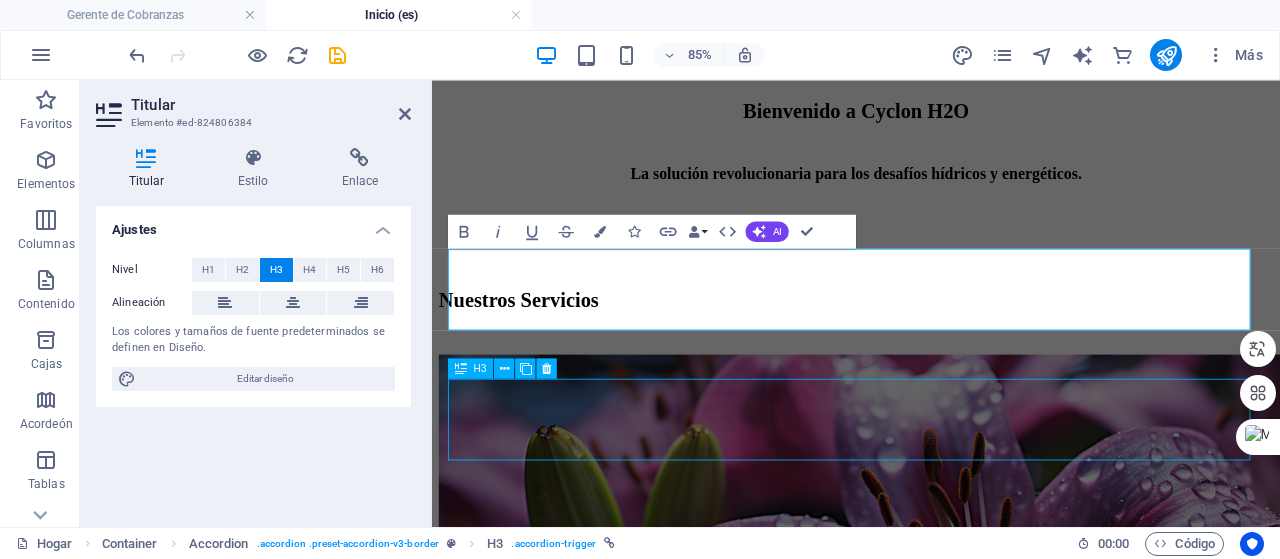 click on "¿Se puede usar en diferentes climas?" at bounding box center (931, 2847) 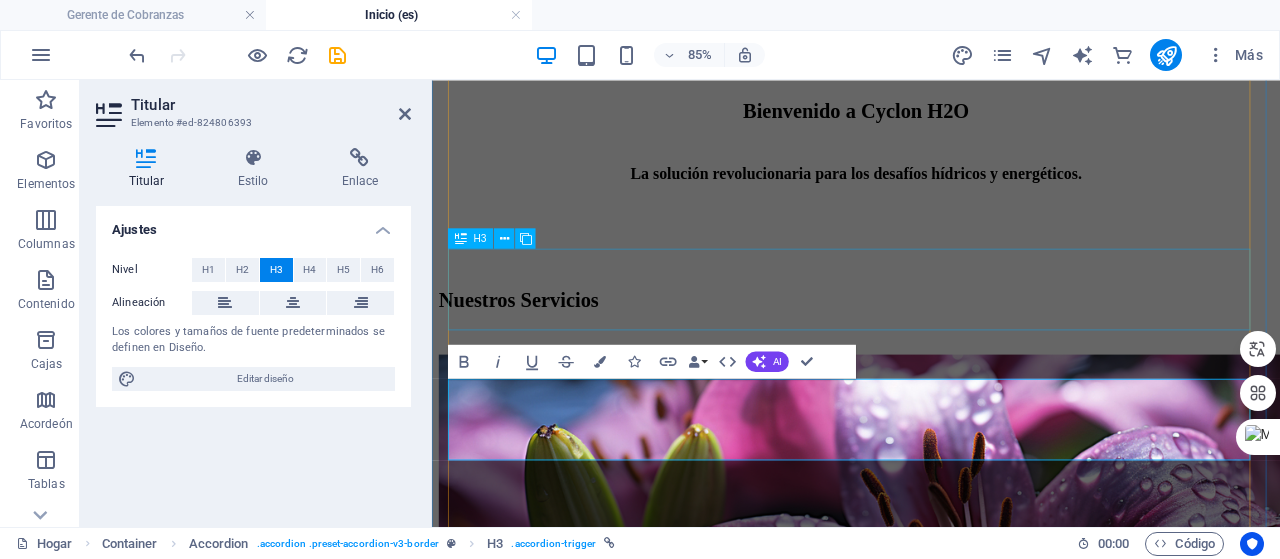 click on "¿Qué tipo de energía se genera?" at bounding box center (931, 2770) 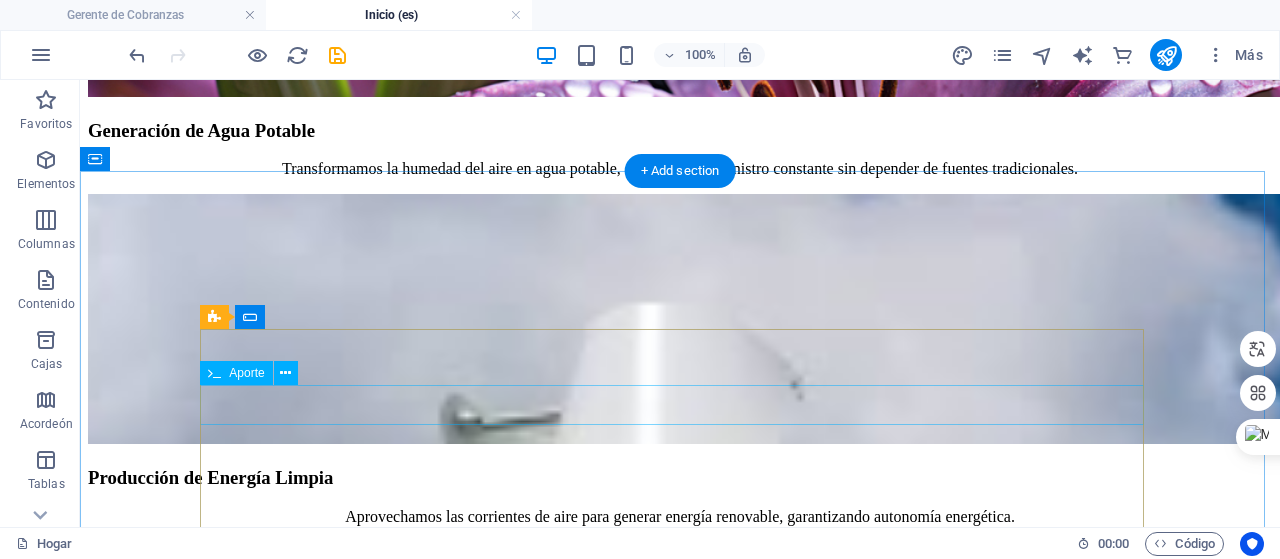 scroll, scrollTop: 2854, scrollLeft: 0, axis: vertical 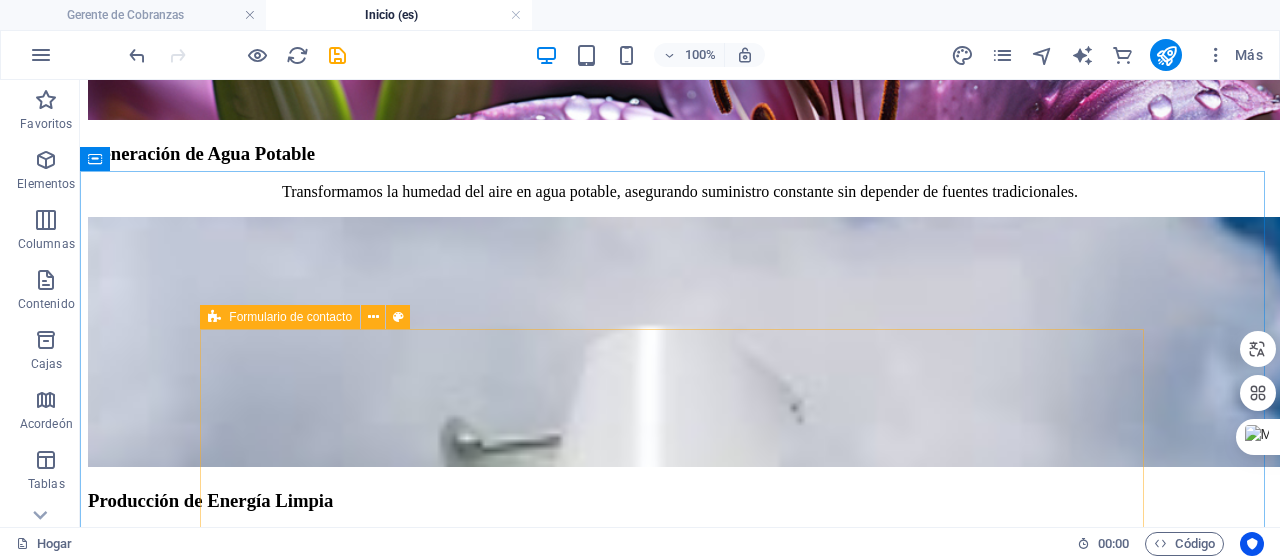 click on "Formulario de contacto" at bounding box center (290, 317) 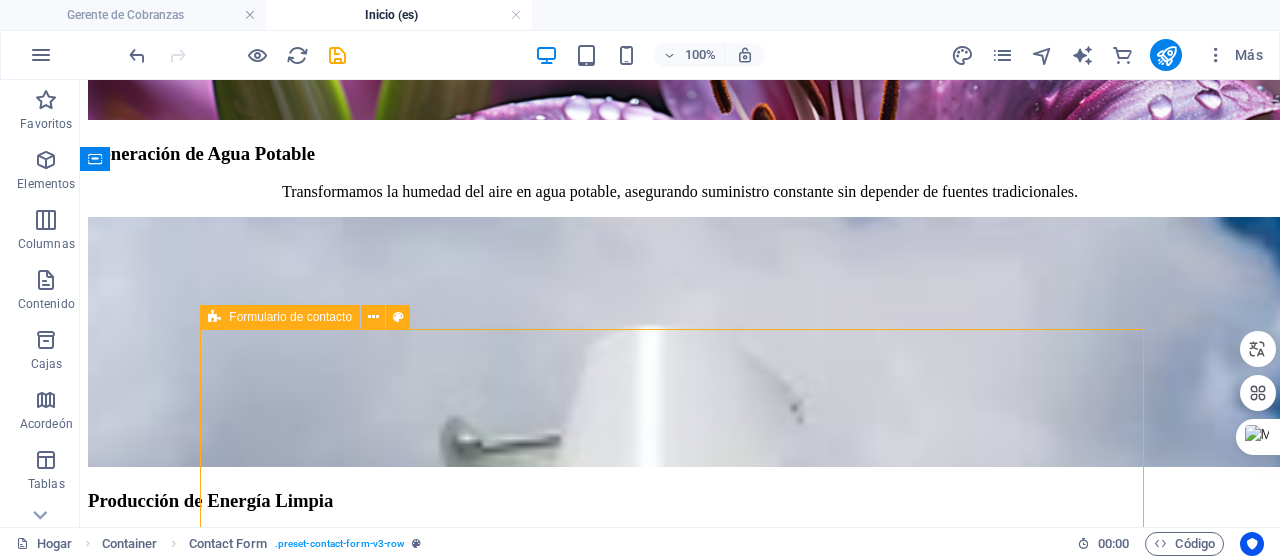click on "Formulario de contacto" at bounding box center [290, 317] 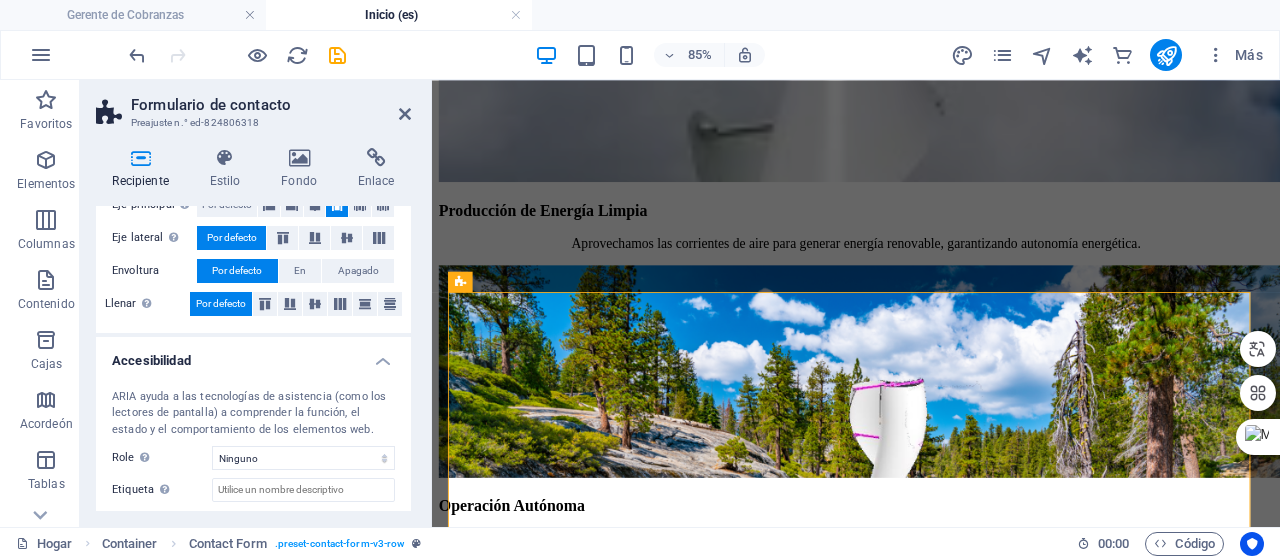 scroll, scrollTop: 492, scrollLeft: 0, axis: vertical 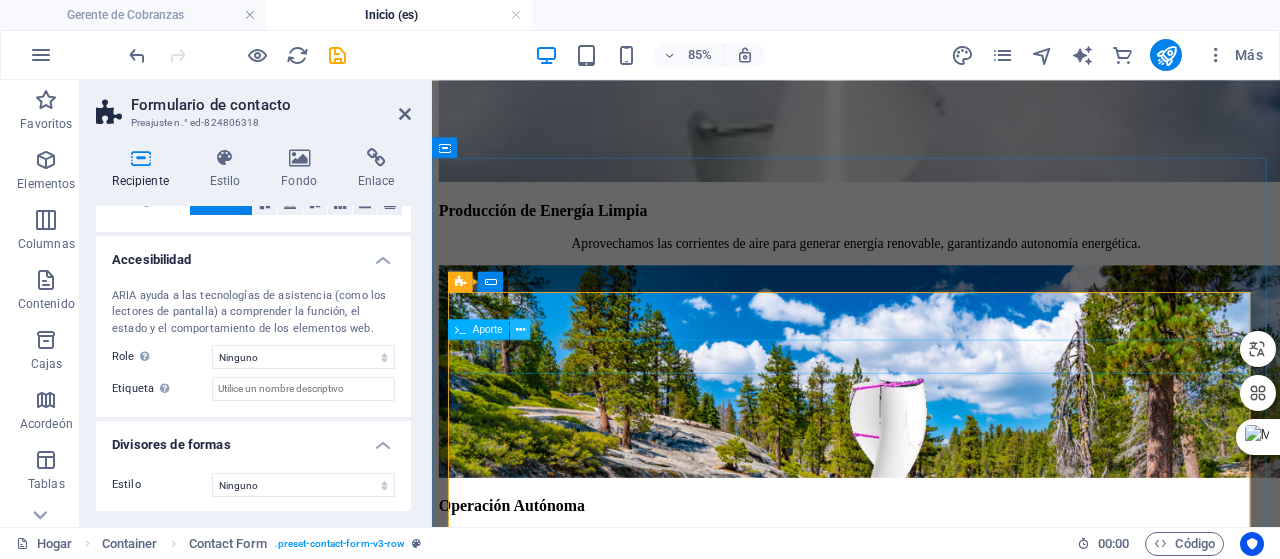 click at bounding box center (520, 329) 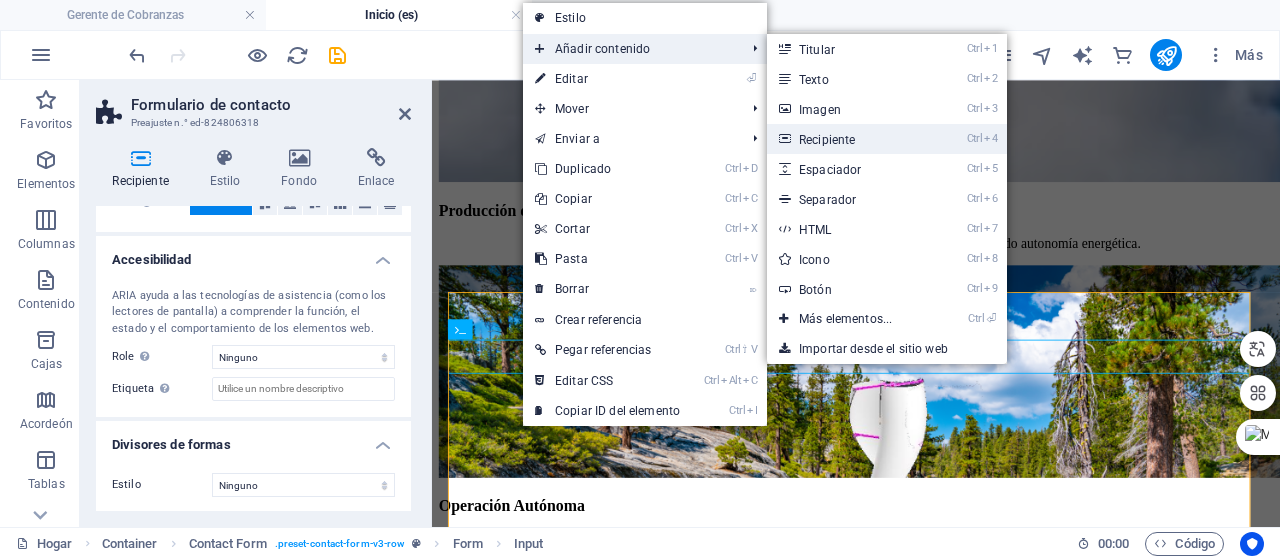 click on "Recipiente" at bounding box center [827, 140] 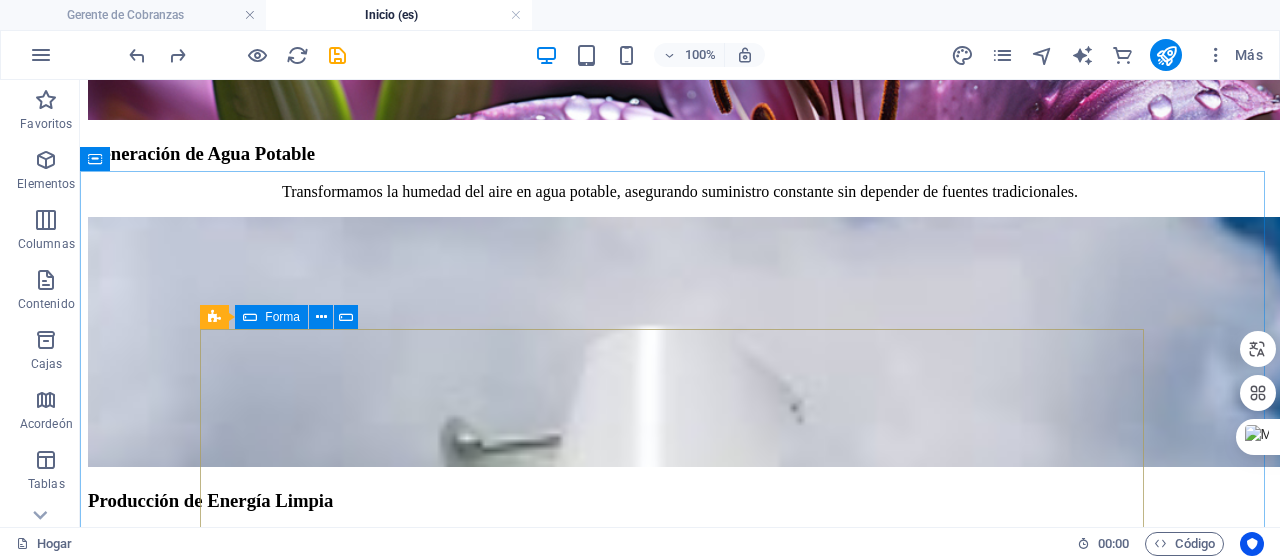 click on "Forma" at bounding box center (271, 317) 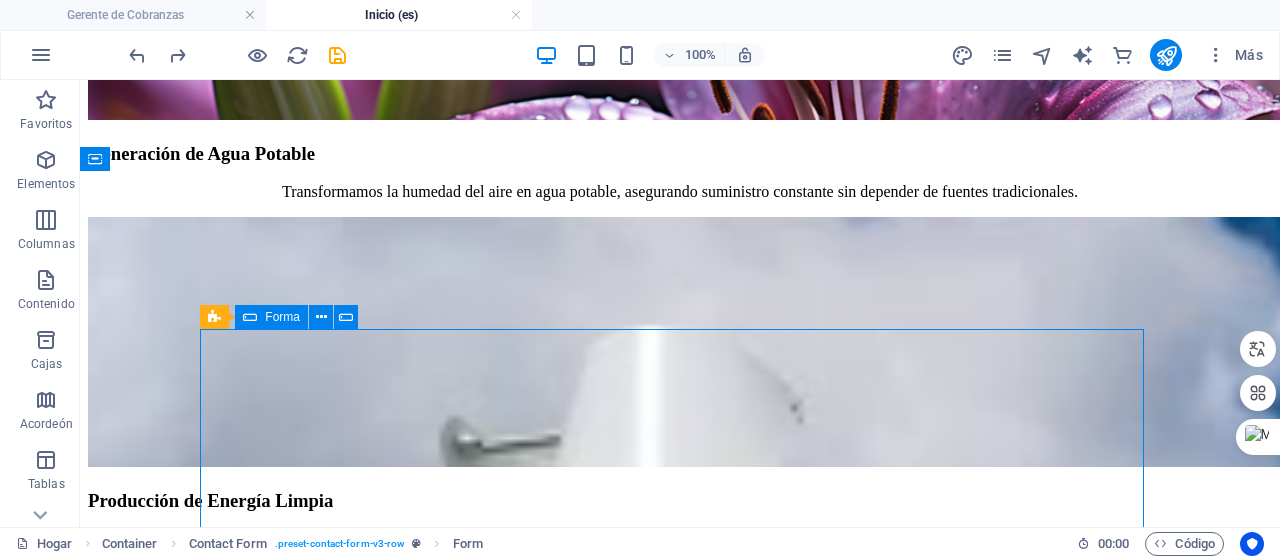 click on "Forma" at bounding box center [282, 317] 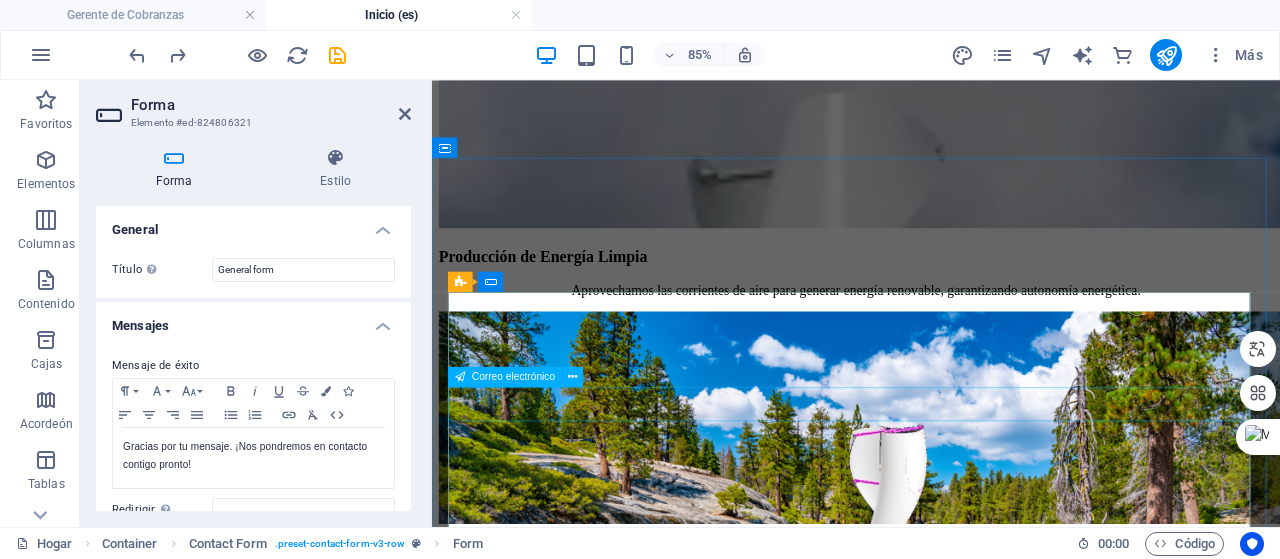 scroll, scrollTop: 2854, scrollLeft: 0, axis: vertical 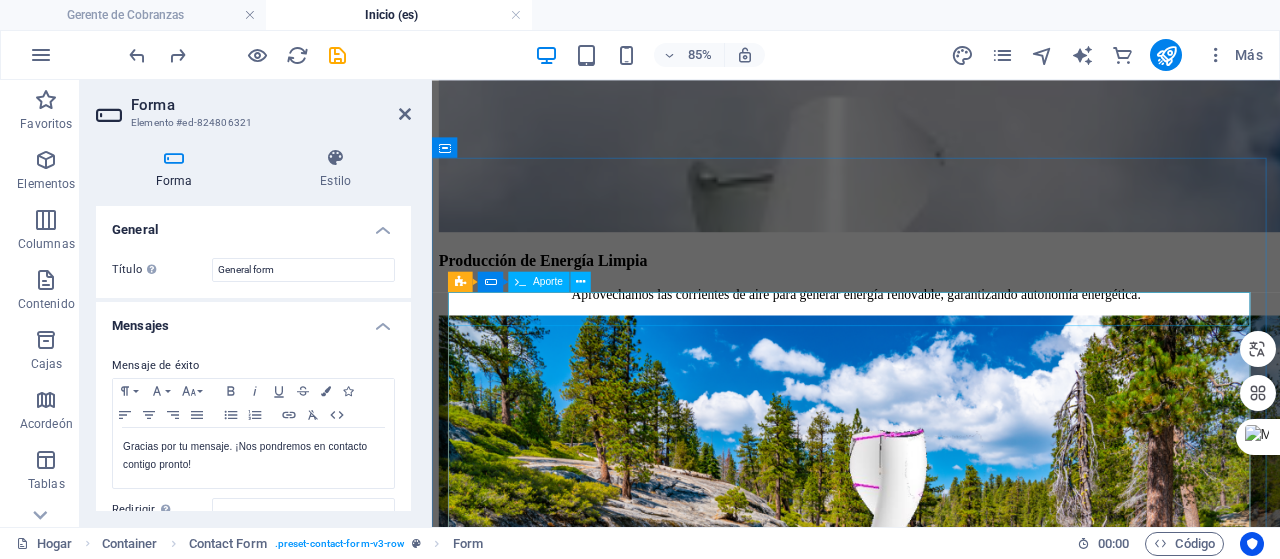 click at bounding box center (528, 2416) 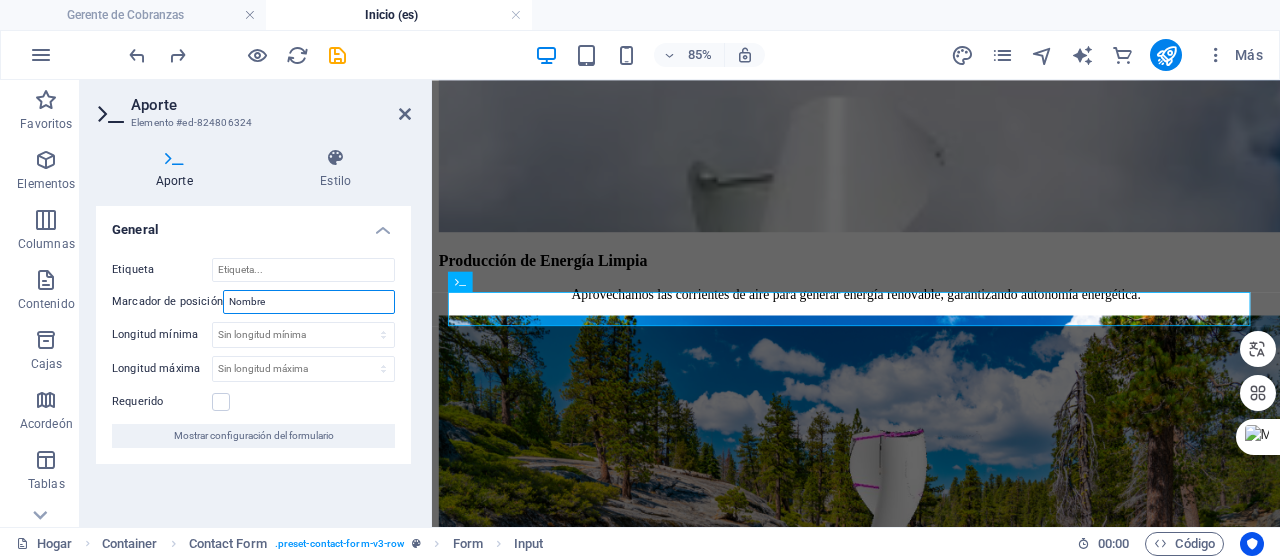 click on "Nombre" at bounding box center [309, 302] 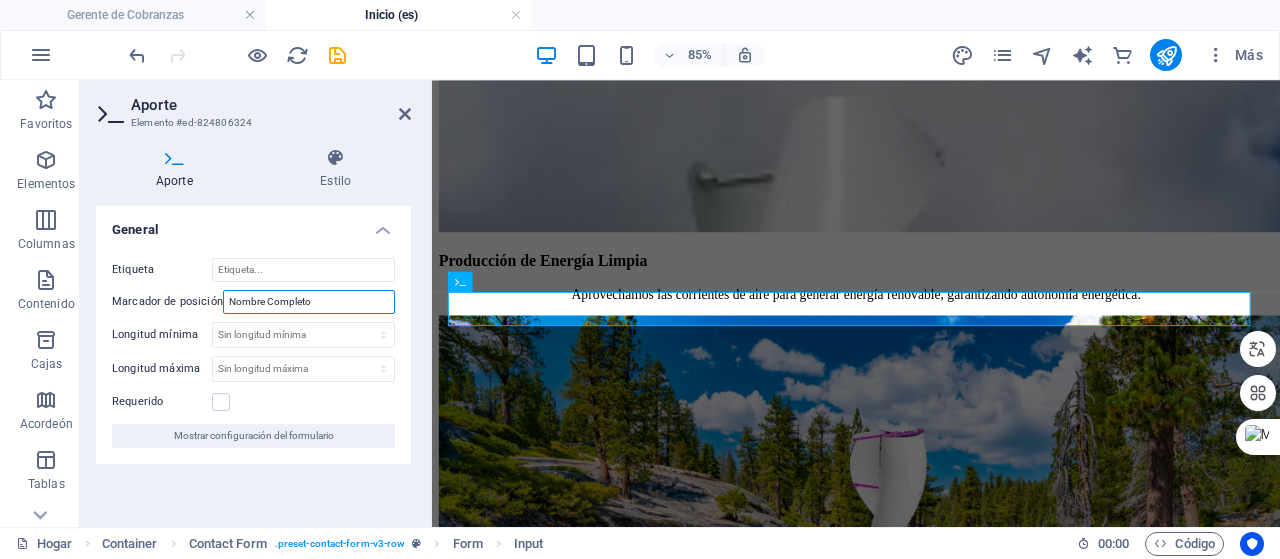 type on "Nombre Completo" 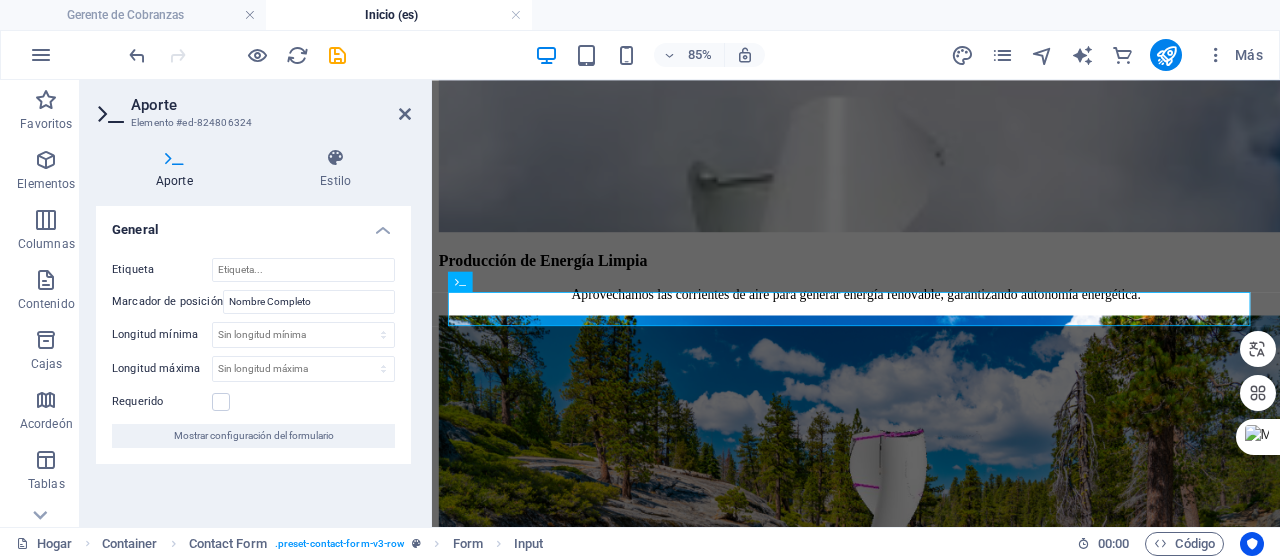 click on "Aporte" at bounding box center [178, 169] 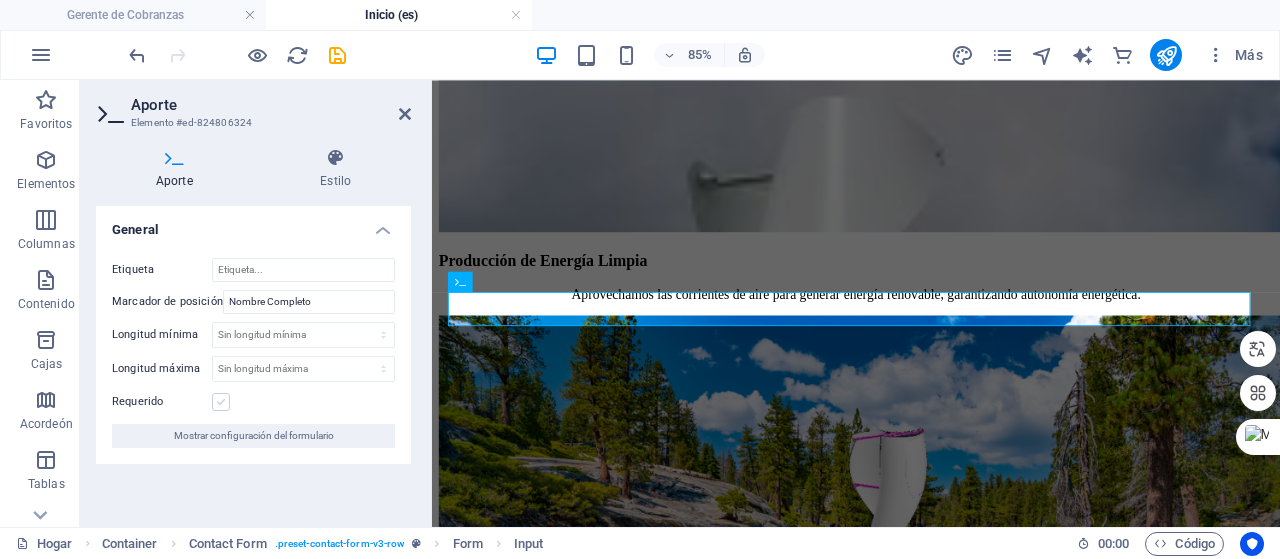 click at bounding box center [221, 402] 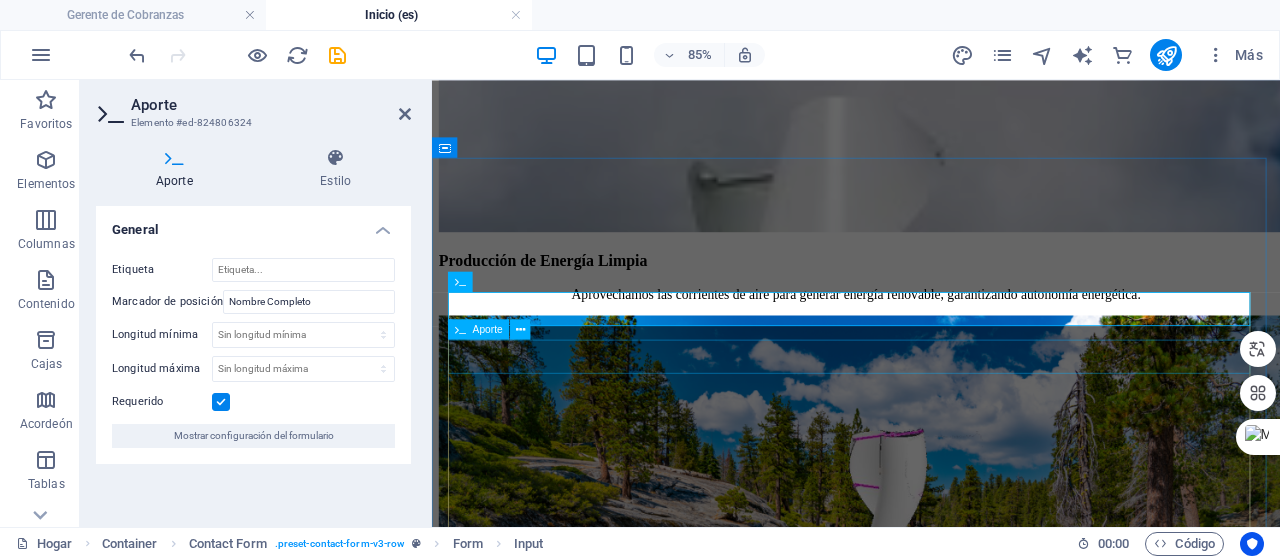 click at bounding box center [931, 2437] 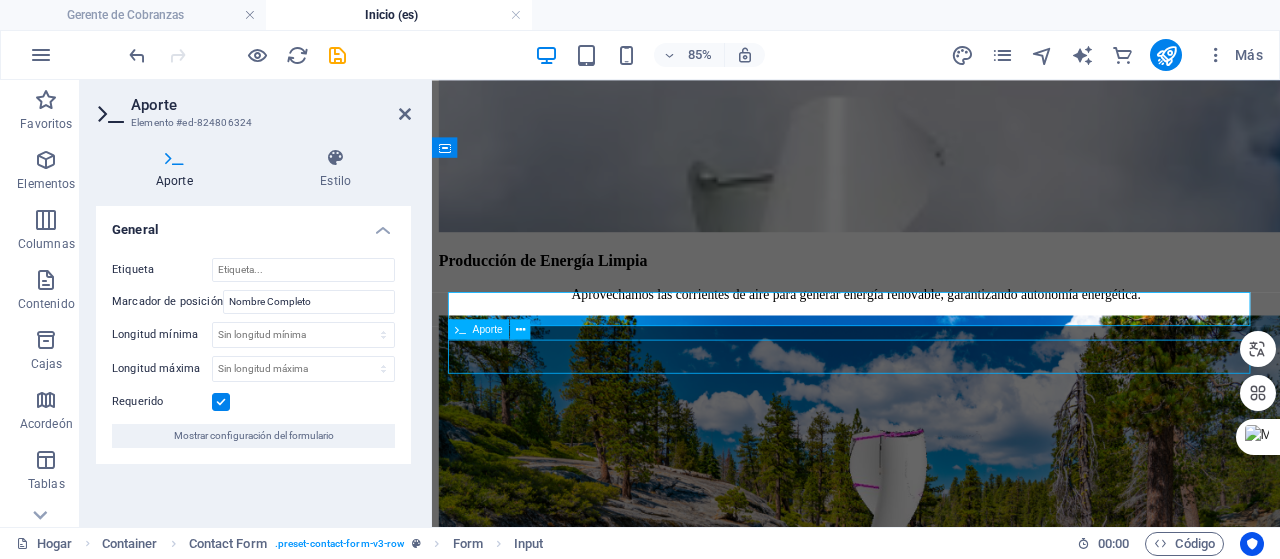 click at bounding box center [931, 2416] 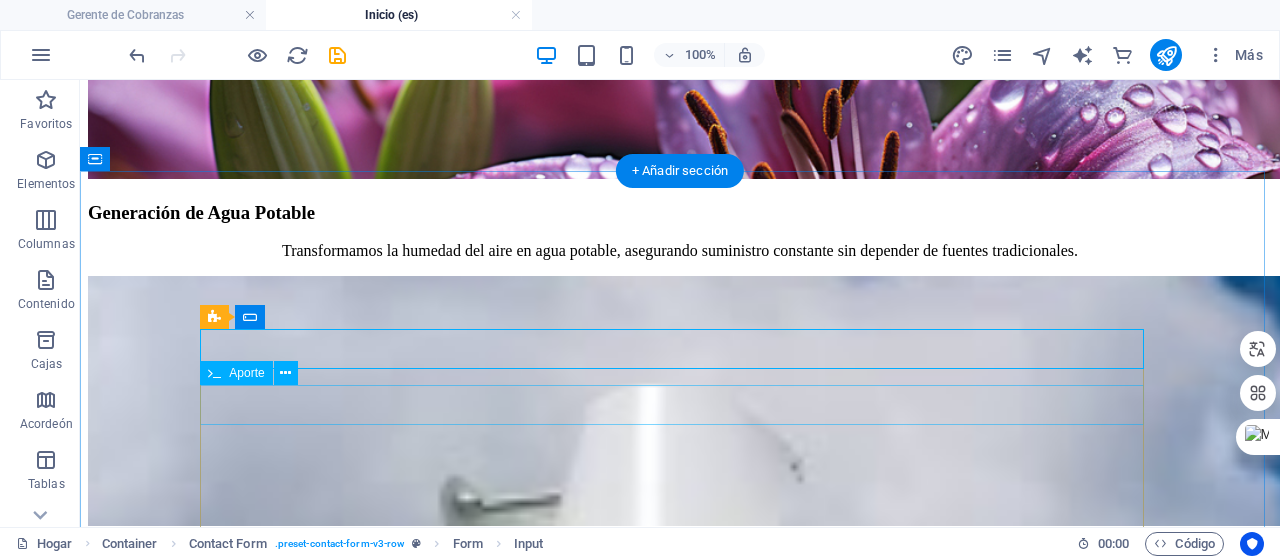 click at bounding box center [680, 2687] 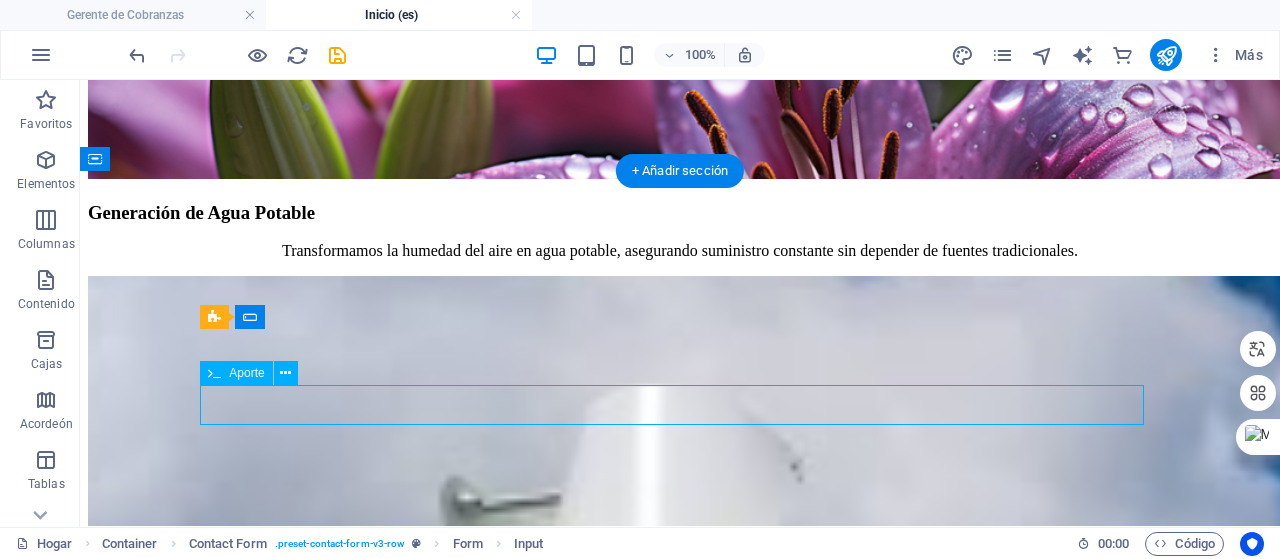 click at bounding box center (680, 2687) 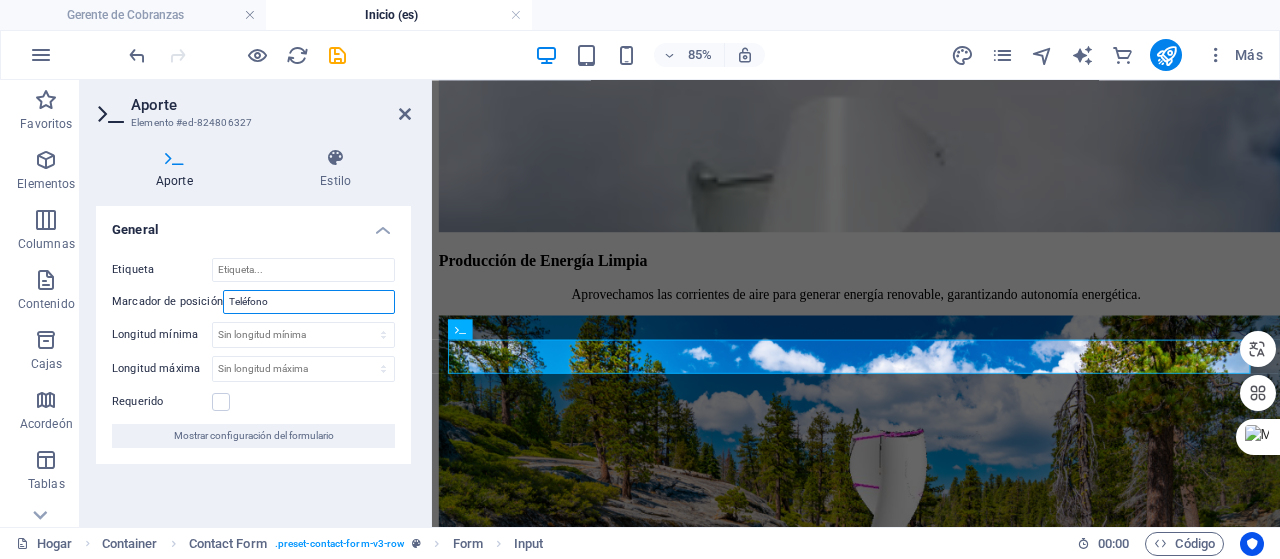 click on "Teléfono" at bounding box center (309, 302) 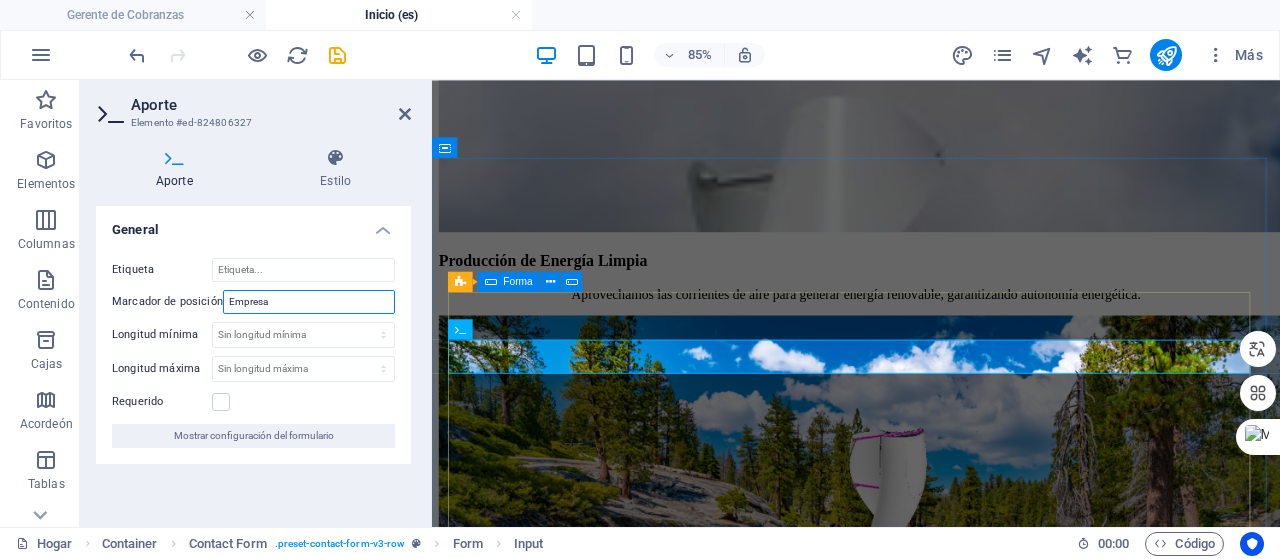 type on "Empresa" 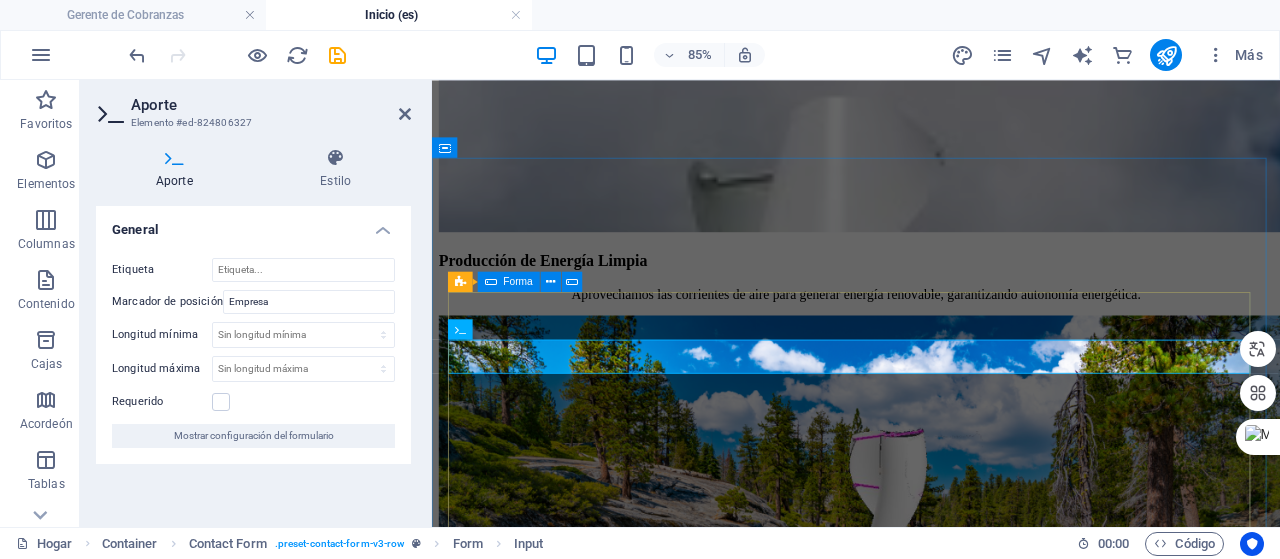 click on "He leído y comprendido la política de privacidad. ¿Ilegible? Cargar nuevo Agendar Cita" at bounding box center (931, 2584) 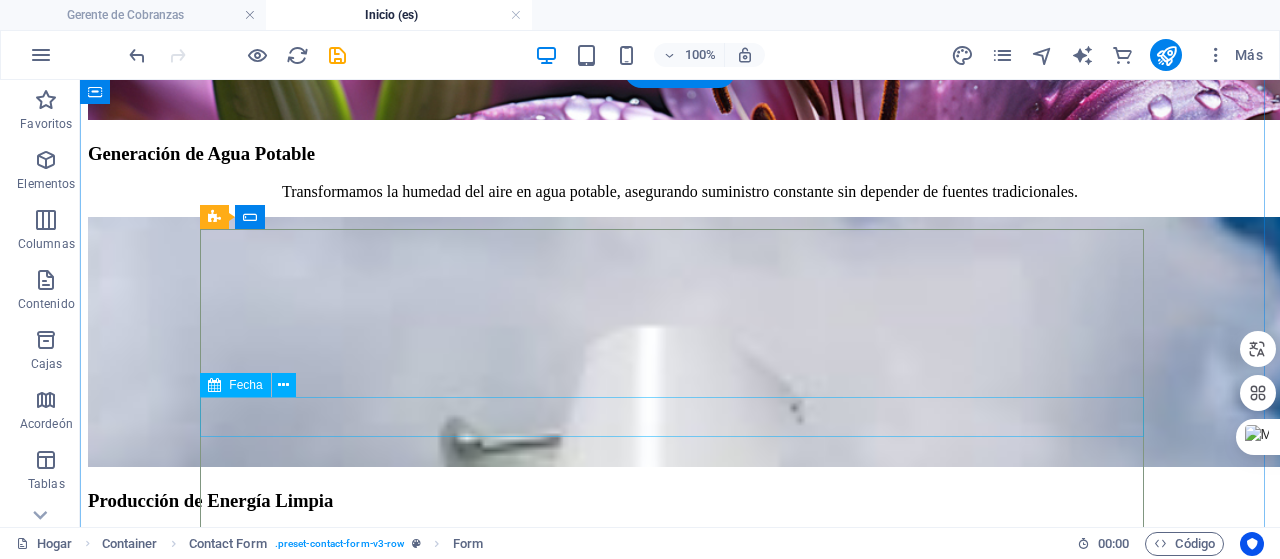 scroll, scrollTop: 2954, scrollLeft: 0, axis: vertical 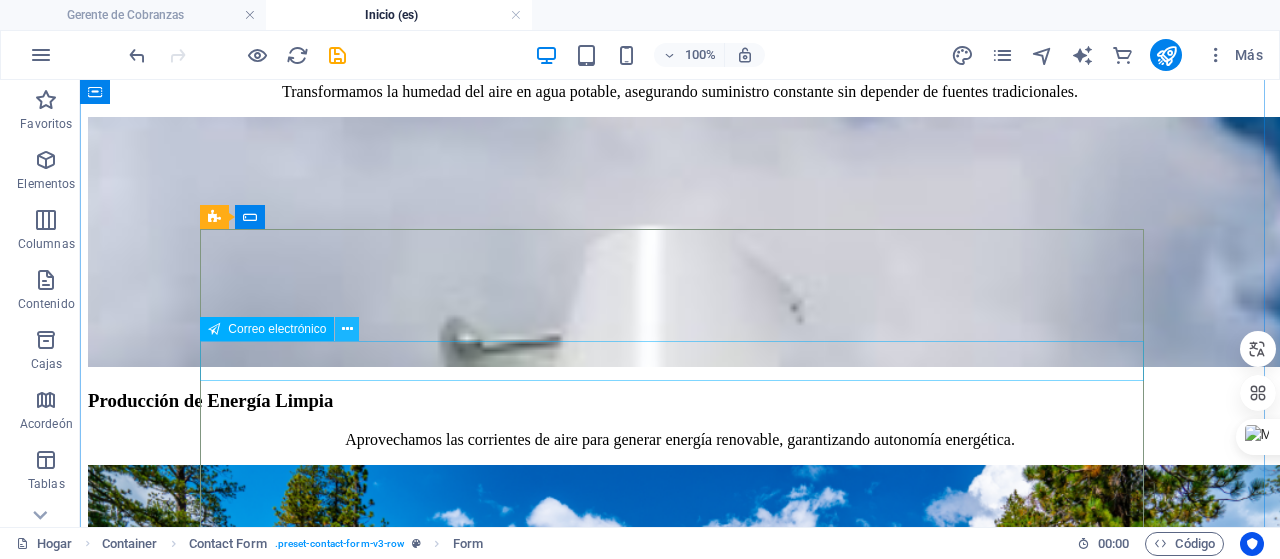 click at bounding box center (347, 329) 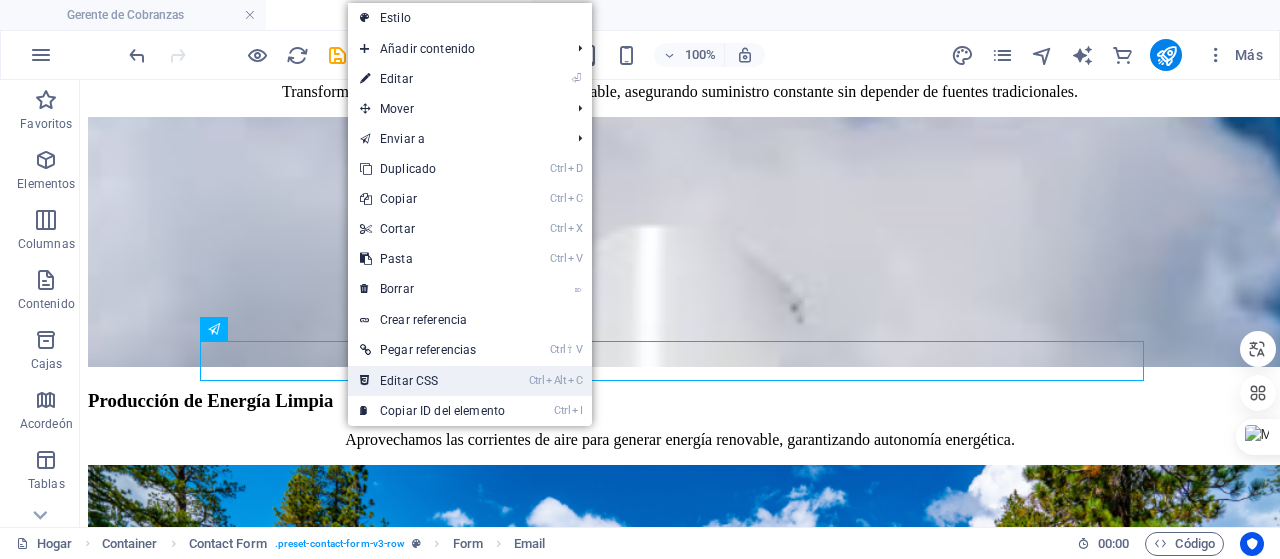 click on "Editar CSS" at bounding box center (409, 381) 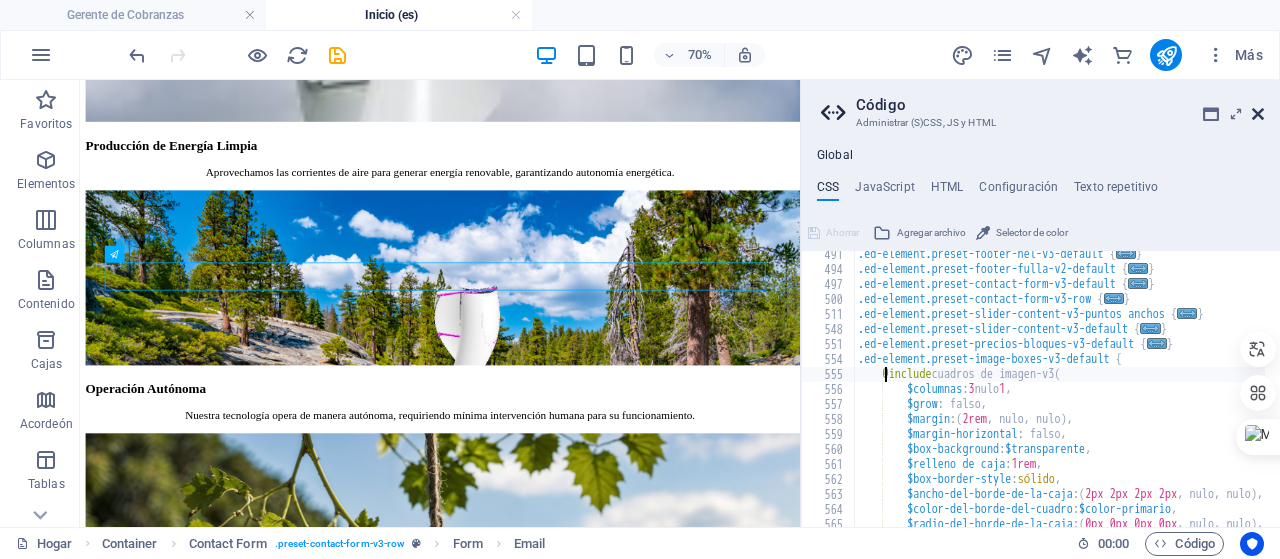 click at bounding box center (1258, 114) 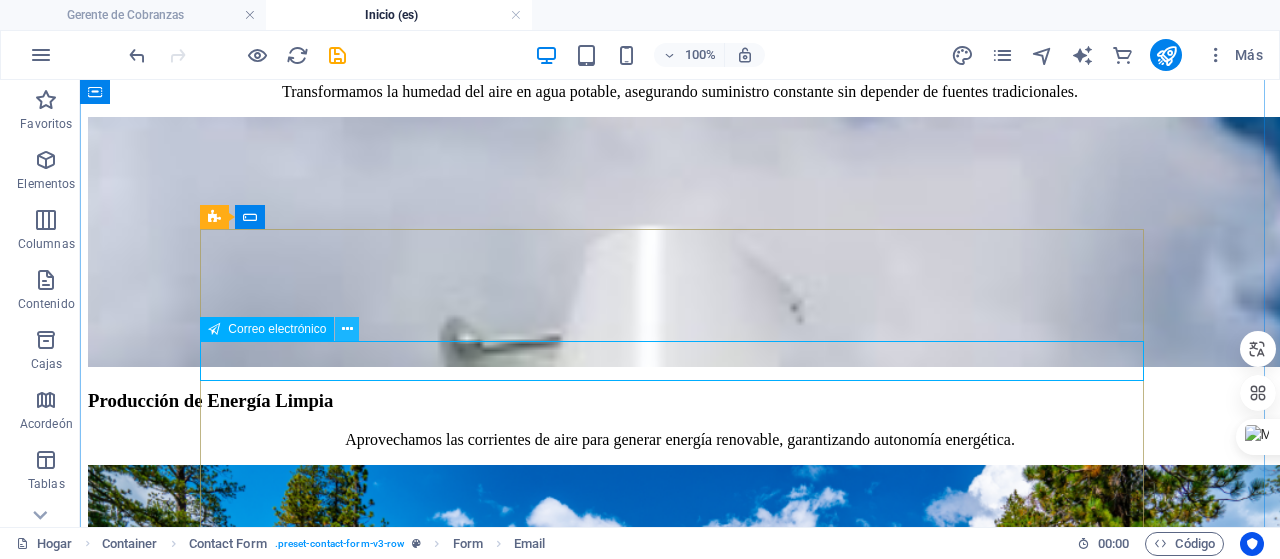 click at bounding box center (347, 329) 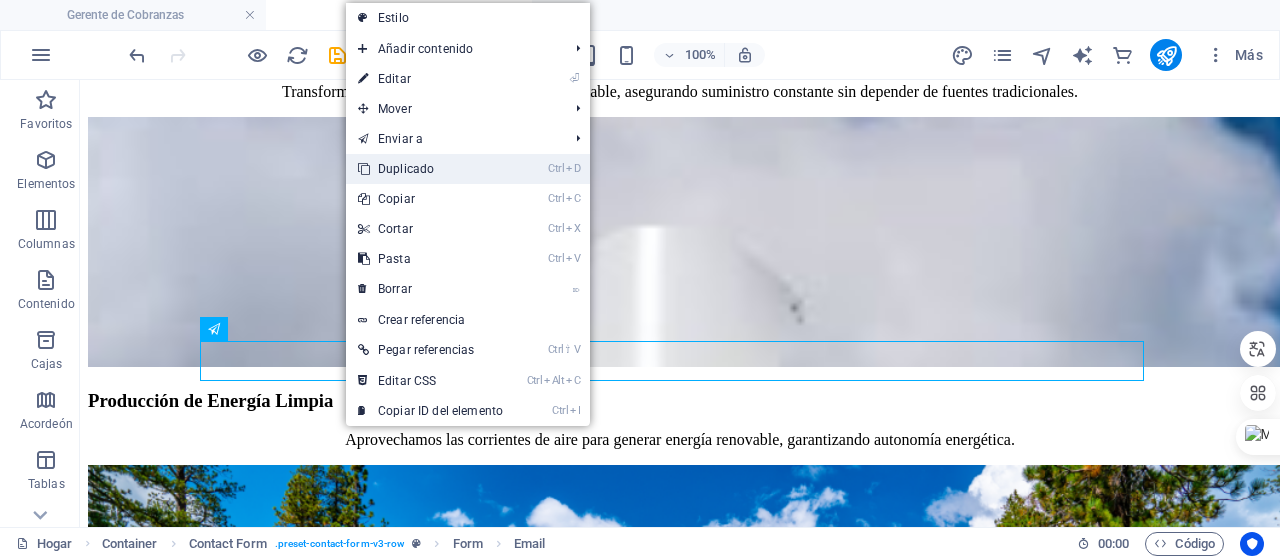 click on "Ctrl  D Duplicado" at bounding box center [430, 169] 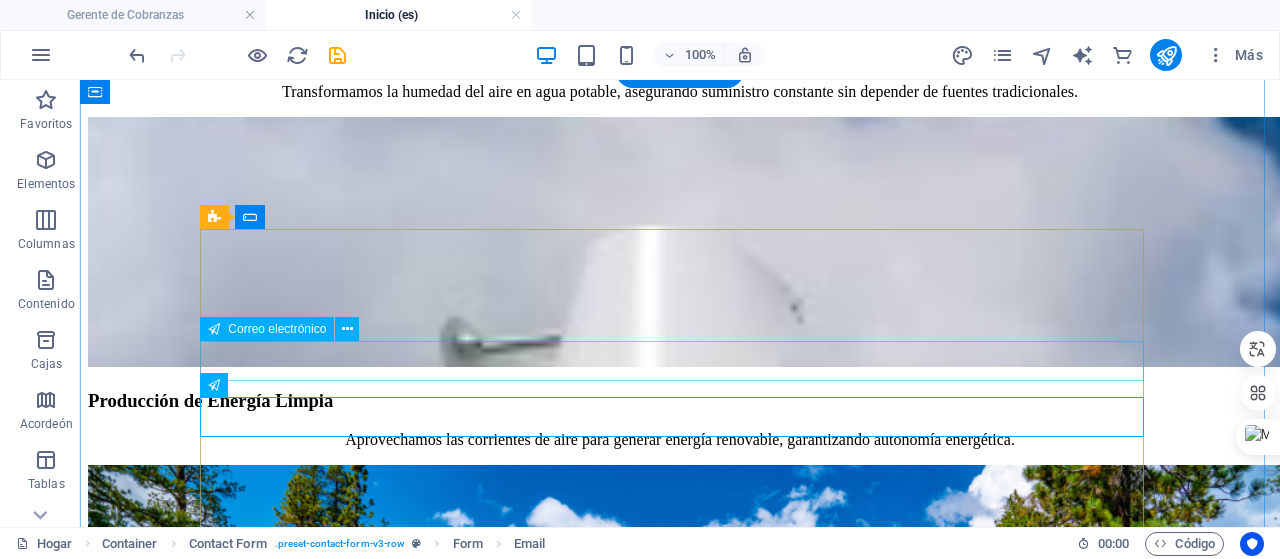 click at bounding box center (680, 2549) 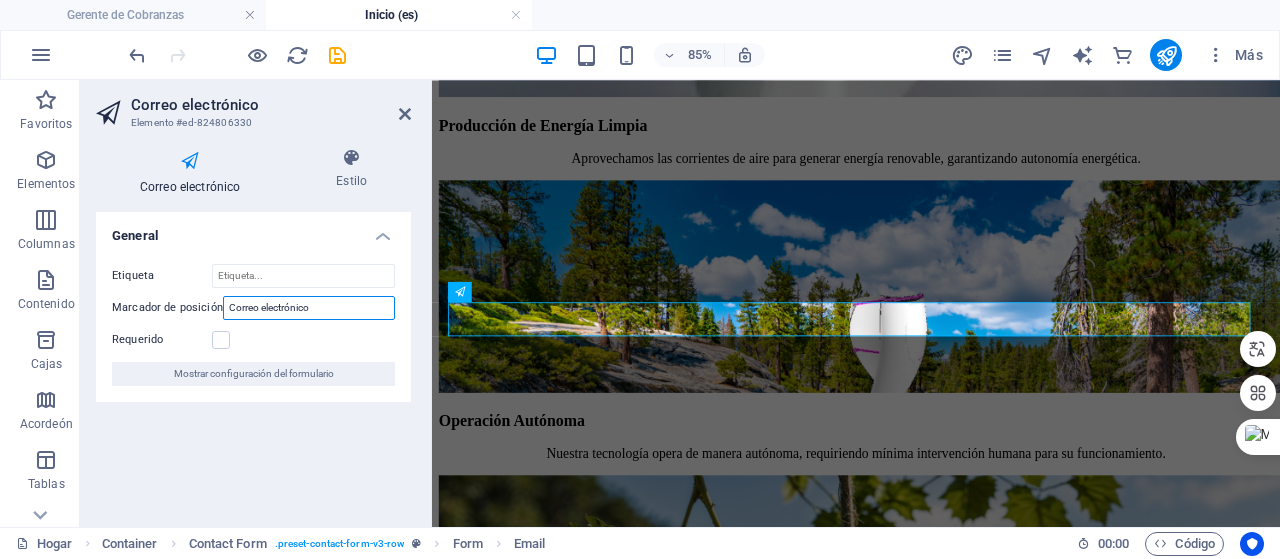 drag, startPoint x: 302, startPoint y: 306, endPoint x: 224, endPoint y: 305, distance: 78.00641 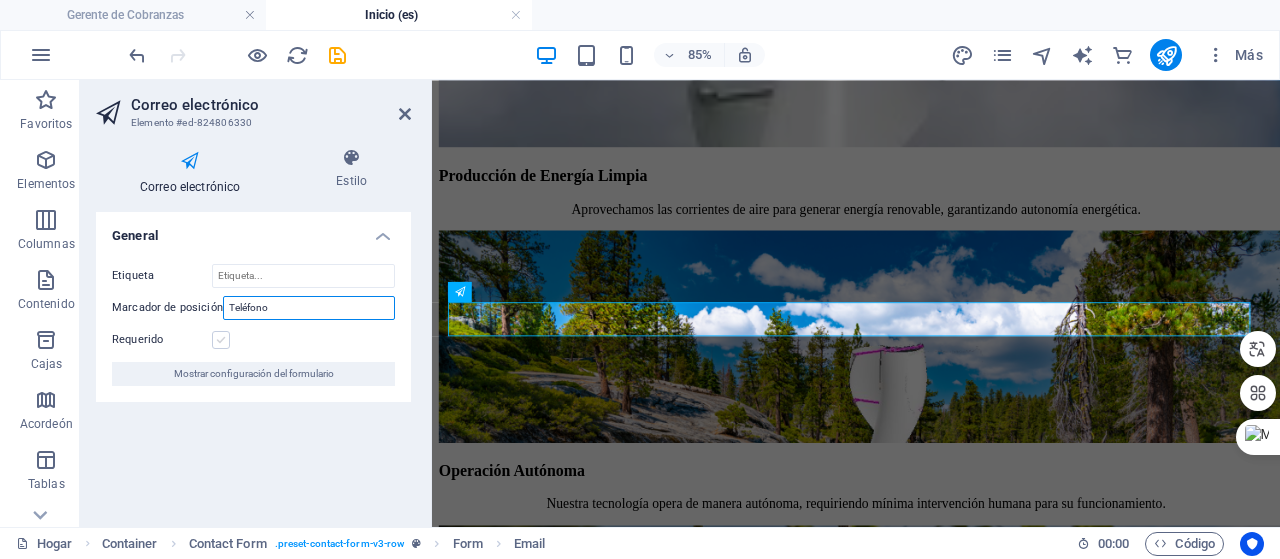 type on "Teléfono" 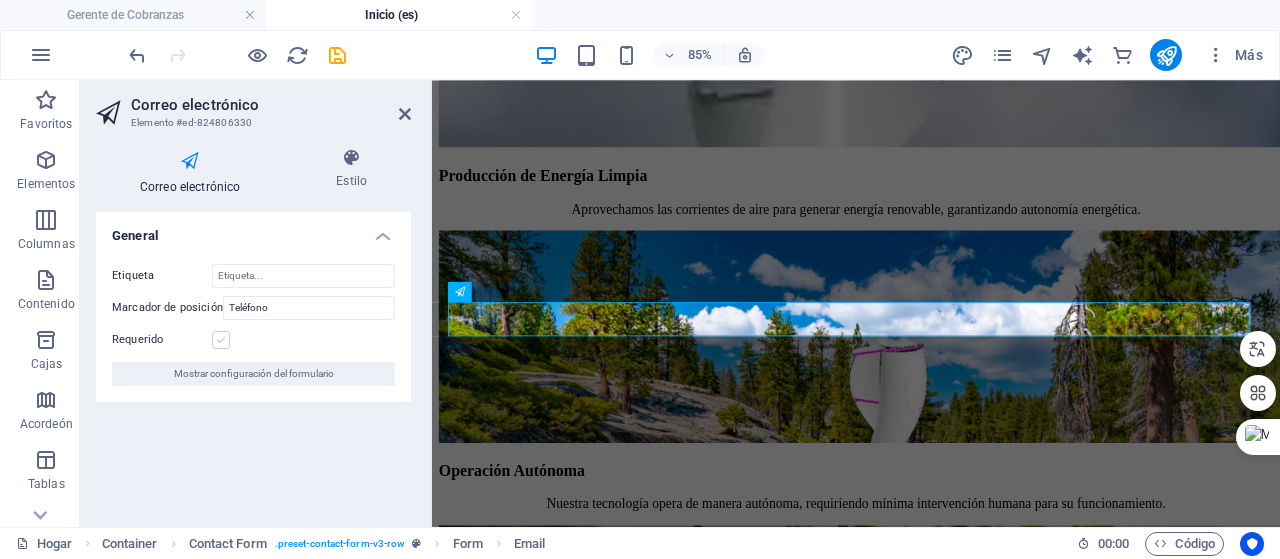 click at bounding box center [221, 340] 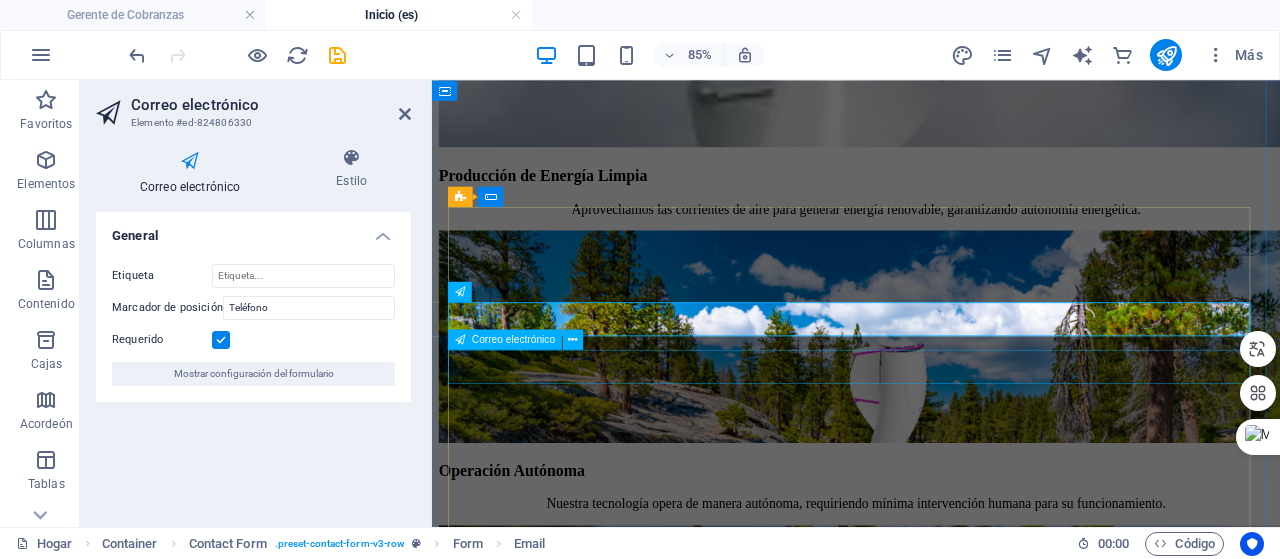 click at bounding box center (931, 2379) 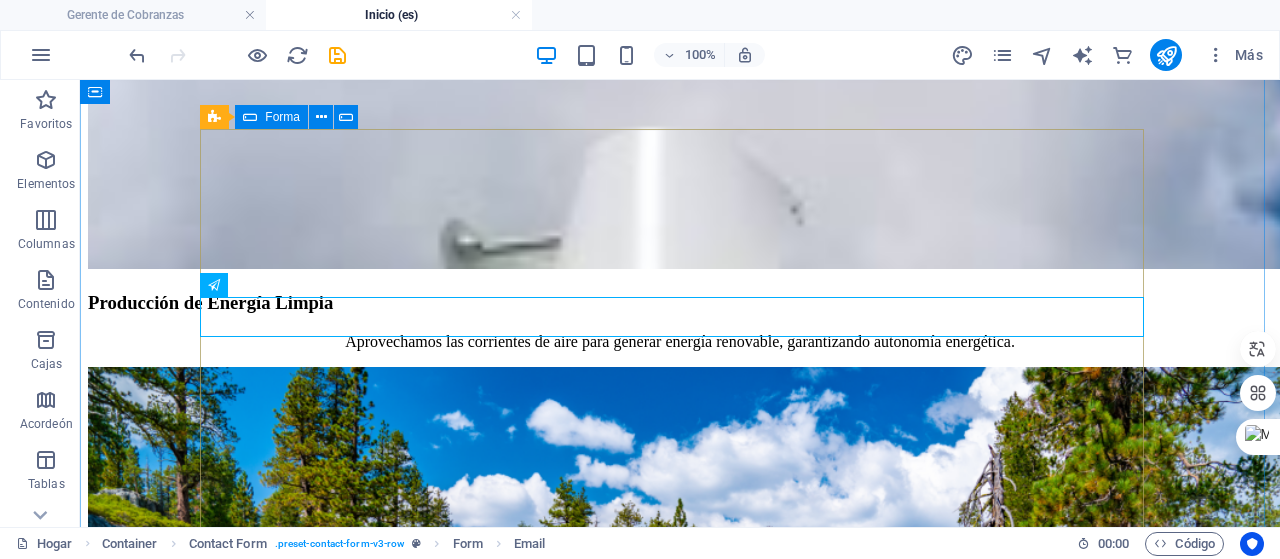 scroll, scrollTop: 3054, scrollLeft: 0, axis: vertical 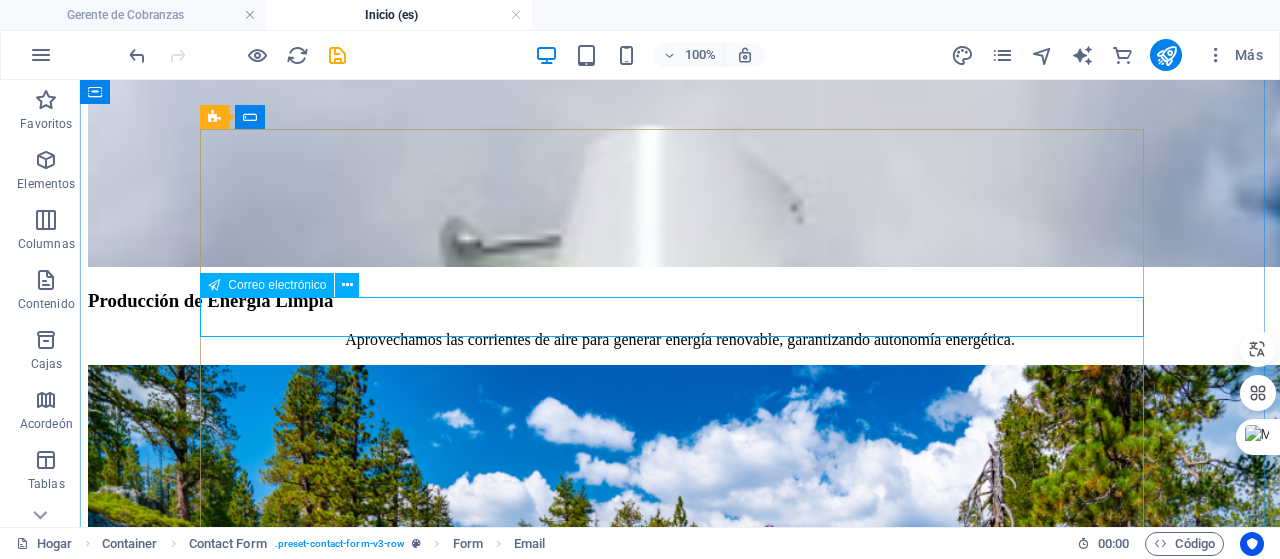 click at bounding box center [680, 2470] 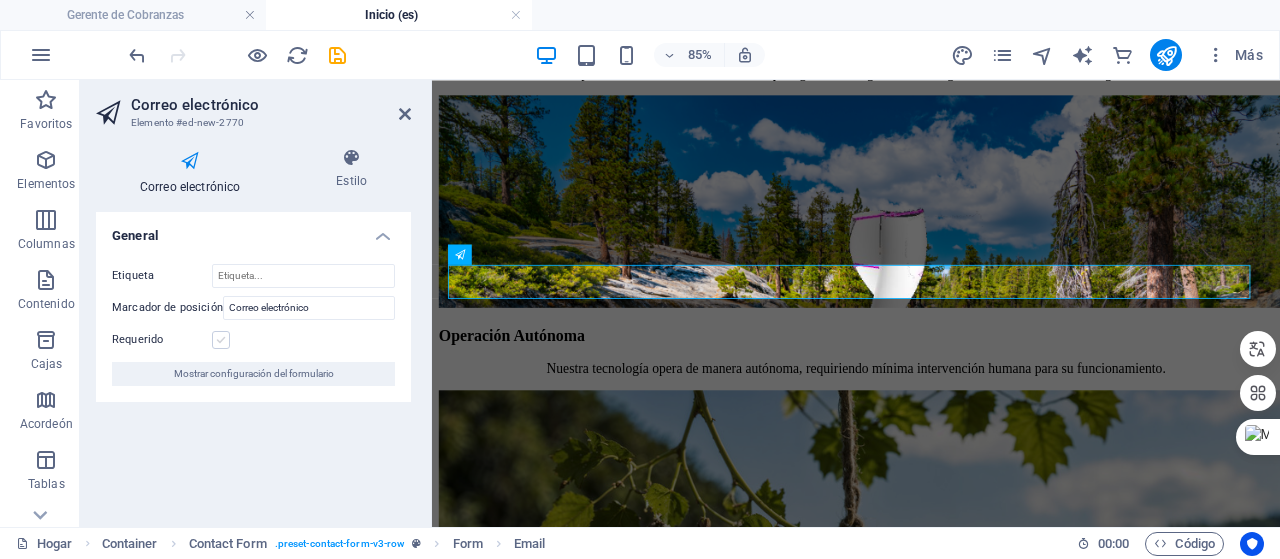 click at bounding box center (221, 340) 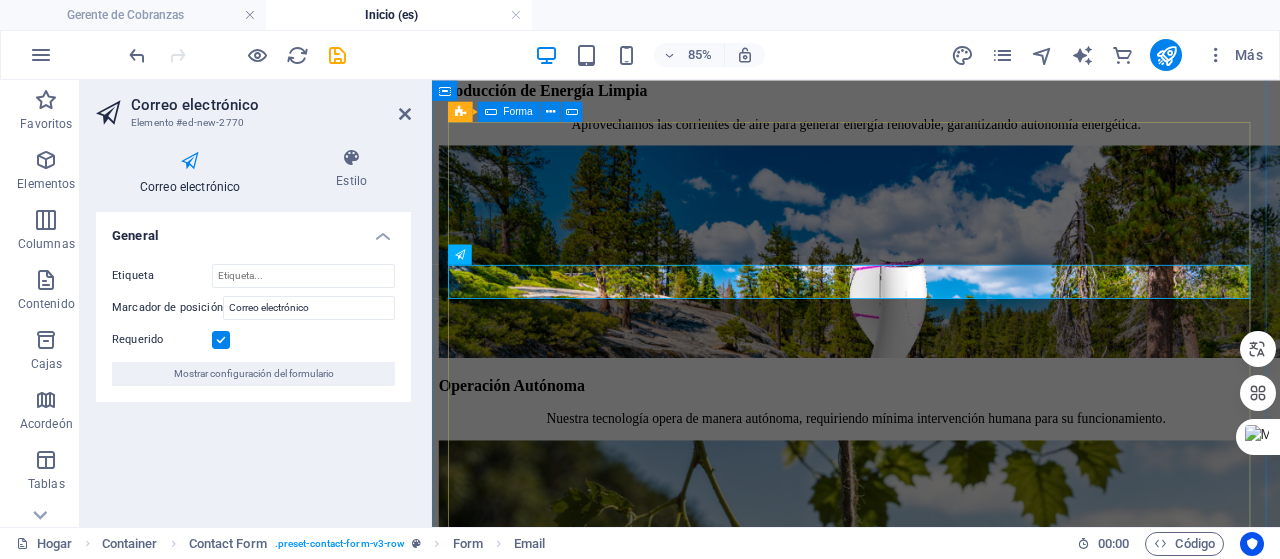 click on "He leído y comprendido la política de privacidad. ¿Ilegible? Cargar nuevo Agendar Cita" at bounding box center [931, 2394] 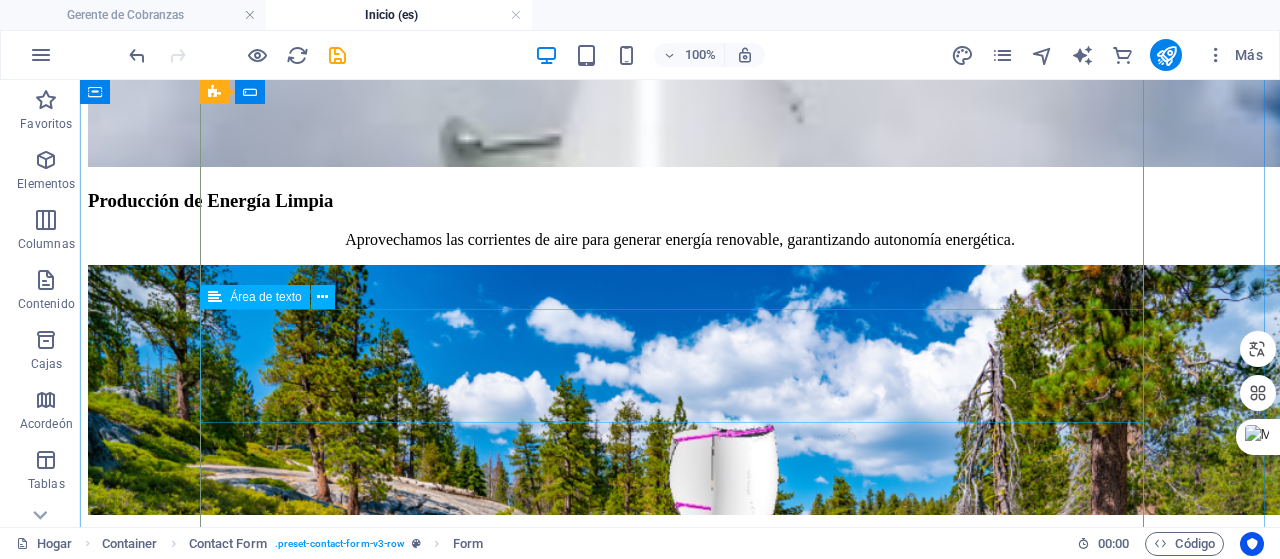 scroll, scrollTop: 3054, scrollLeft: 0, axis: vertical 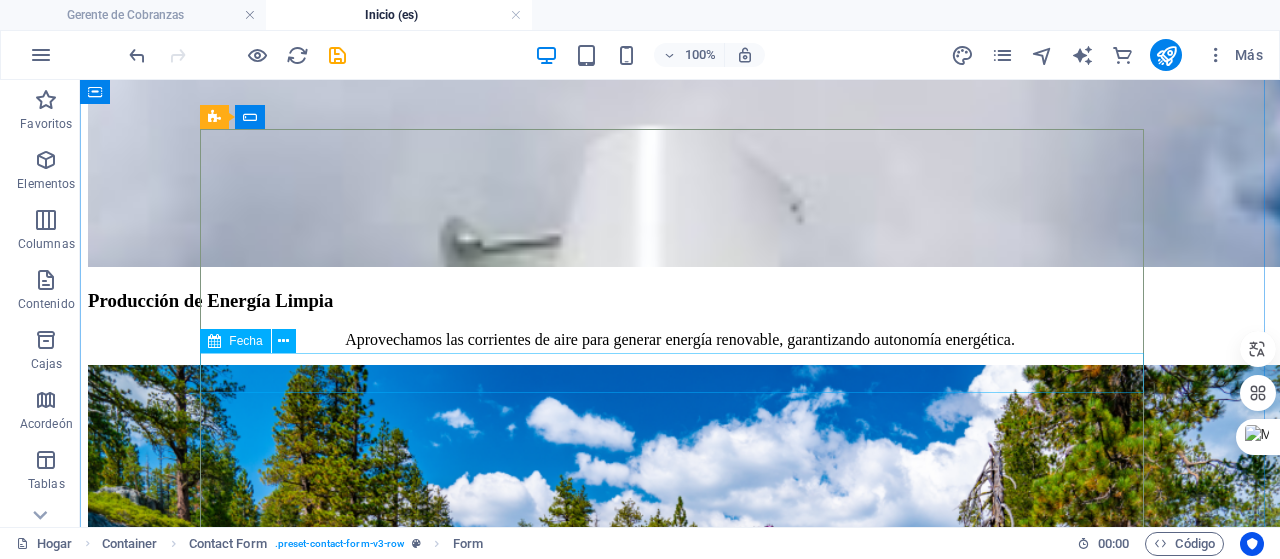 click at bounding box center (680, 2491) 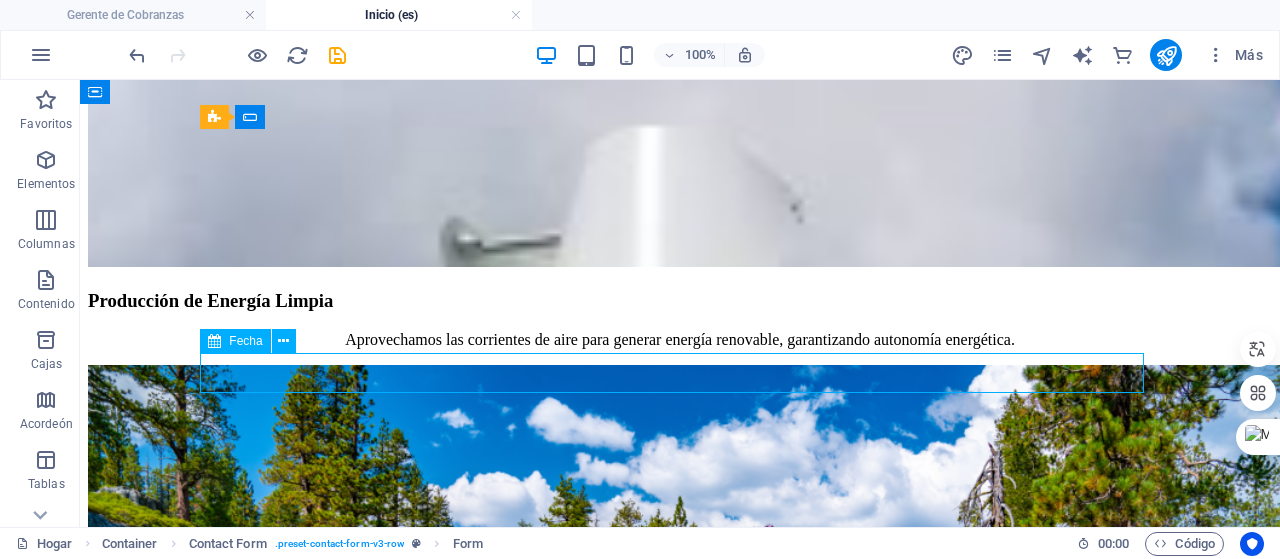 click at bounding box center [680, 2491] 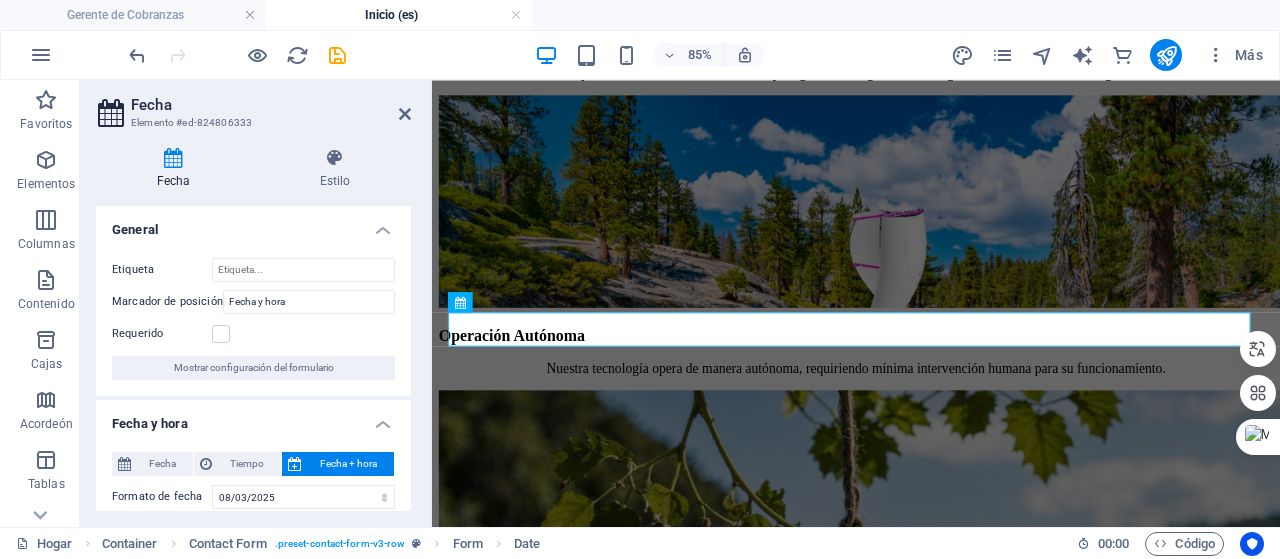 click on "Fecha + hora" at bounding box center (348, 463) 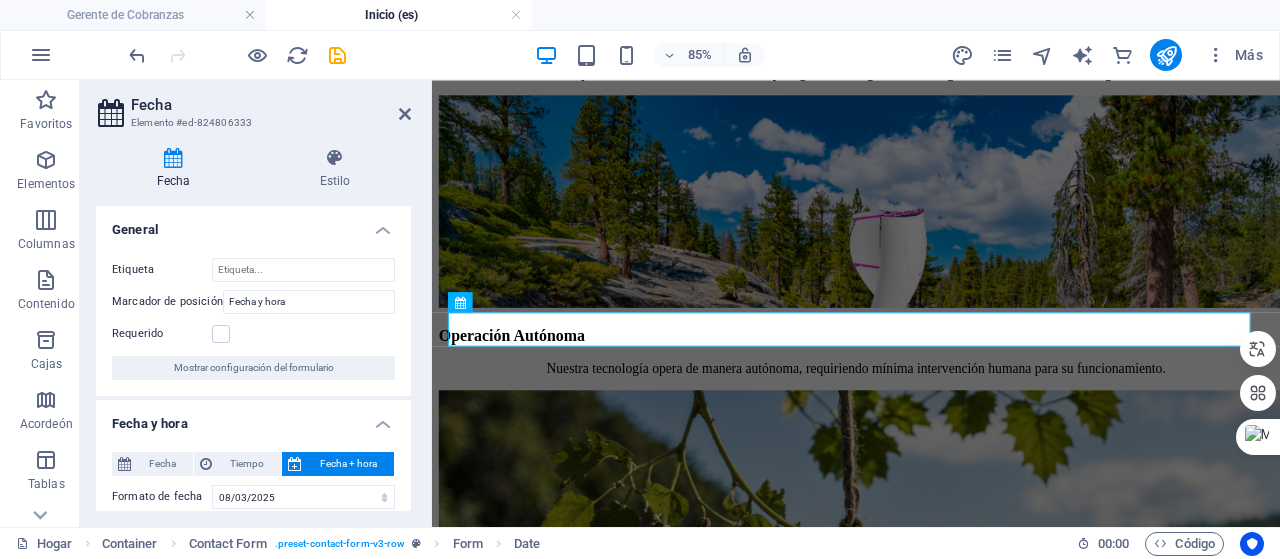 click at bounding box center [295, 464] 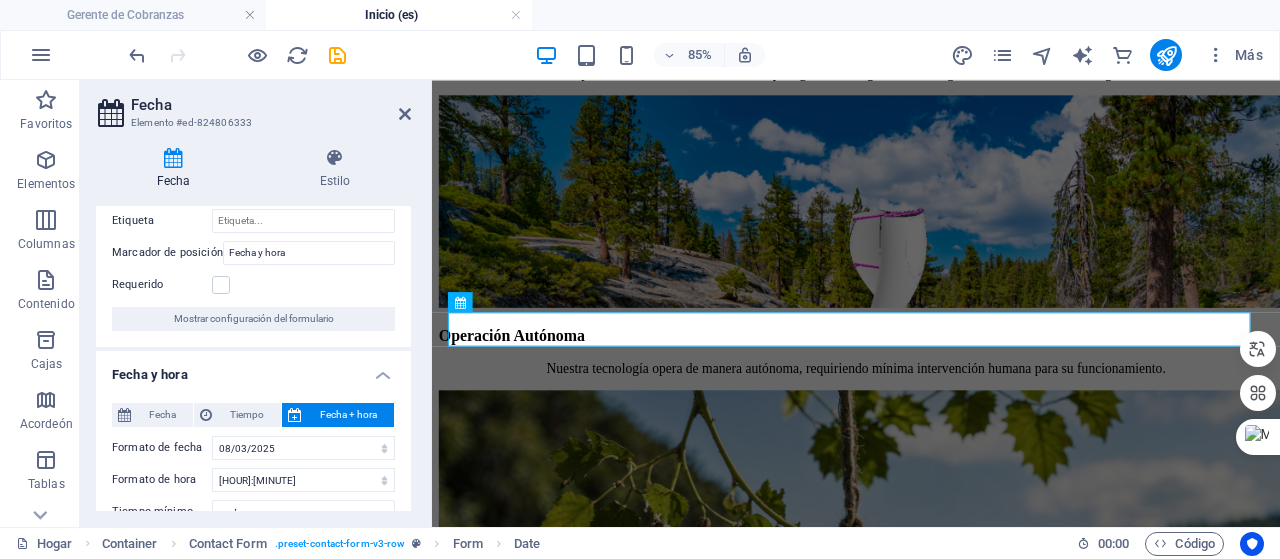 scroll, scrollTop: 0, scrollLeft: 0, axis: both 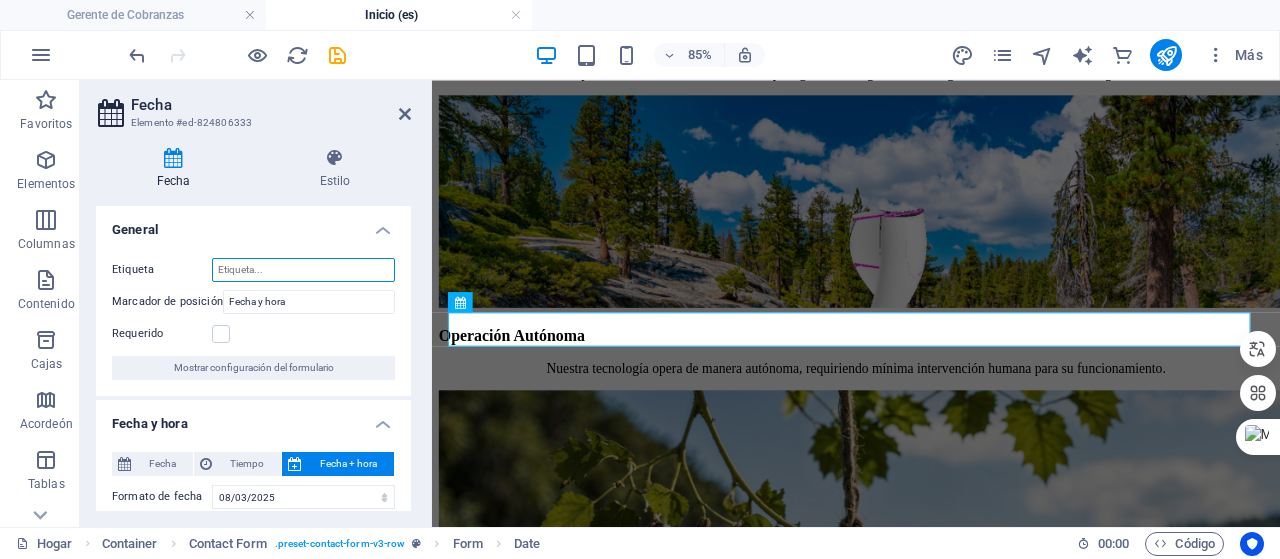 click on "Etiqueta" at bounding box center [303, 270] 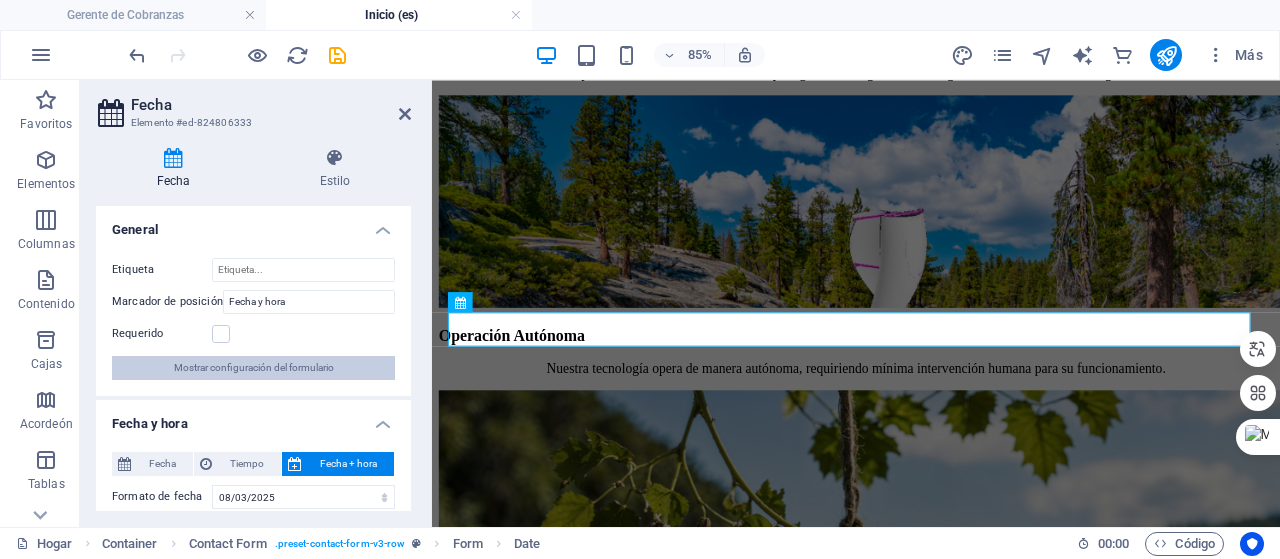 click on "Mostrar configuración del formulario" at bounding box center (254, 367) 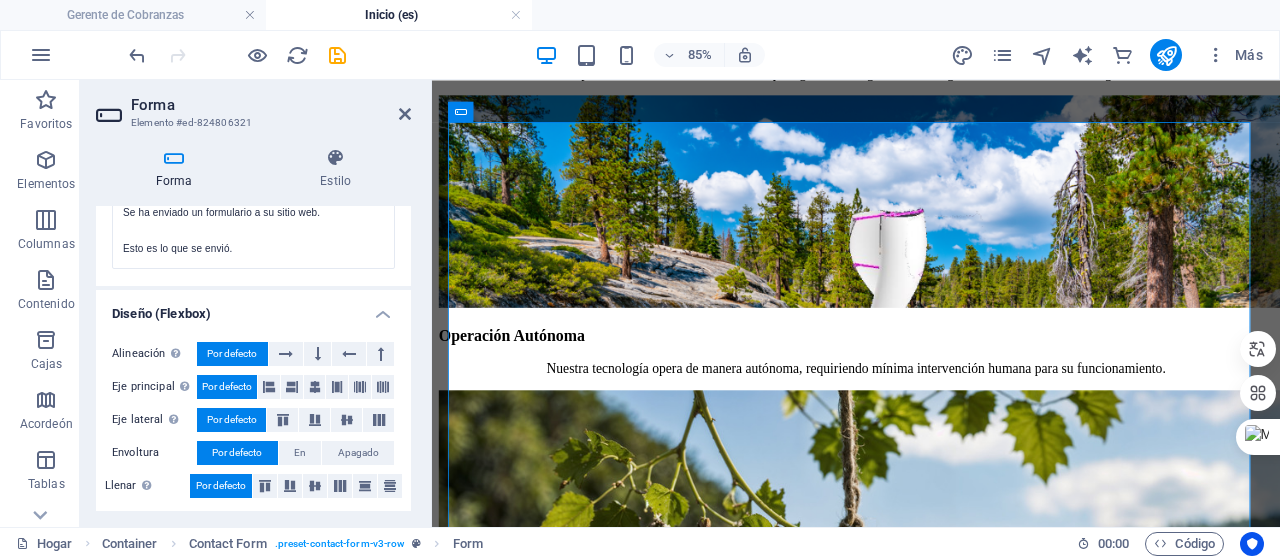 scroll, scrollTop: 811, scrollLeft: 0, axis: vertical 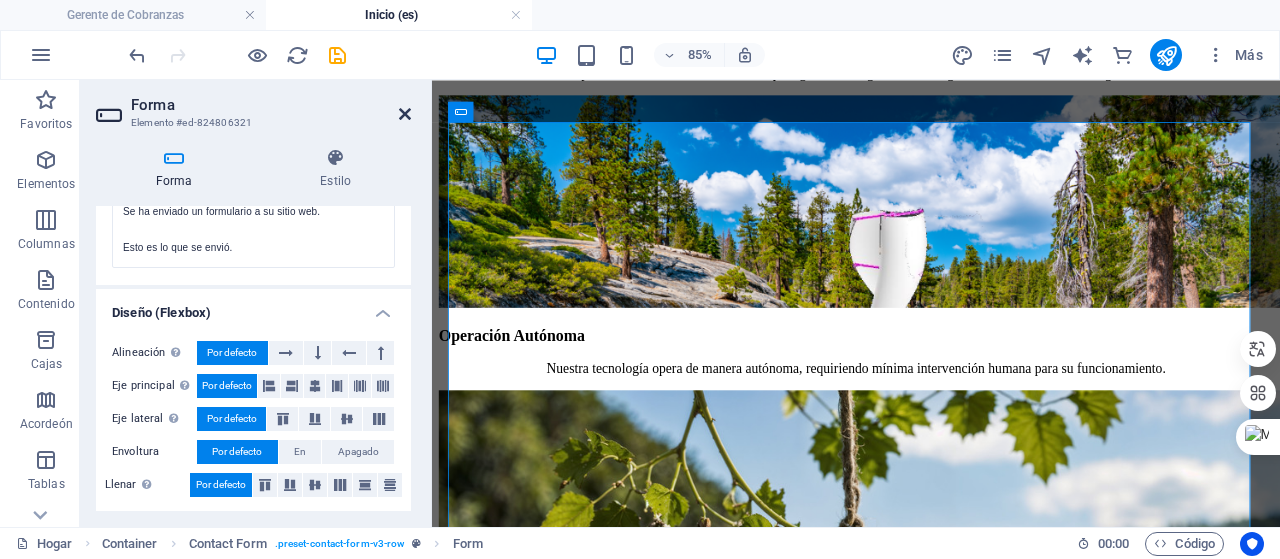 click at bounding box center [405, 114] 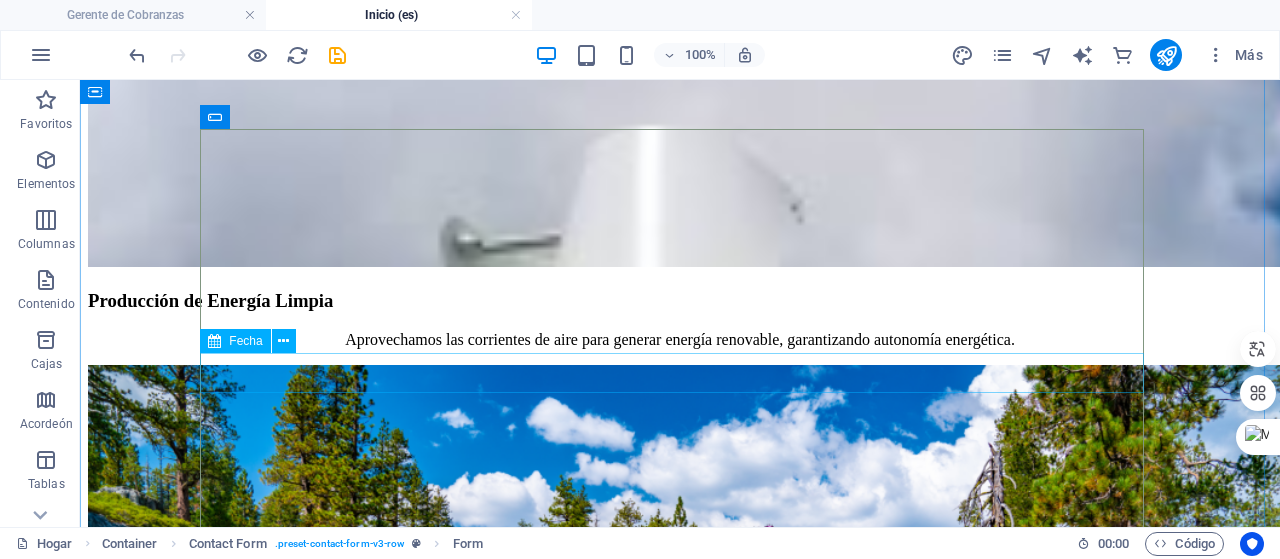 click at bounding box center (680, 2491) 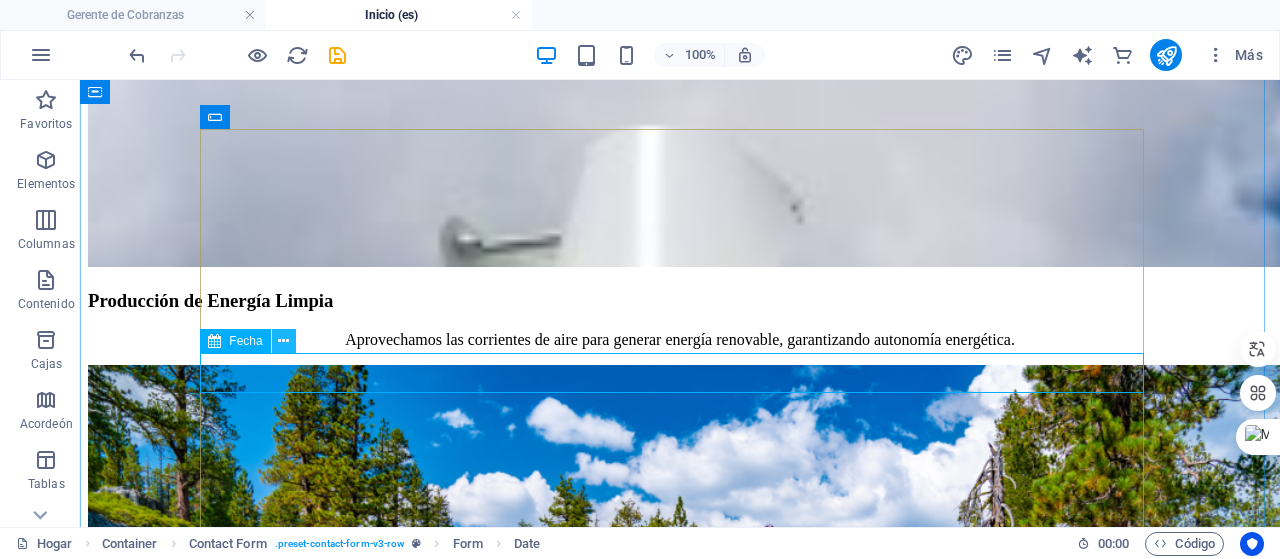 click at bounding box center (283, 341) 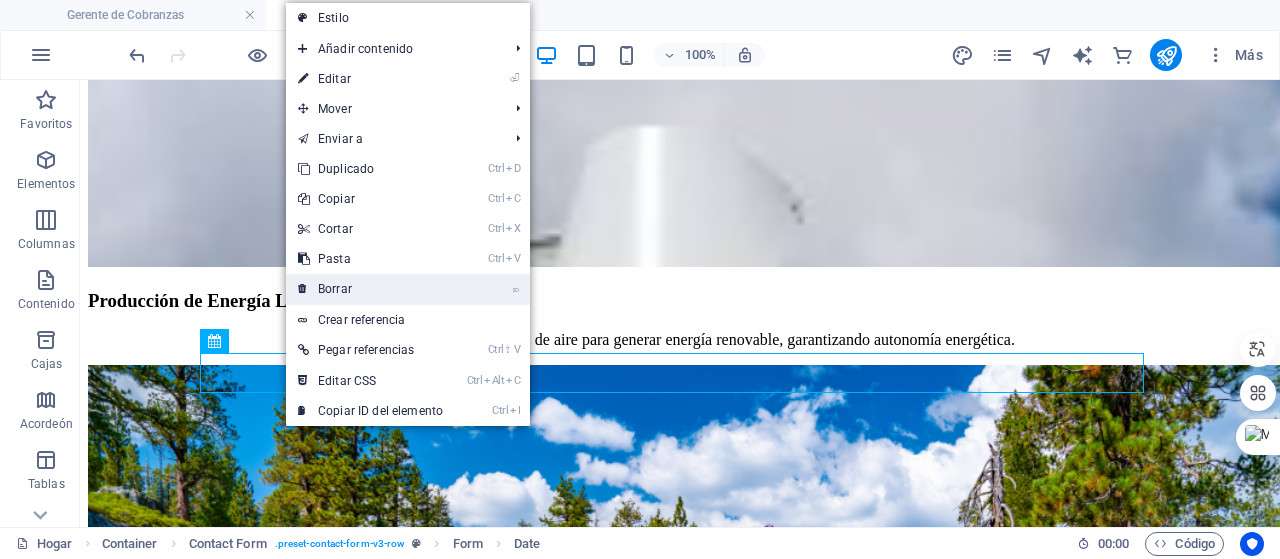 click on "Borrar" at bounding box center (335, 289) 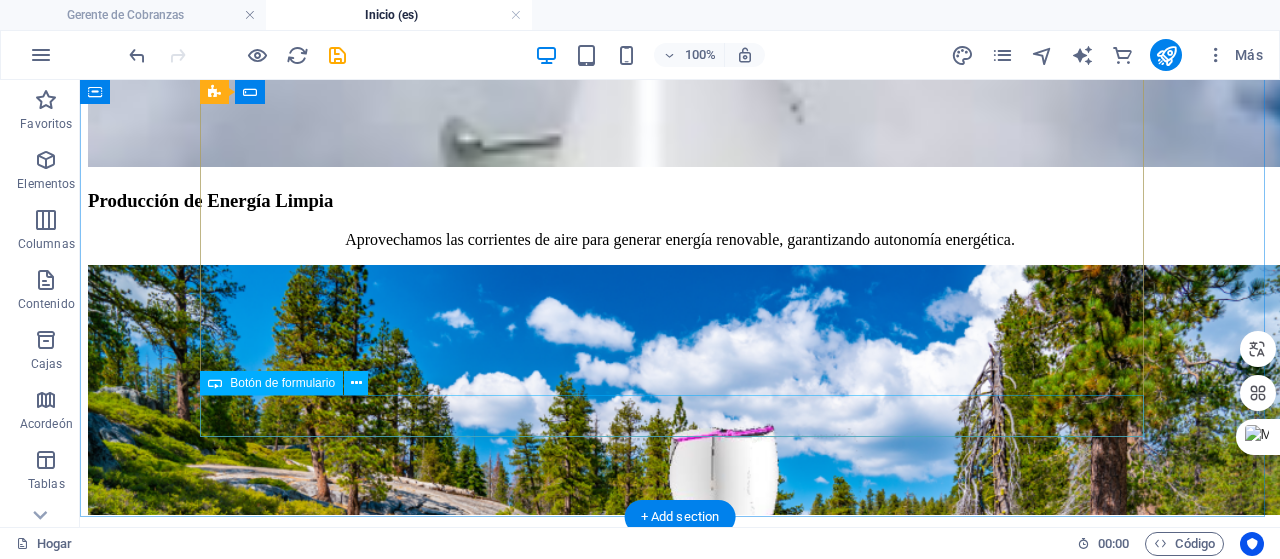 scroll, scrollTop: 3354, scrollLeft: 0, axis: vertical 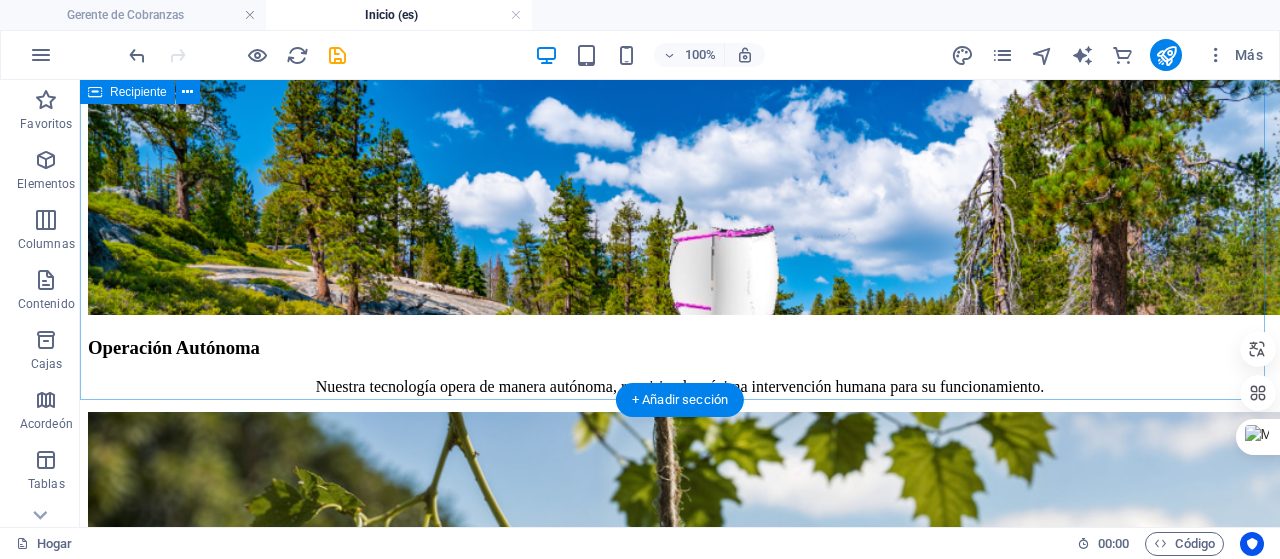 click on "Contactos para más información   He leído y comprendido la política de privacidad. ¿Ilegible? Cargar nuevo Agendar Cita" at bounding box center (680, 2236) 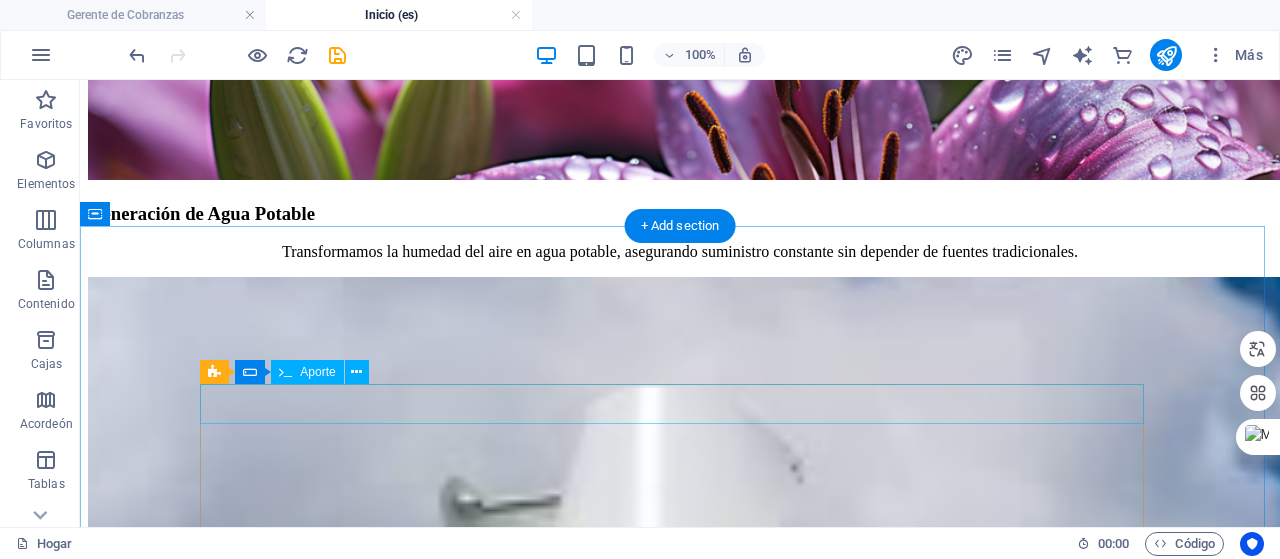 scroll, scrollTop: 2800, scrollLeft: 0, axis: vertical 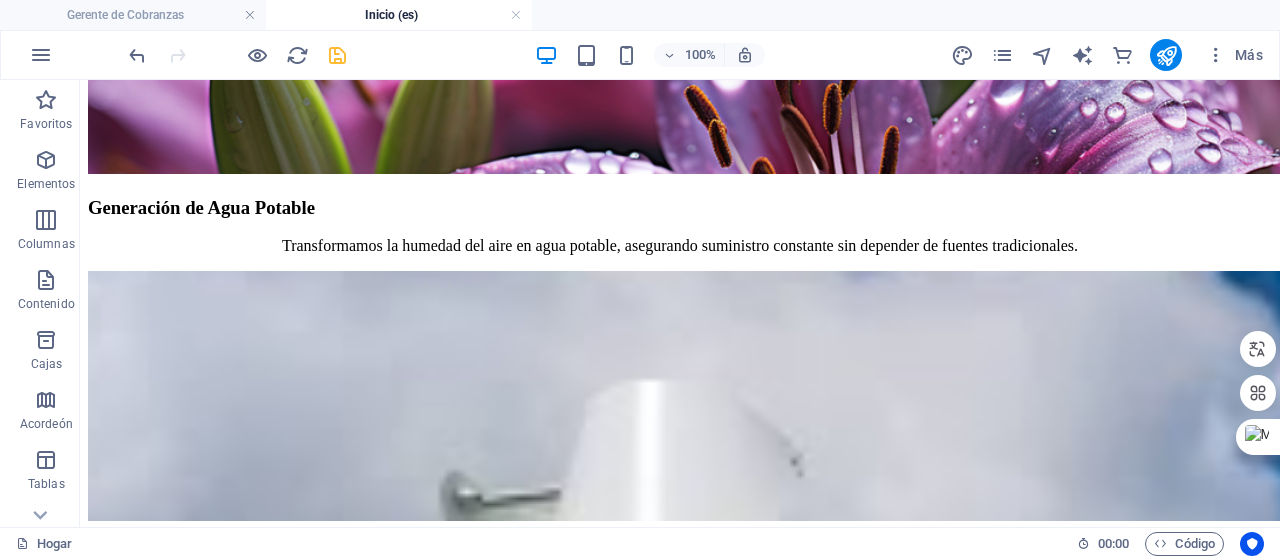 click at bounding box center (337, 55) 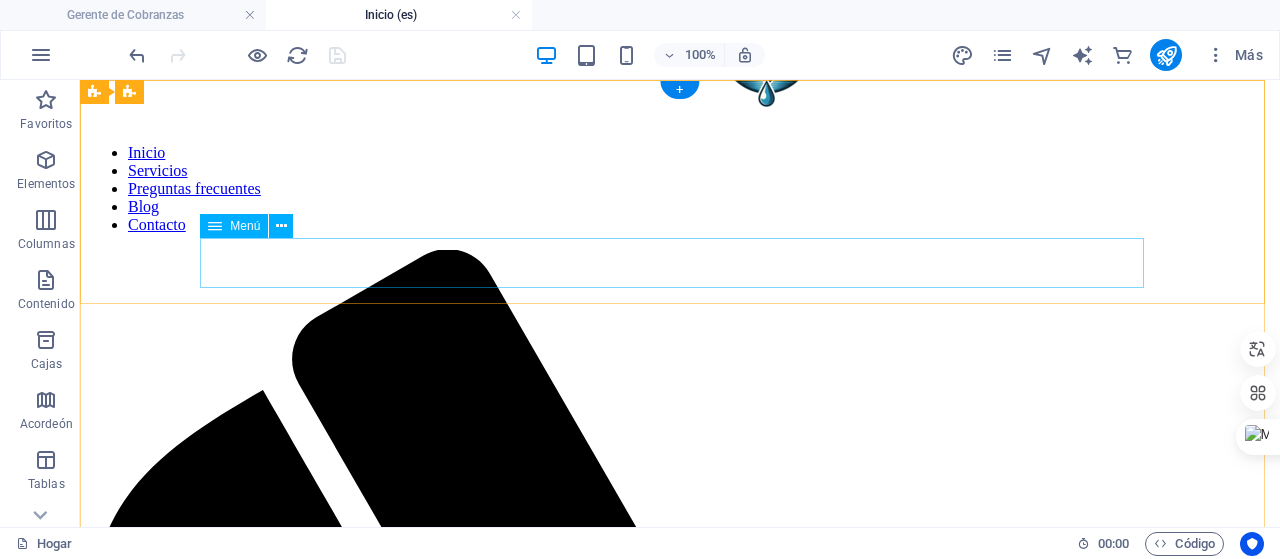 scroll, scrollTop: 0, scrollLeft: 0, axis: both 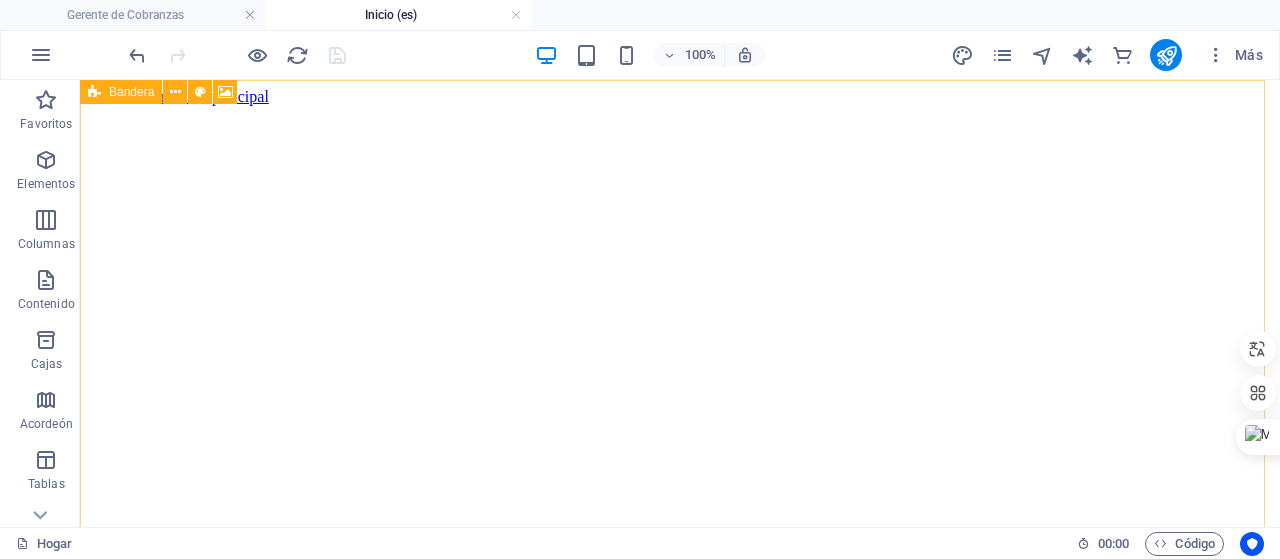 click at bounding box center [94, 92] 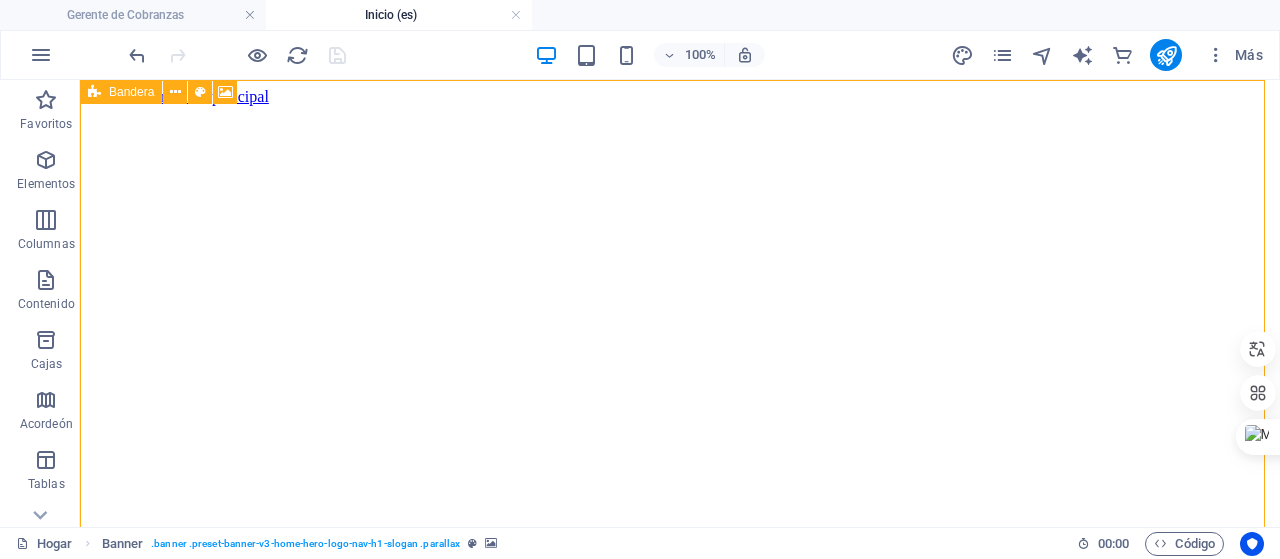 click at bounding box center [94, 92] 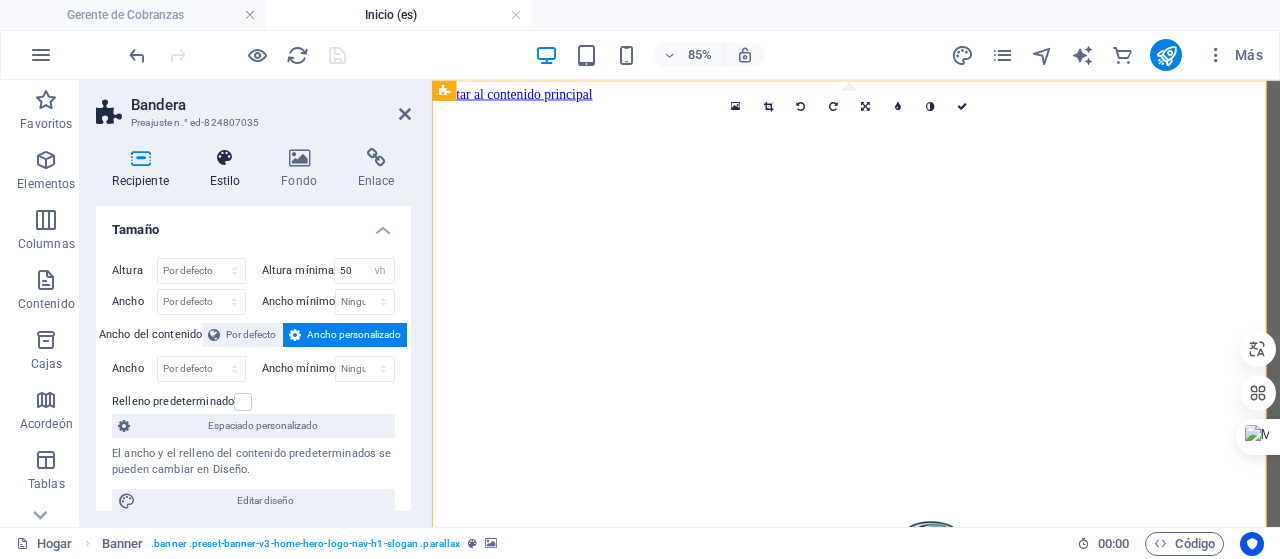 click at bounding box center (225, 158) 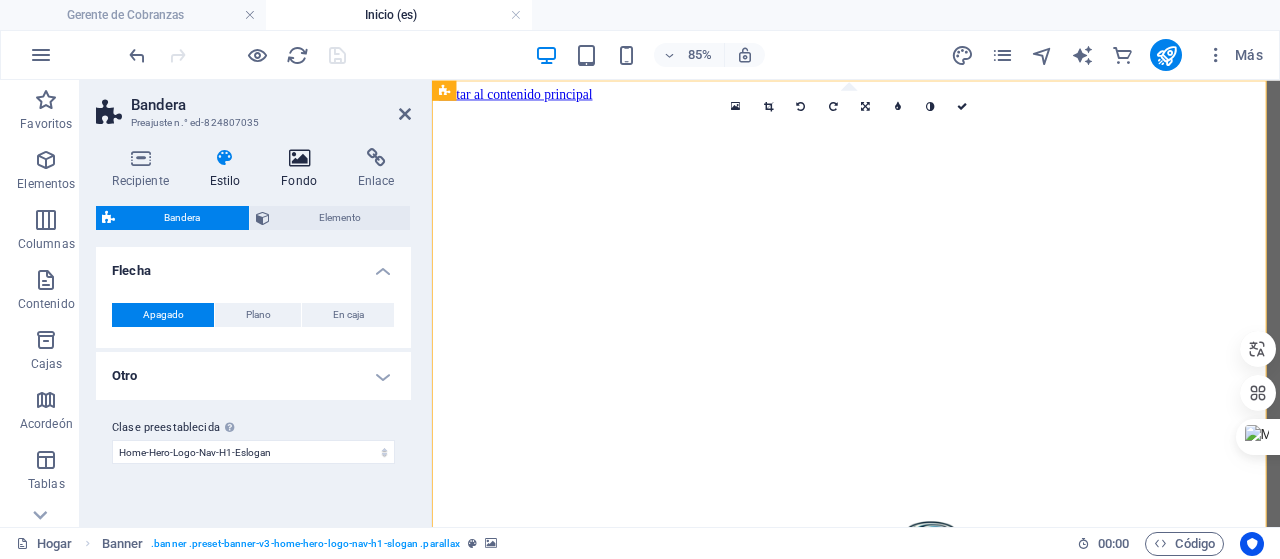click at bounding box center (299, 158) 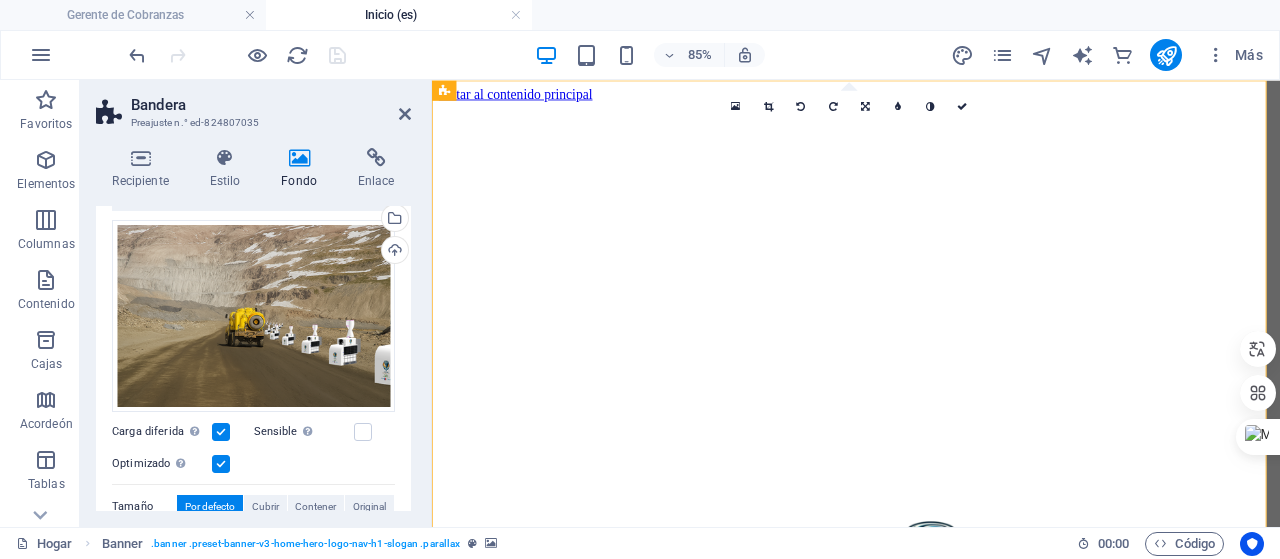 scroll, scrollTop: 0, scrollLeft: 0, axis: both 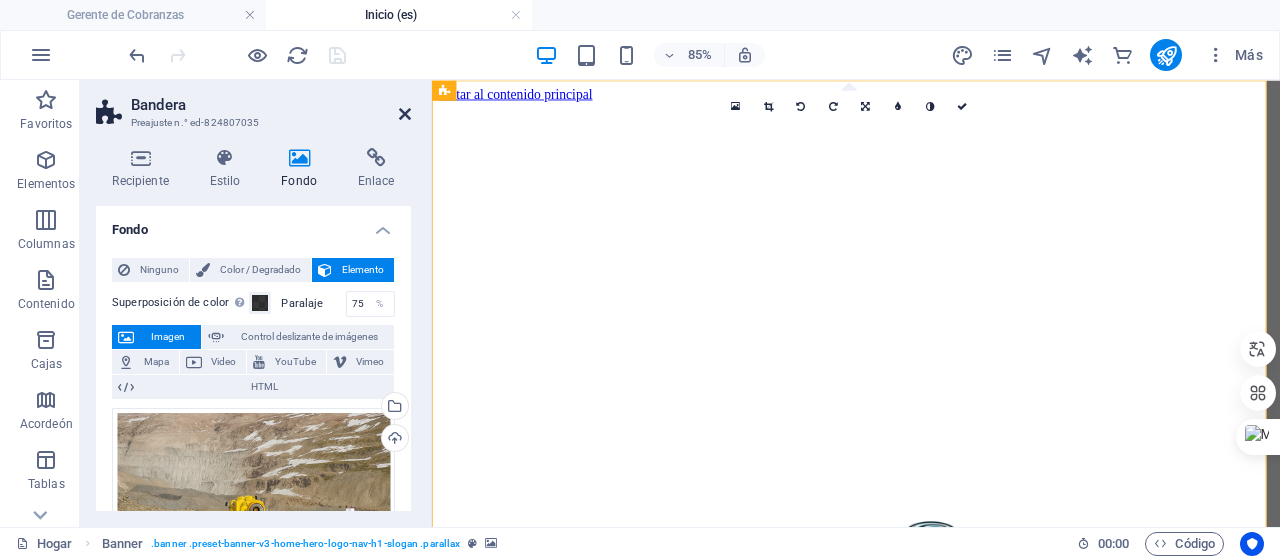 click at bounding box center (405, 114) 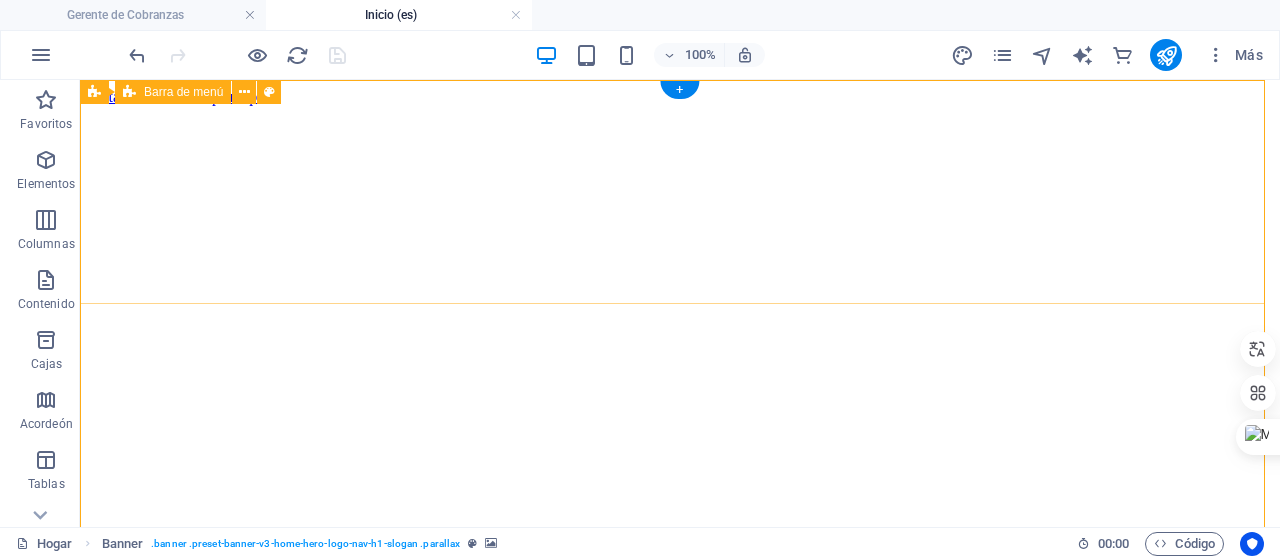 click on "Inicio Servicios Preguntas frecuentes Blog Contacto" at bounding box center (680, 1493) 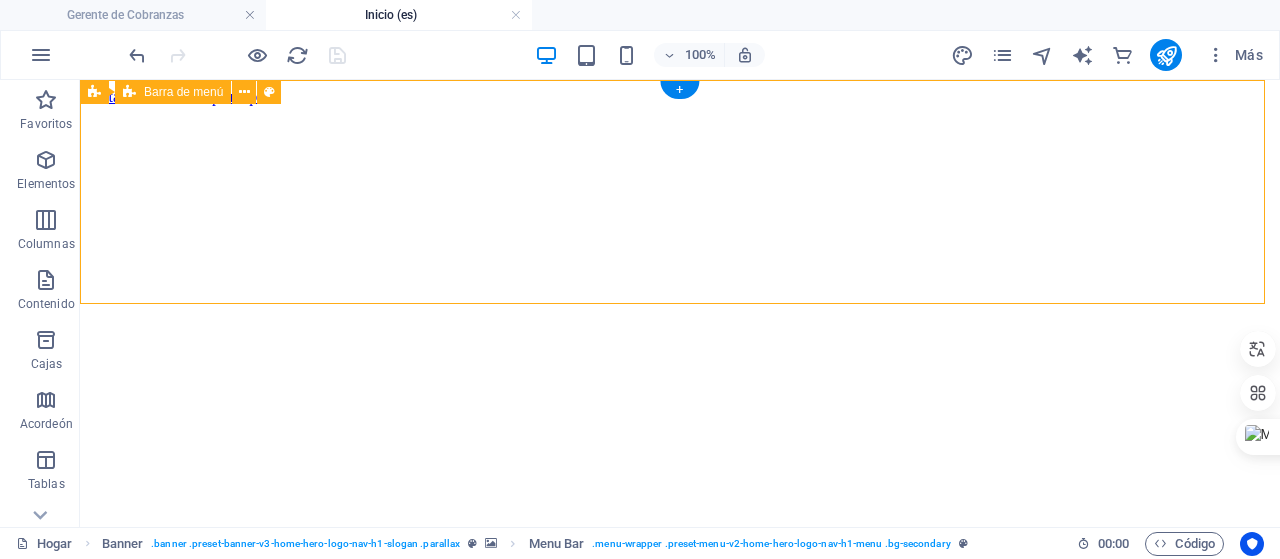 click on "Inicio Servicios Preguntas frecuentes Blog Contacto" at bounding box center (680, 1493) 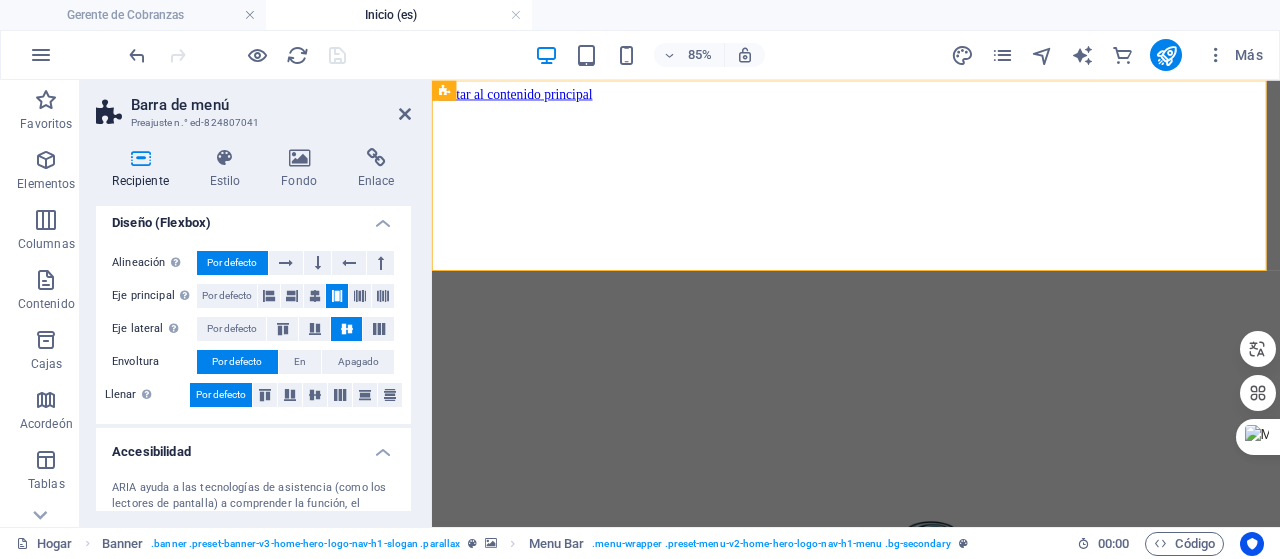 scroll, scrollTop: 200, scrollLeft: 0, axis: vertical 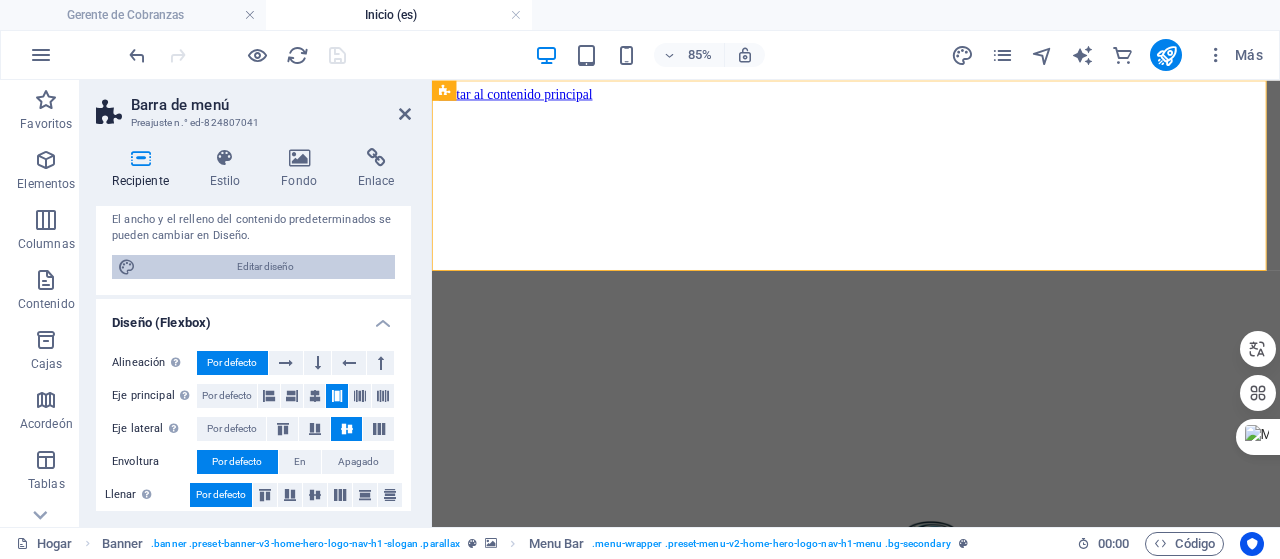 click at bounding box center [127, 267] 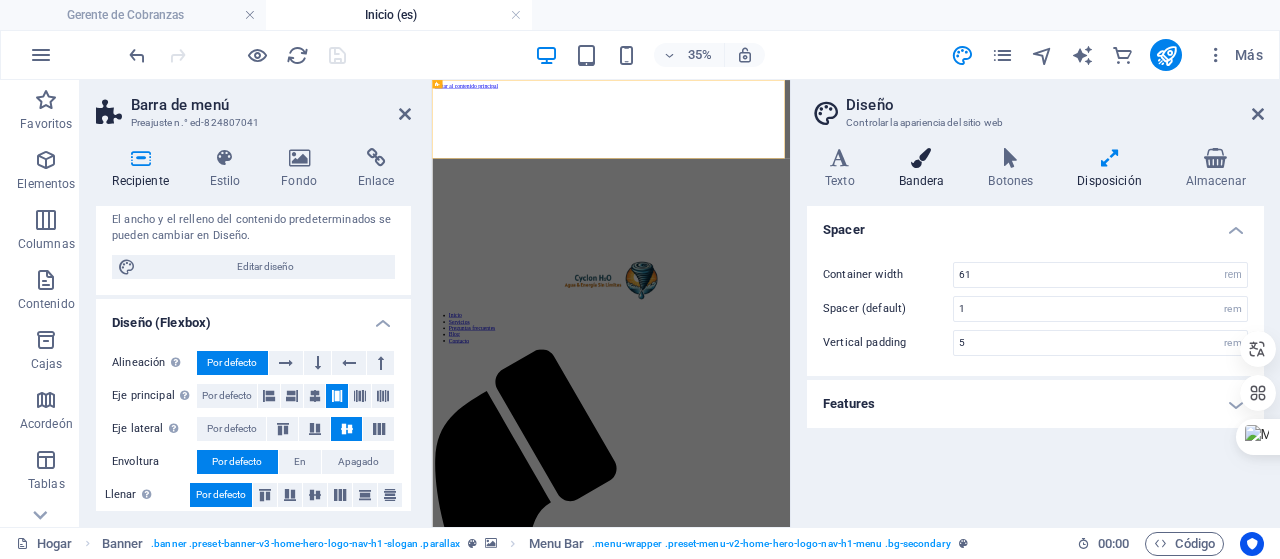 click on "Bandera" at bounding box center [926, 169] 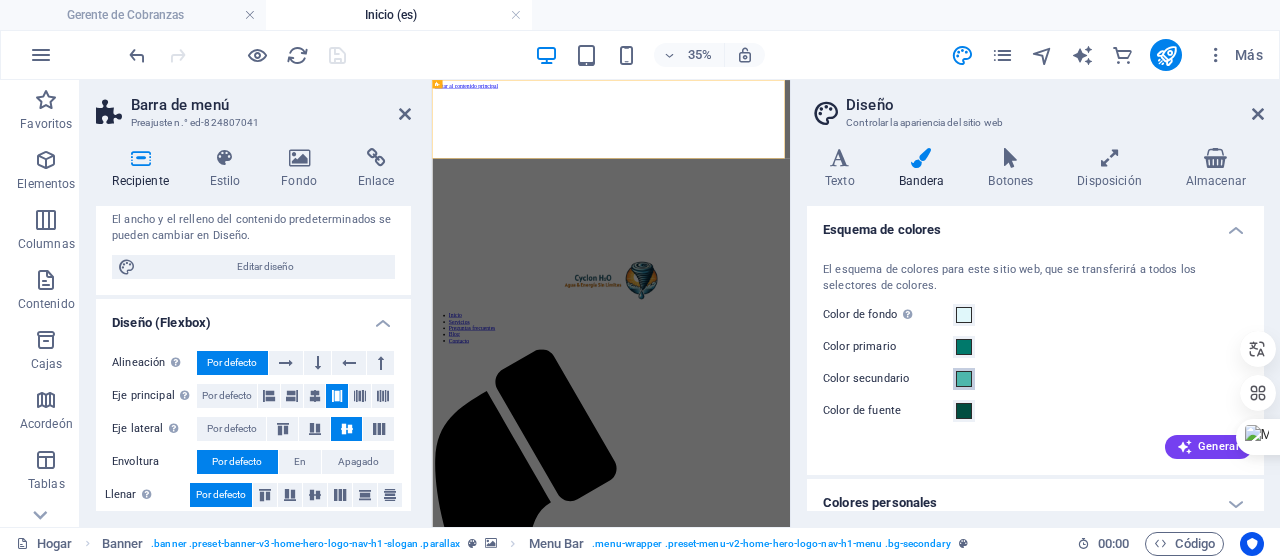 click at bounding box center [964, 379] 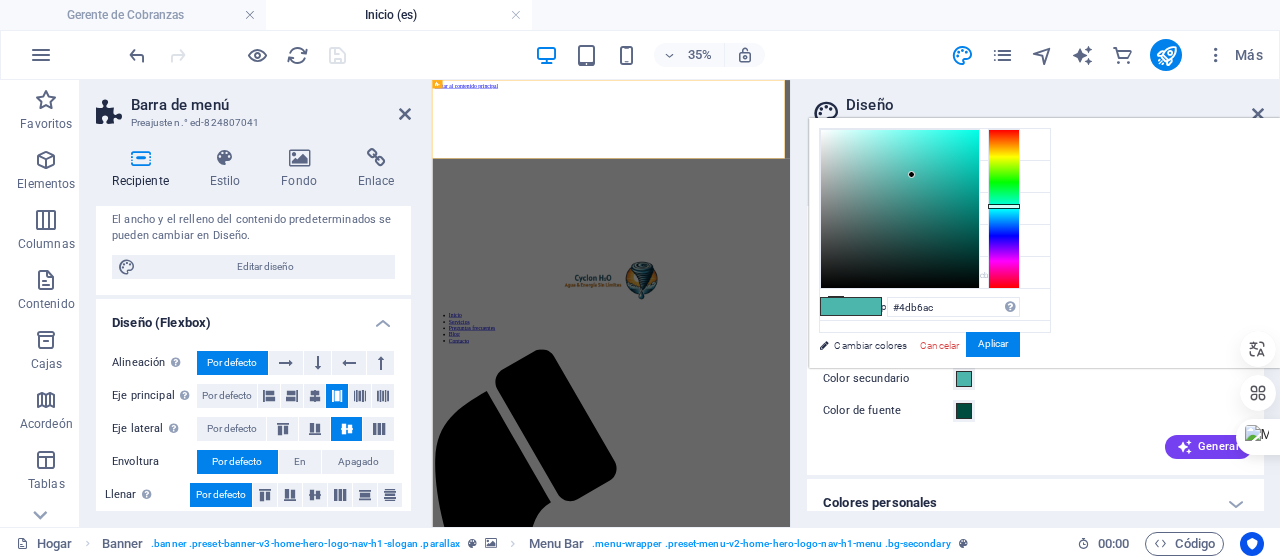 click at bounding box center (1004, 209) 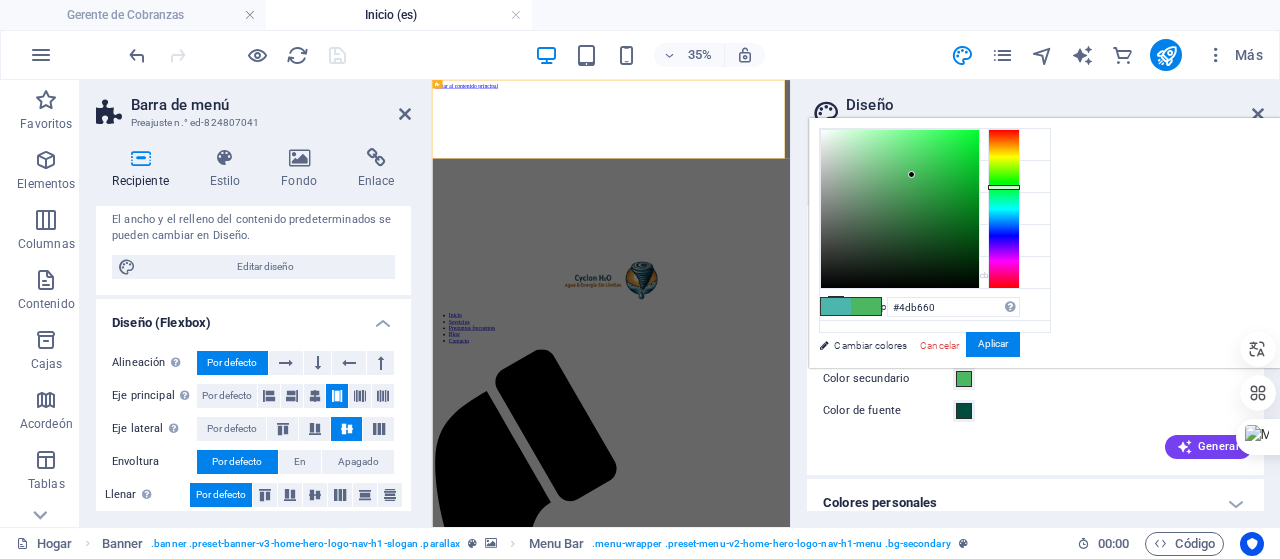 type on "#1fd741" 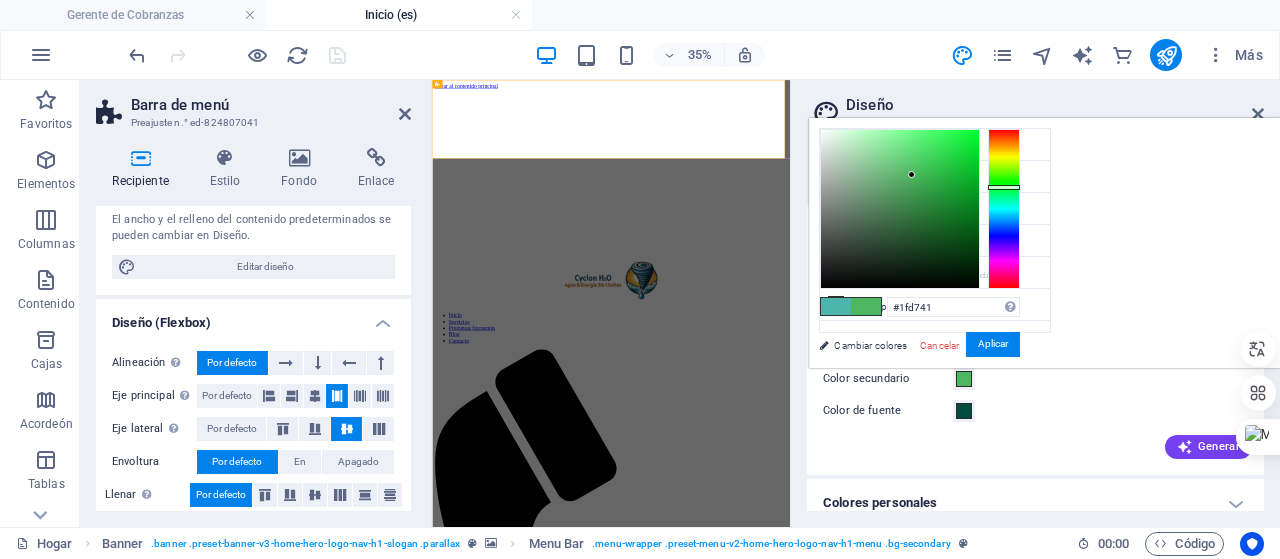 click at bounding box center [900, 209] 